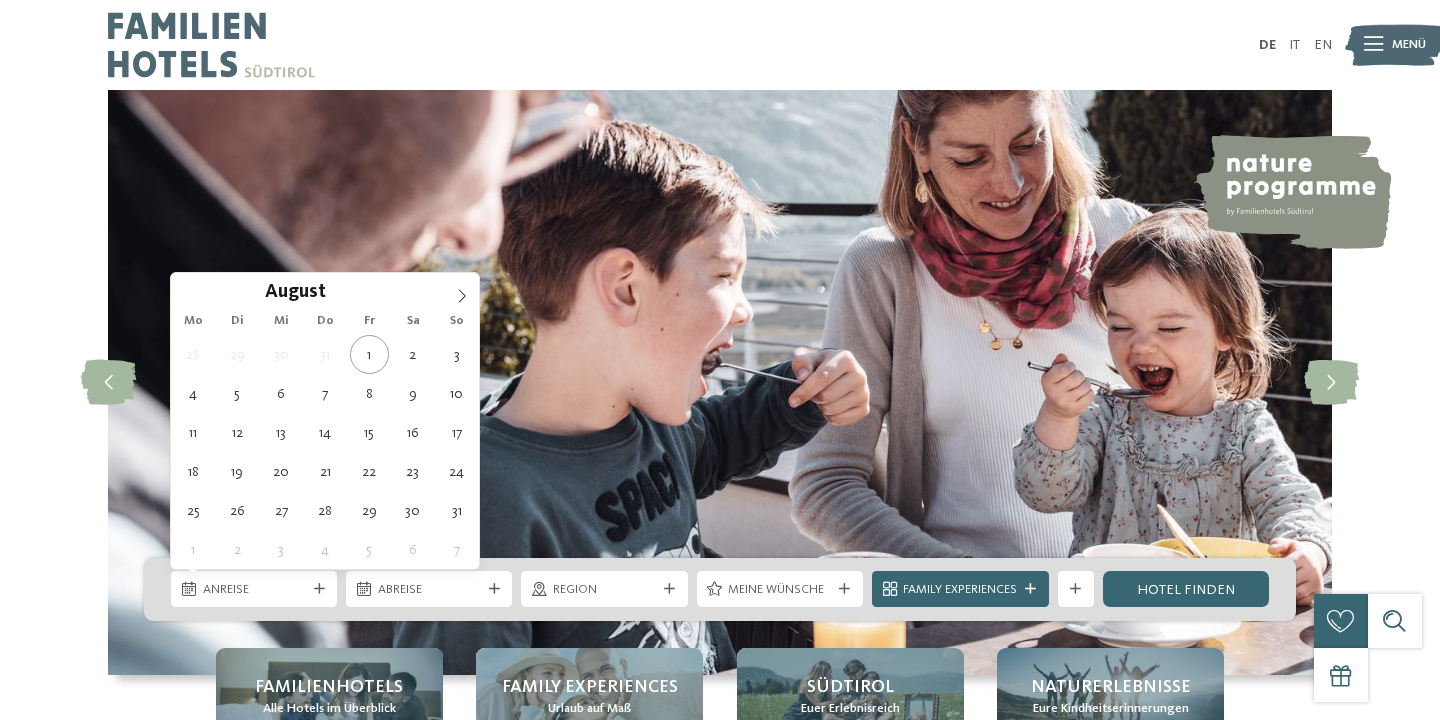 scroll, scrollTop: 0, scrollLeft: 0, axis: both 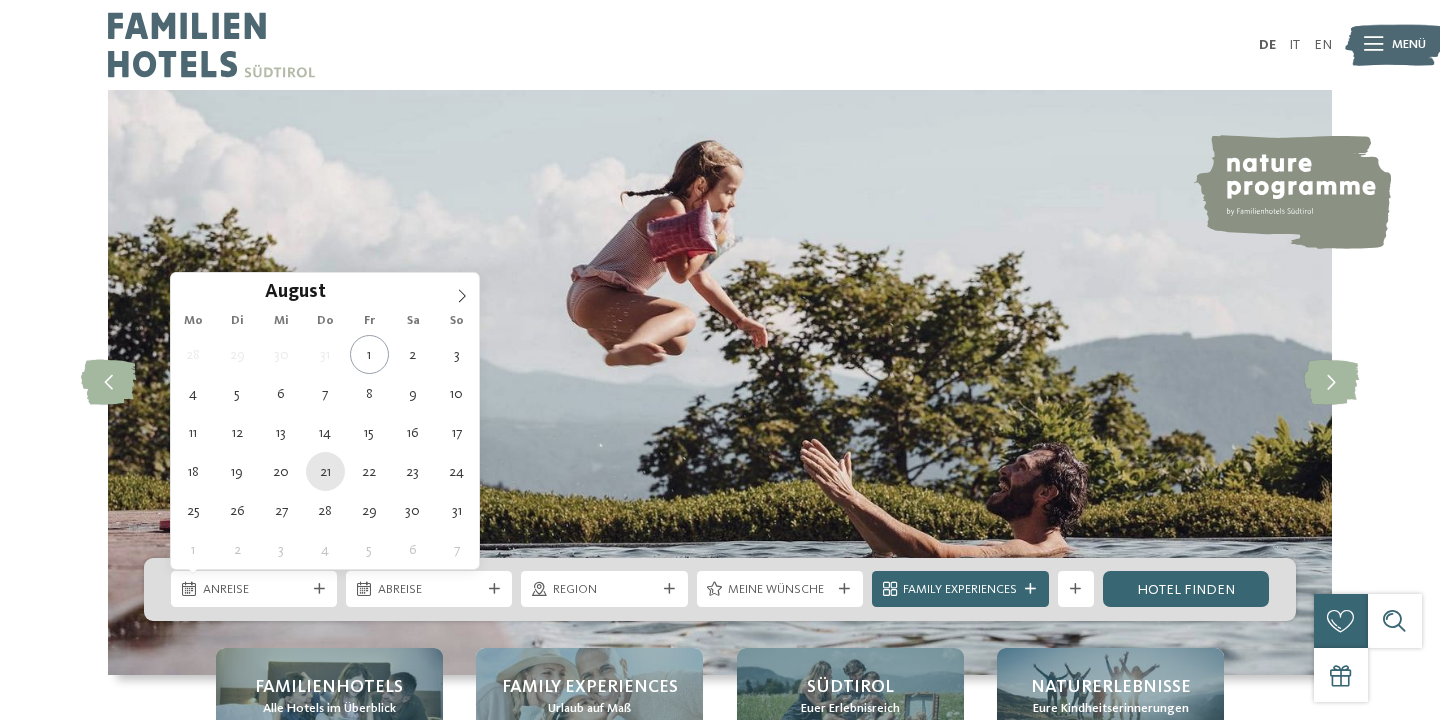 type on "[DATE]" 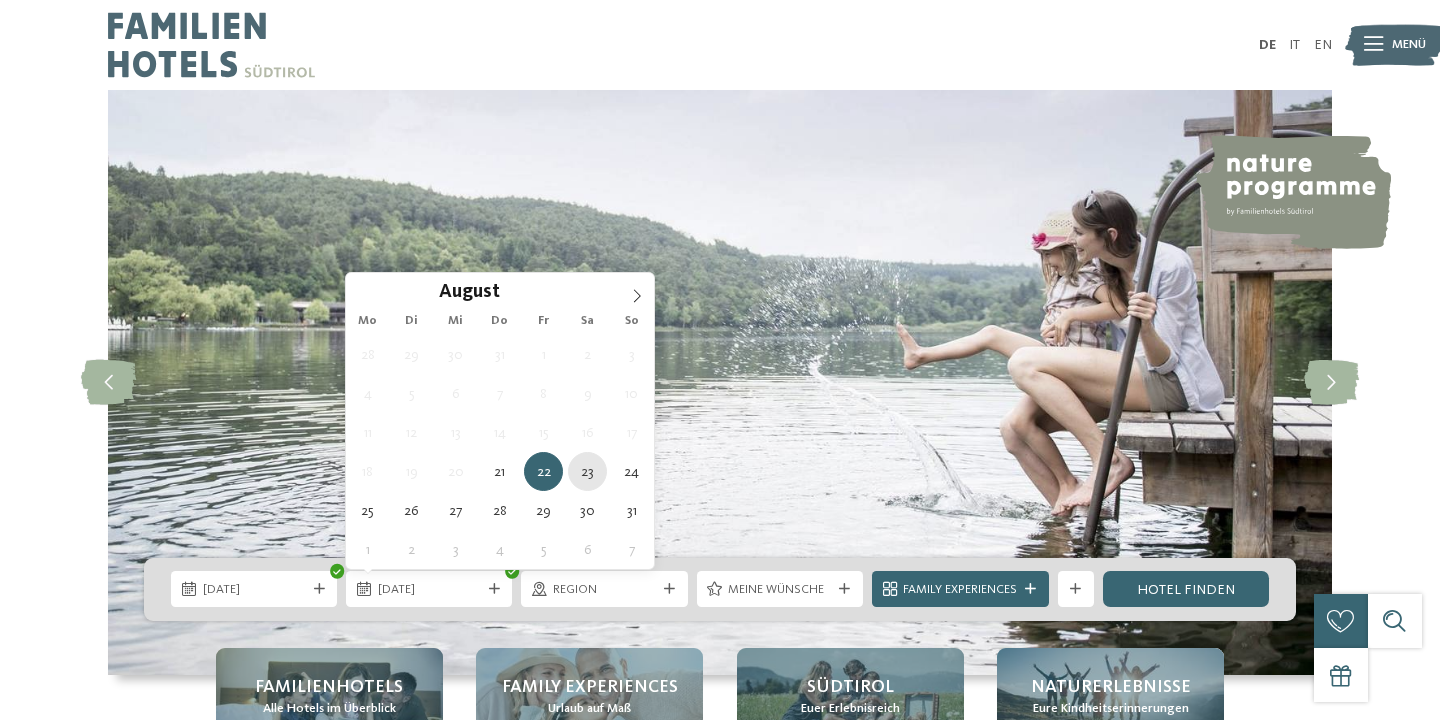 type on "23.08.2025" 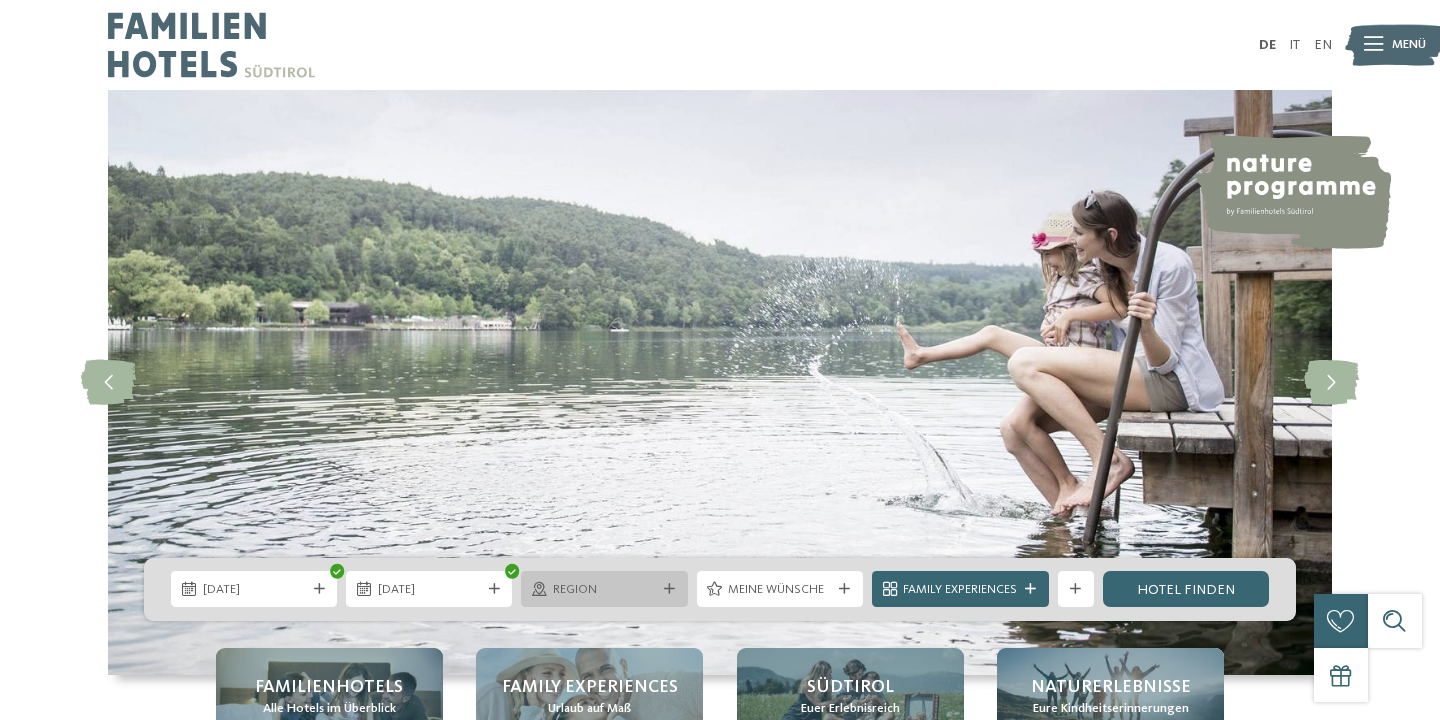 click on "Region" at bounding box center (604, 590) 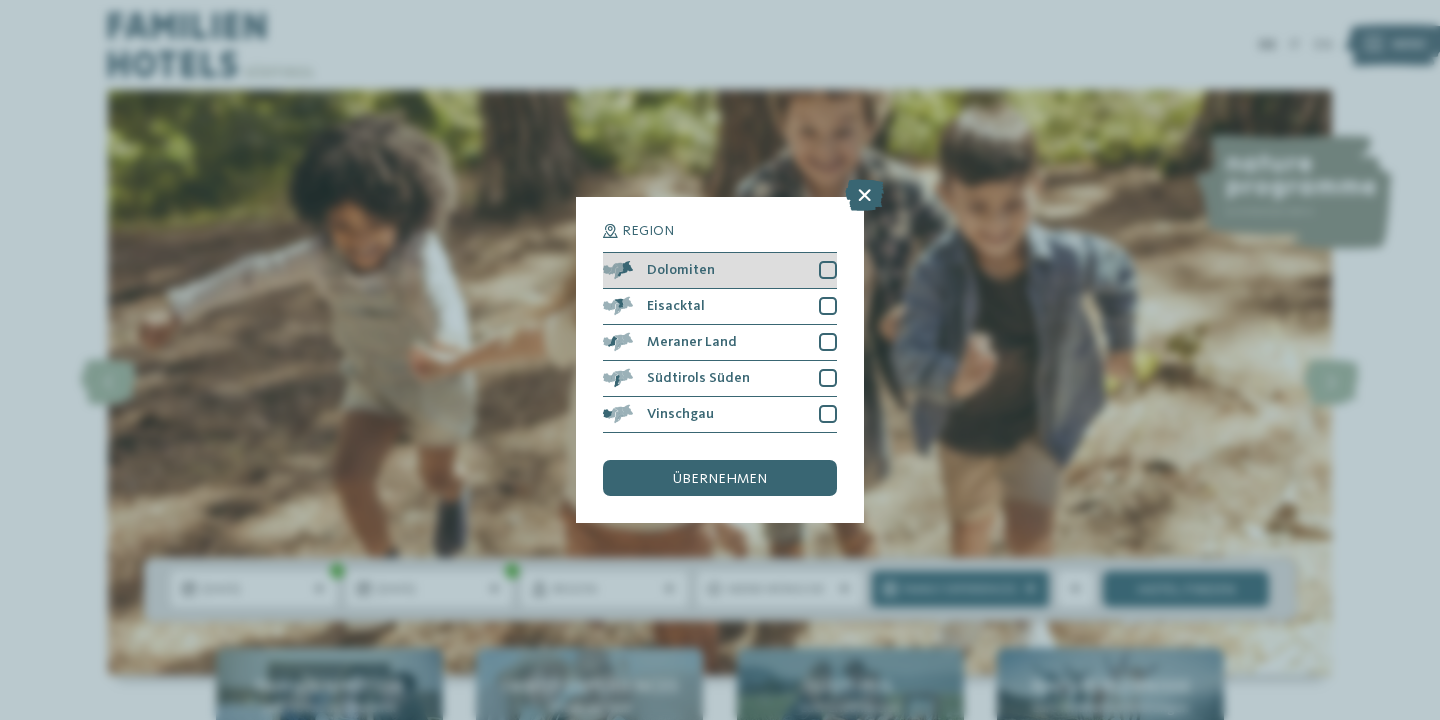 click at bounding box center [828, 270] 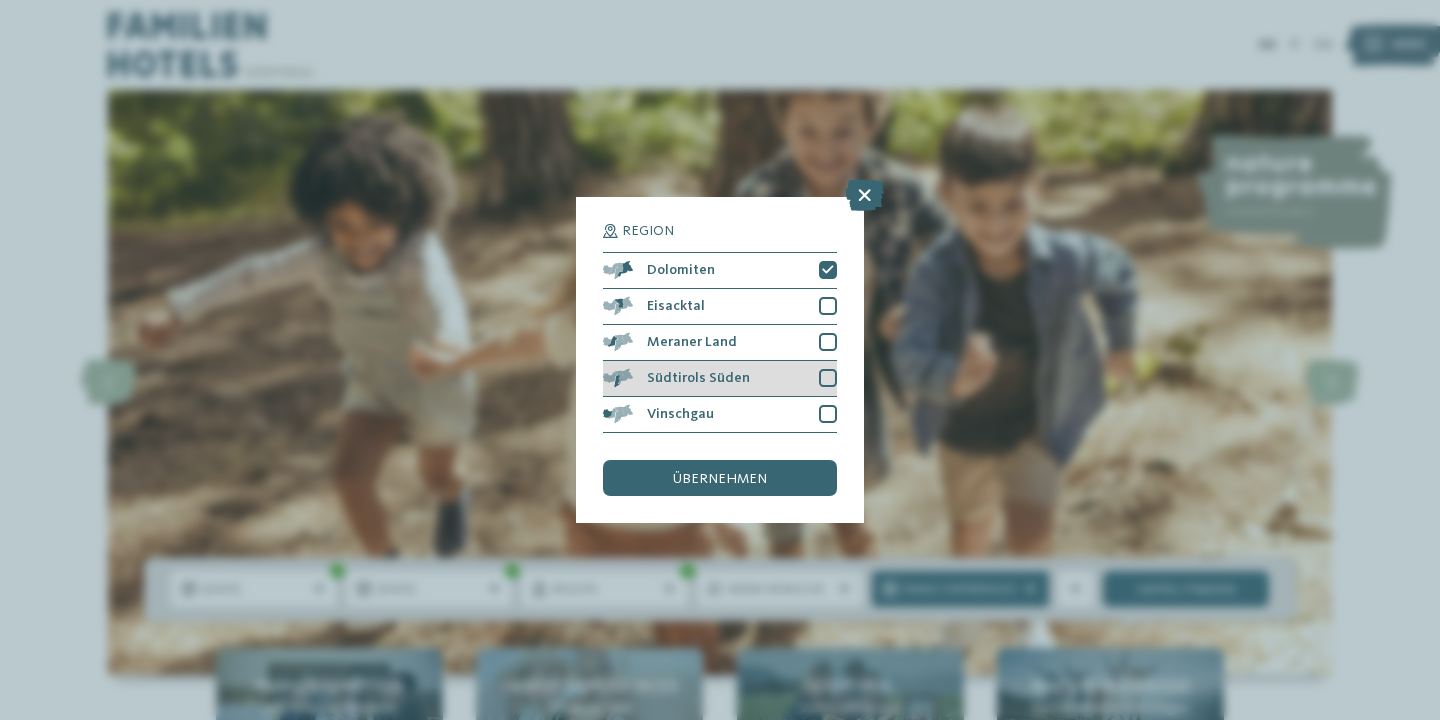 click at bounding box center (828, 378) 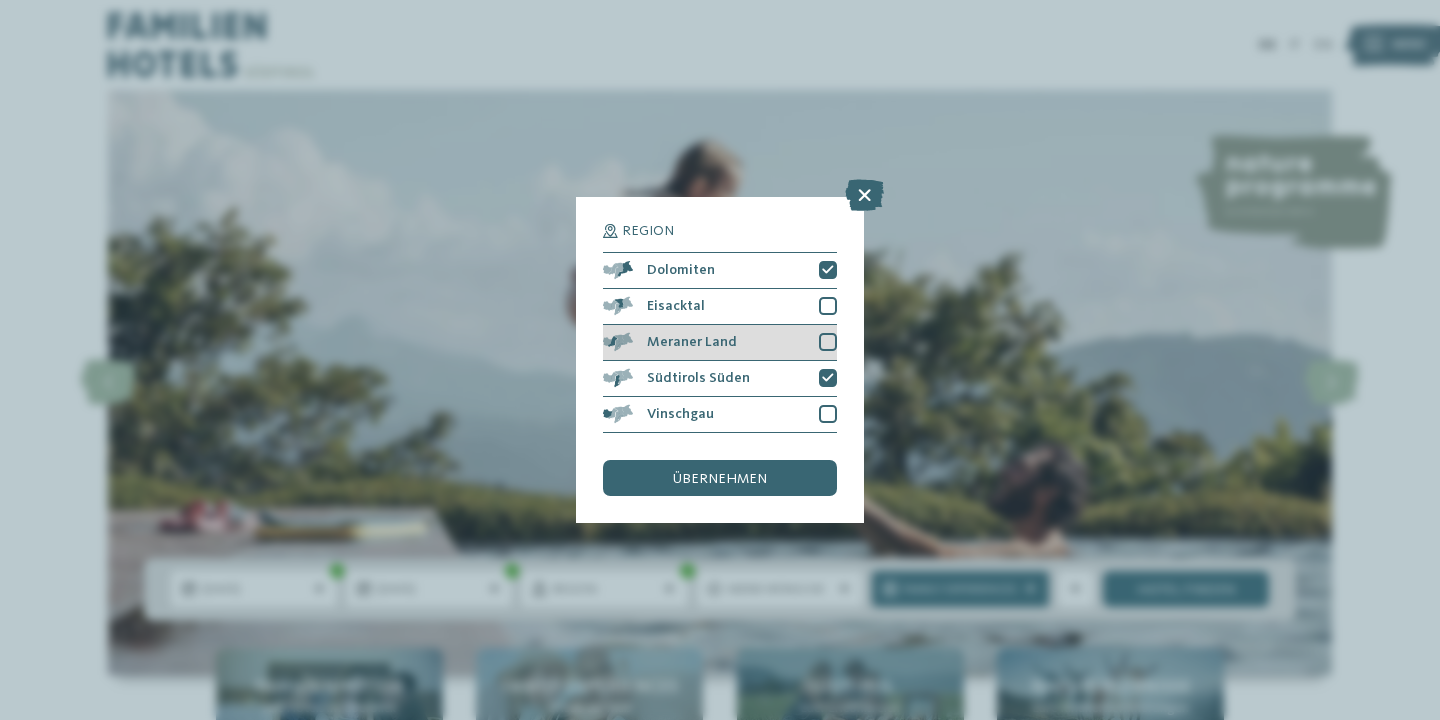 click at bounding box center (828, 342) 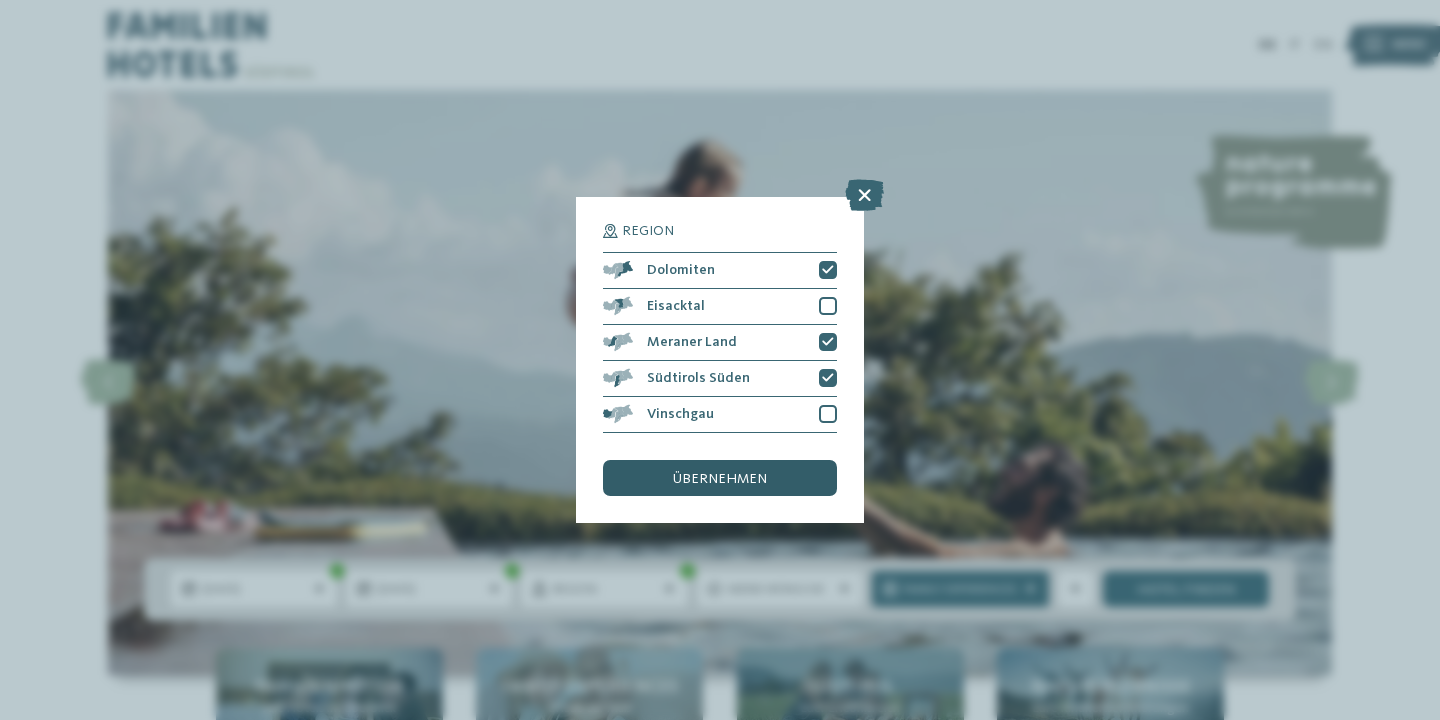 click on "übernehmen" at bounding box center (720, 479) 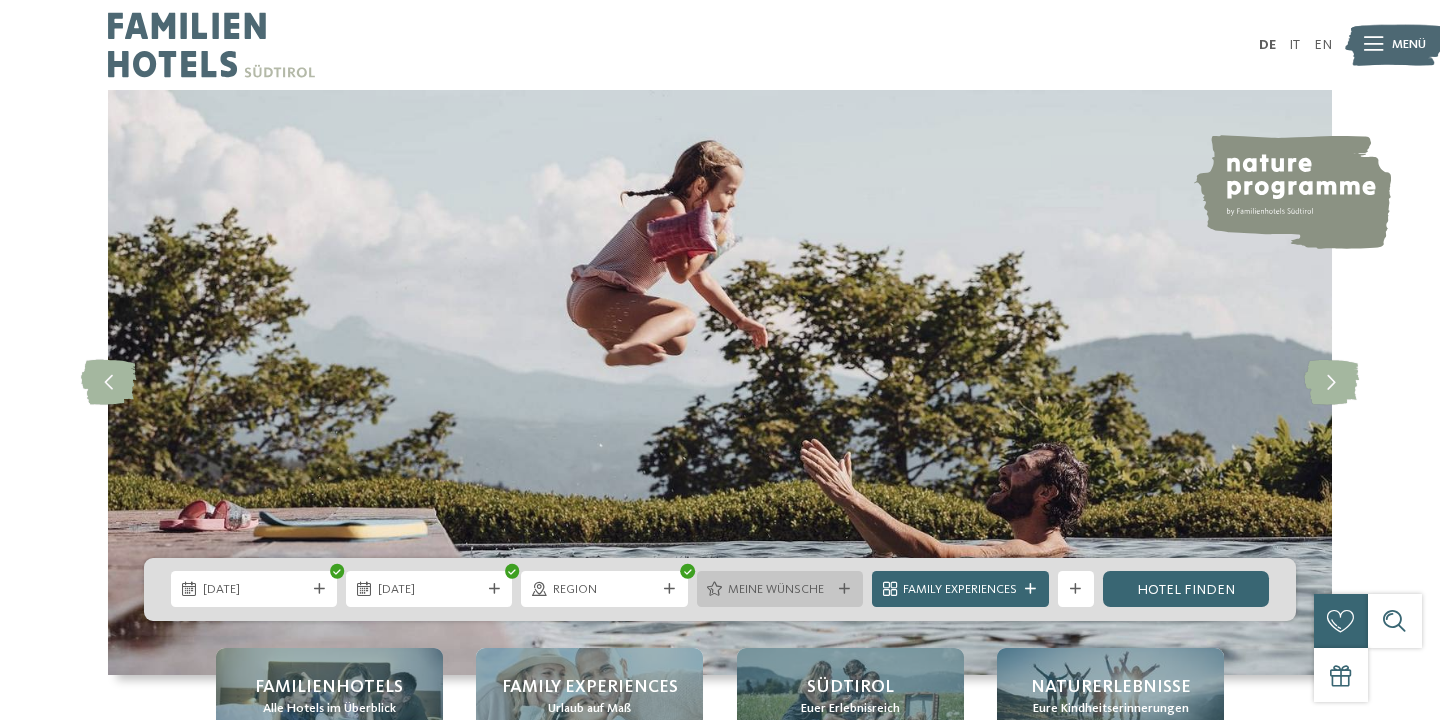 click on "Meine Wünsche" at bounding box center (779, 590) 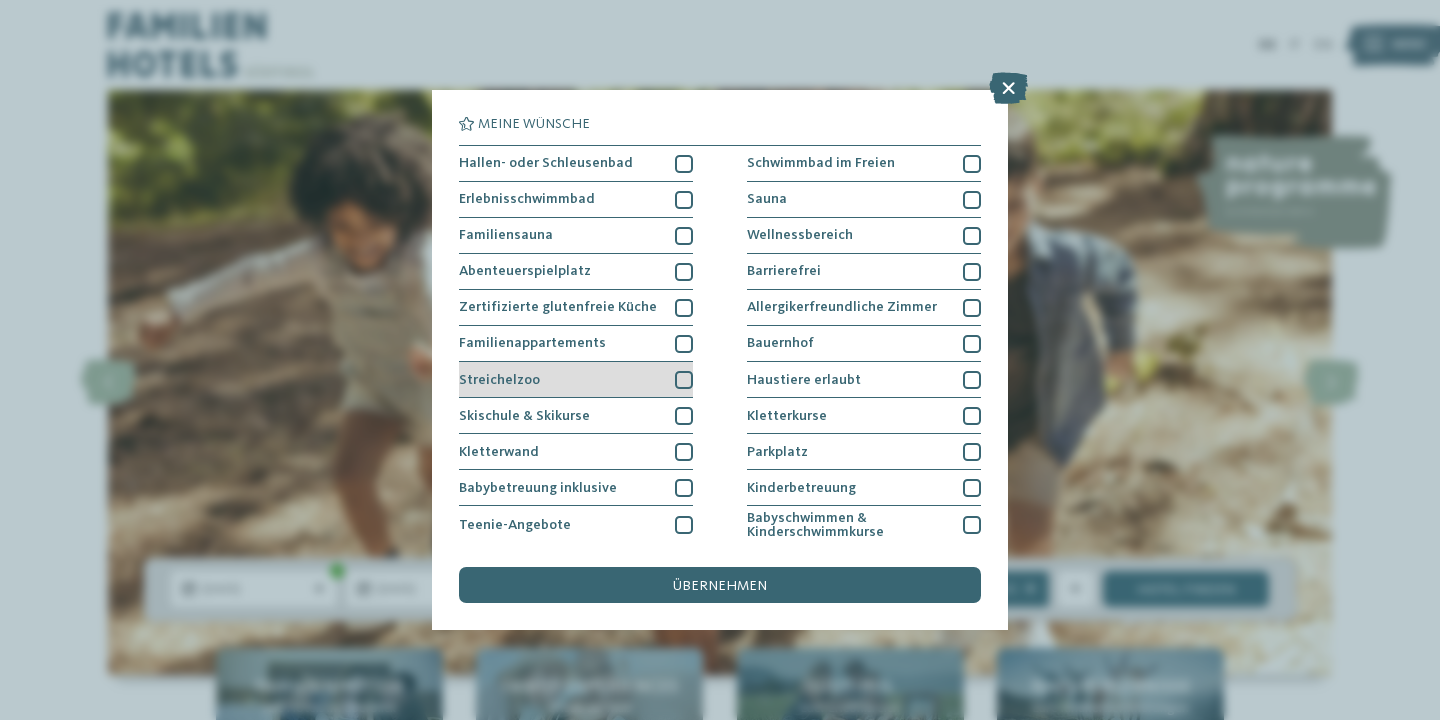 click at bounding box center [684, 380] 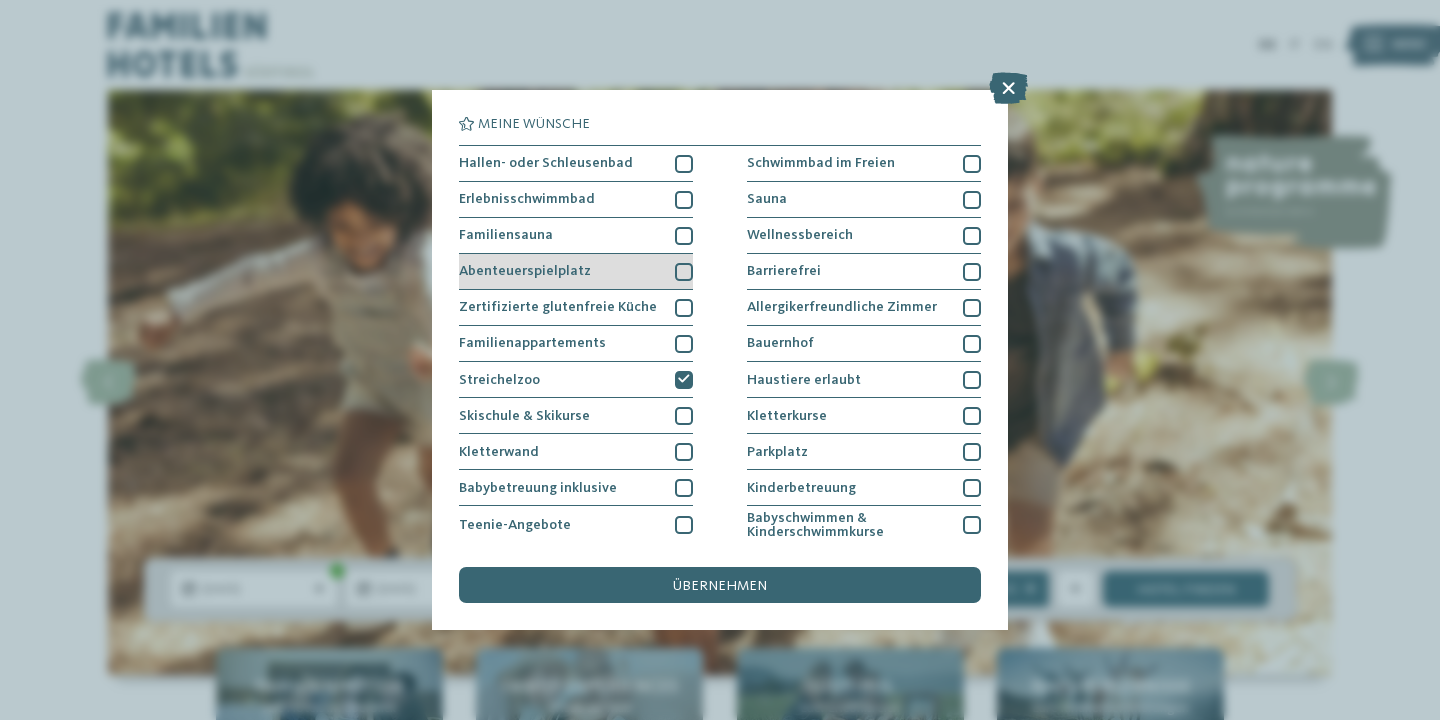 click at bounding box center [684, 272] 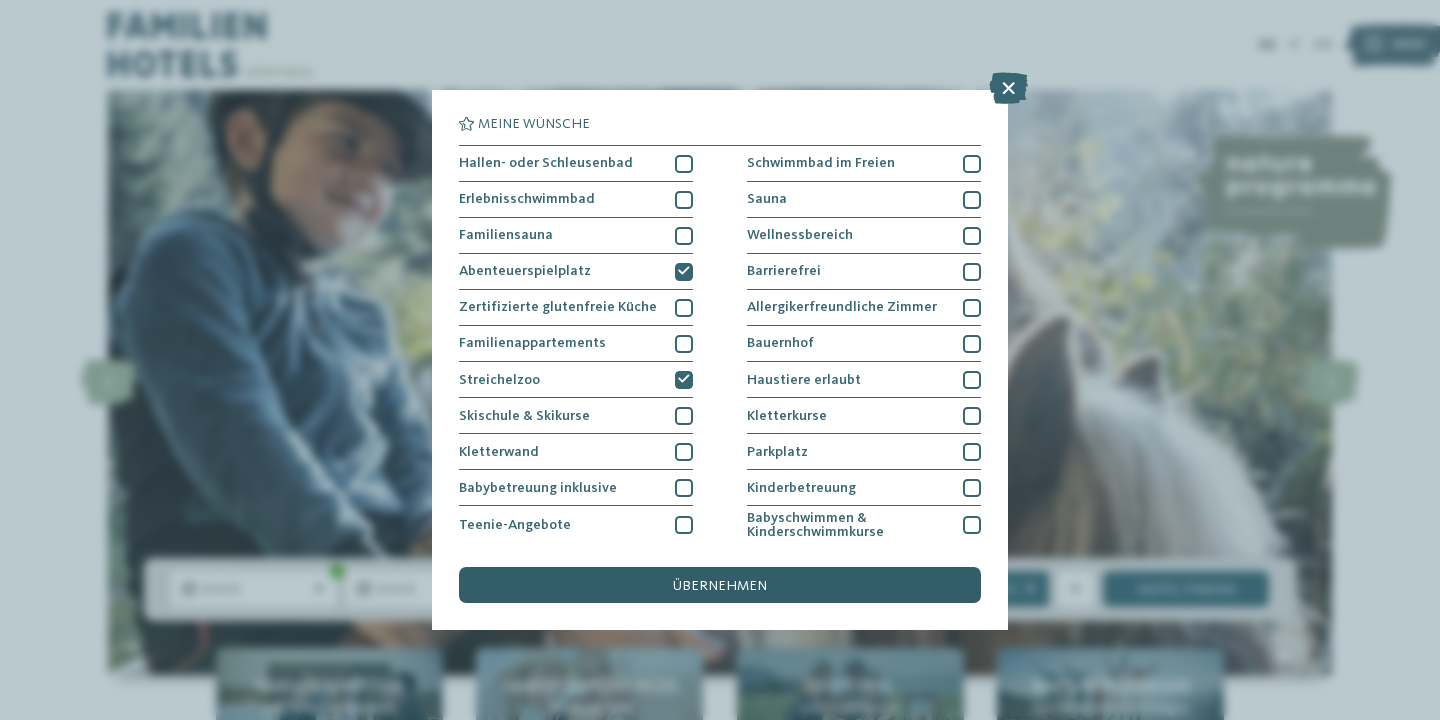 click on "übernehmen" at bounding box center (720, 585) 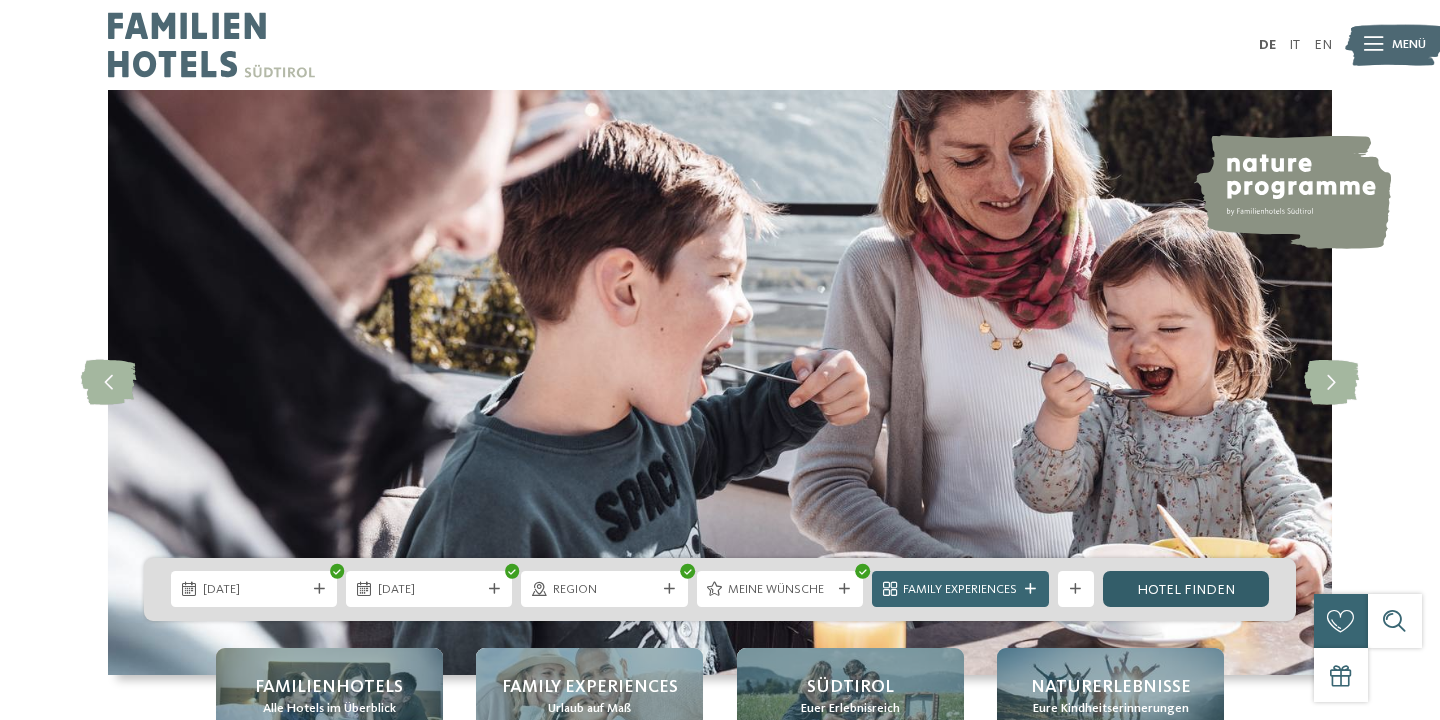 click on "Hotel finden" at bounding box center (1186, 589) 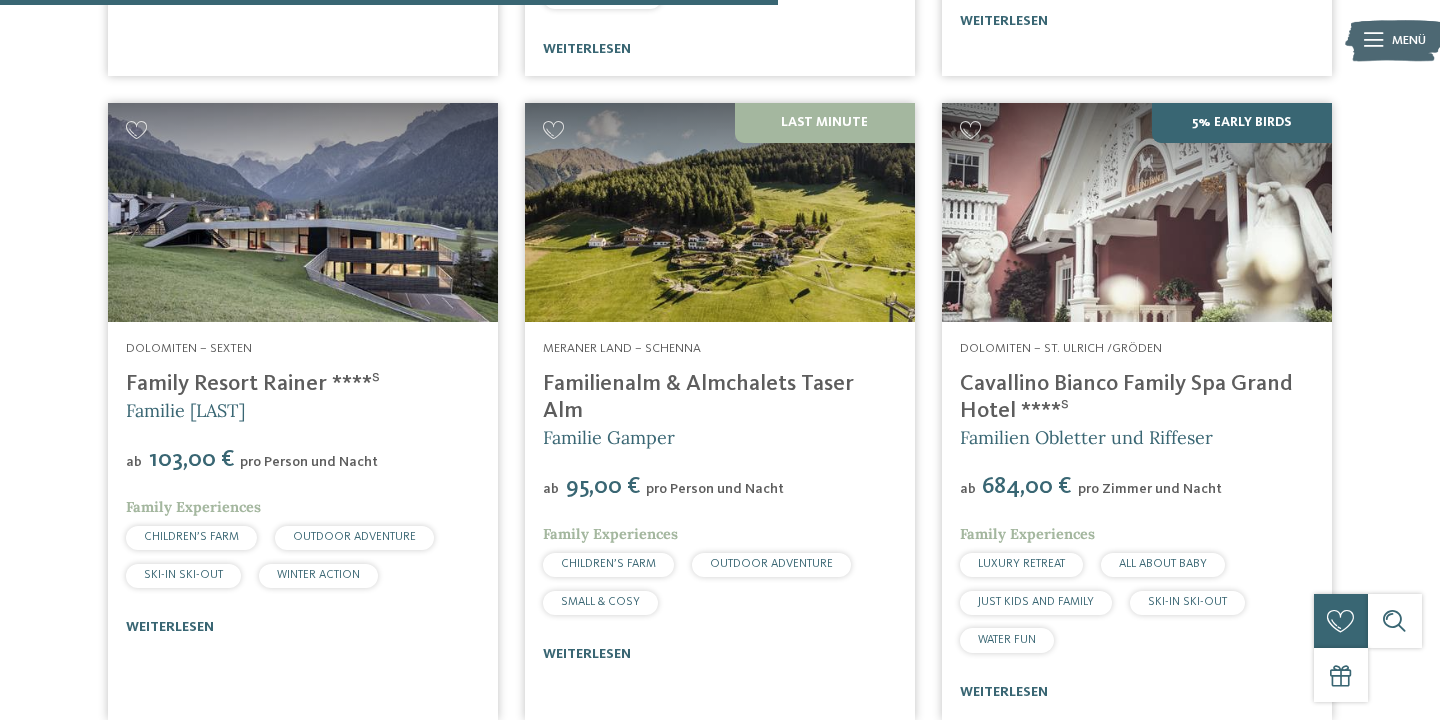 scroll, scrollTop: 1244, scrollLeft: 0, axis: vertical 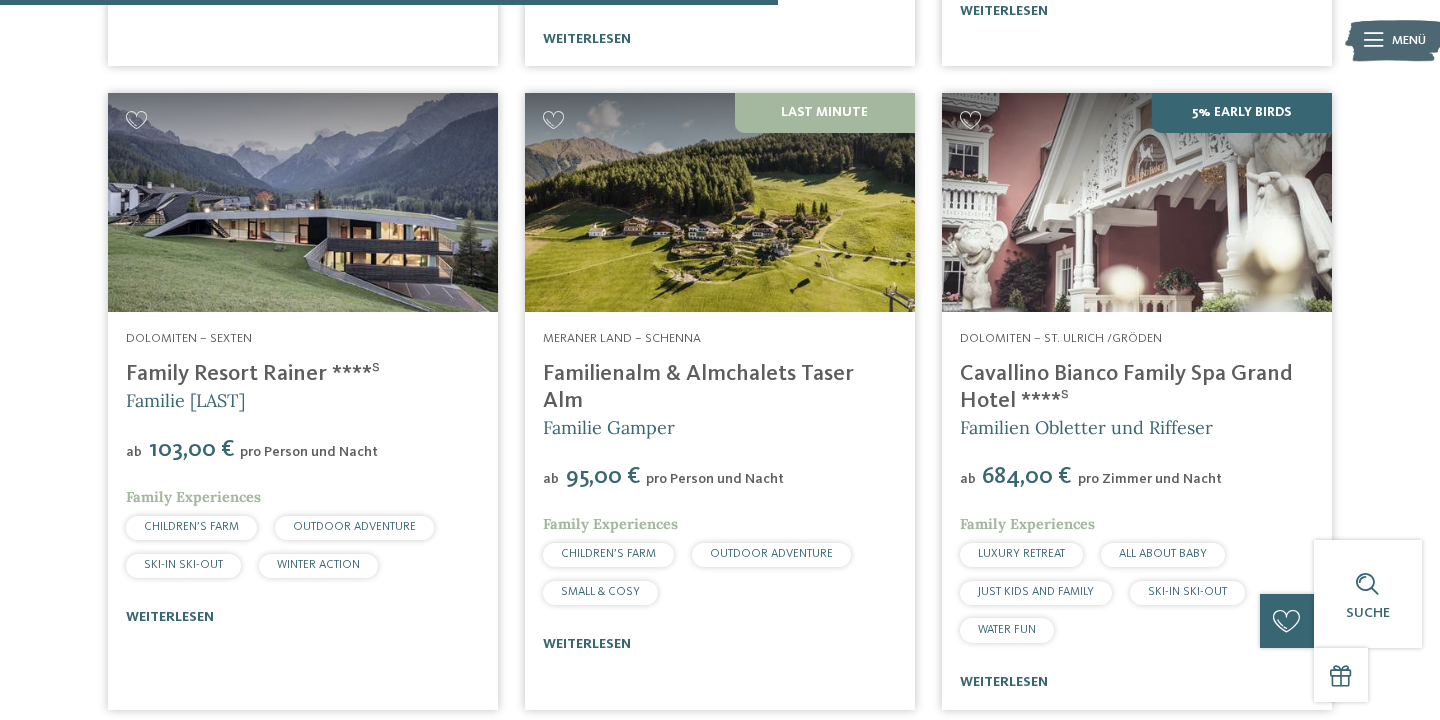 click at bounding box center [720, 202] 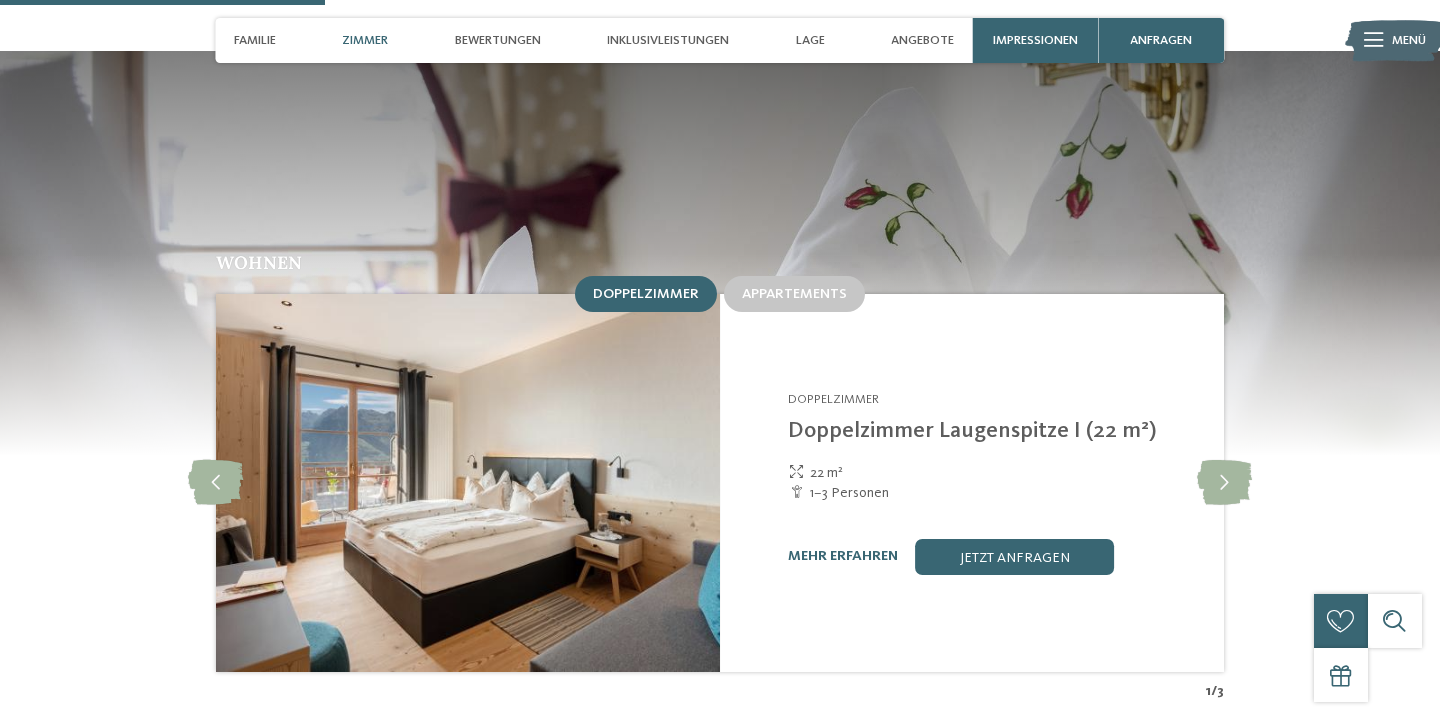 scroll, scrollTop: 1723, scrollLeft: 0, axis: vertical 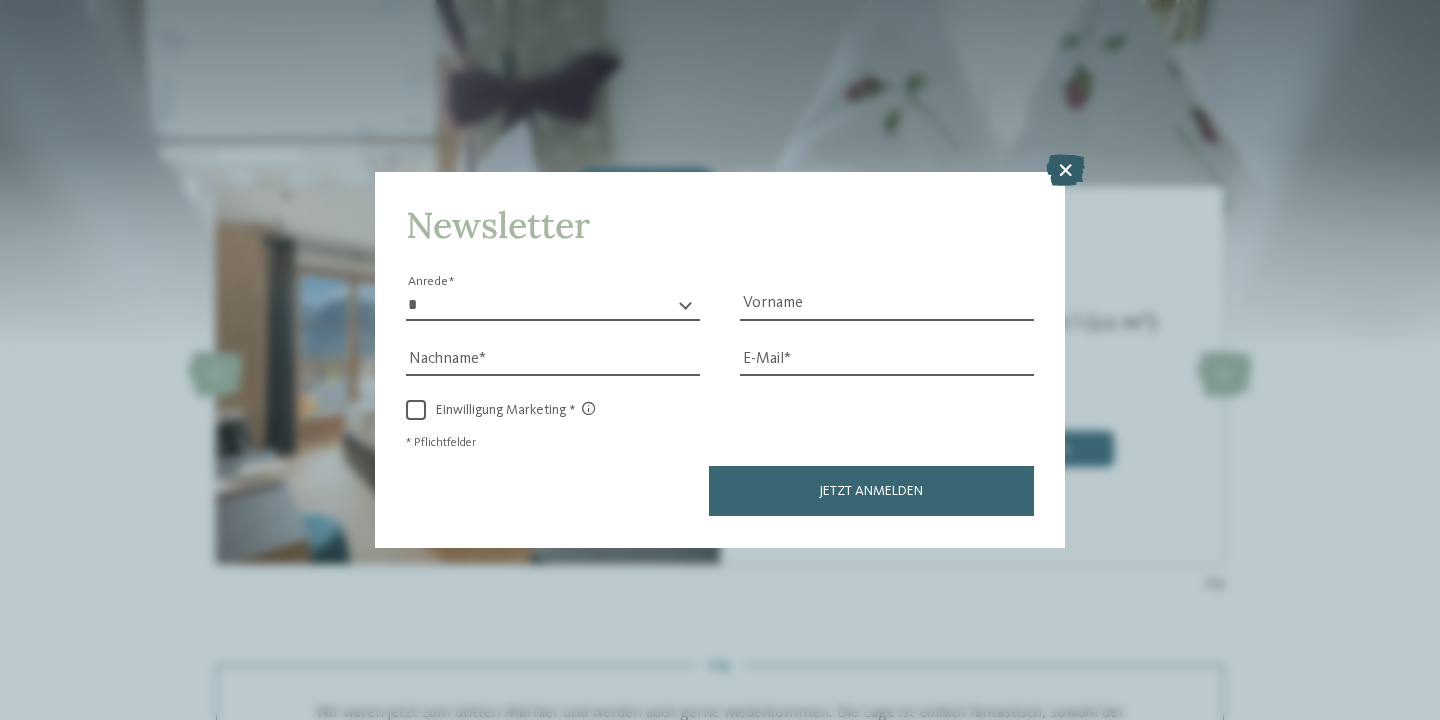 click at bounding box center [1065, 171] 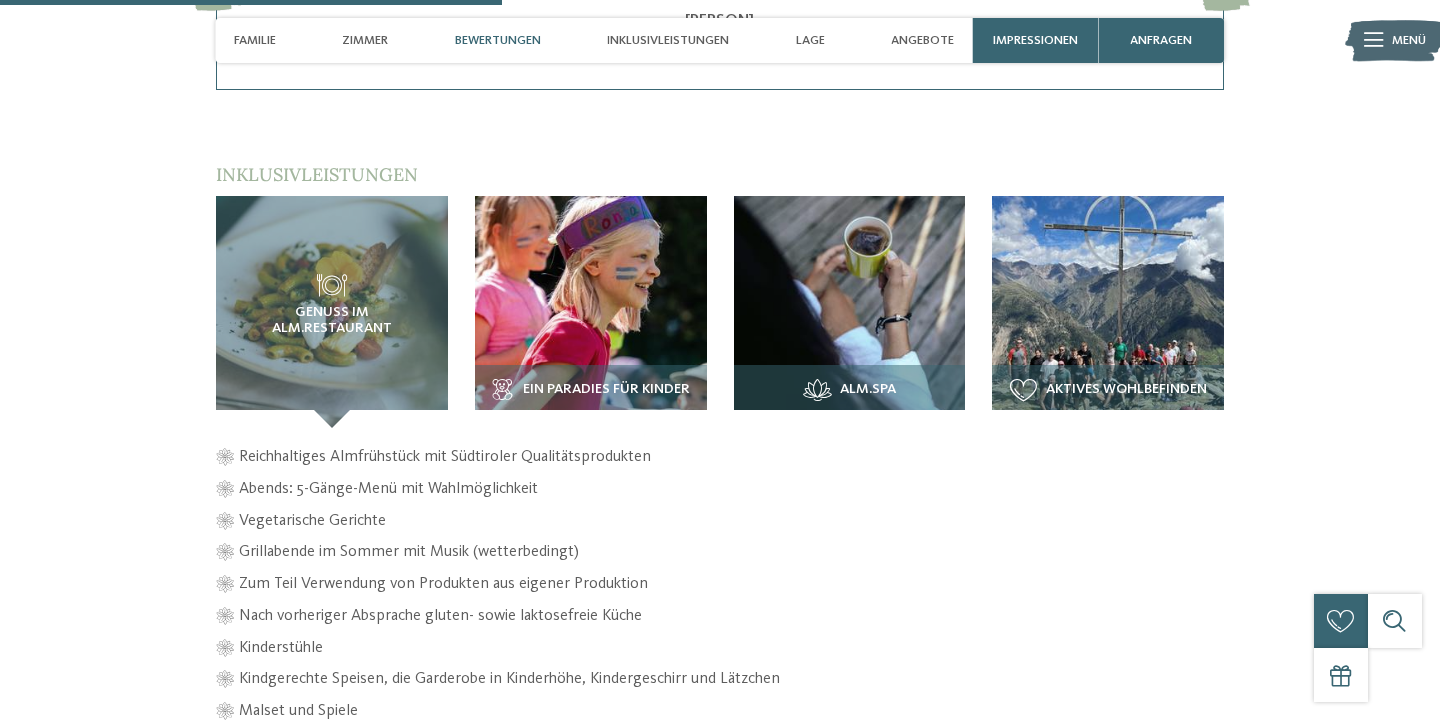 scroll, scrollTop: 2500, scrollLeft: 0, axis: vertical 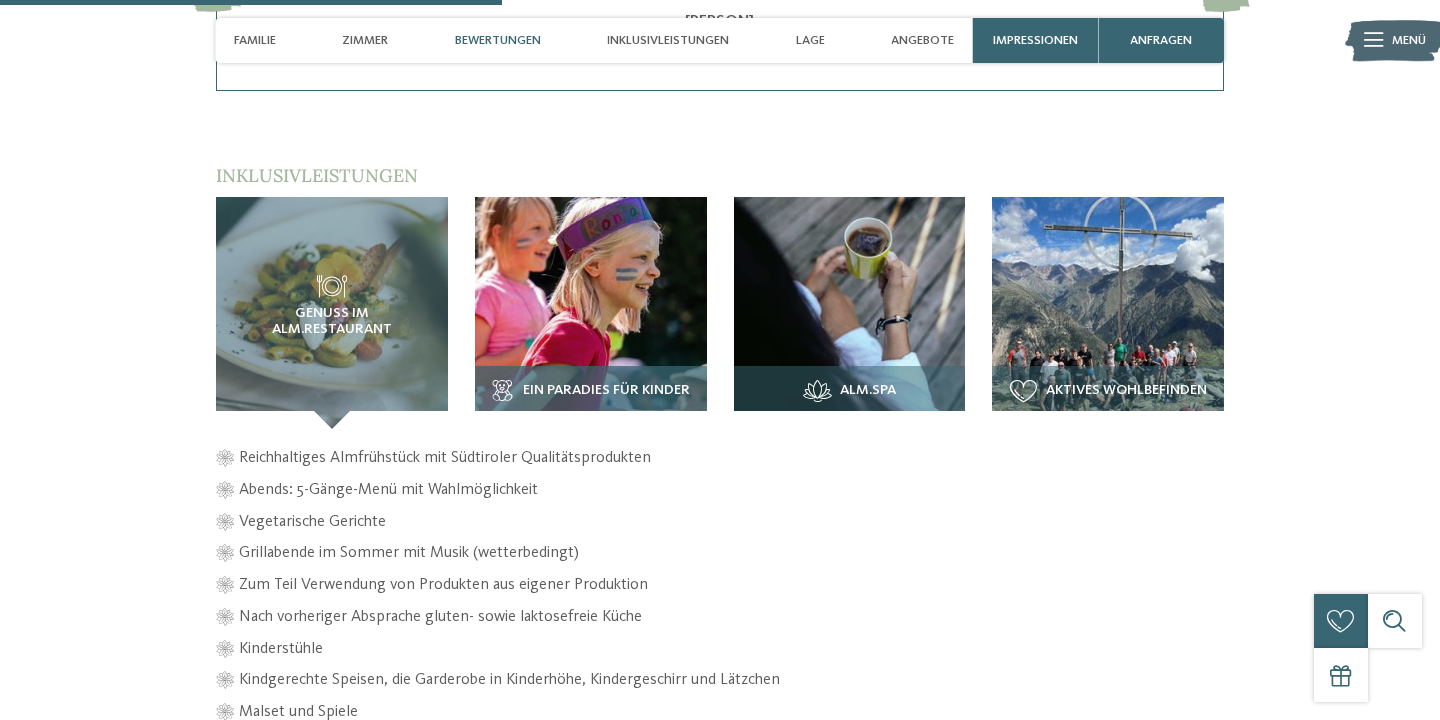 click at bounding box center (591, 313) 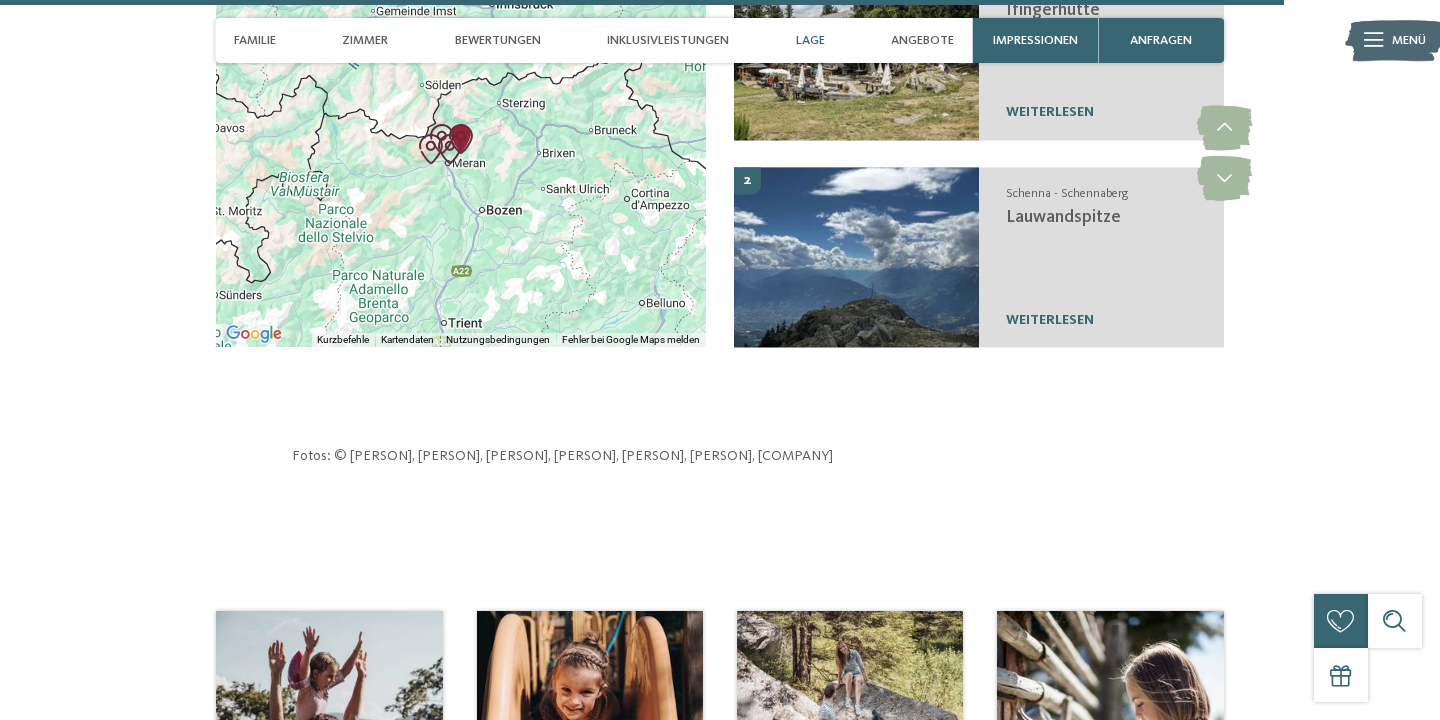 scroll, scrollTop: 6290, scrollLeft: 0, axis: vertical 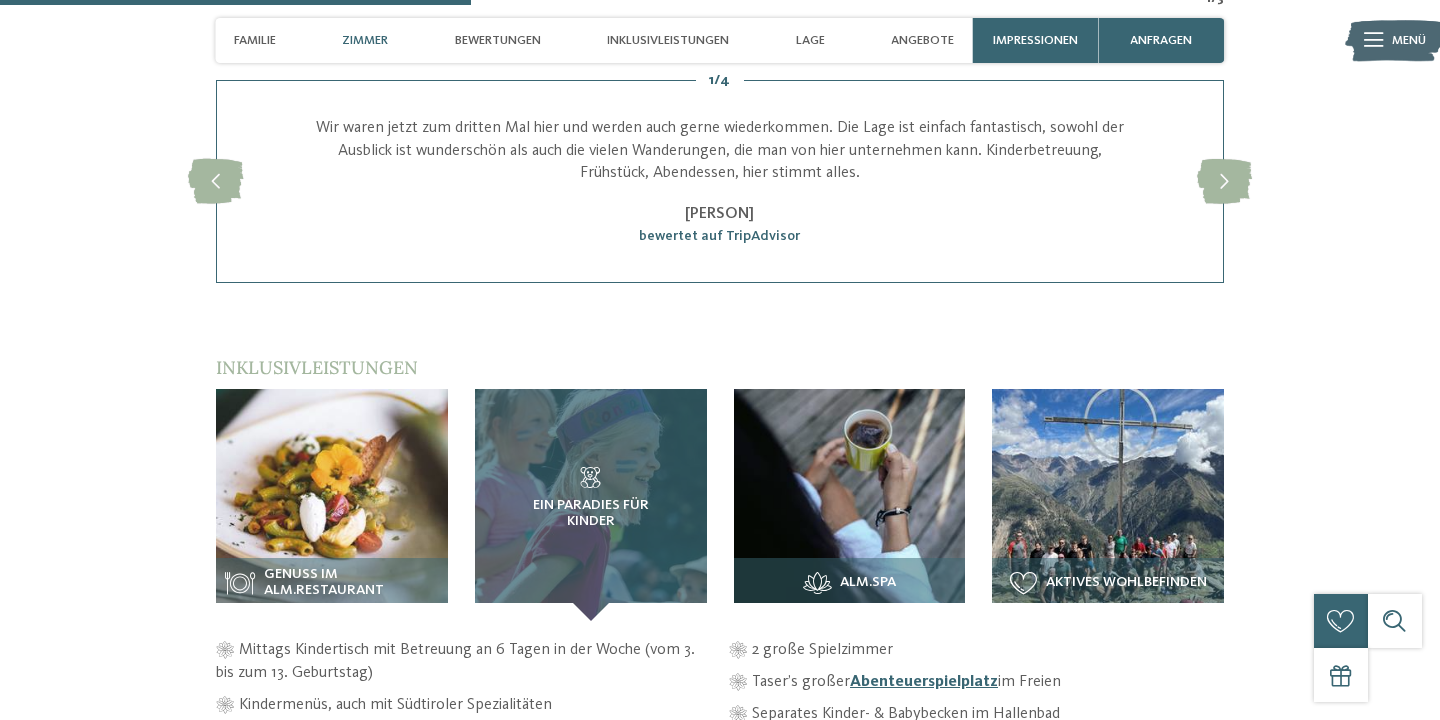 click on "Ein Paradies für Kinder" at bounding box center [591, 505] 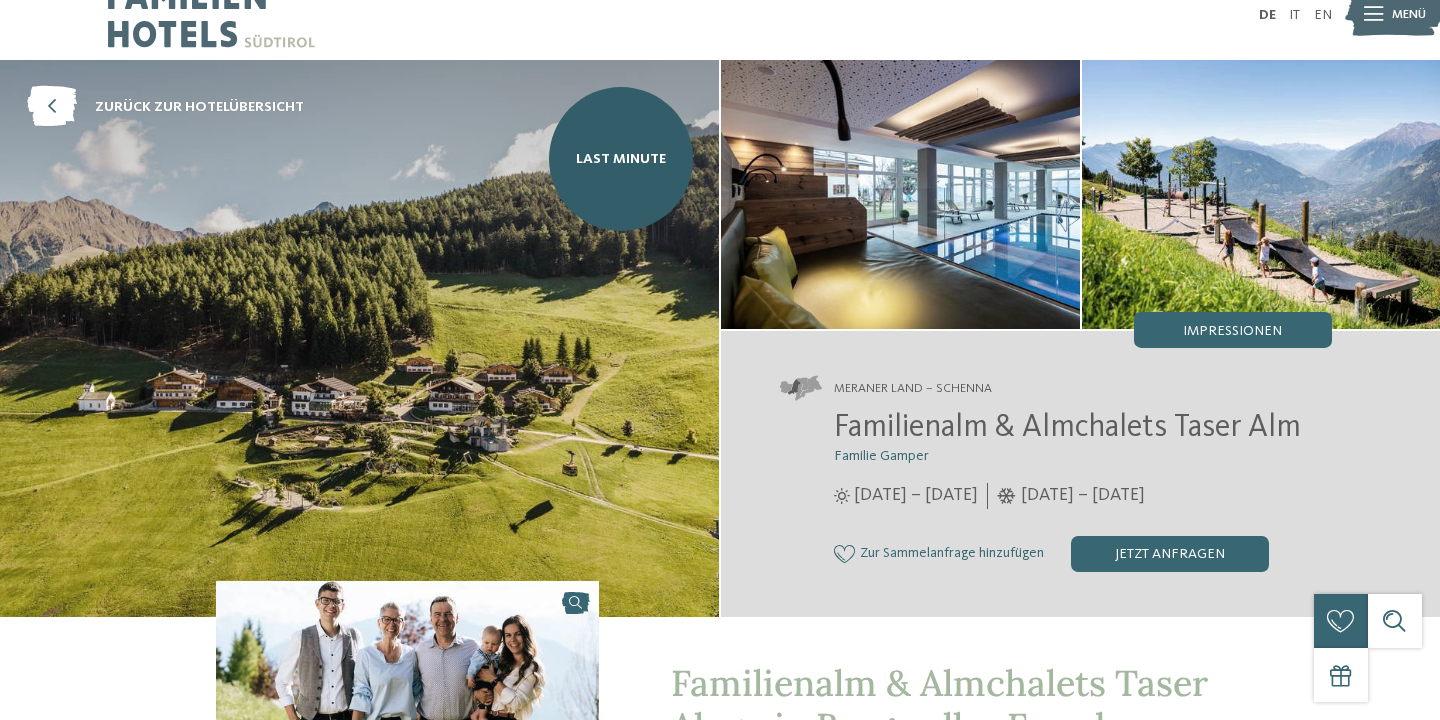 scroll, scrollTop: 0, scrollLeft: 0, axis: both 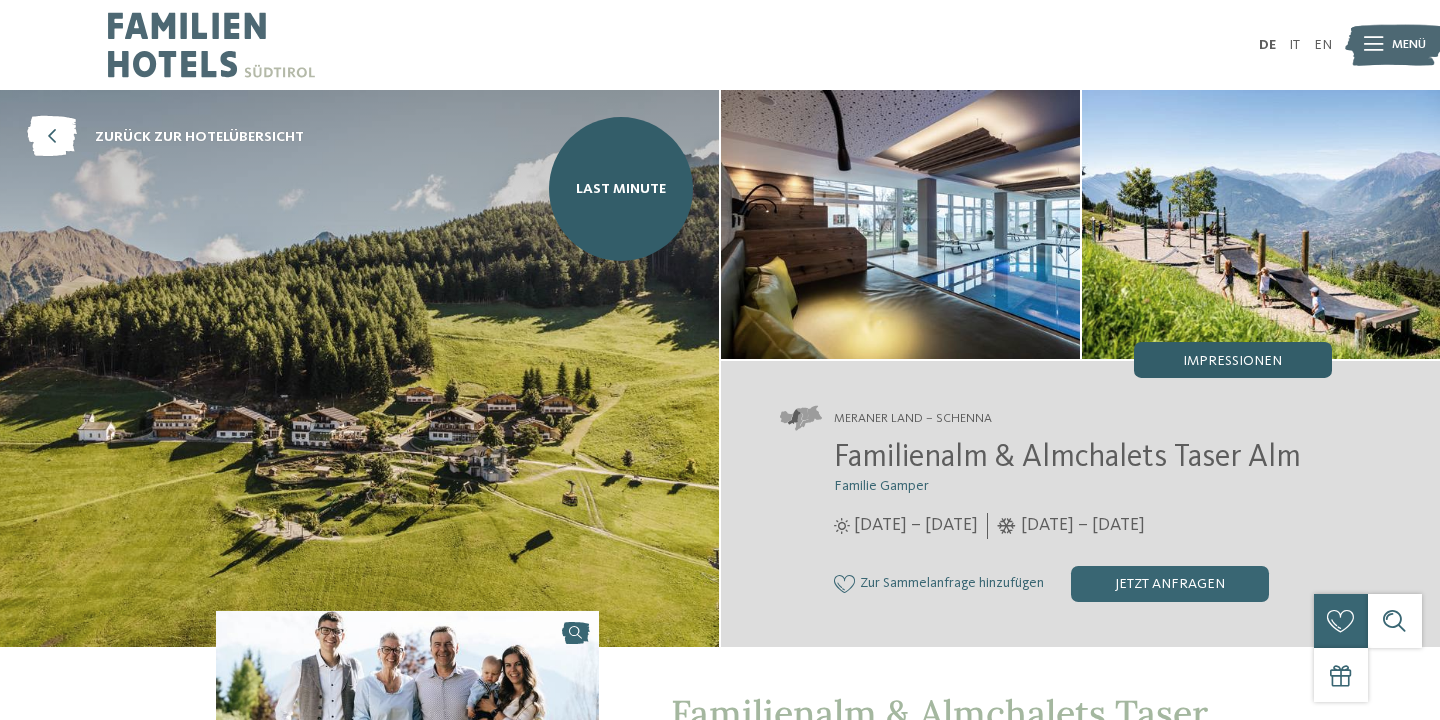 click on "Impressionen" at bounding box center (1232, 361) 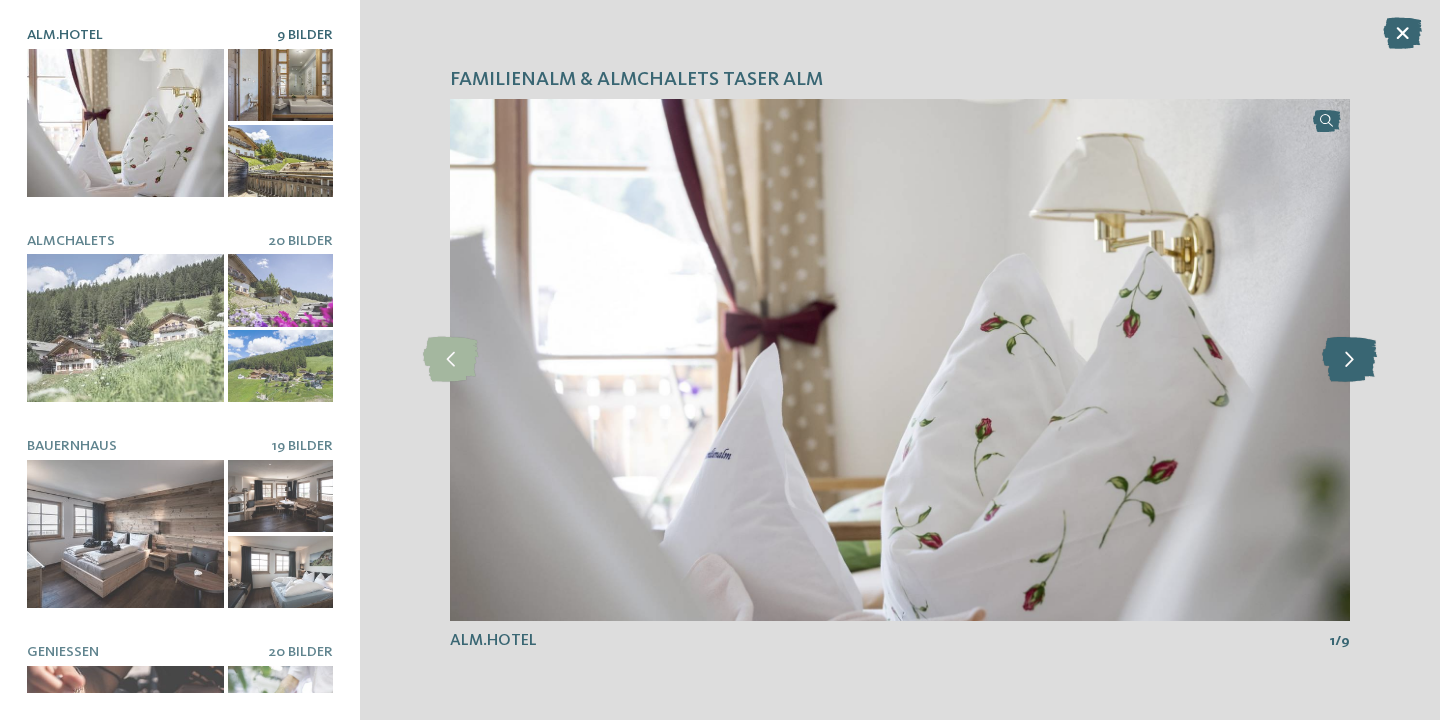 click at bounding box center (1349, 359) 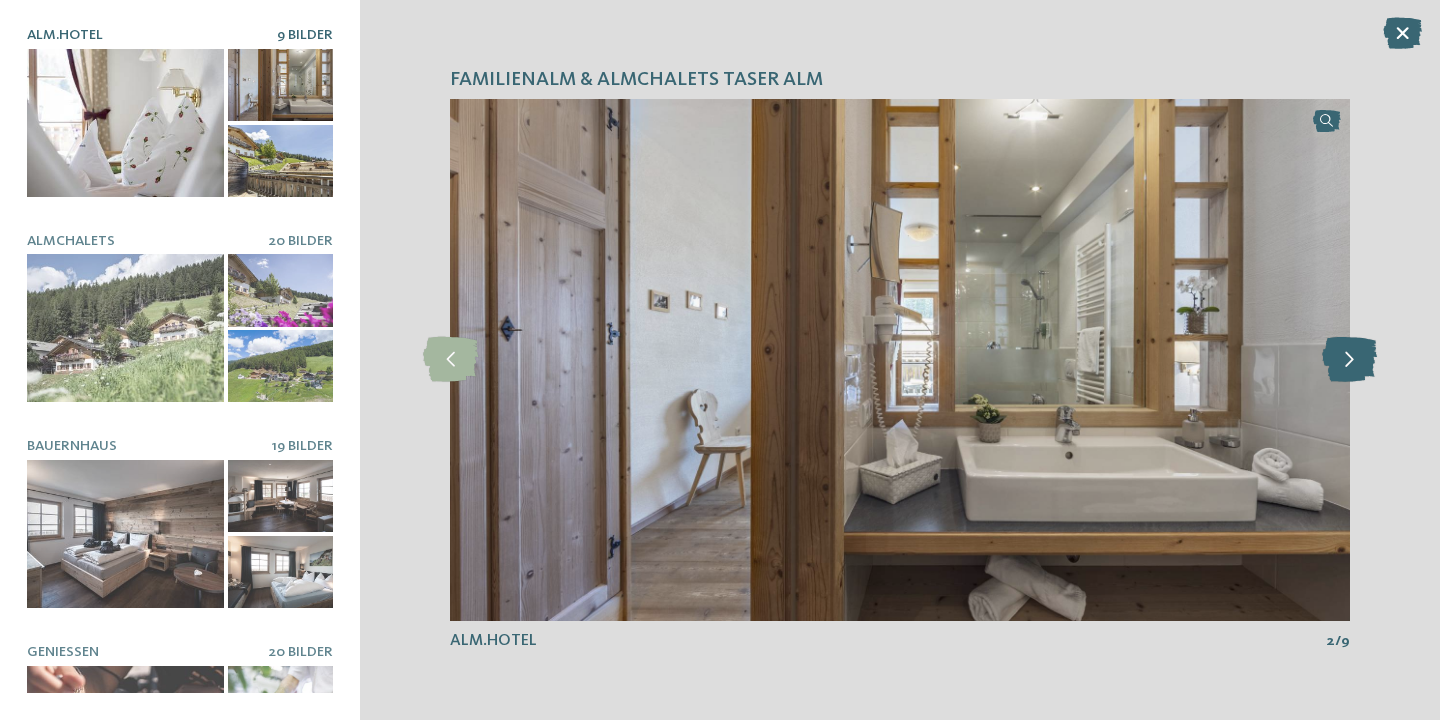 click at bounding box center (1349, 359) 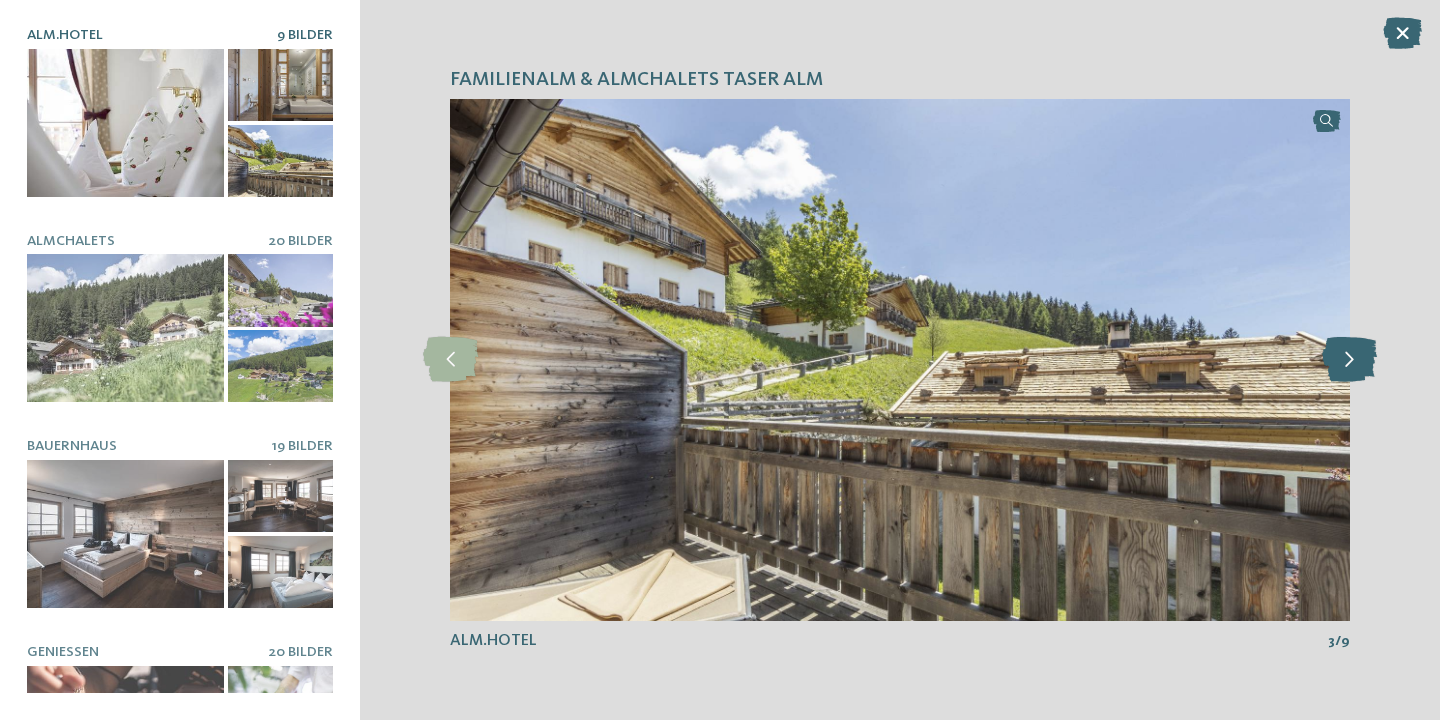 click at bounding box center [1349, 359] 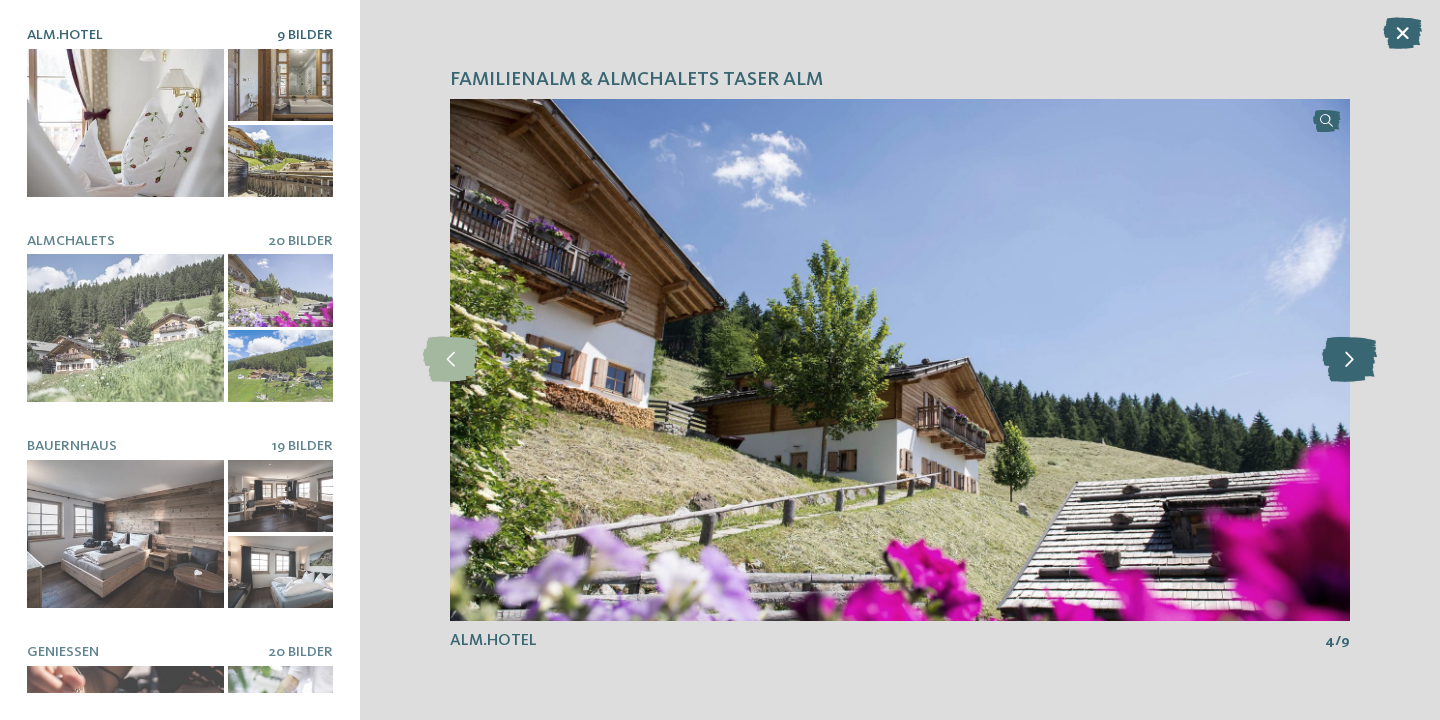 click at bounding box center [1349, 359] 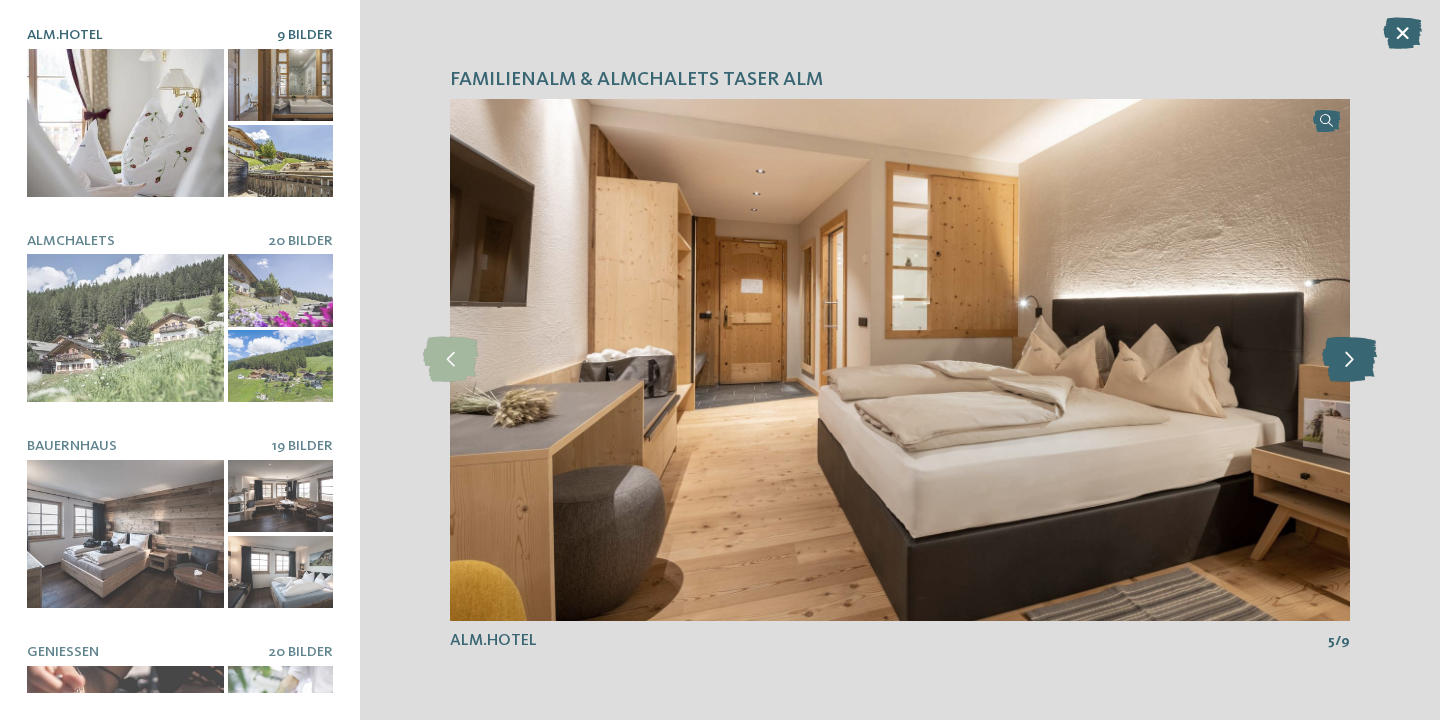 click at bounding box center (1349, 359) 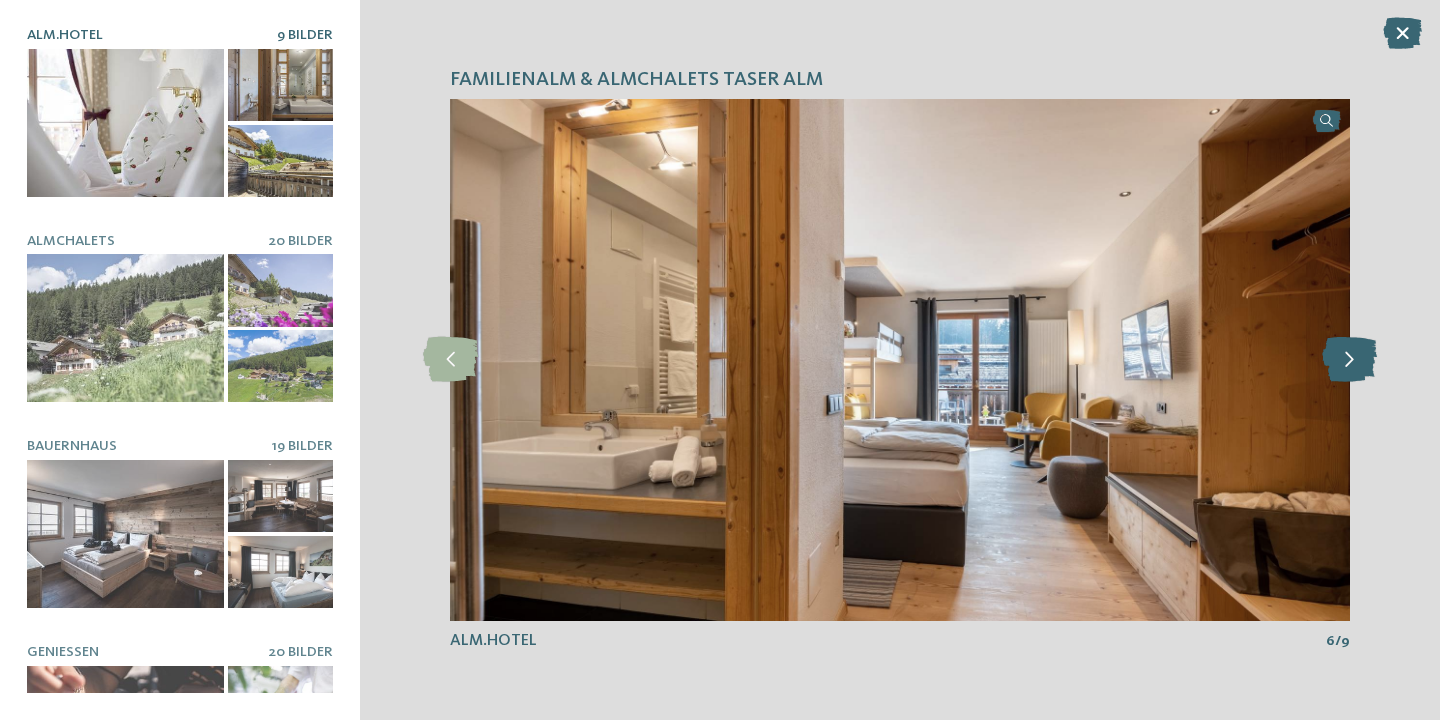 click at bounding box center [1349, 359] 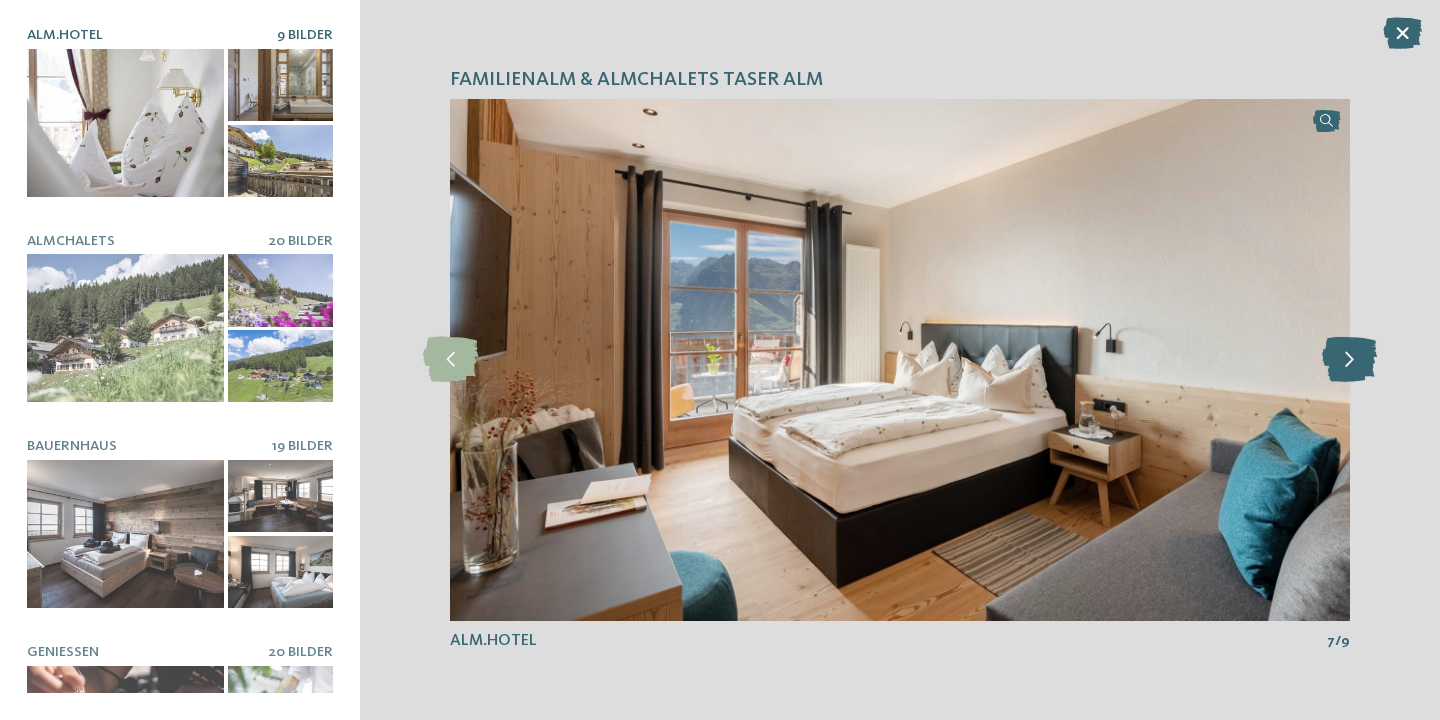 click at bounding box center (1349, 359) 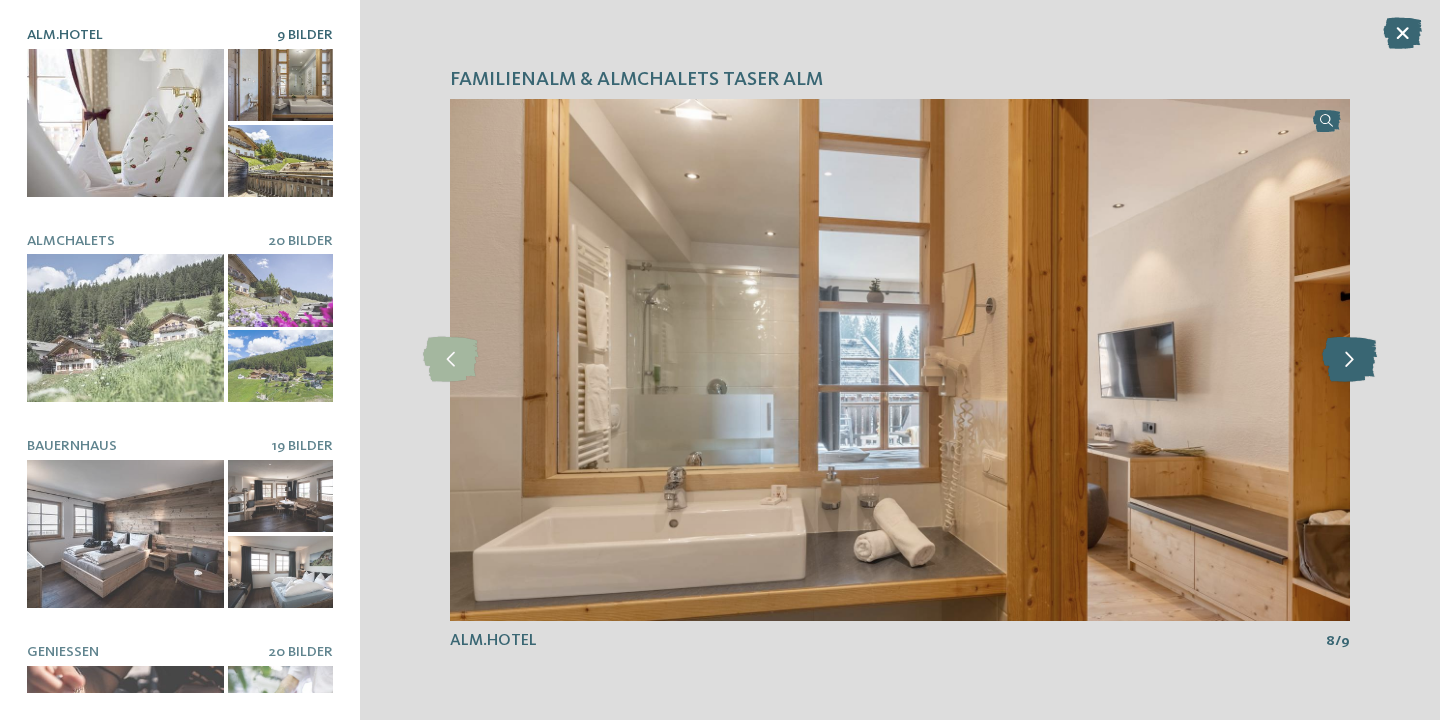 click at bounding box center [1349, 359] 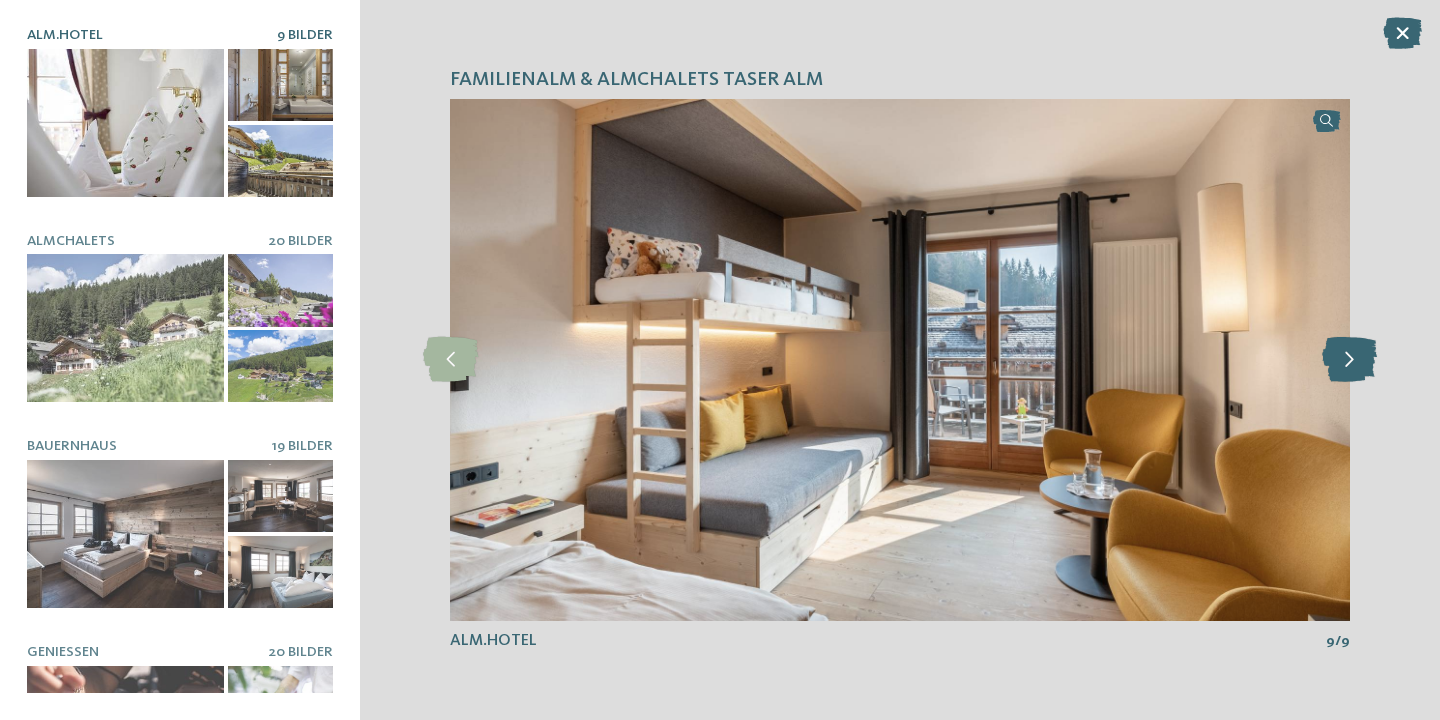 click at bounding box center [1349, 359] 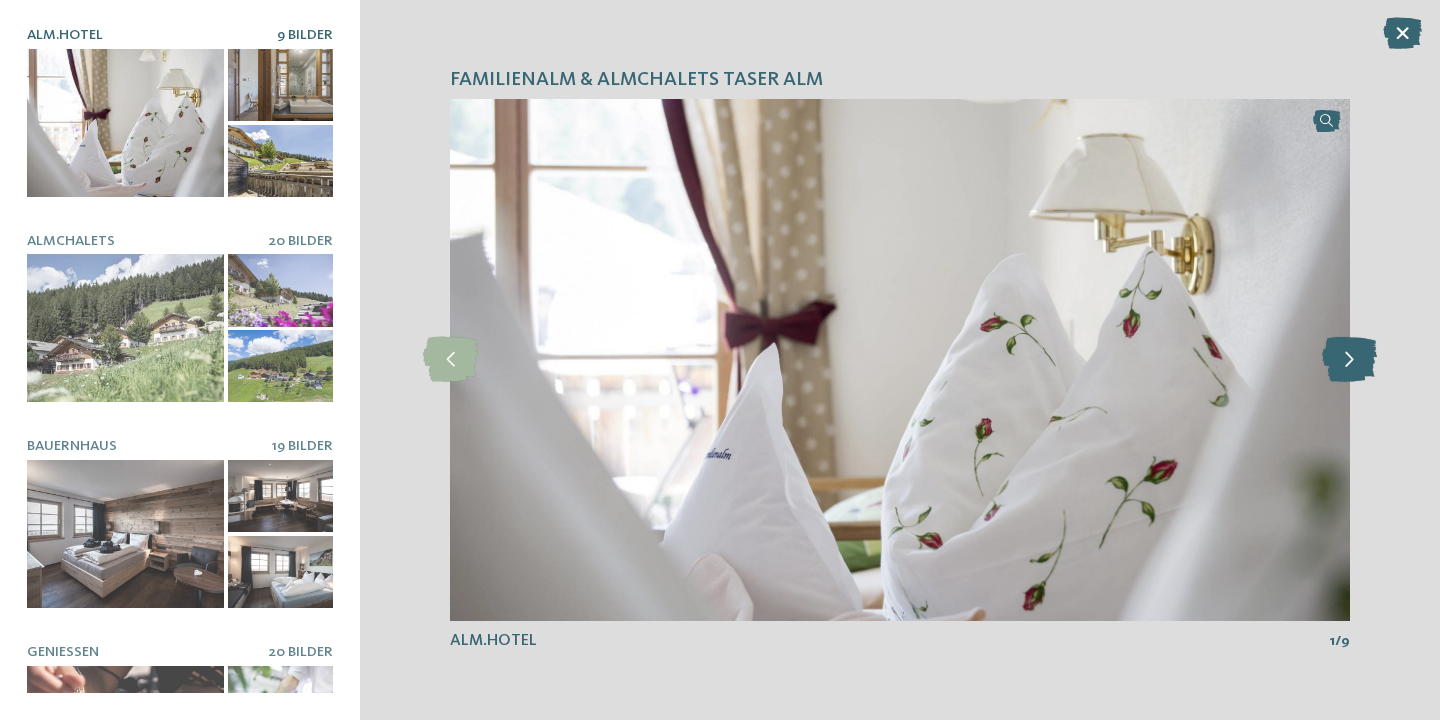 click at bounding box center (1349, 359) 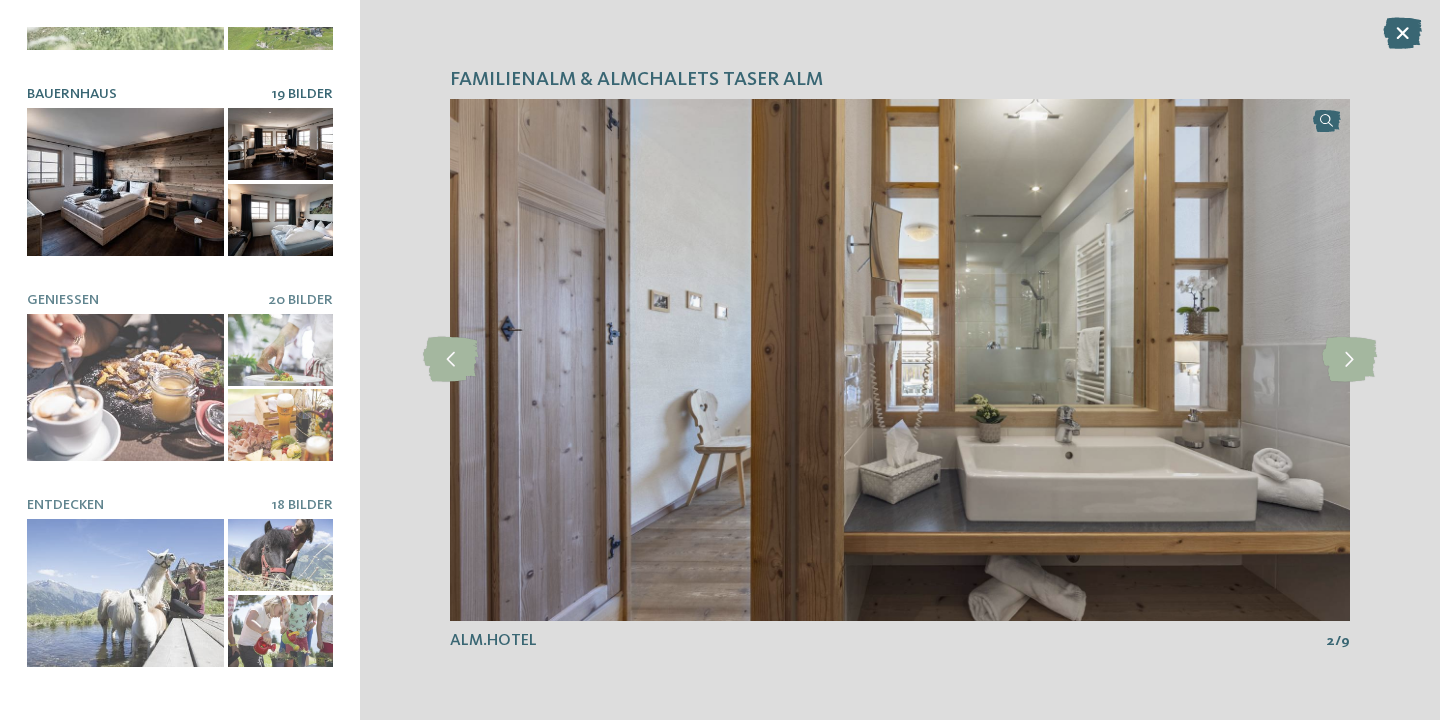 scroll, scrollTop: 359, scrollLeft: 0, axis: vertical 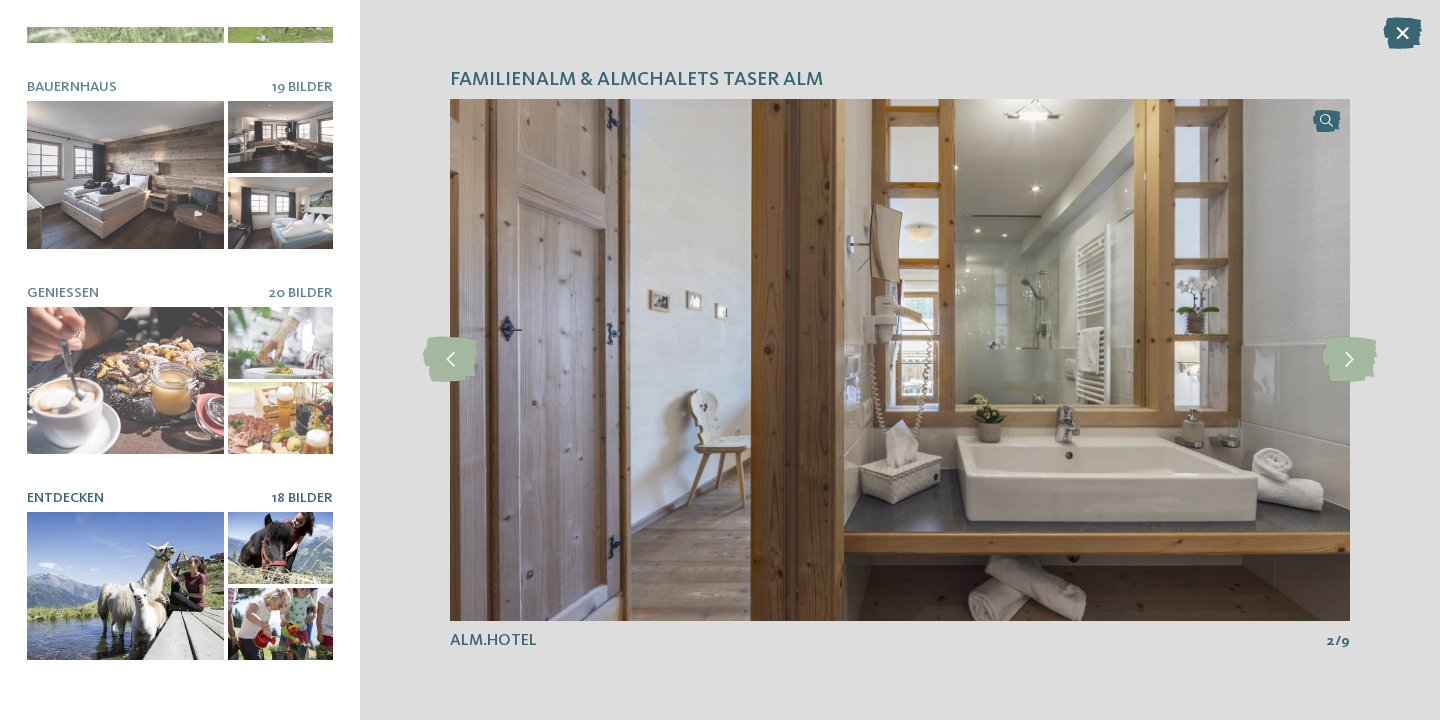 click at bounding box center (125, 586) 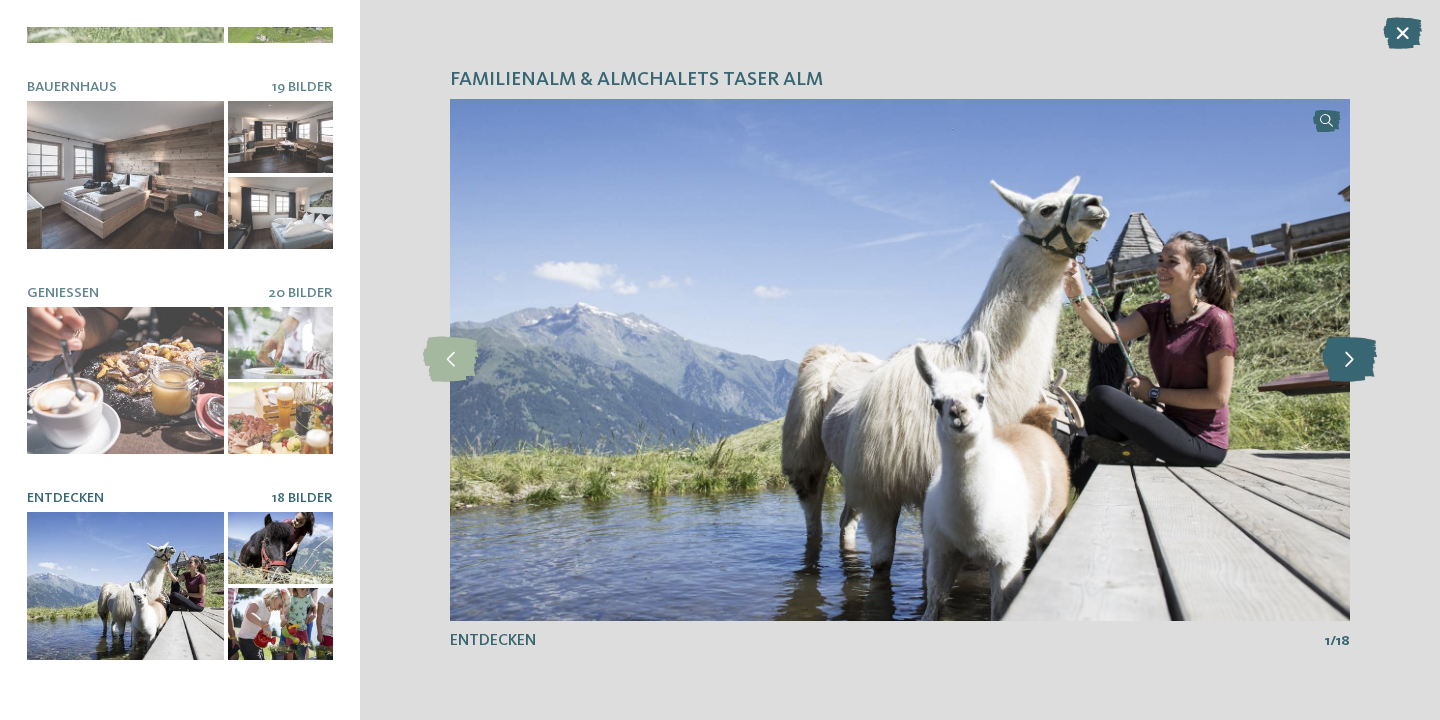 click at bounding box center [1349, 359] 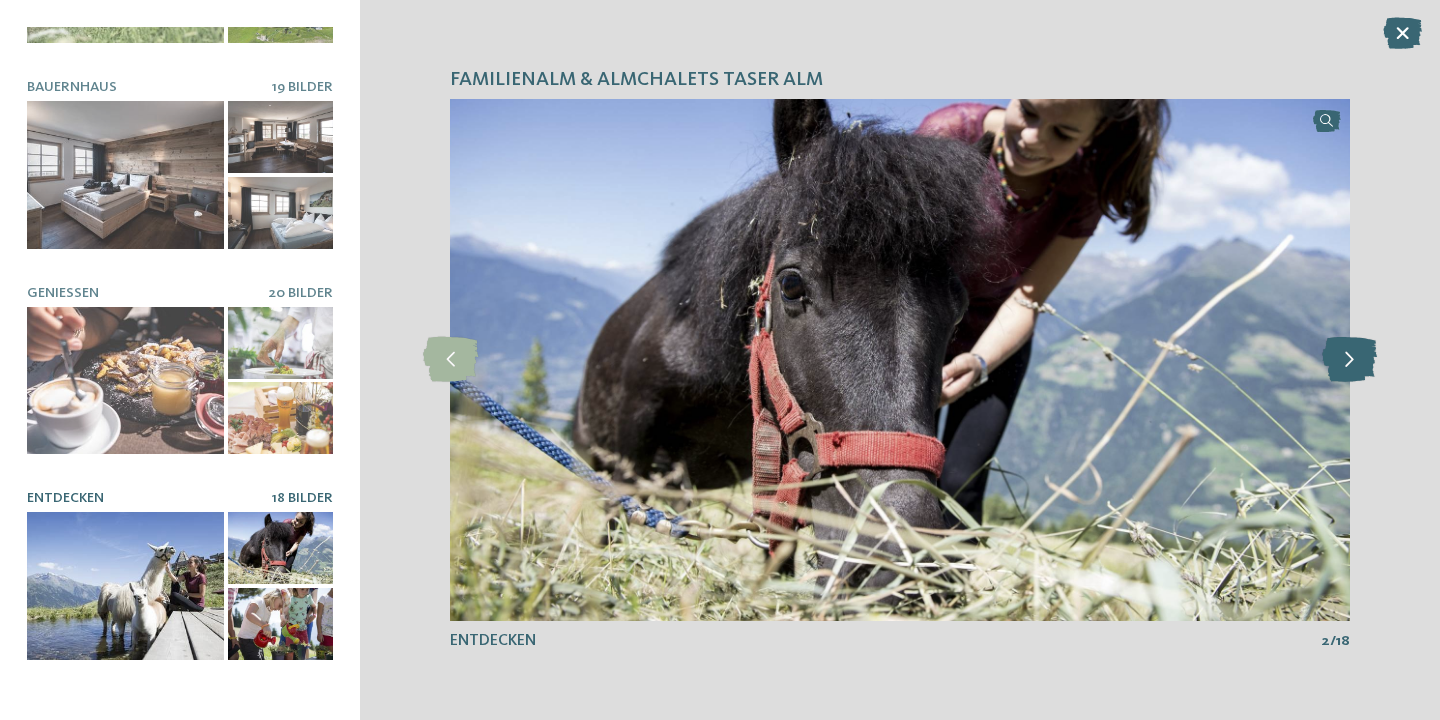 click at bounding box center (1349, 359) 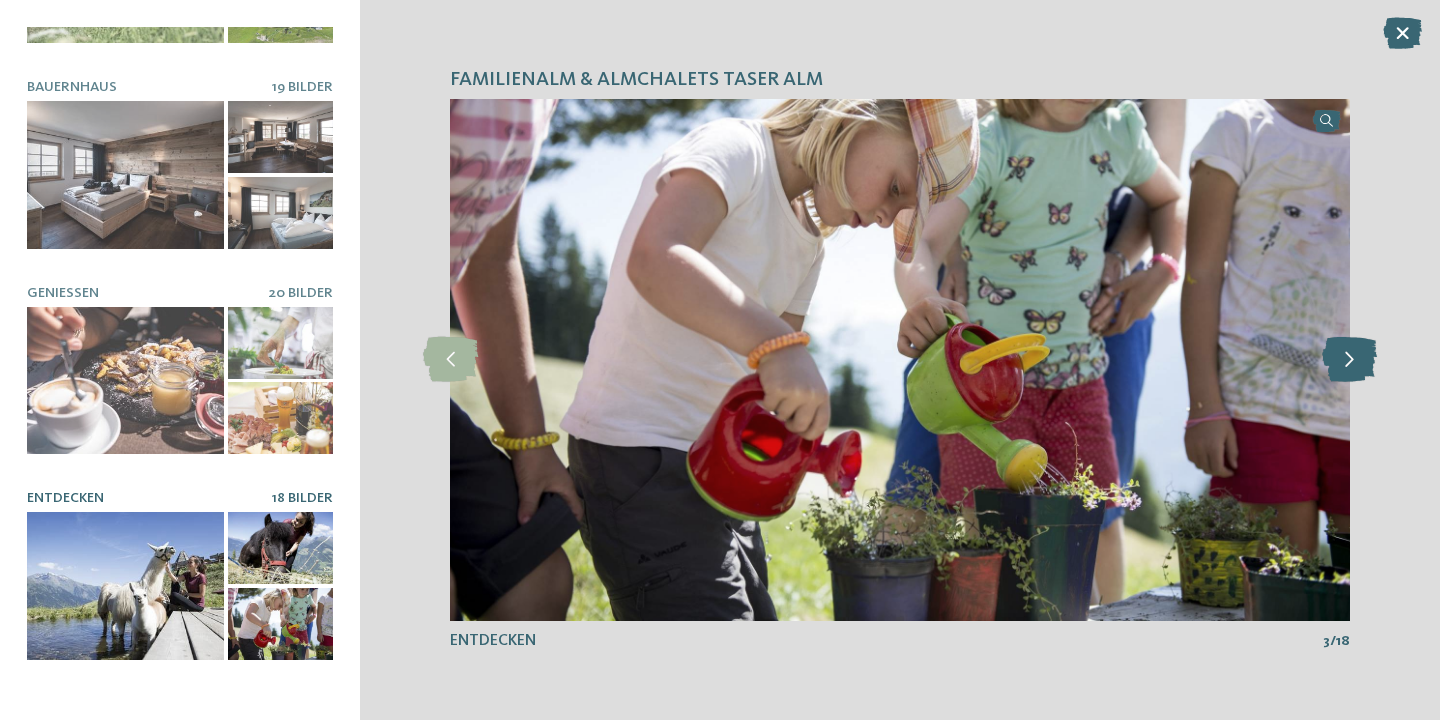click at bounding box center (1349, 359) 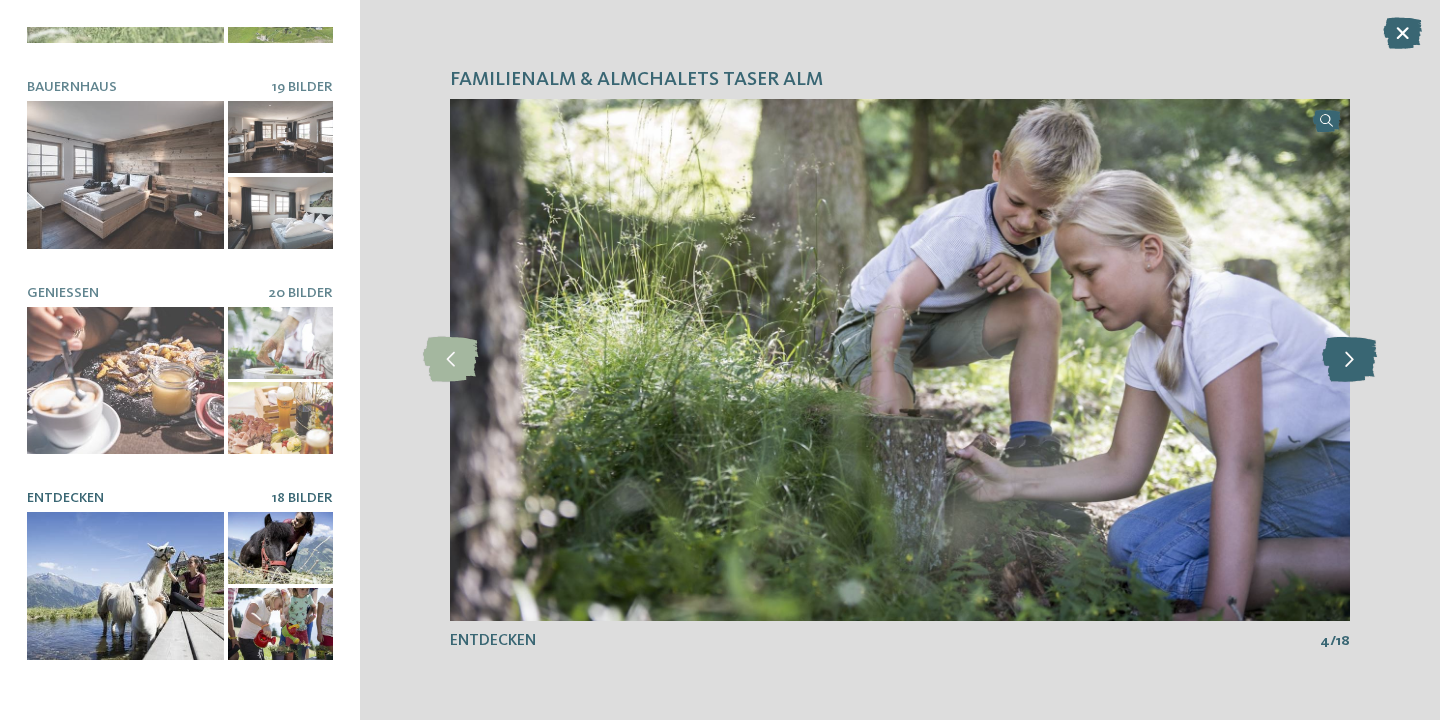 click at bounding box center [1349, 359] 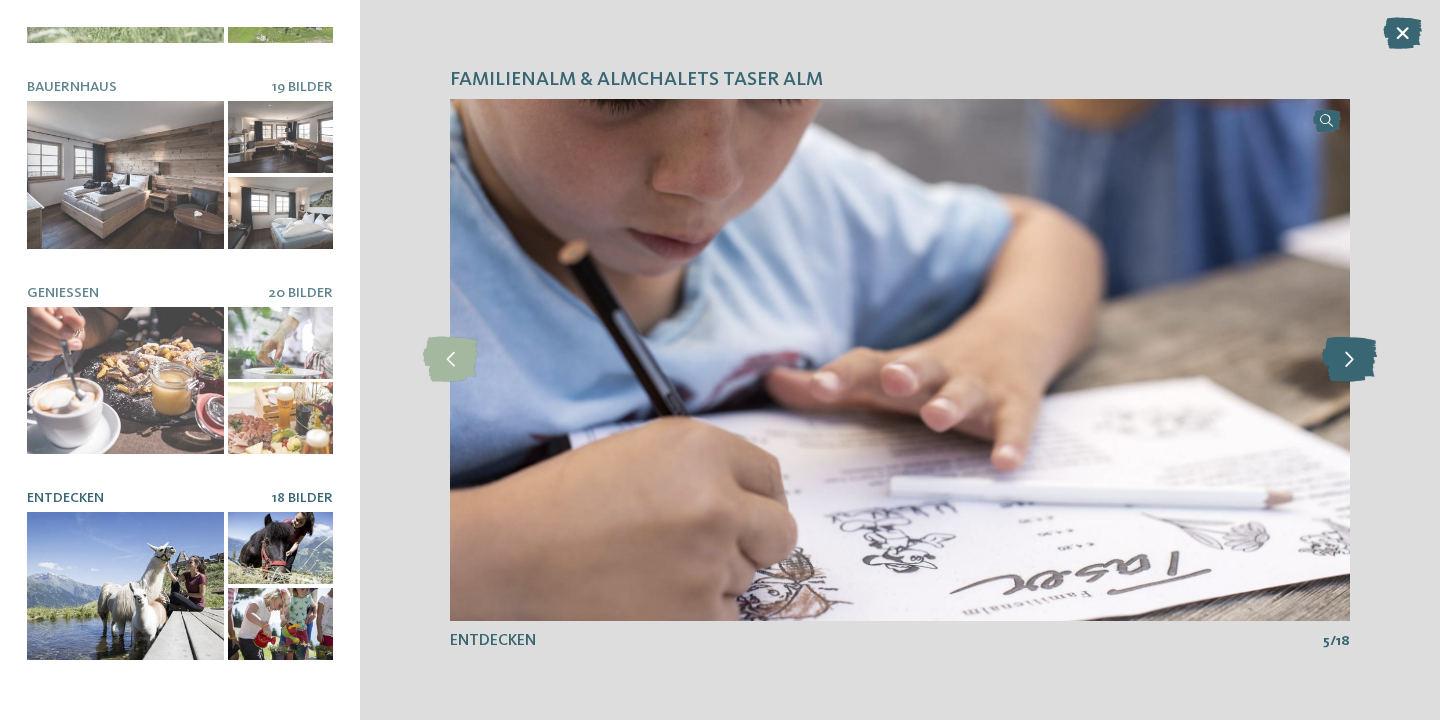 click at bounding box center [1349, 359] 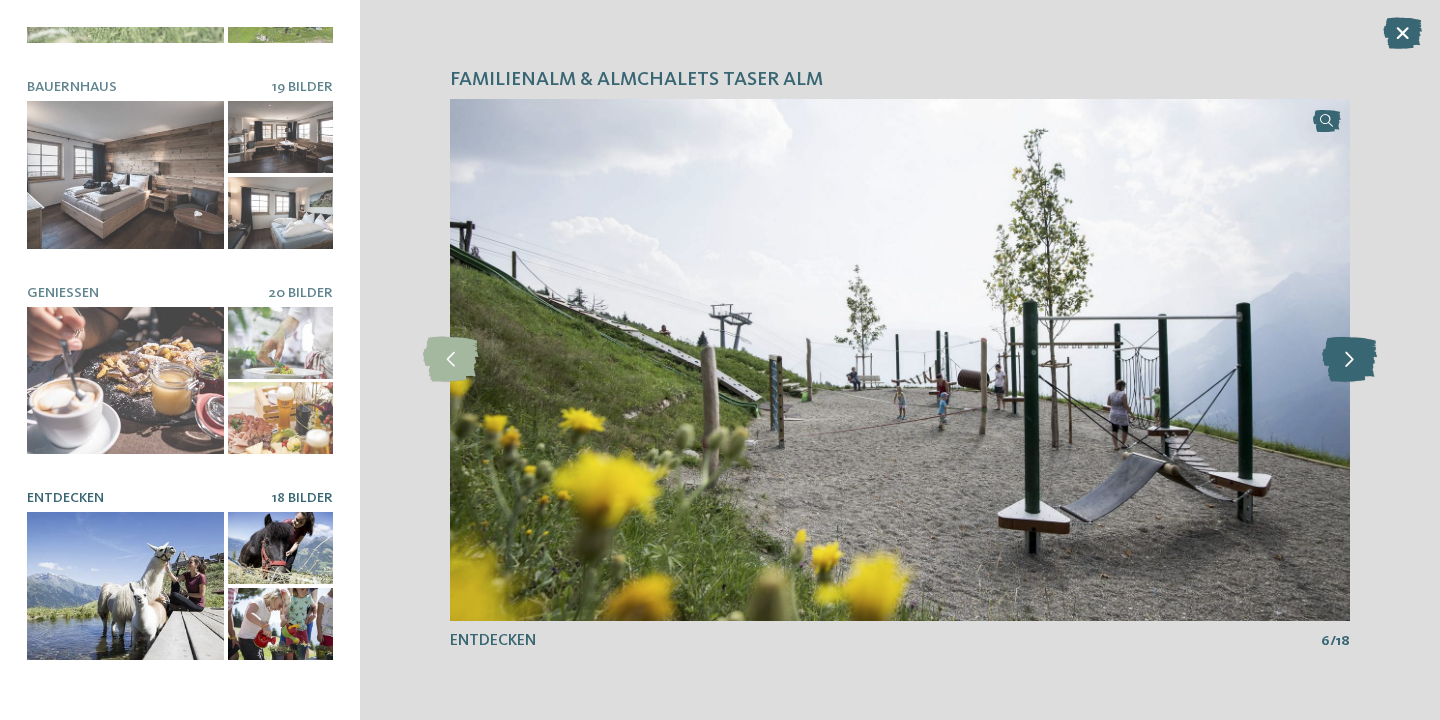 click at bounding box center (1349, 359) 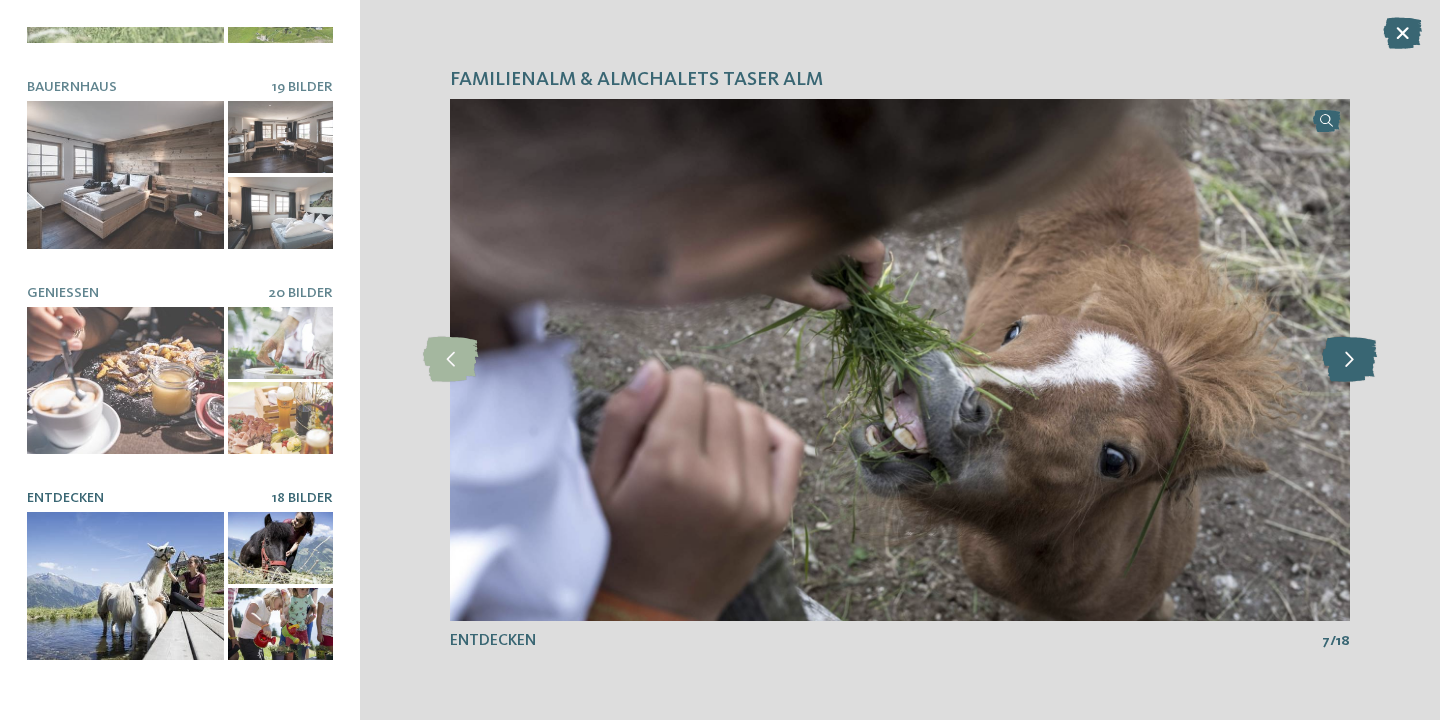 click at bounding box center (1349, 359) 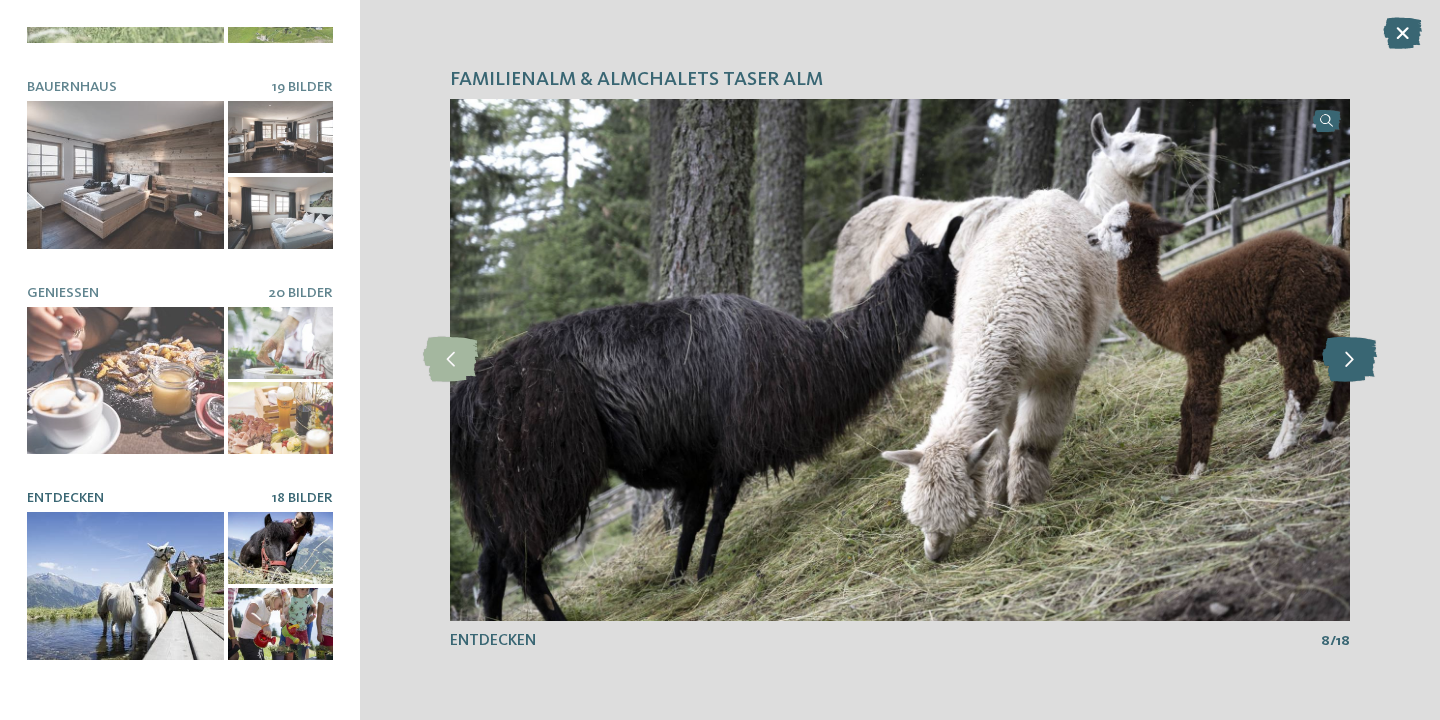 click at bounding box center [1349, 359] 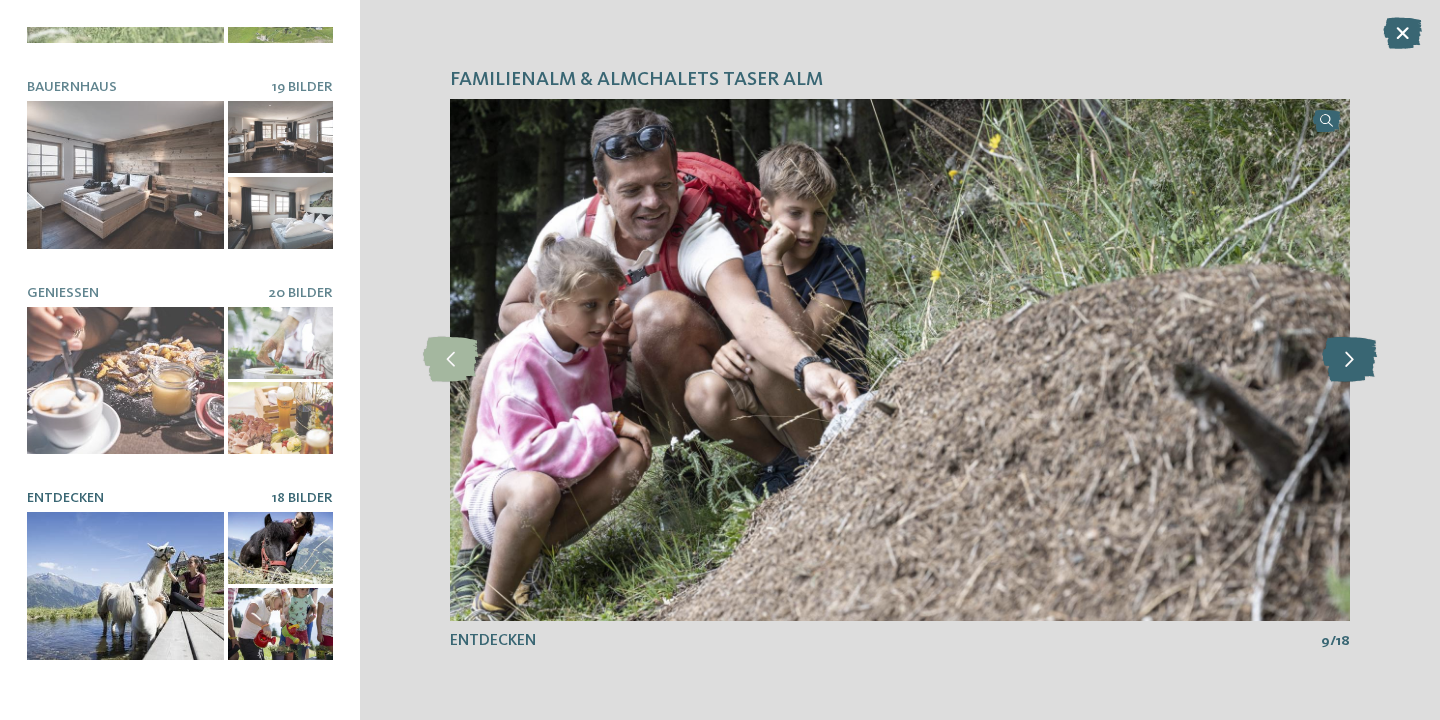 click at bounding box center [1349, 359] 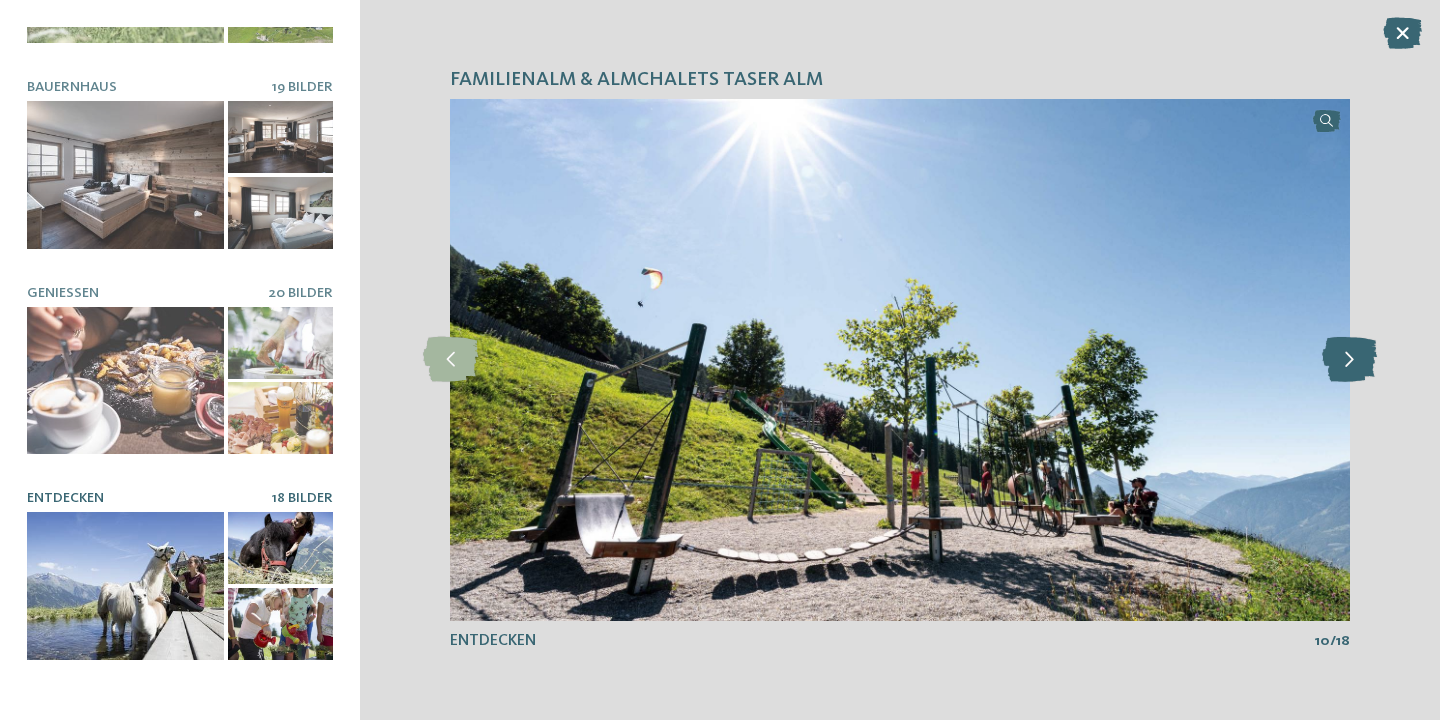 click at bounding box center [1349, 359] 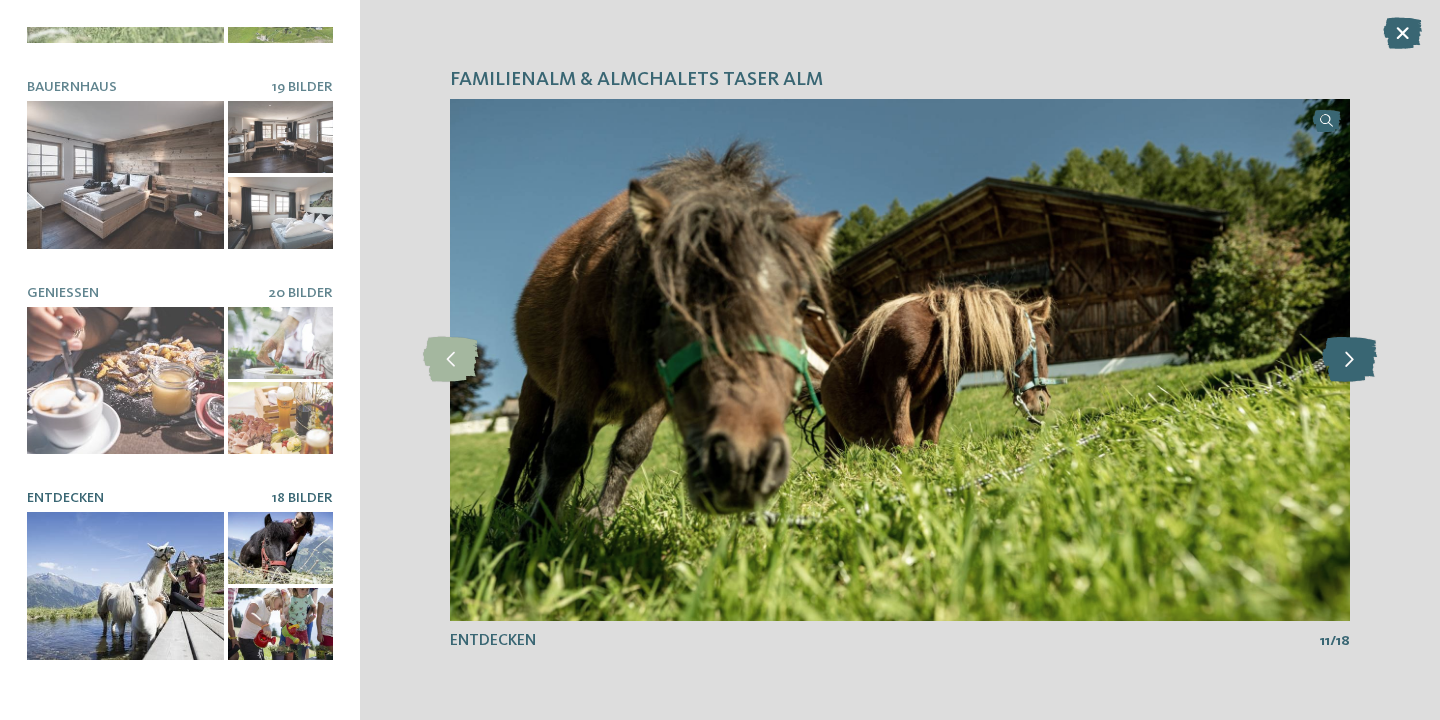 click at bounding box center [1349, 359] 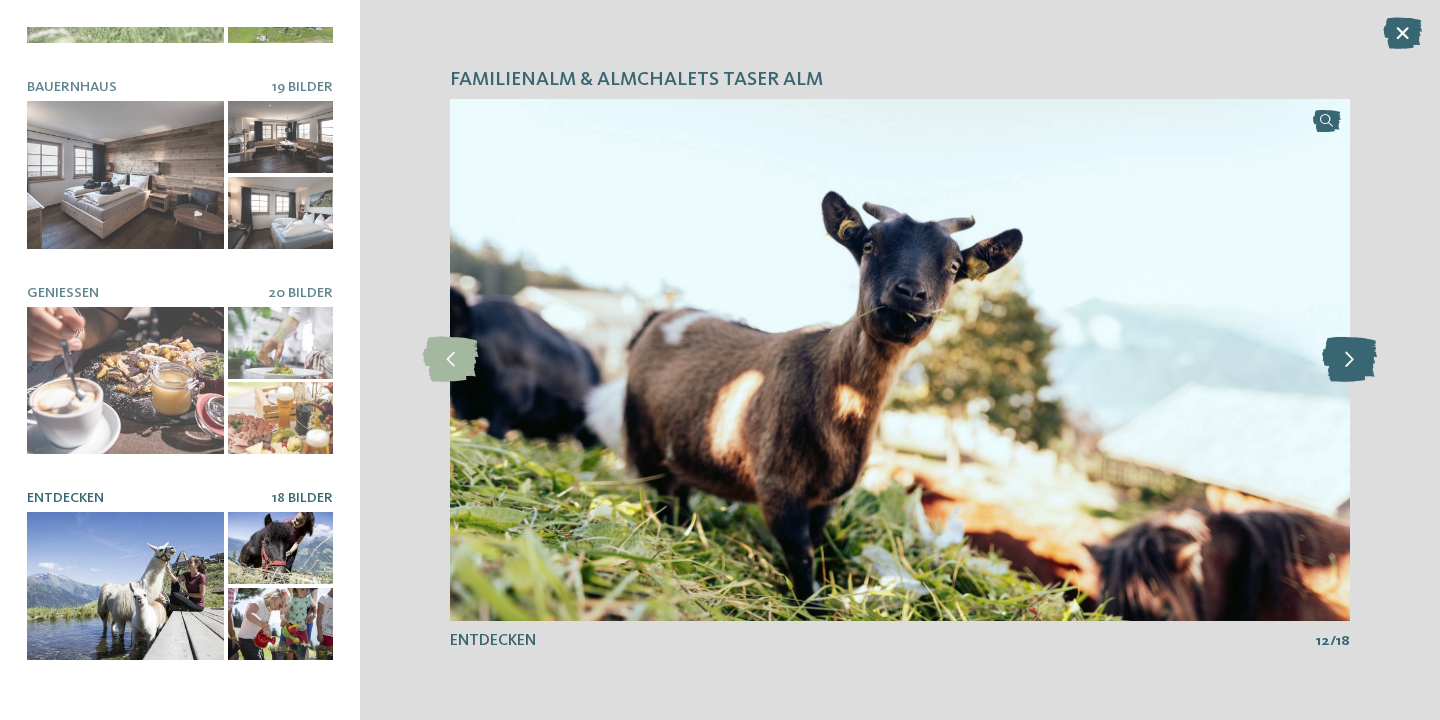 click at bounding box center [1349, 359] 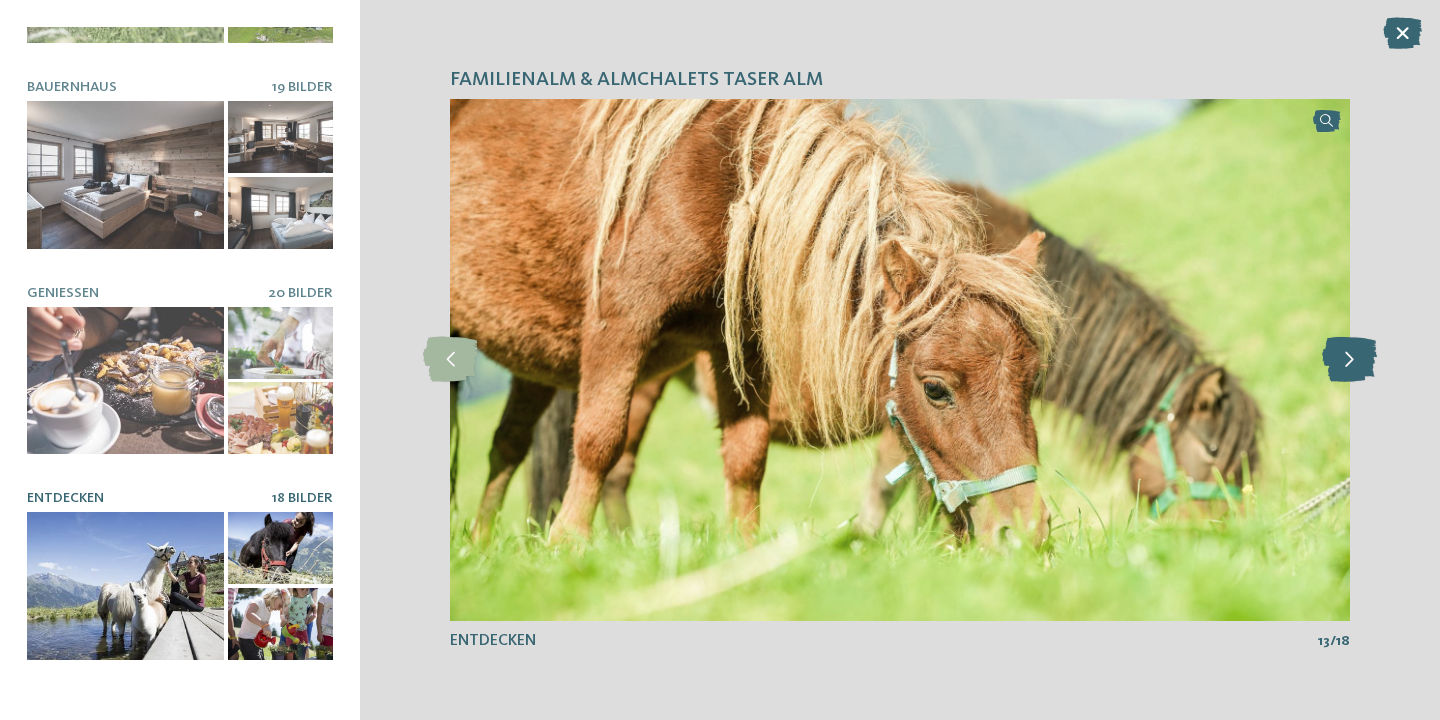 click at bounding box center [1349, 359] 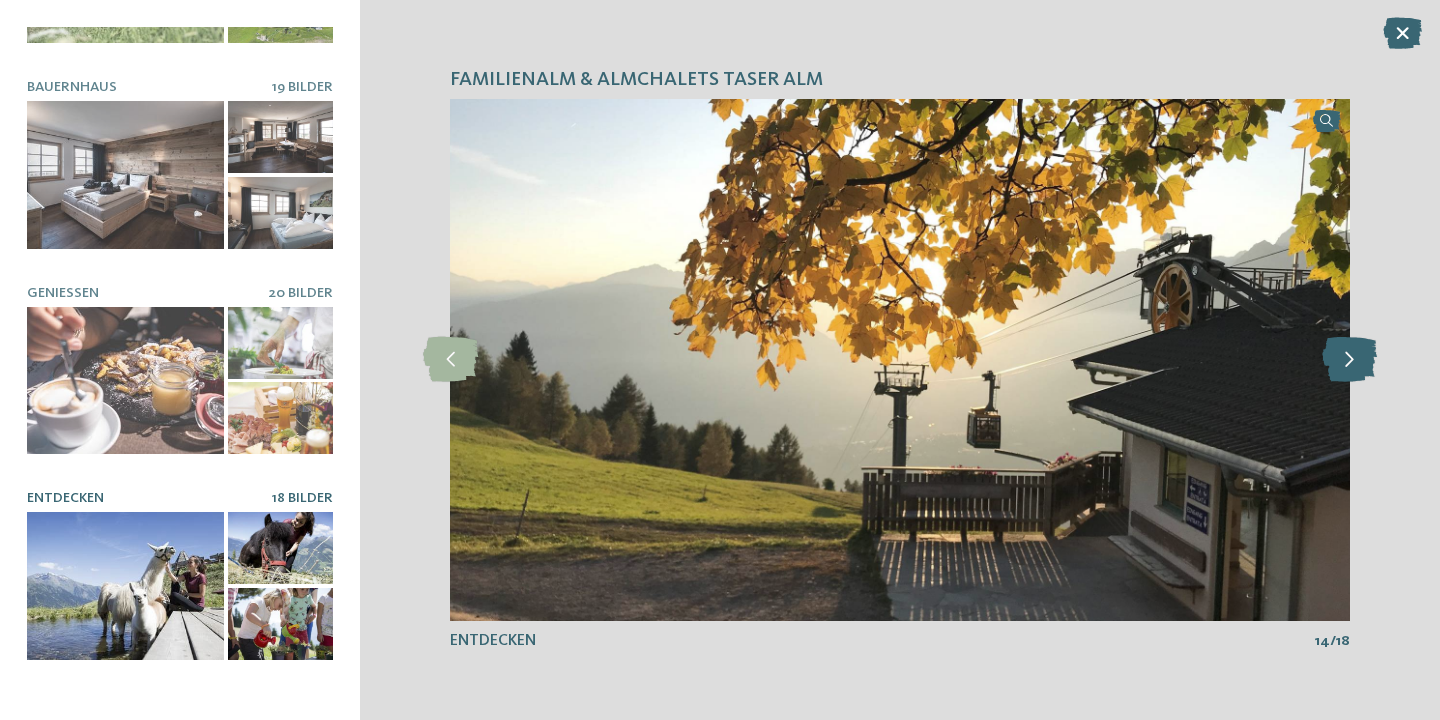 click at bounding box center (1349, 359) 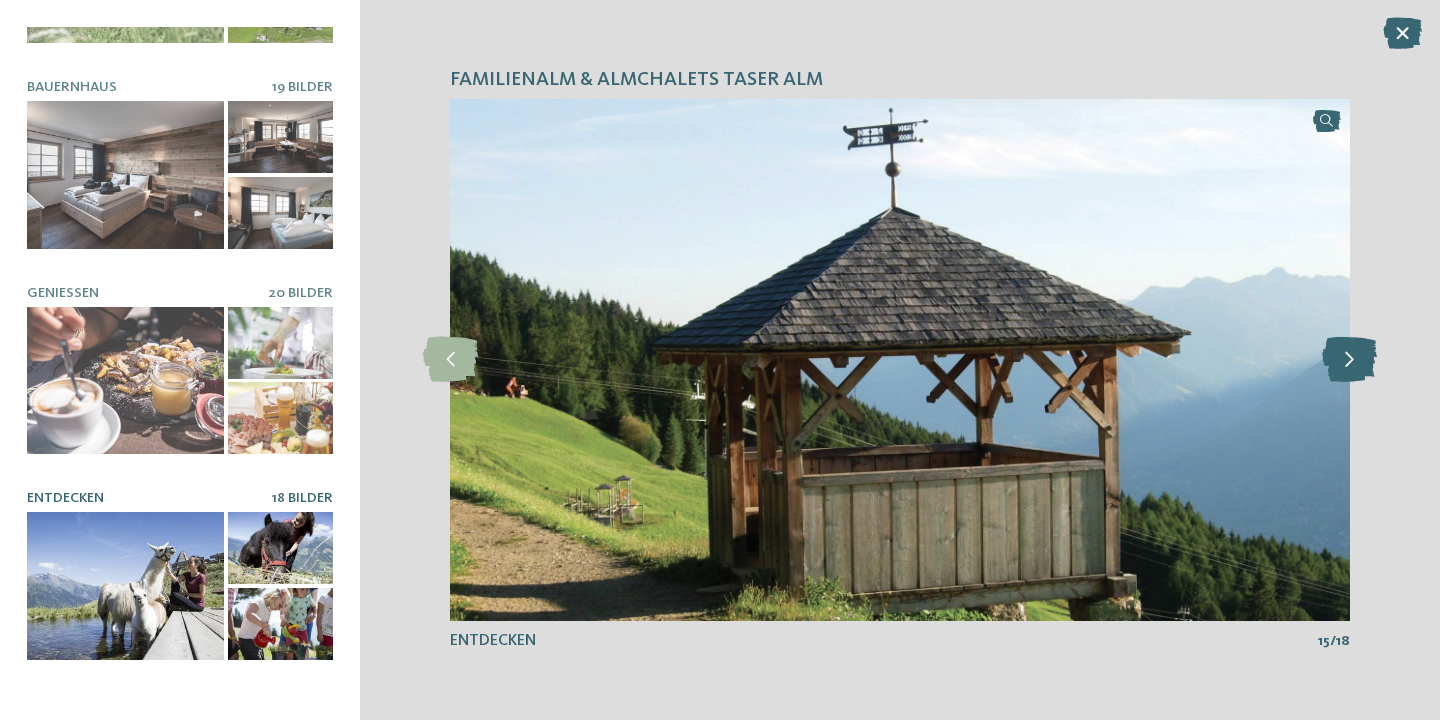click at bounding box center (1349, 359) 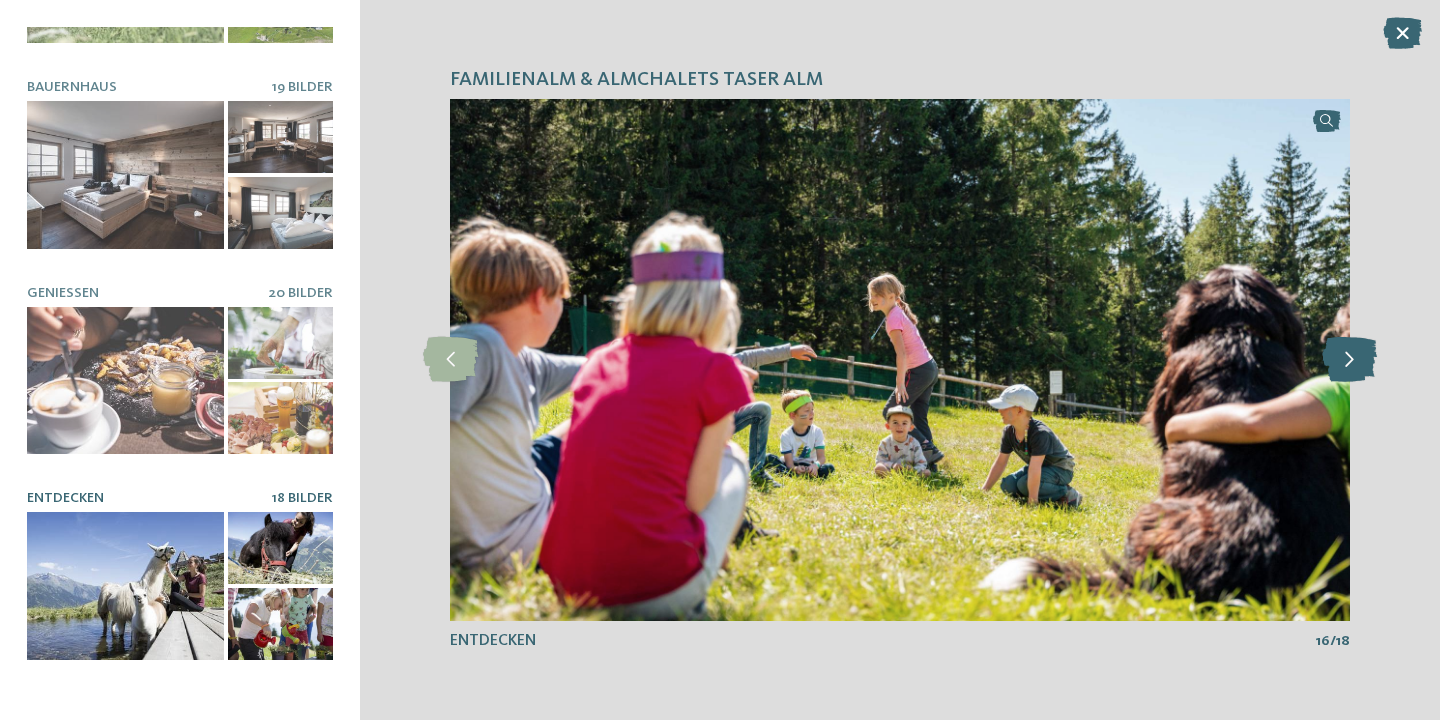 click at bounding box center [1349, 359] 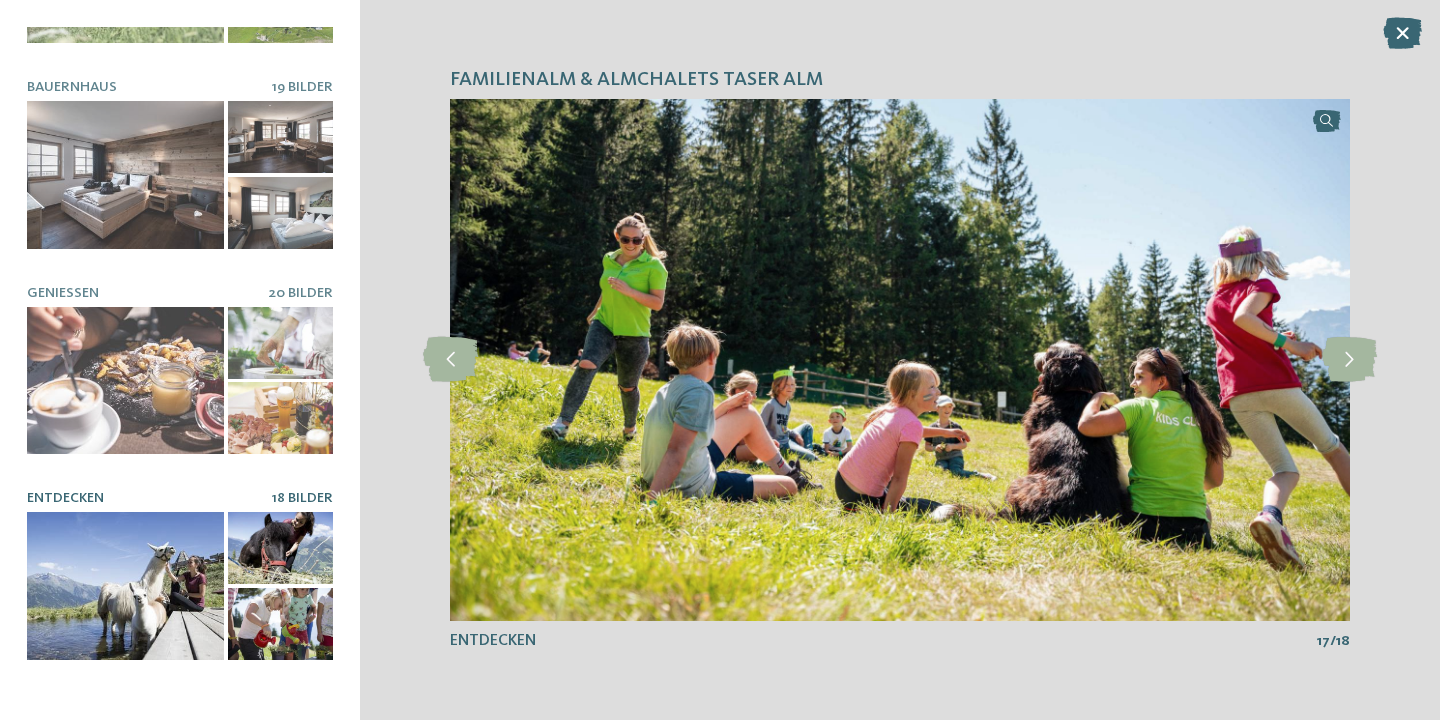 scroll, scrollTop: 532, scrollLeft: 0, axis: vertical 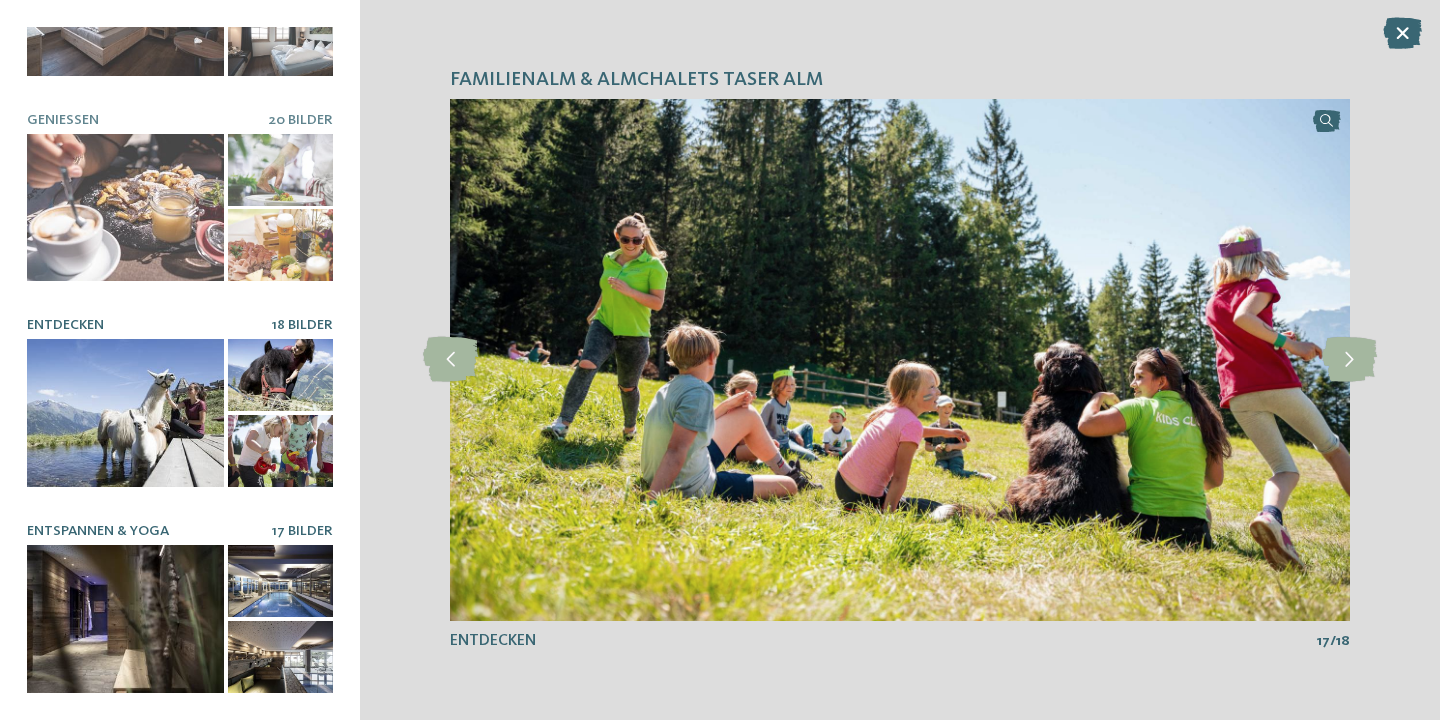 click at bounding box center [280, 581] 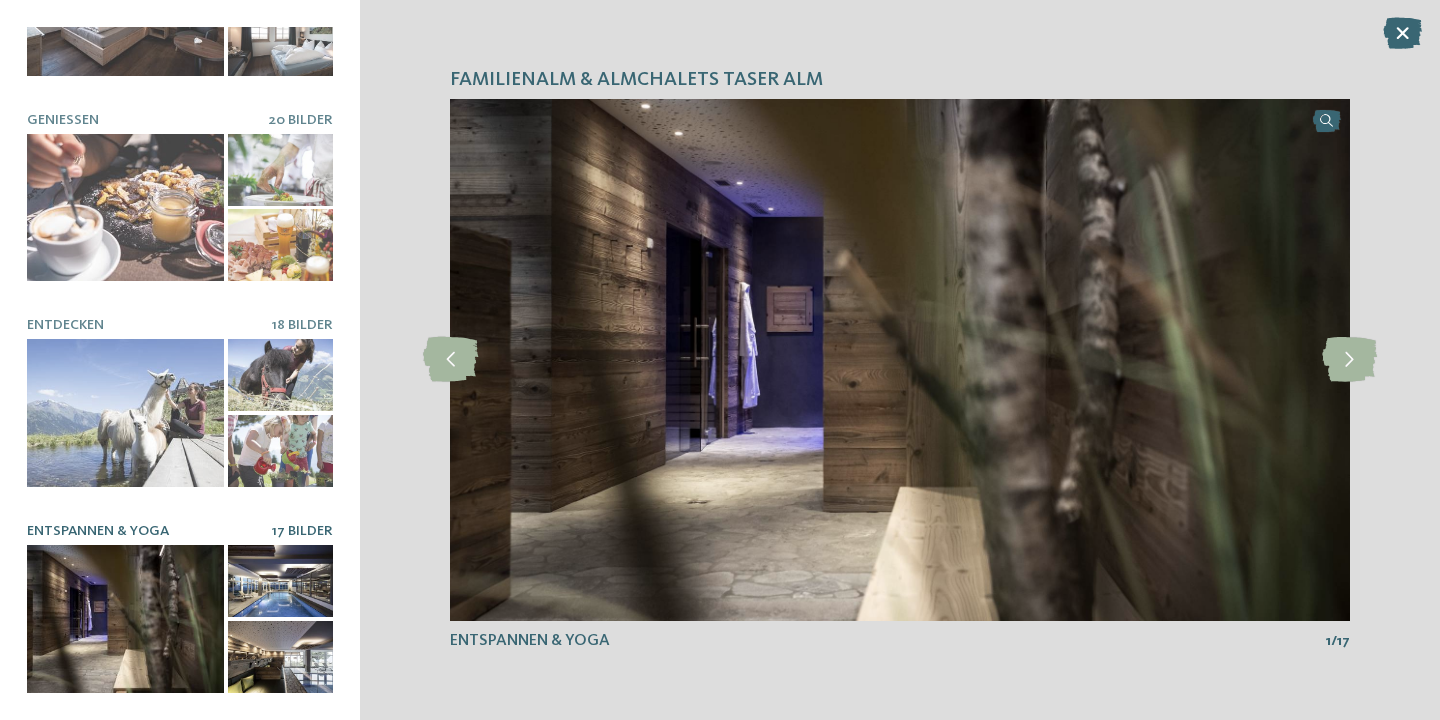 click at bounding box center [280, 657] 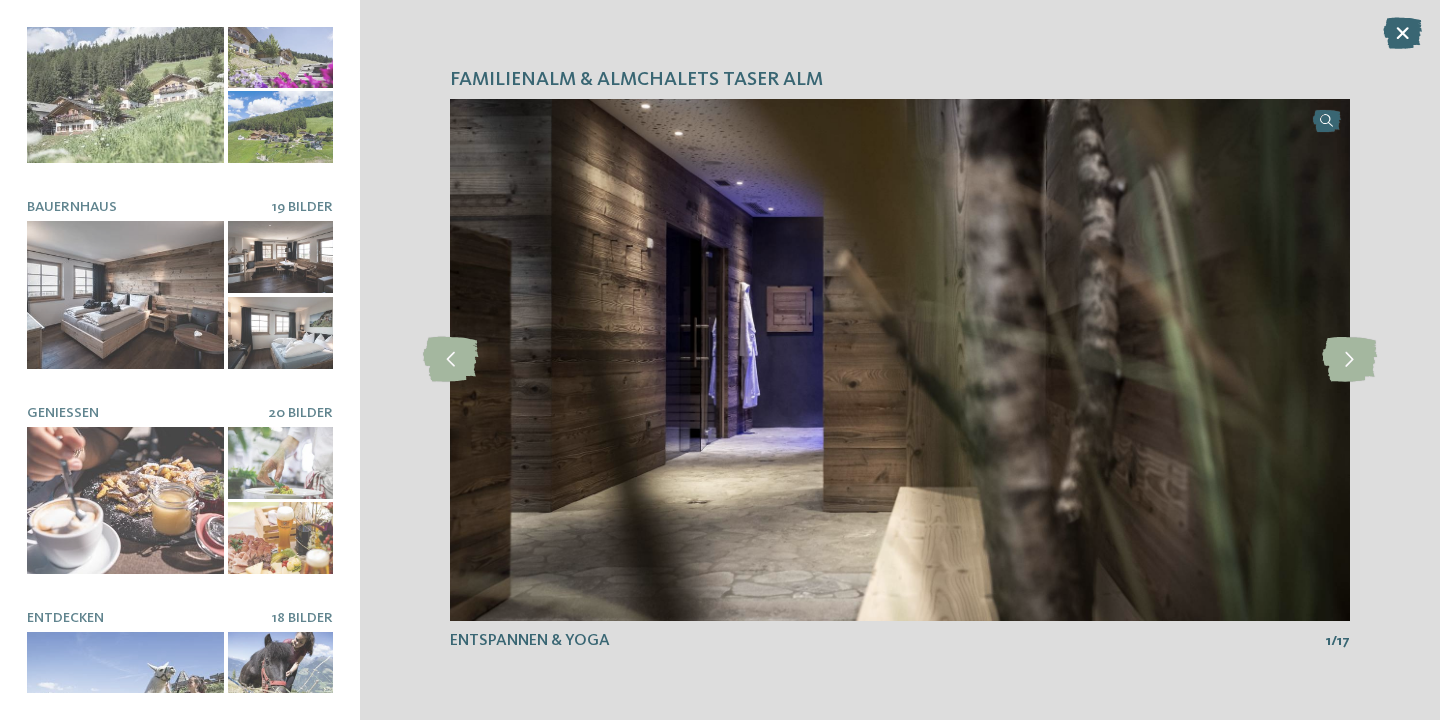 scroll, scrollTop: 197, scrollLeft: 0, axis: vertical 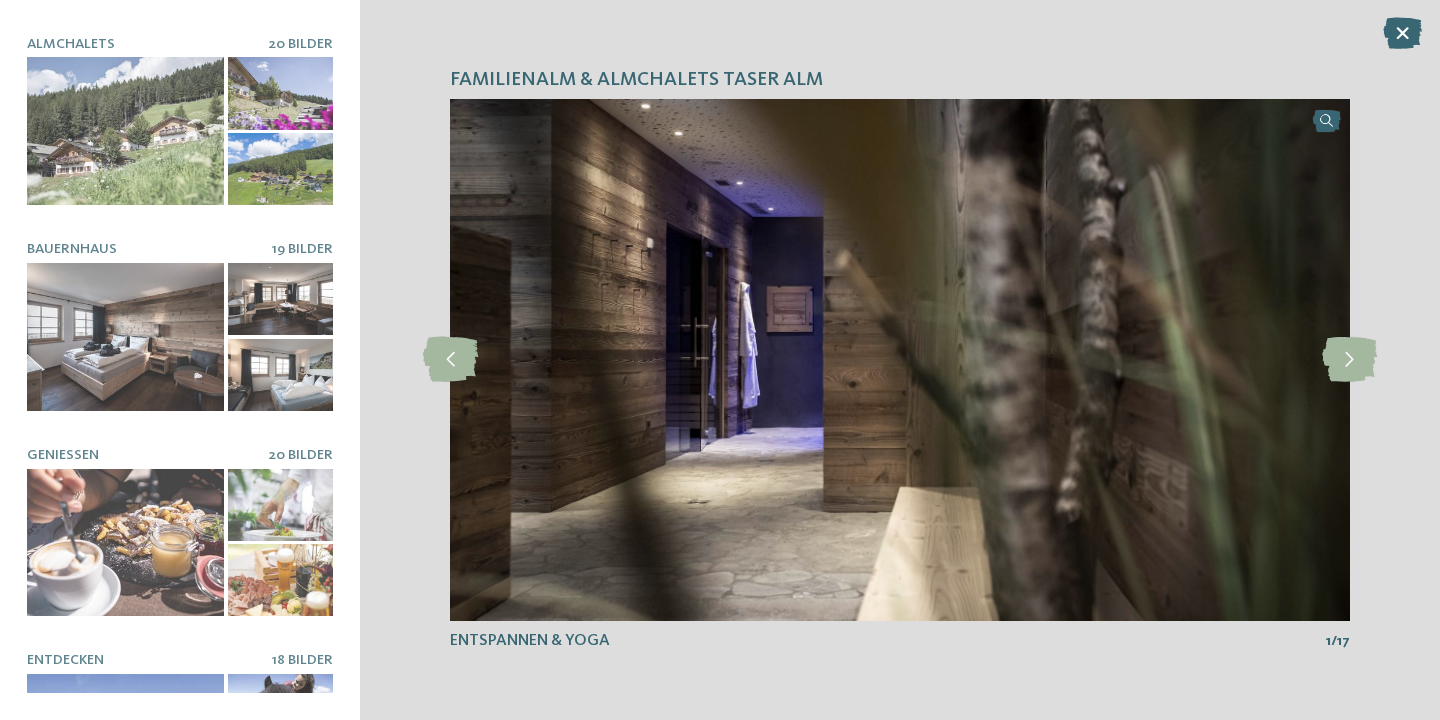 click on "Alm.Hotel
9 Bilder
Almchalets 20 Bilder" at bounding box center [180, 360] 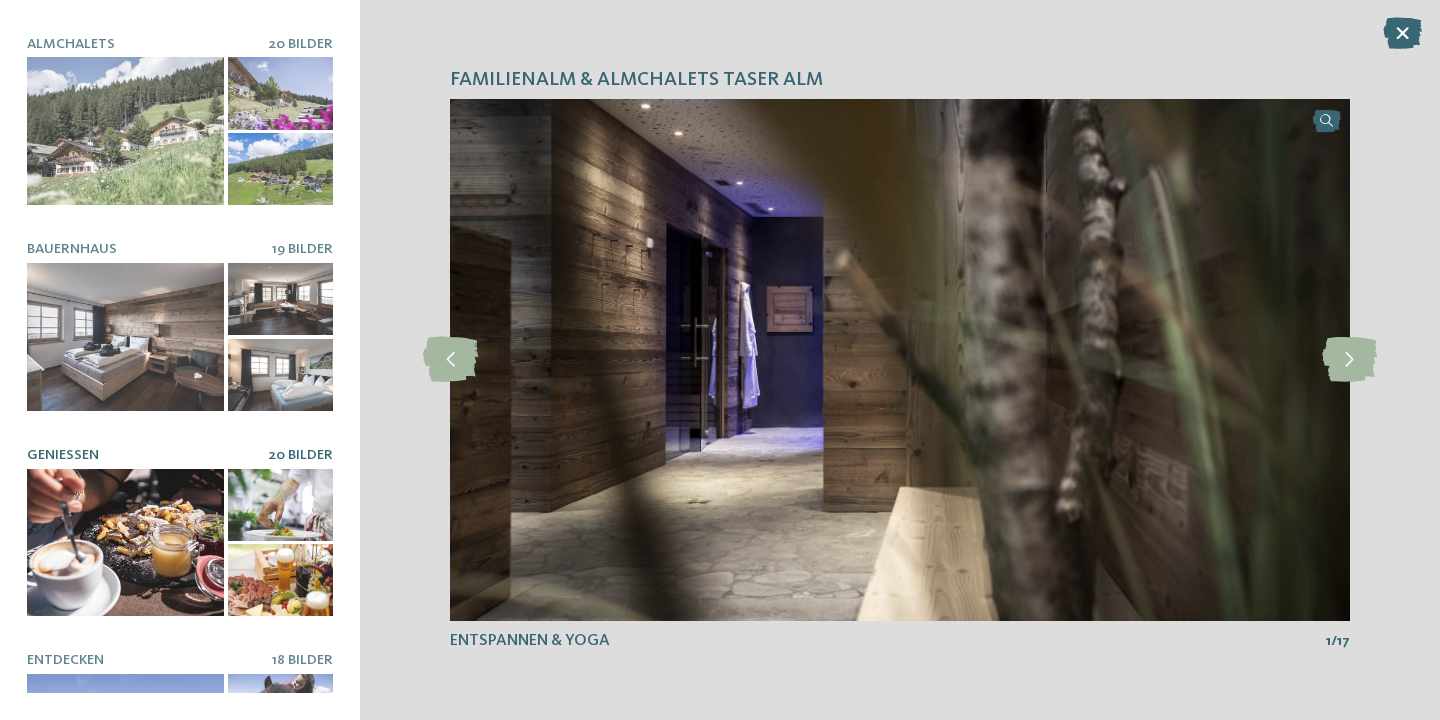click at bounding box center (125, 543) 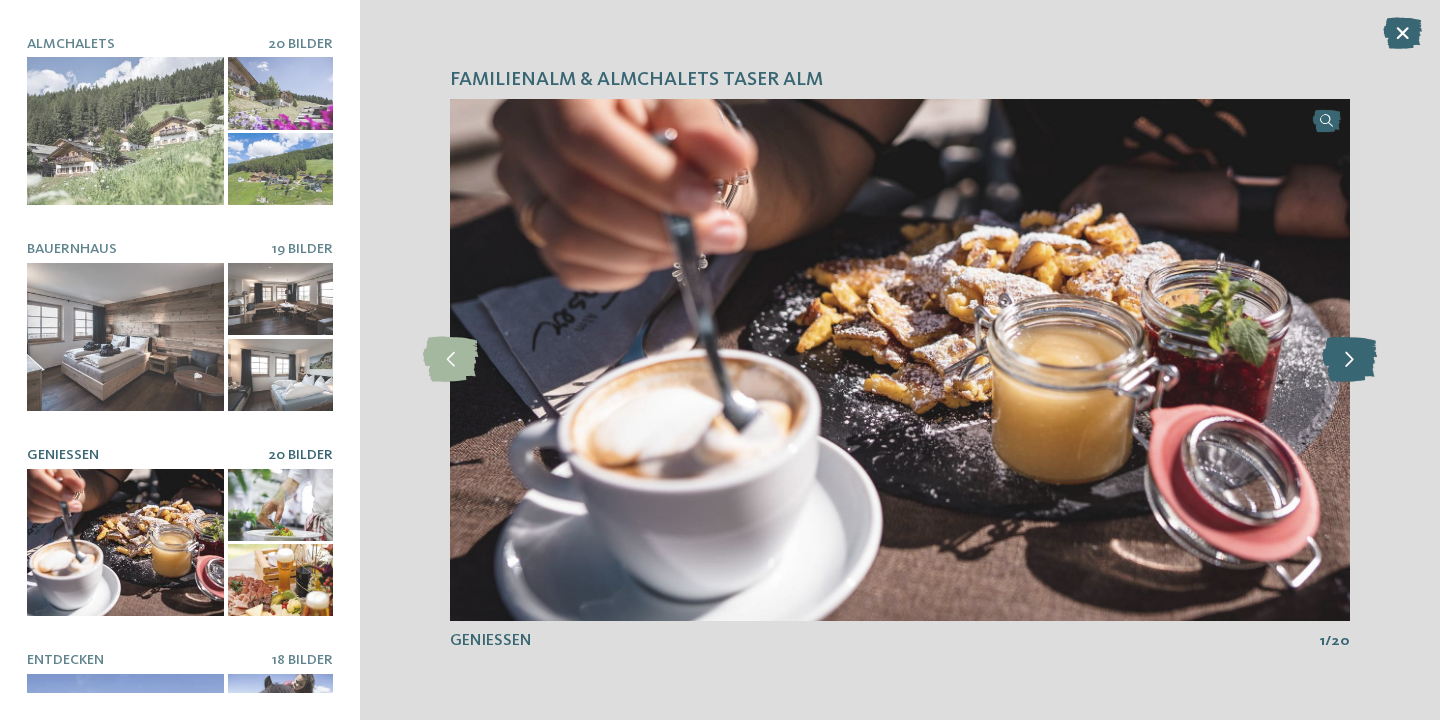 click at bounding box center [1349, 359] 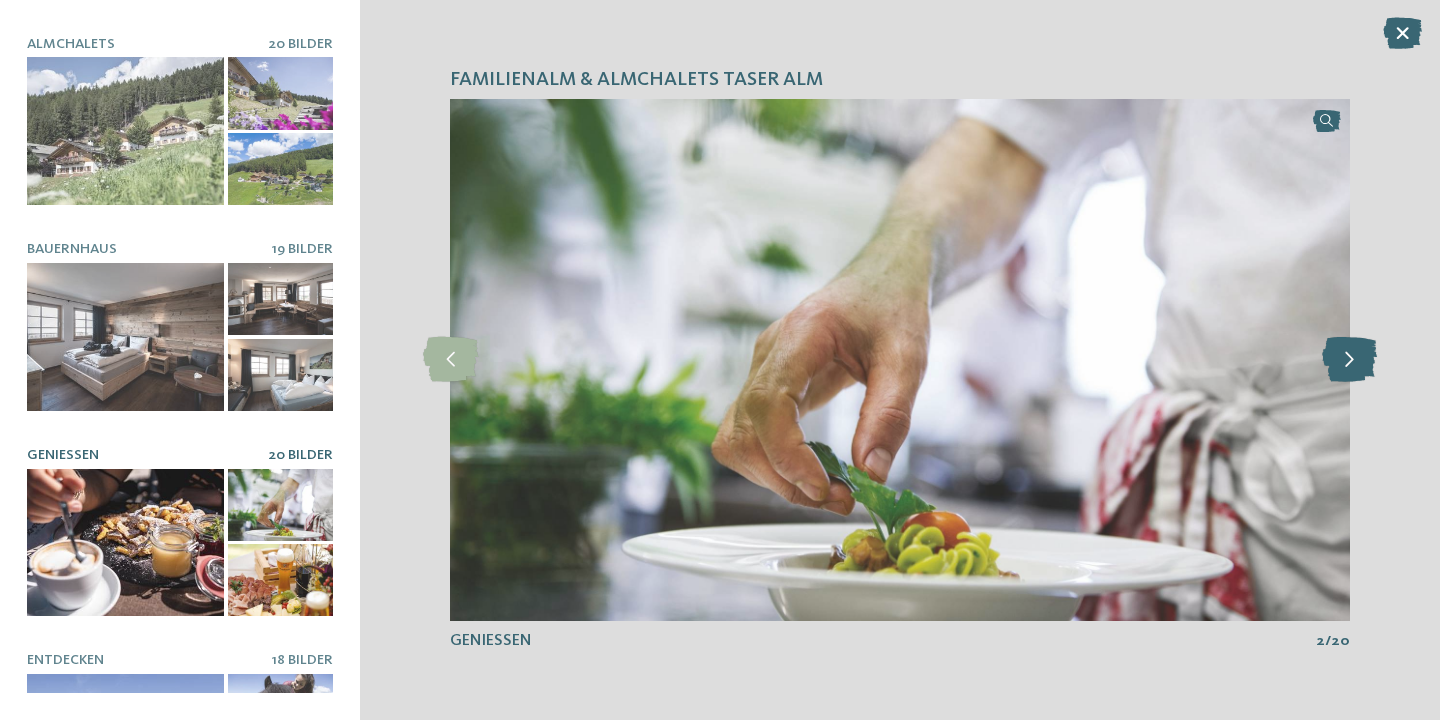 click at bounding box center (1349, 359) 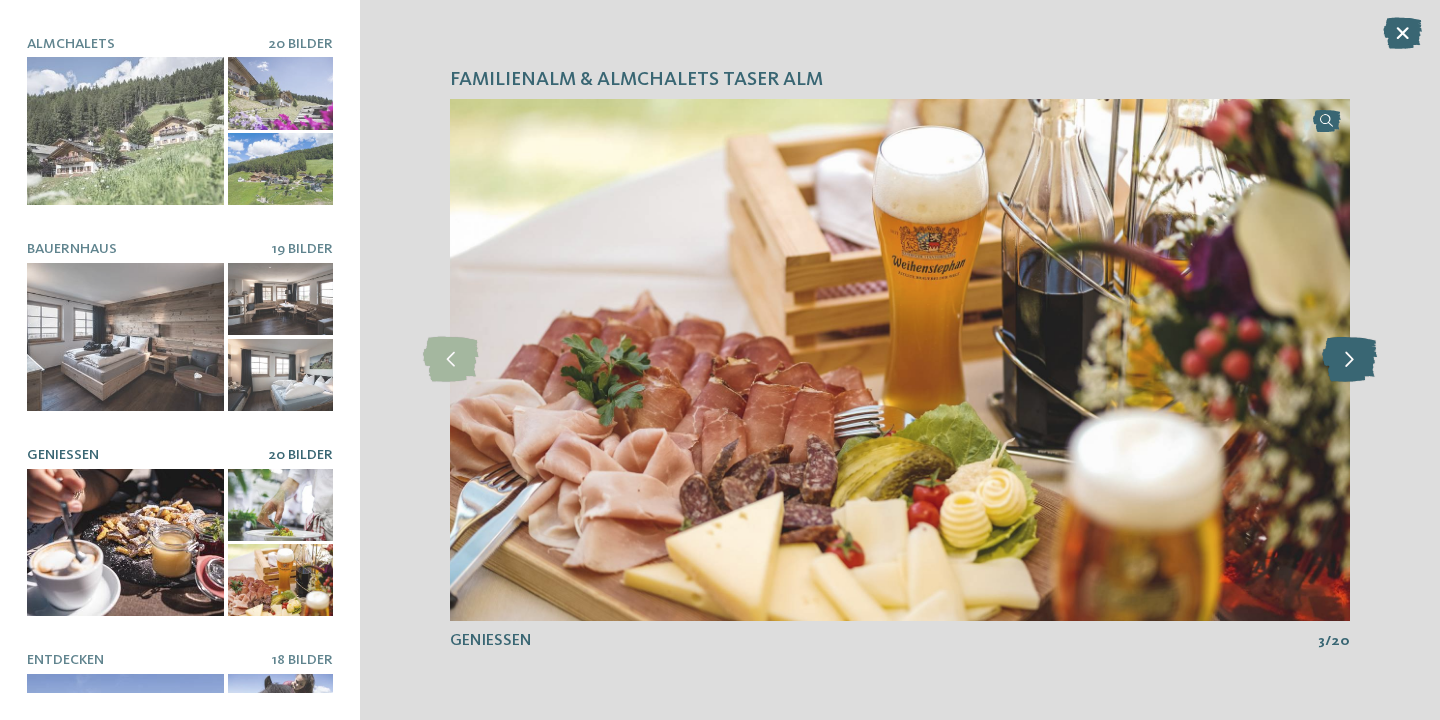 click at bounding box center [1349, 359] 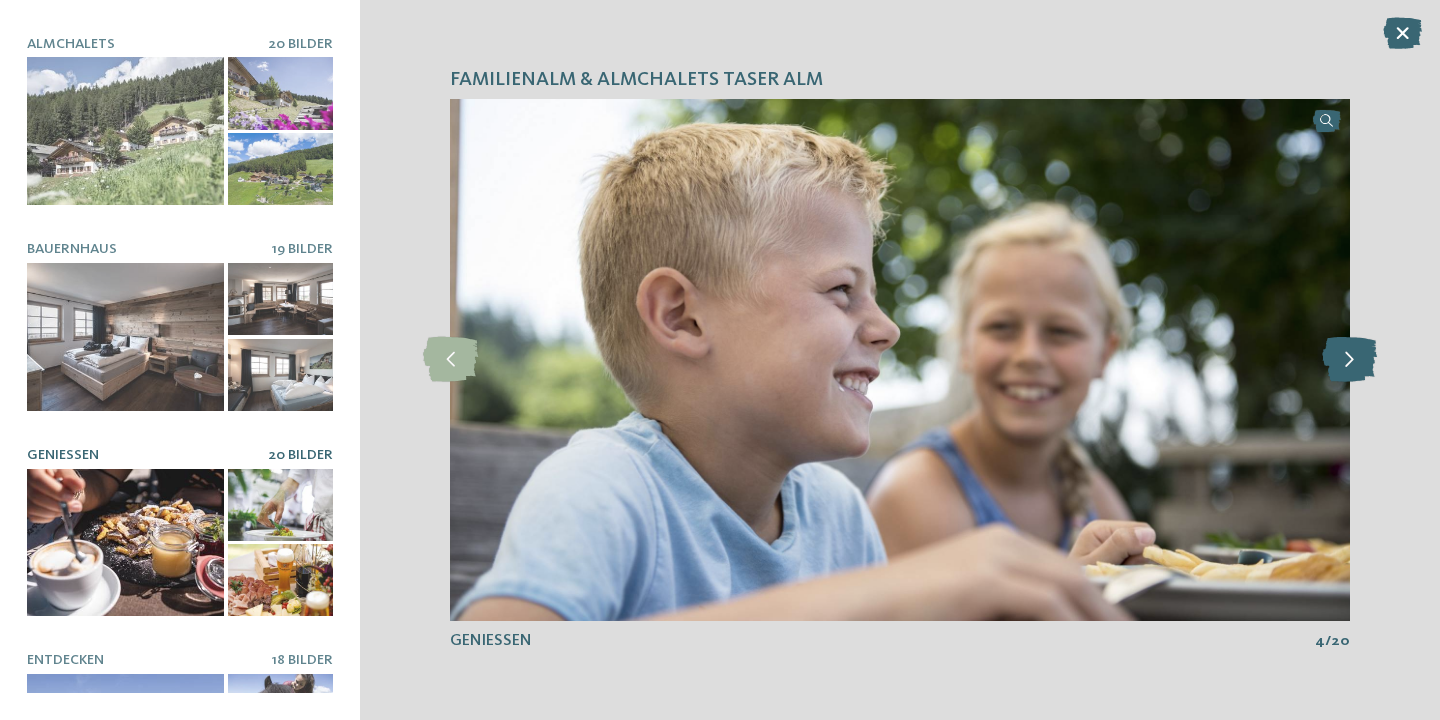 click at bounding box center [1349, 359] 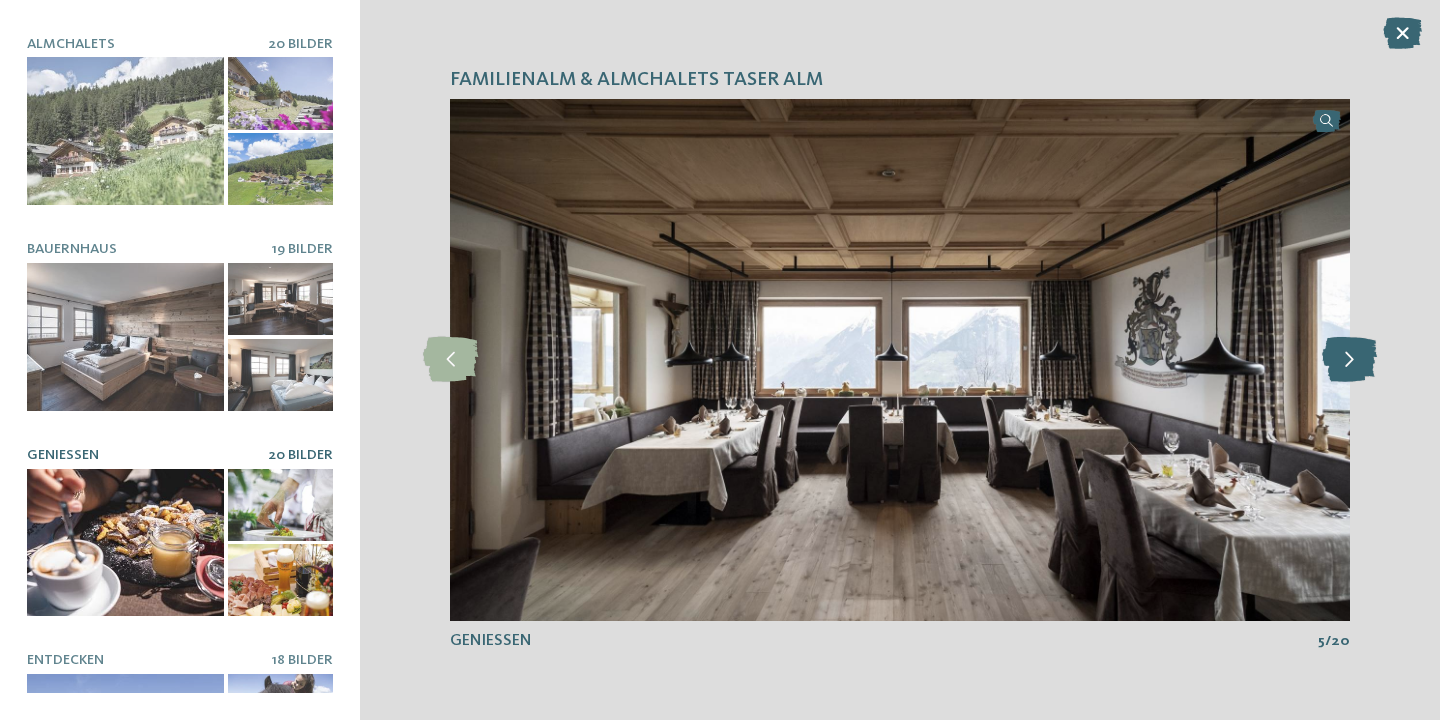 click at bounding box center [1349, 359] 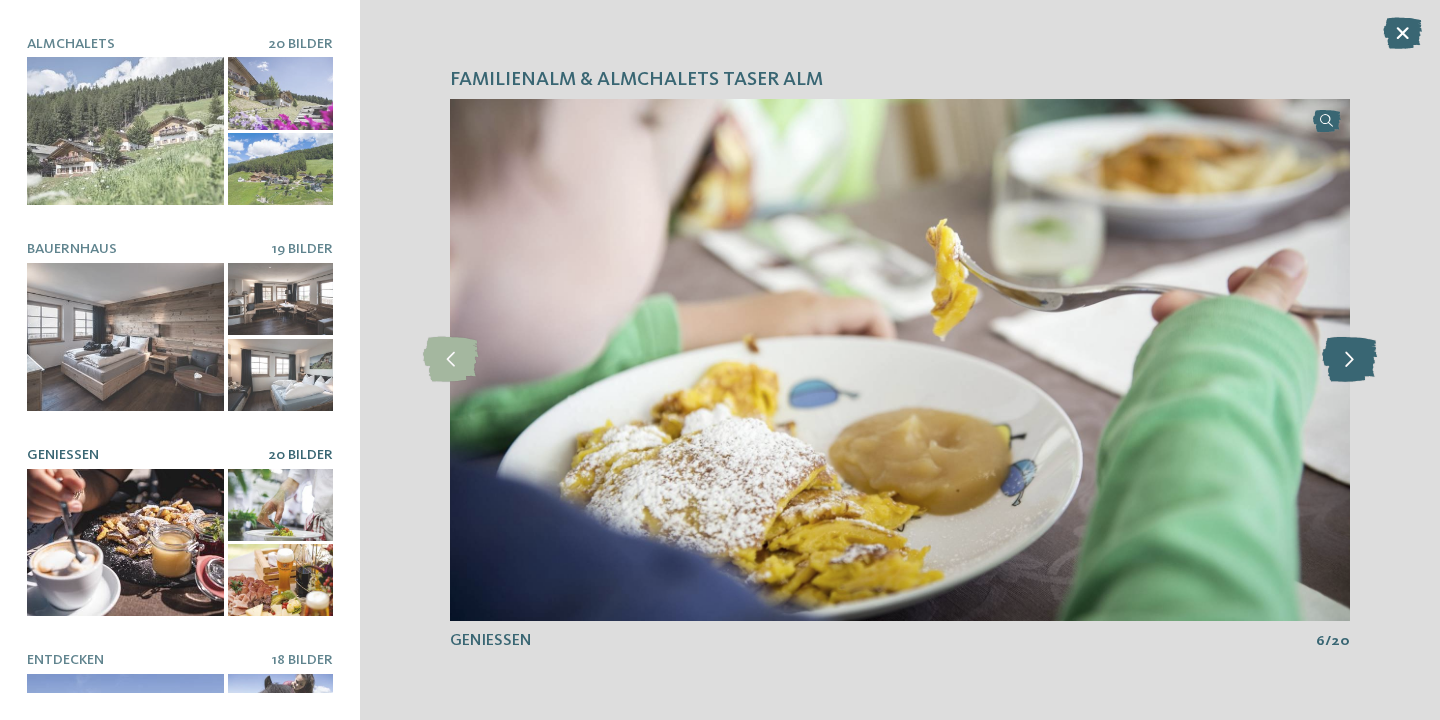 click at bounding box center [1349, 359] 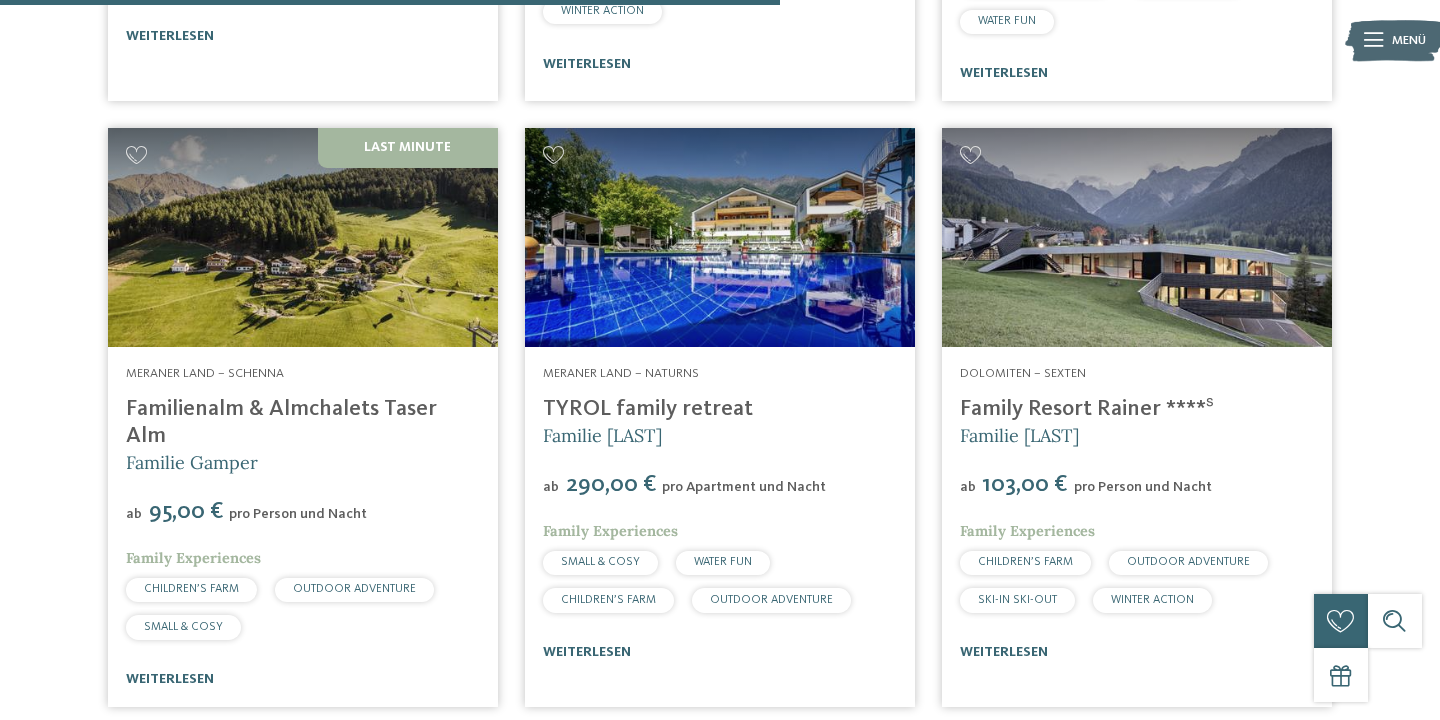 scroll, scrollTop: 1220, scrollLeft: 0, axis: vertical 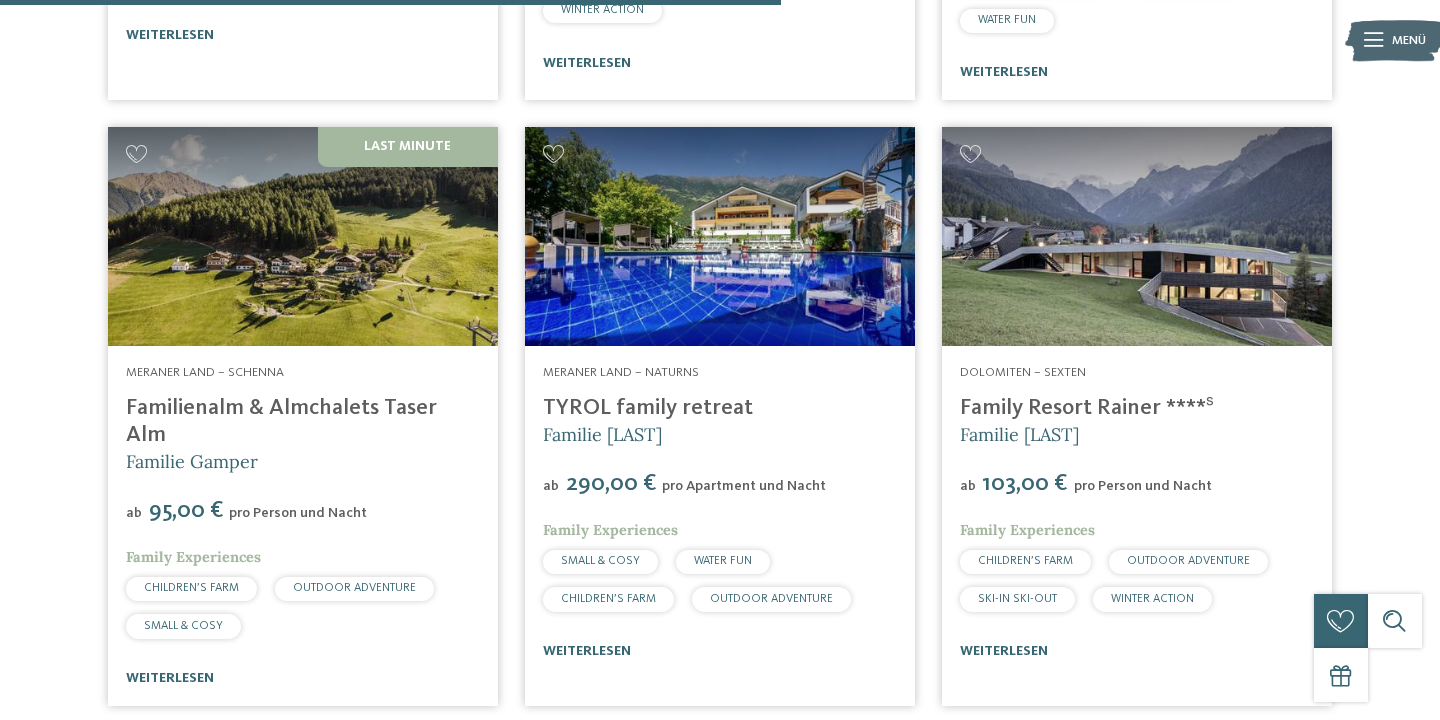 click on "Familienalm & Almchalets Taser Alm" at bounding box center (281, 421) 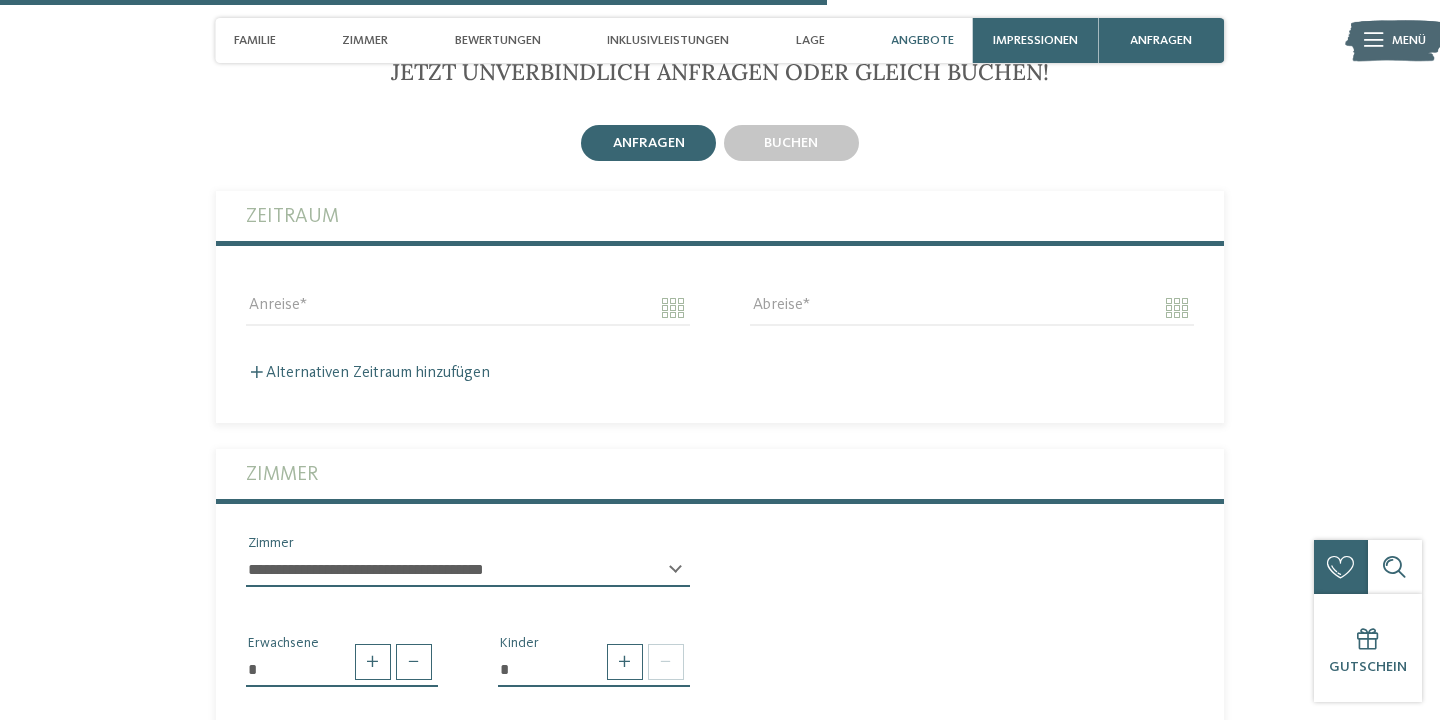scroll, scrollTop: 4131, scrollLeft: 0, axis: vertical 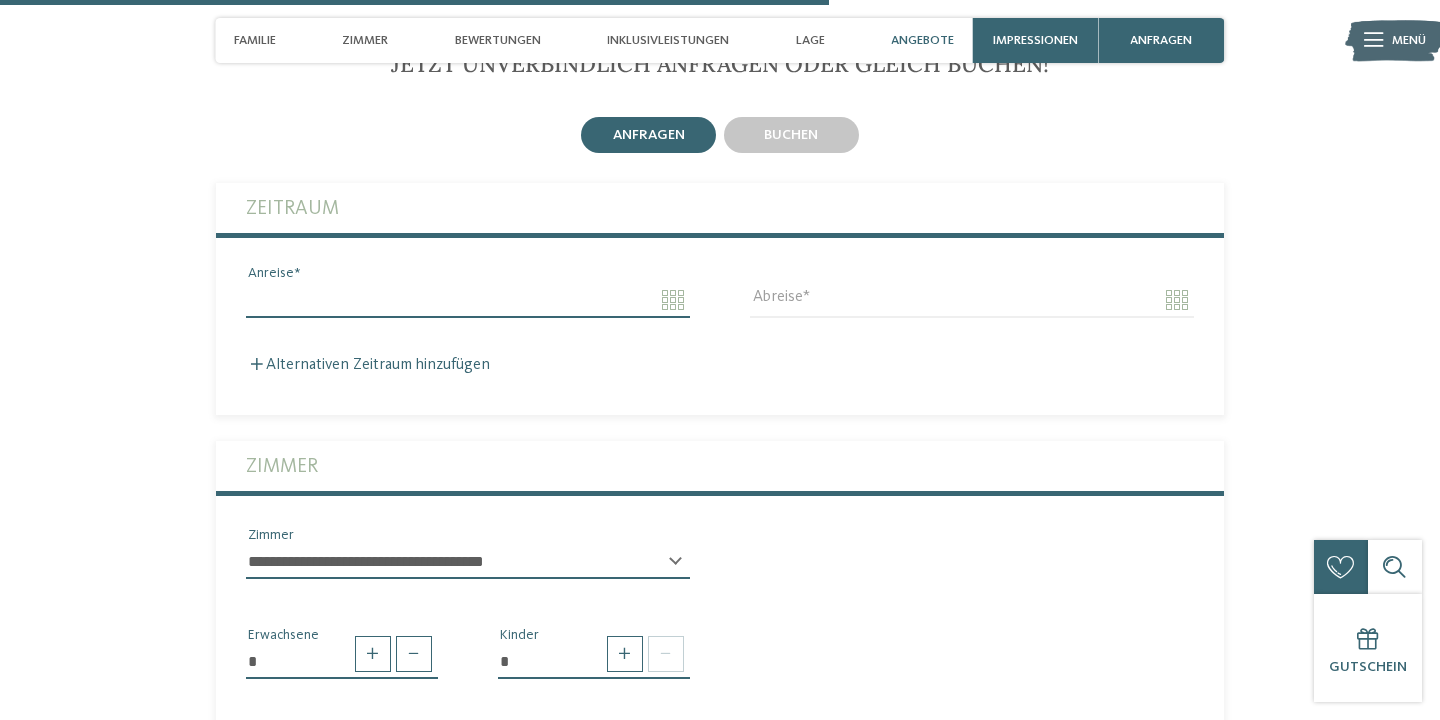 click on "Anreise" at bounding box center (468, 300) 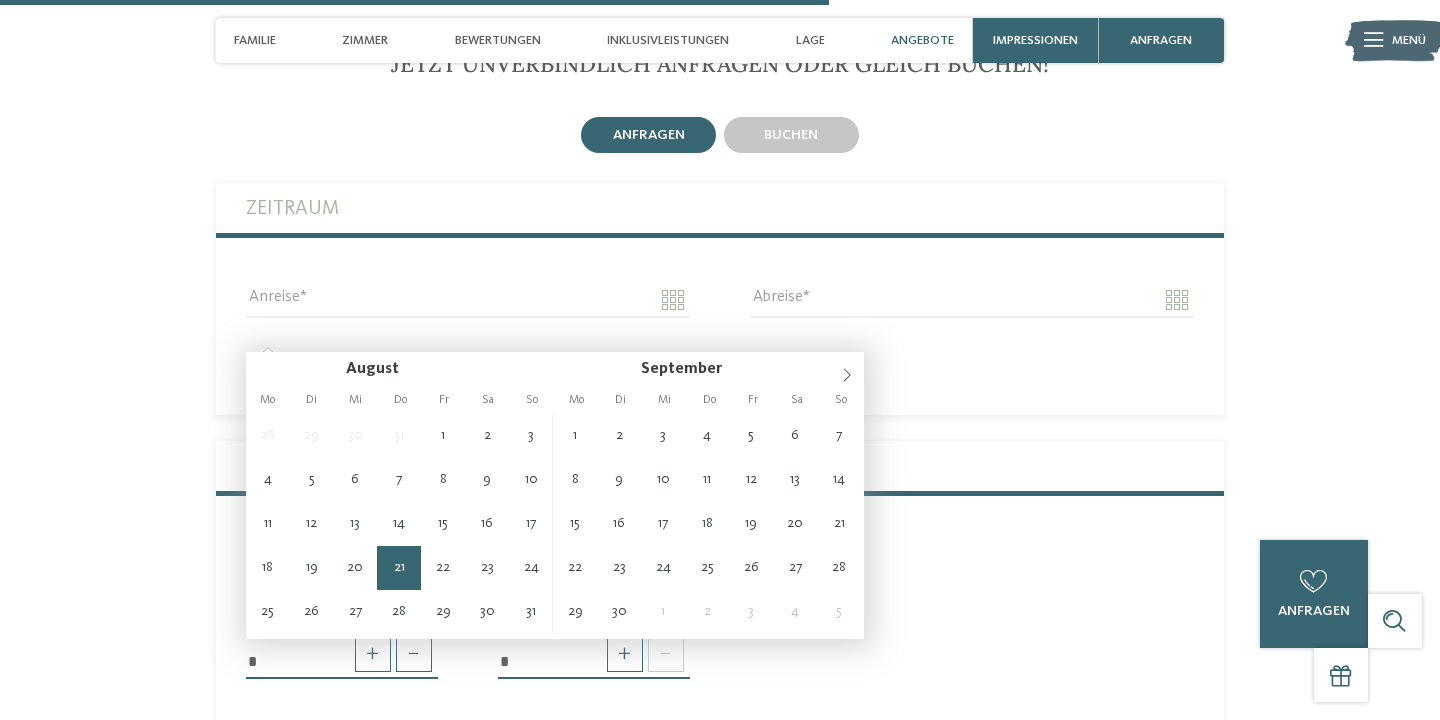 type on "**********" 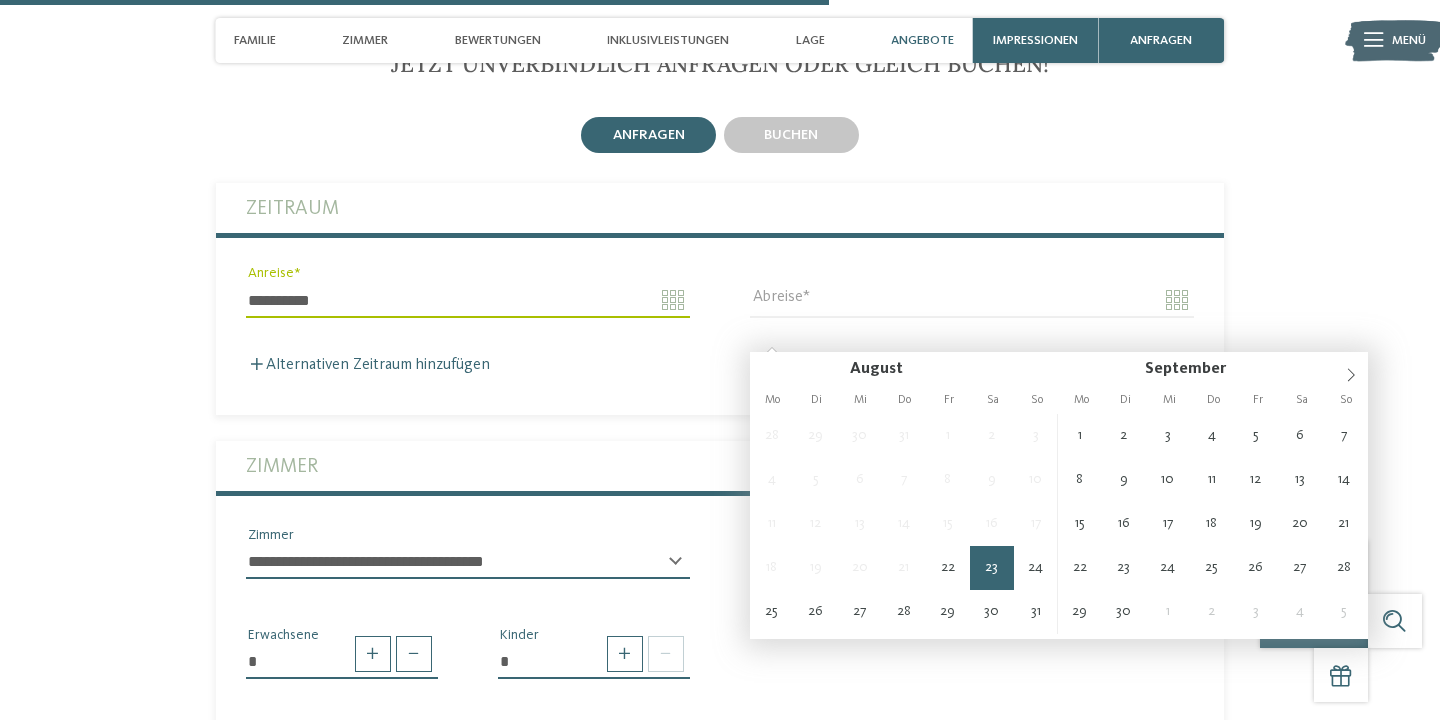 type on "**********" 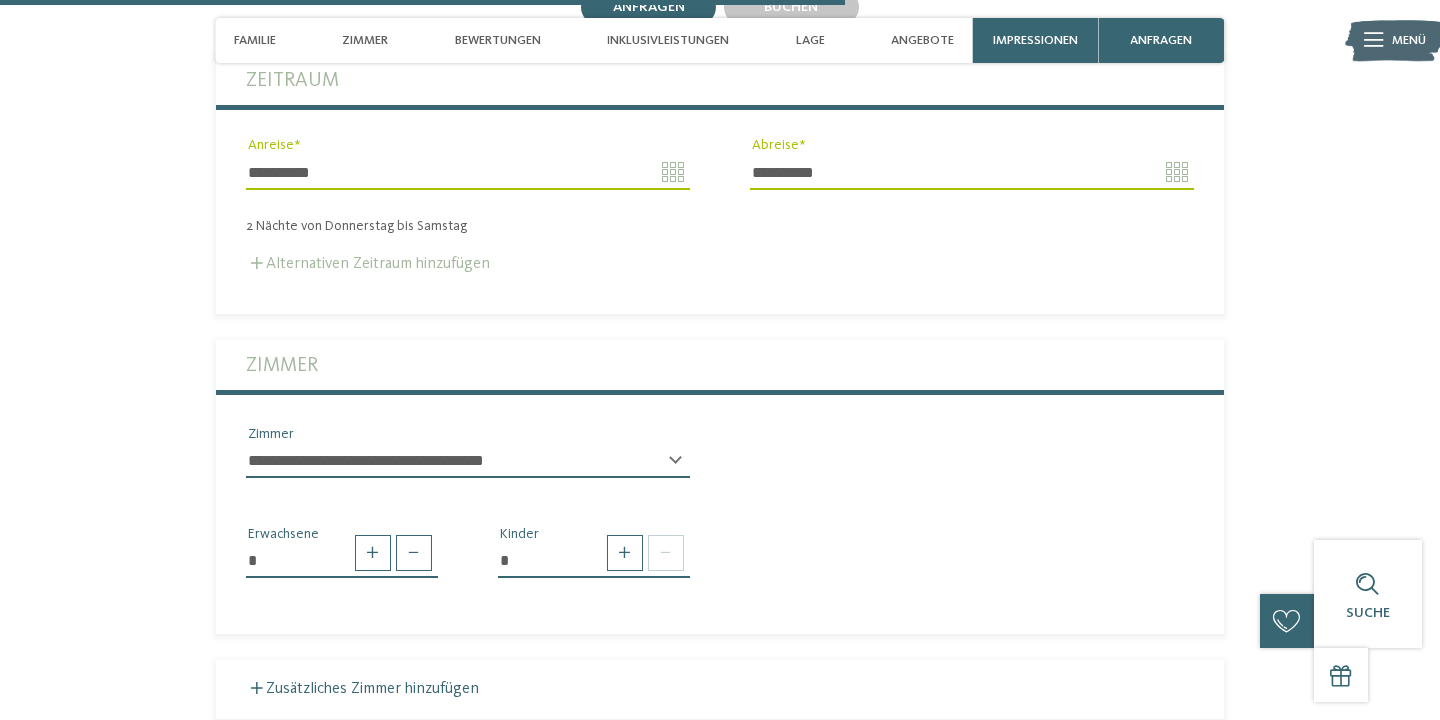 scroll, scrollTop: 4286, scrollLeft: 0, axis: vertical 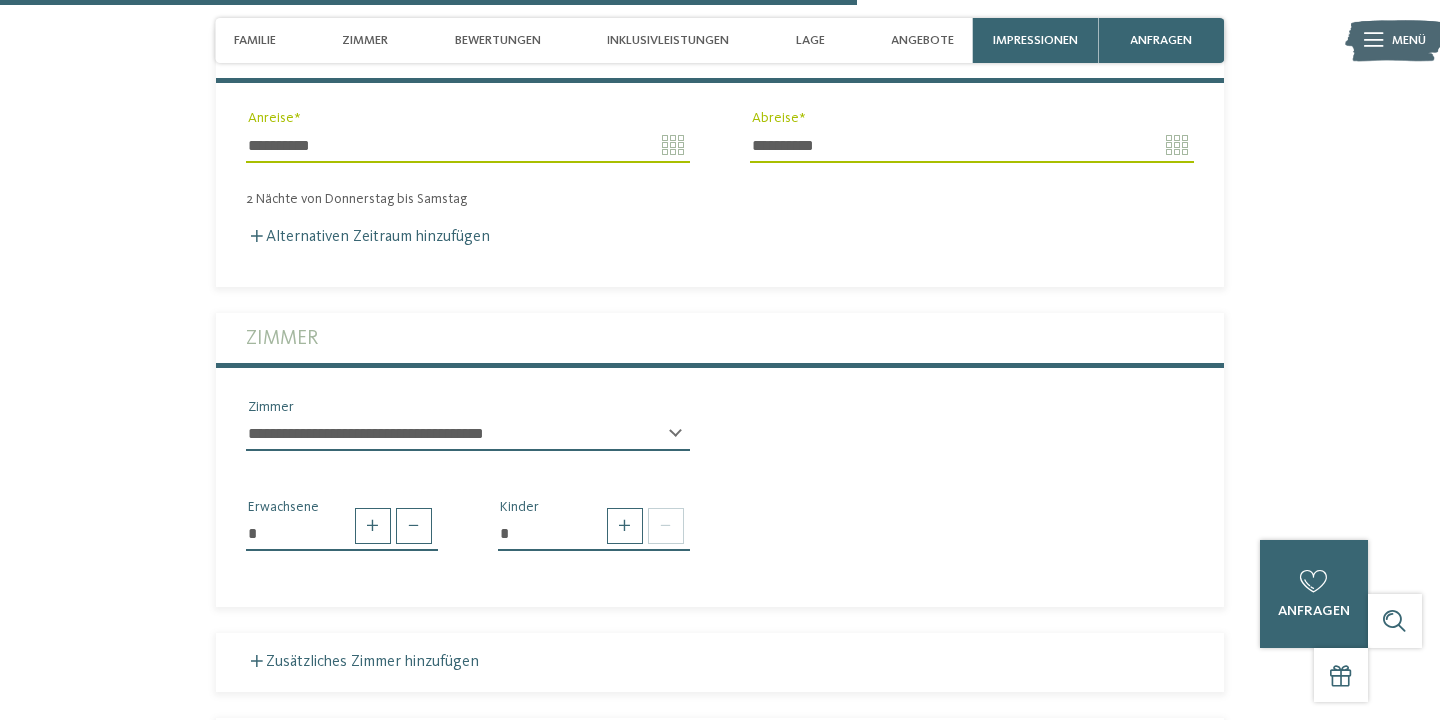 select on "*****" 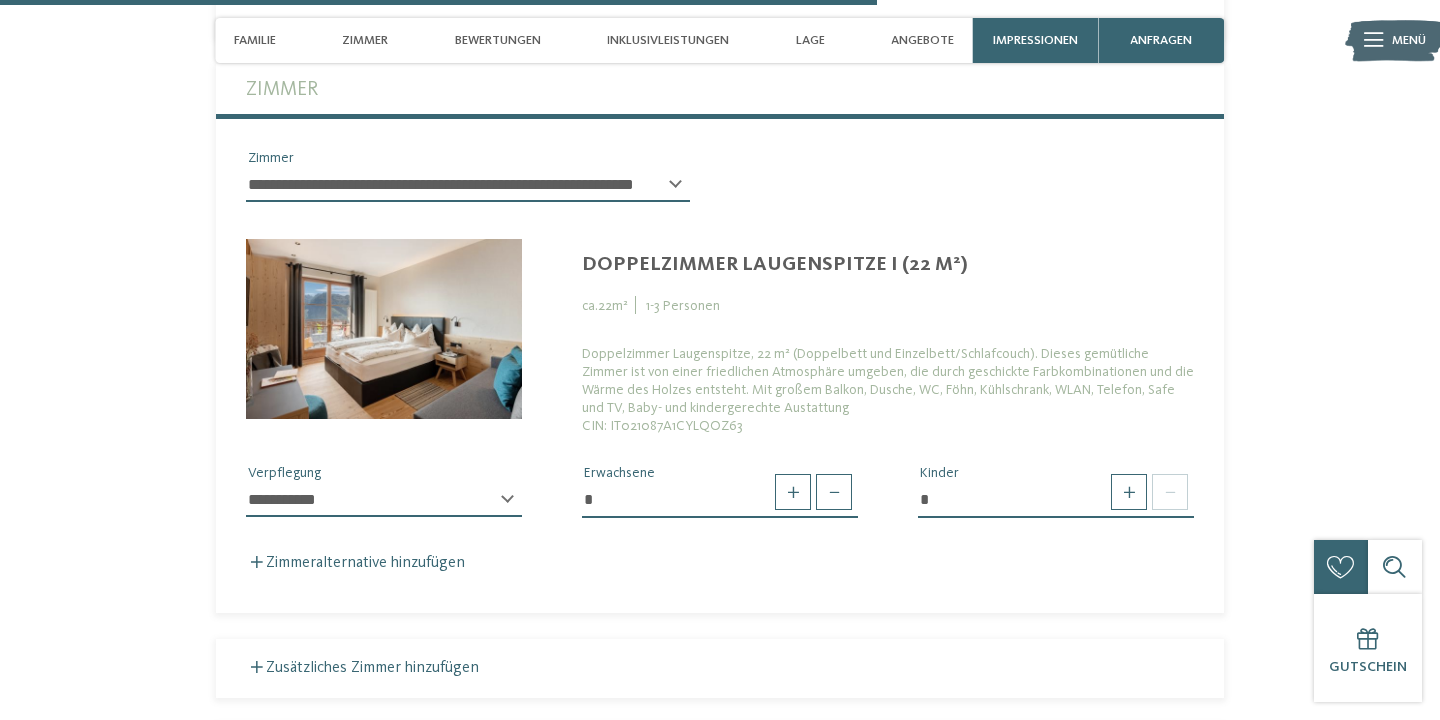 scroll, scrollTop: 4543, scrollLeft: 0, axis: vertical 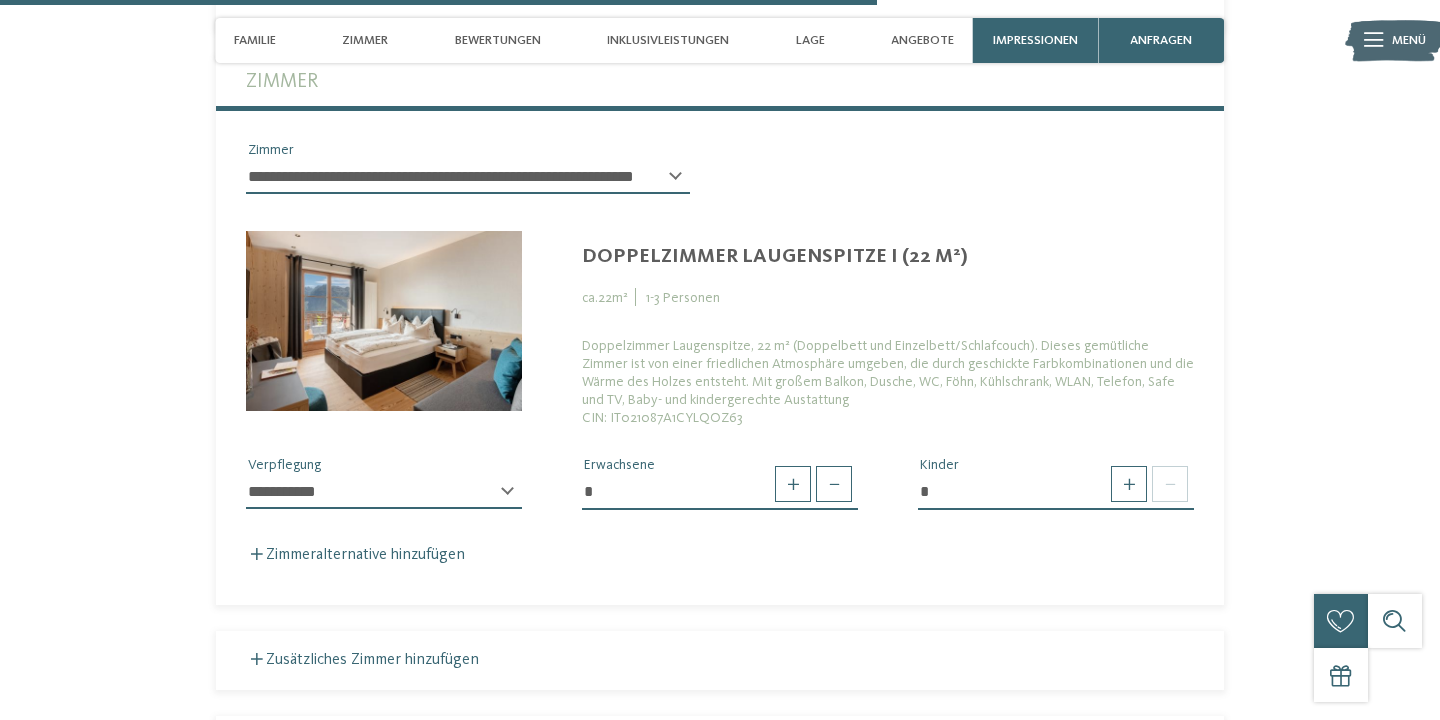 click on "**********" at bounding box center (384, 500) 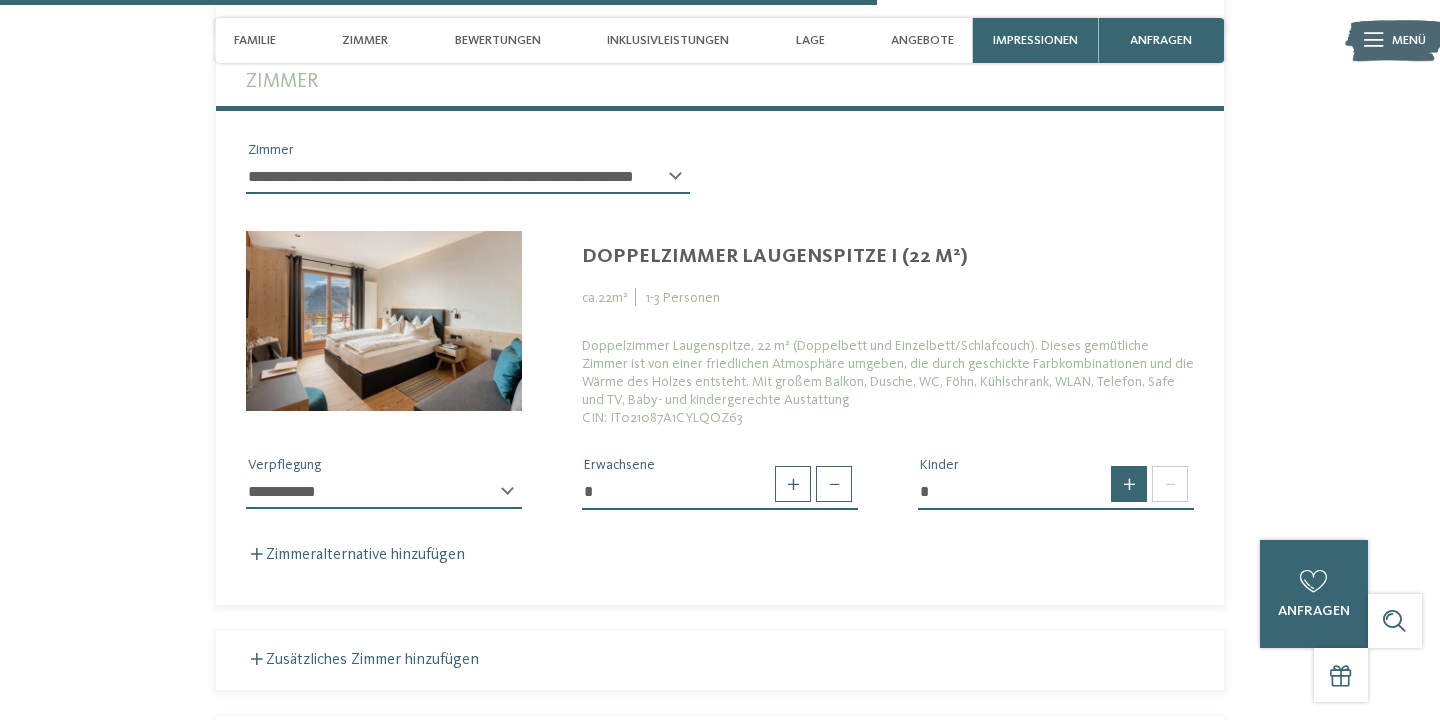 click at bounding box center (1129, 484) 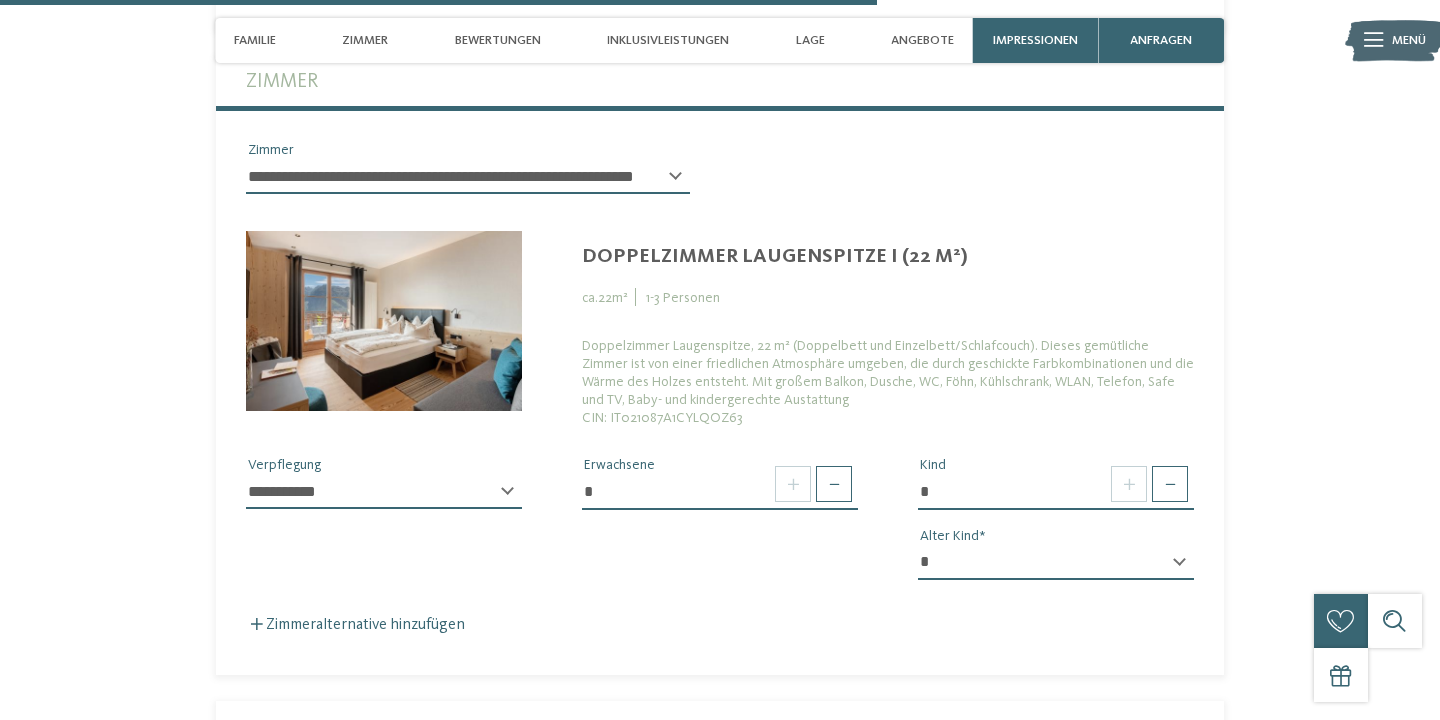 click on "* * * * * * * * * * * ** ** ** ** ** ** ** **" at bounding box center [1056, 563] 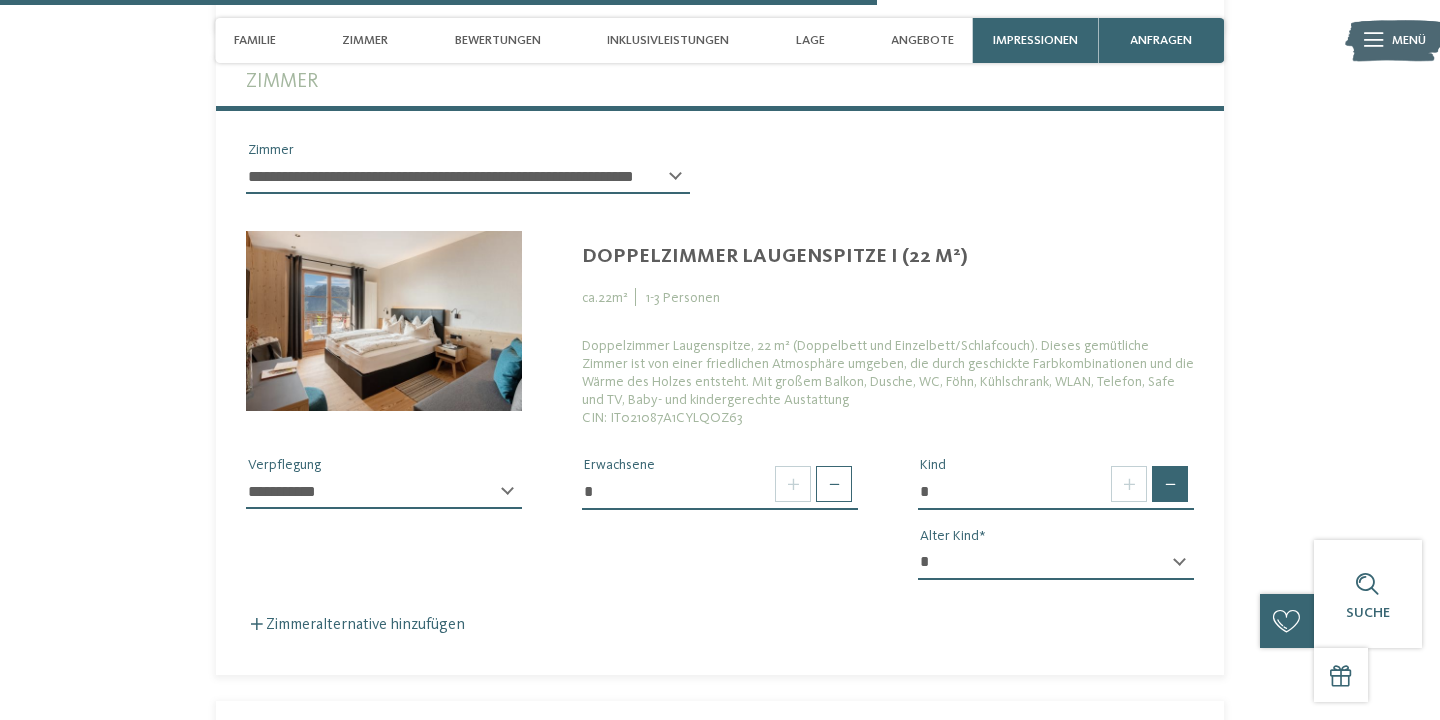 click at bounding box center (1170, 484) 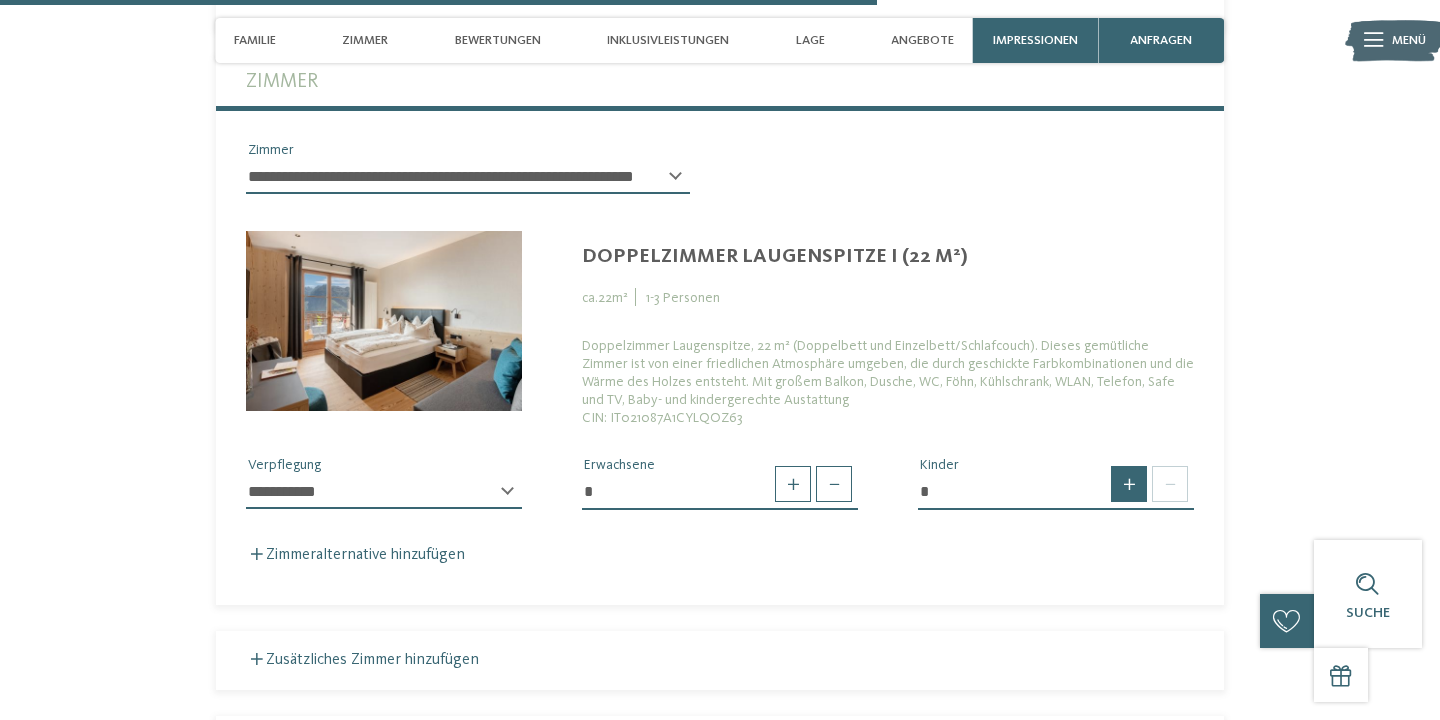 click at bounding box center [1129, 484] 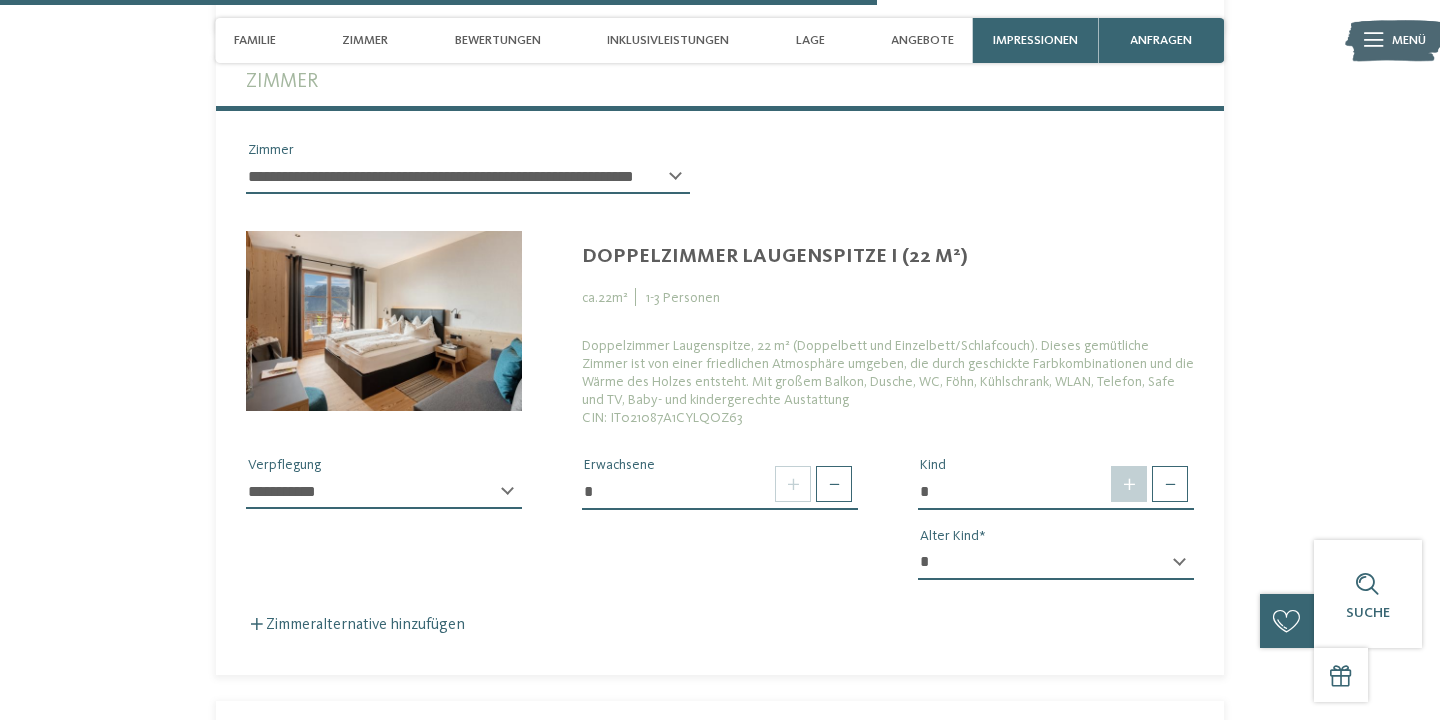 click at bounding box center [1129, 484] 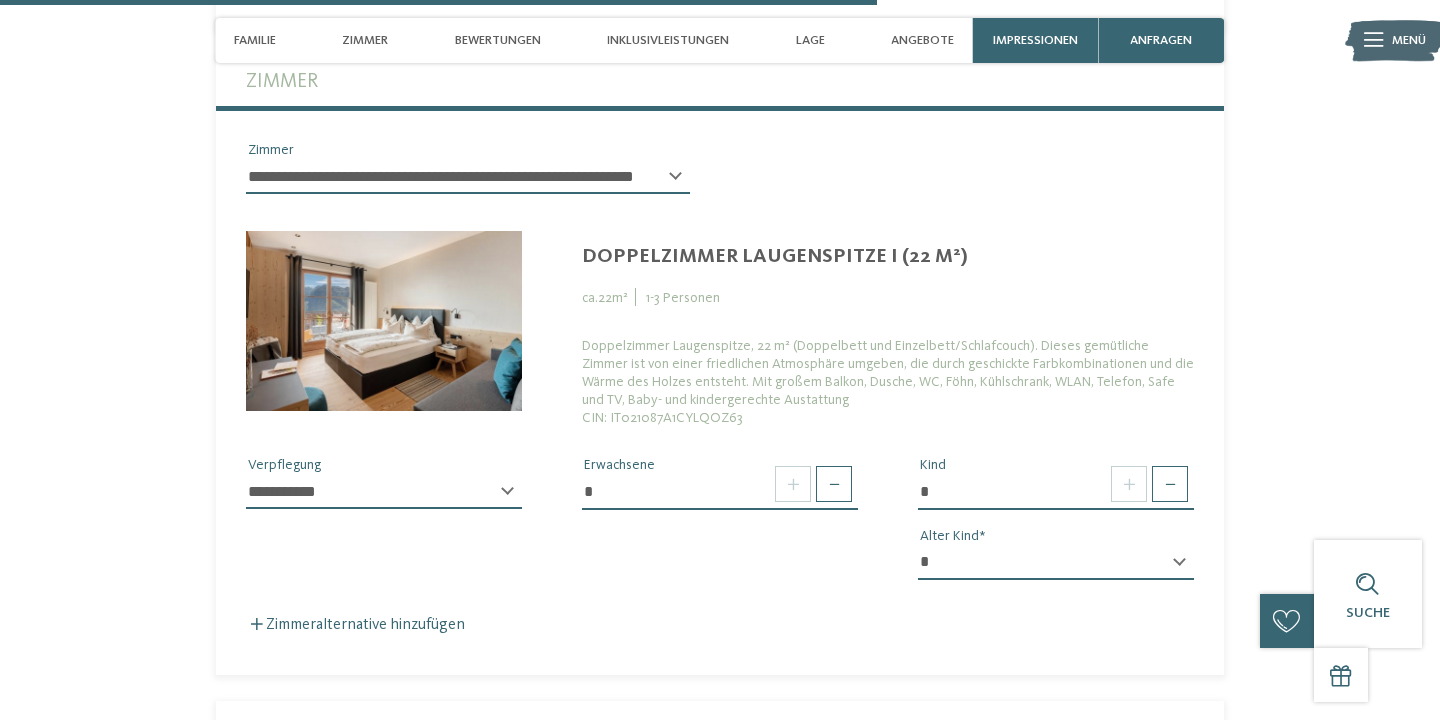 click on "*" at bounding box center (1056, 492) 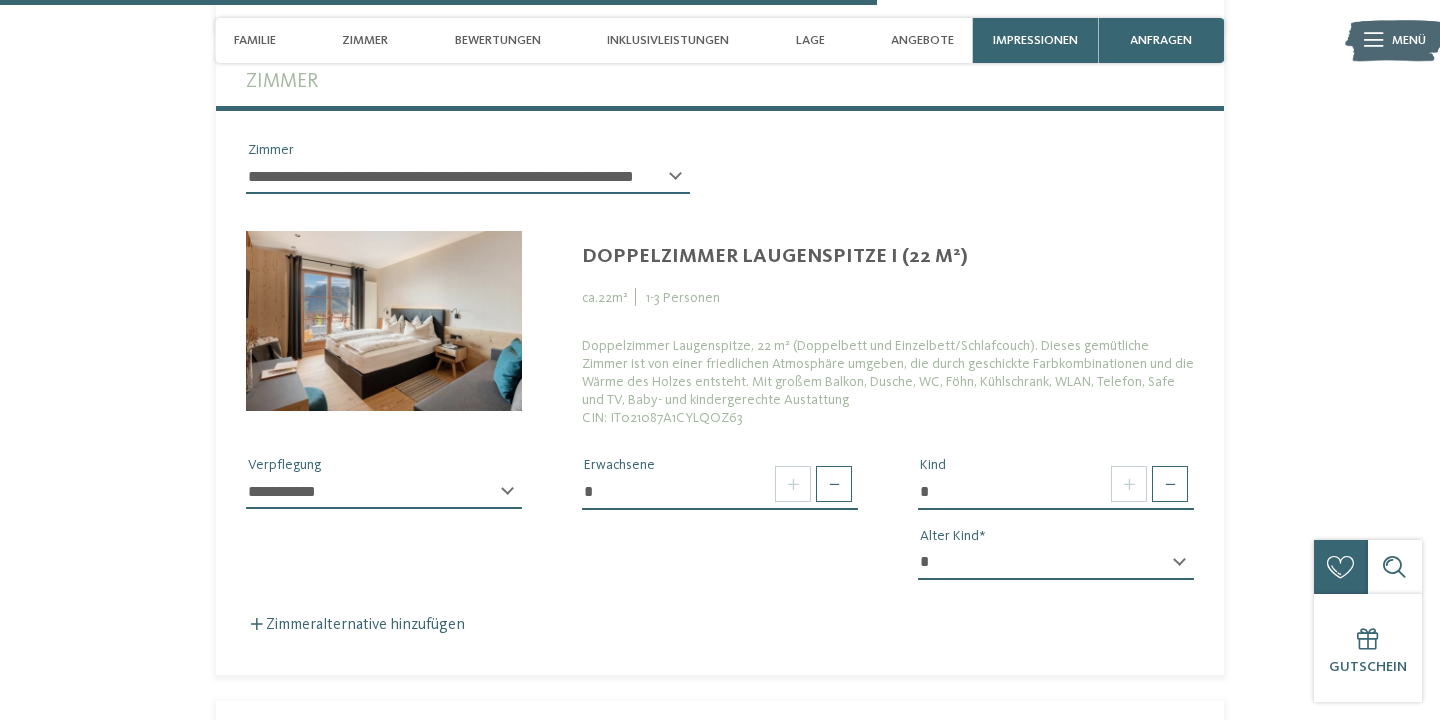 select on "*****" 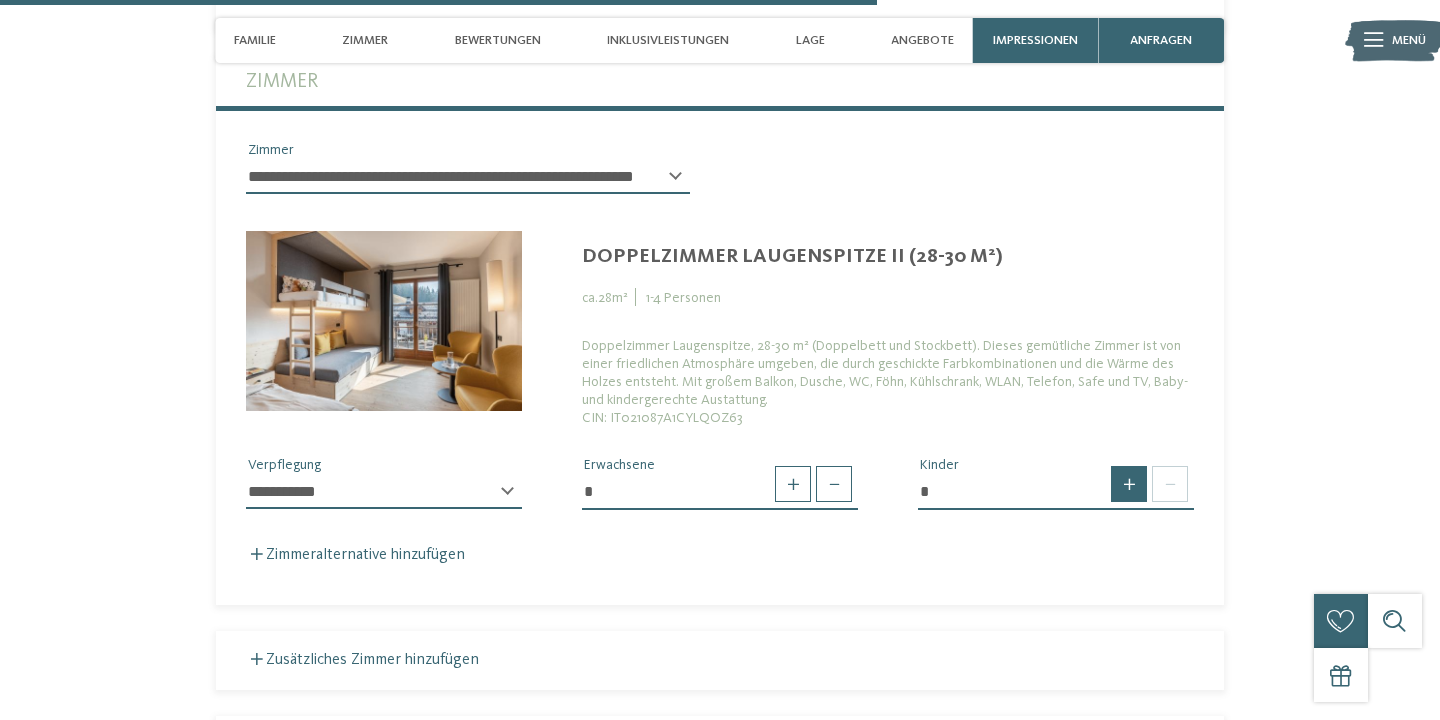 click at bounding box center (1129, 484) 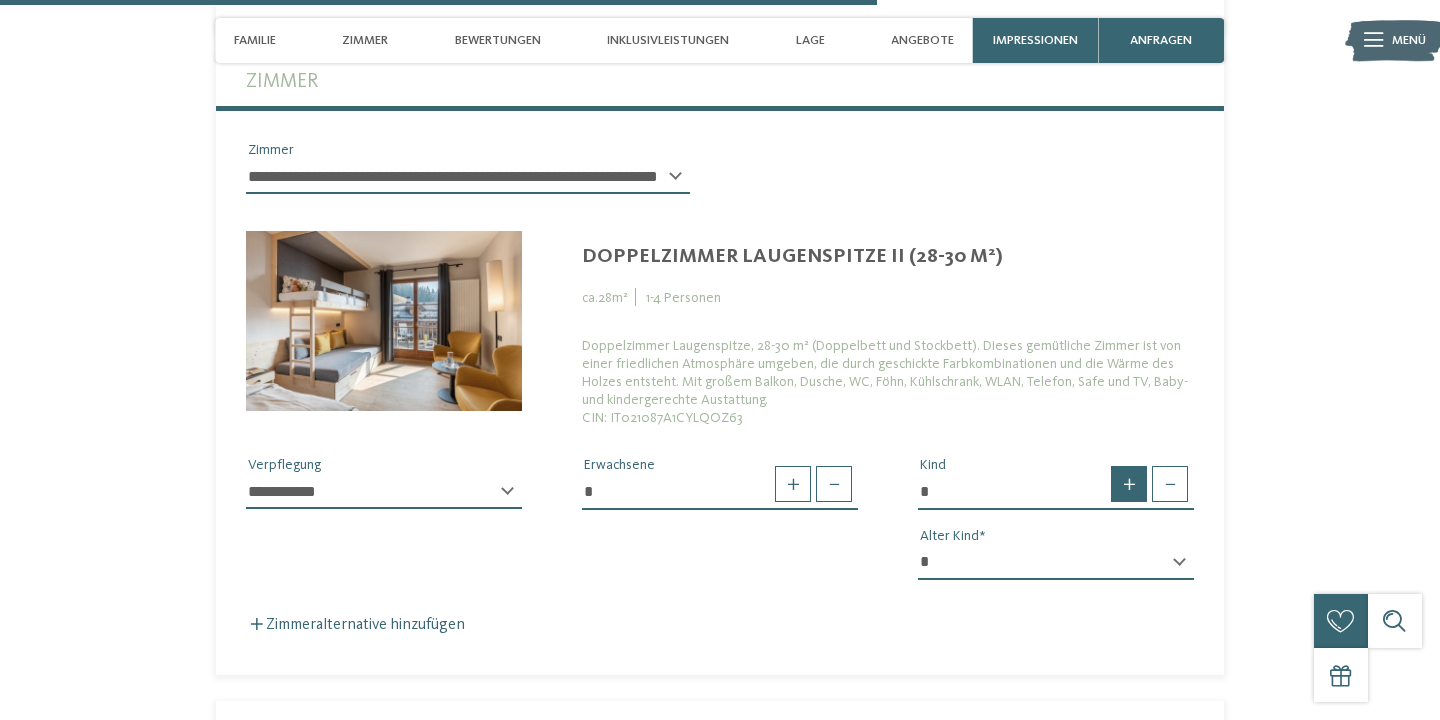 click at bounding box center (1129, 484) 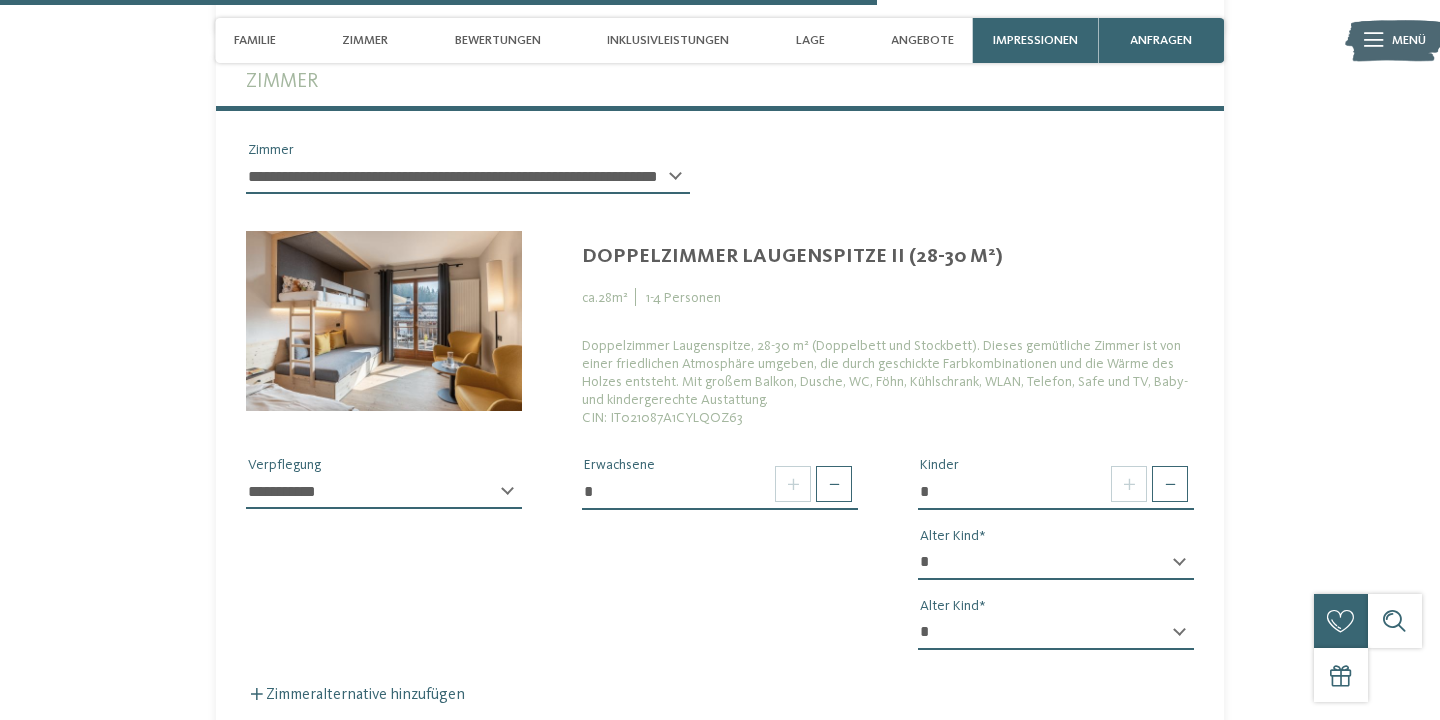 click on "* * * * * * * * * * * ** ** ** ** ** ** ** **" at bounding box center (1056, 563) 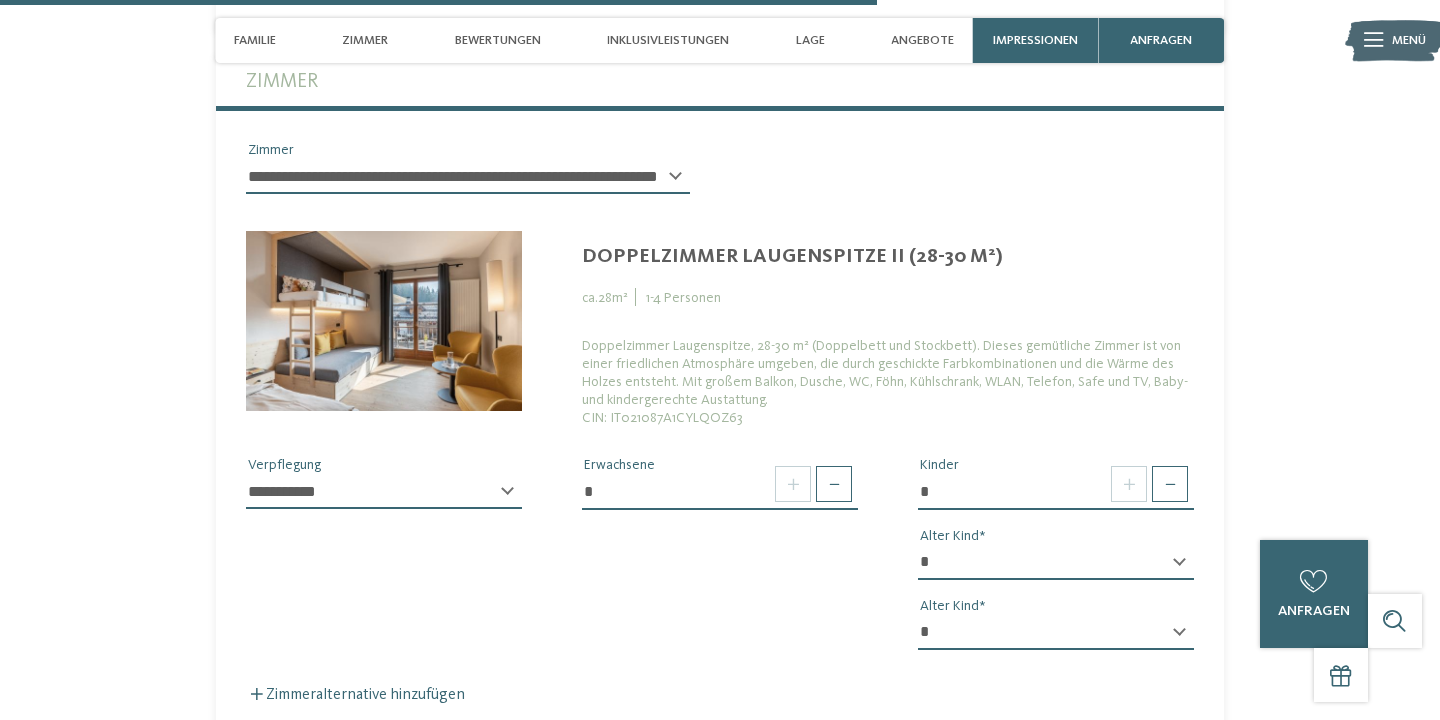 select on "*" 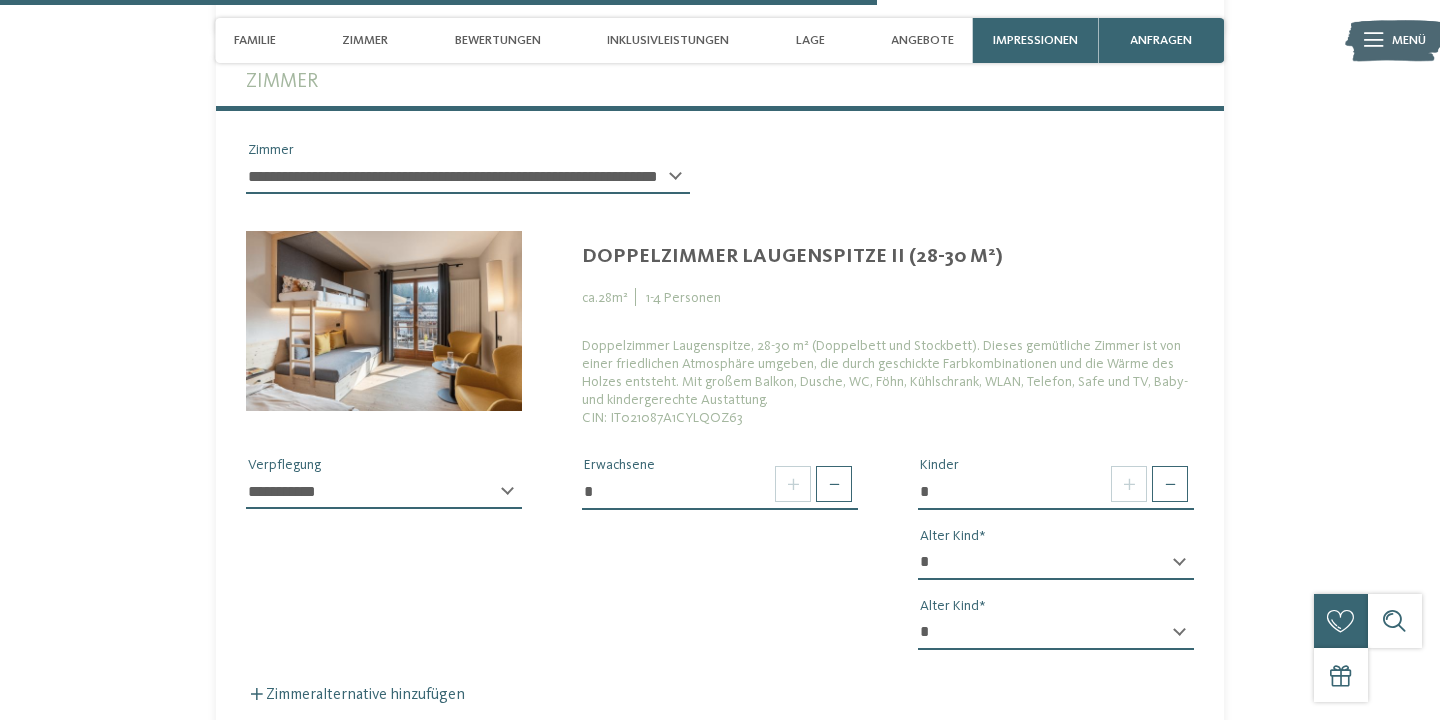 select on "*" 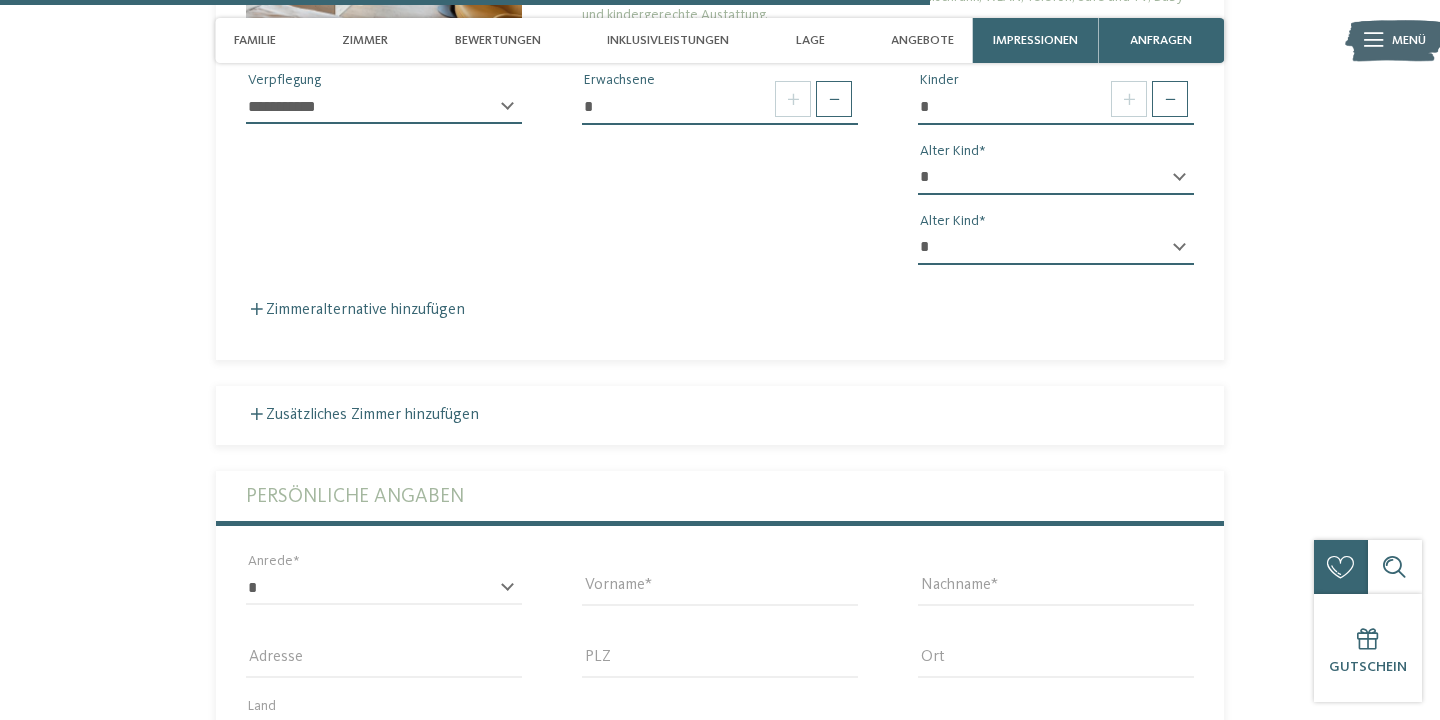 scroll, scrollTop: 4929, scrollLeft: 0, axis: vertical 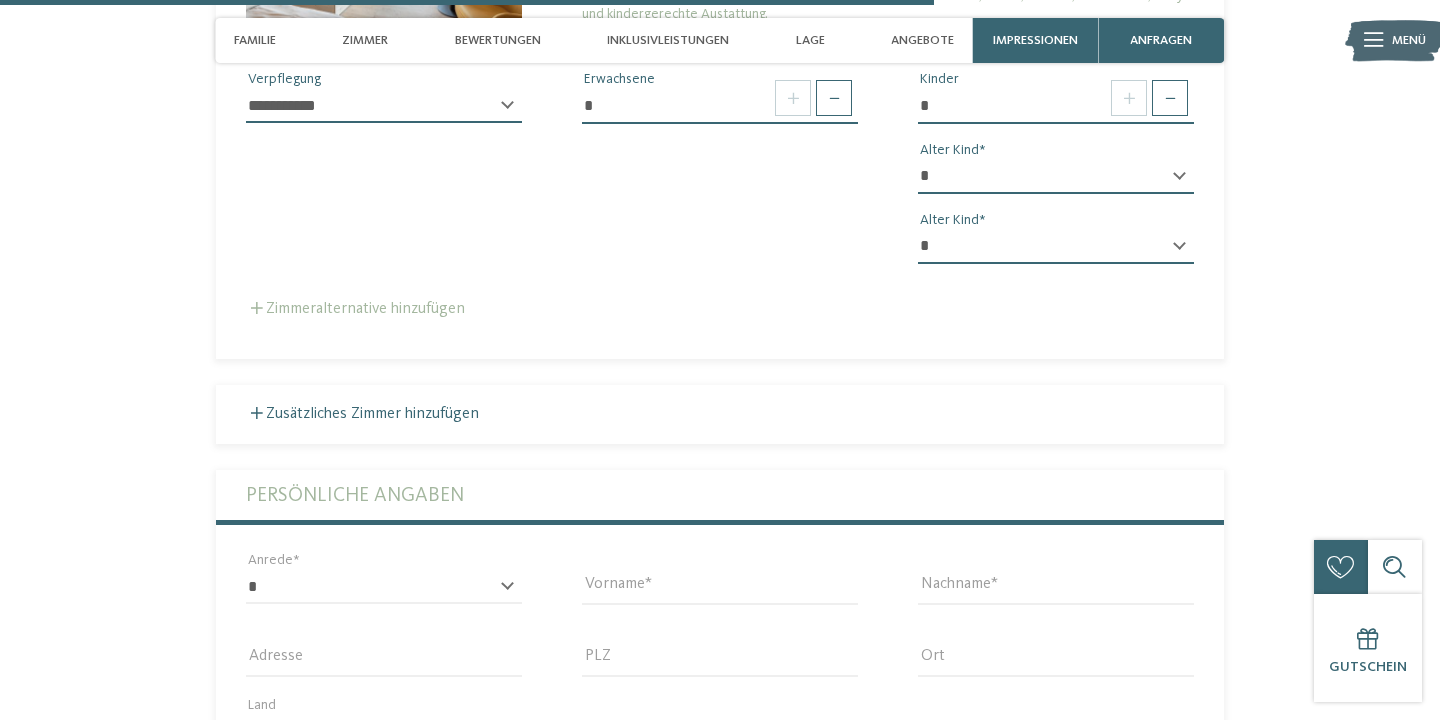click on "Zimmeralternative hinzufügen" at bounding box center [355, 309] 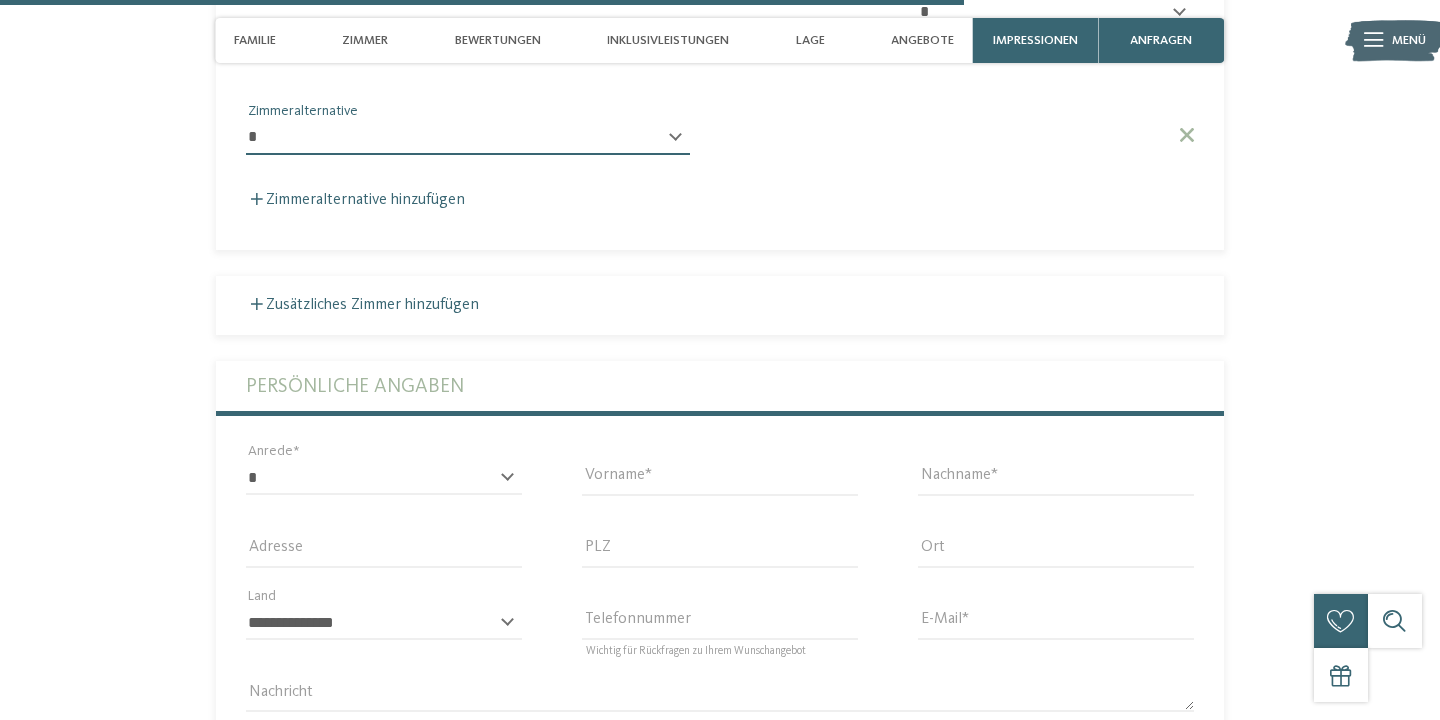 scroll, scrollTop: 5342, scrollLeft: 0, axis: vertical 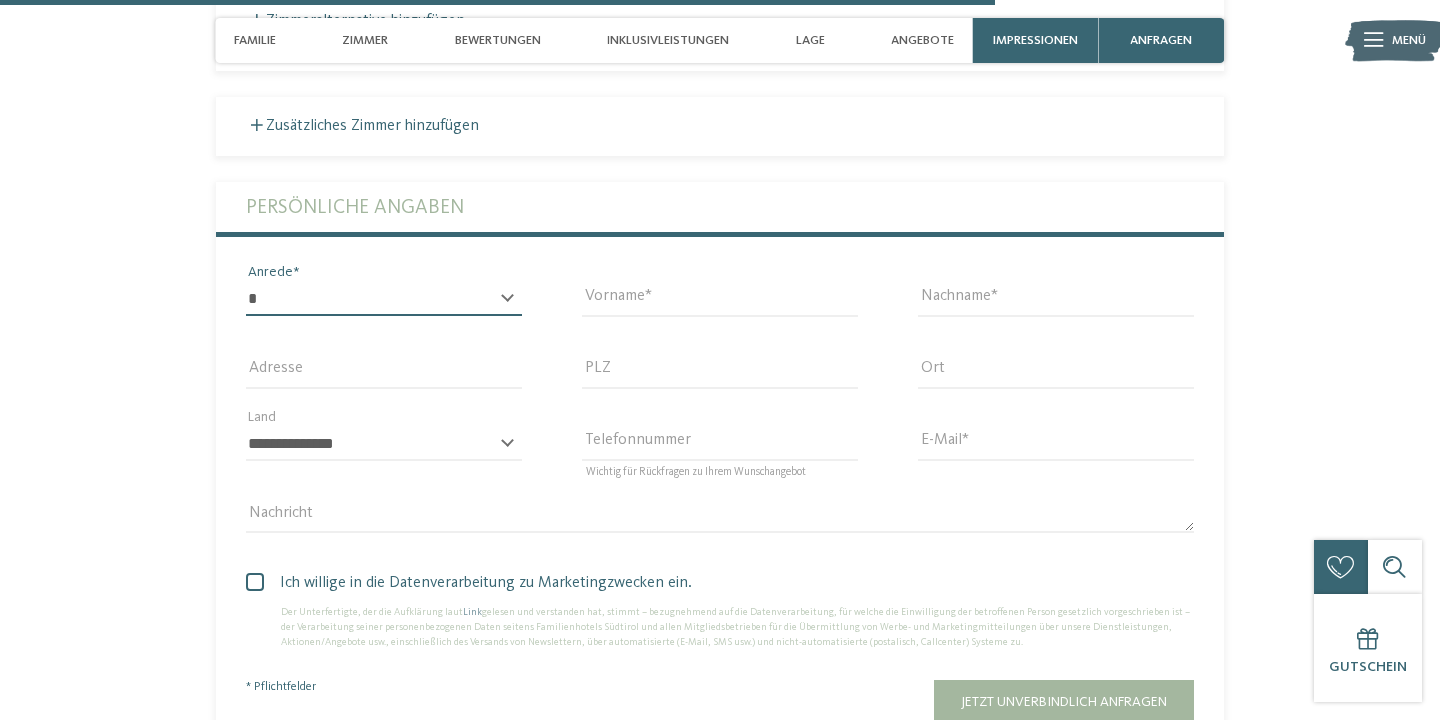 select on "*" 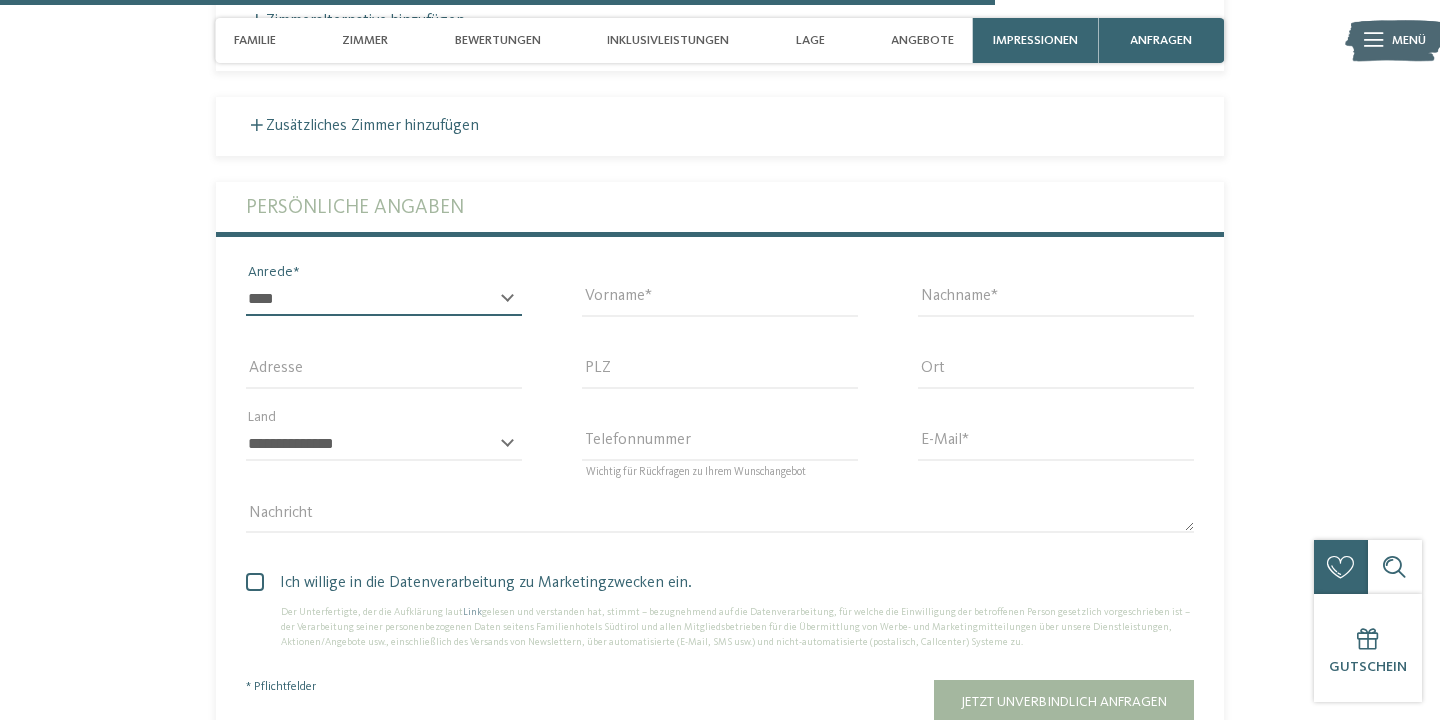 click on "****" at bounding box center [0, 0] 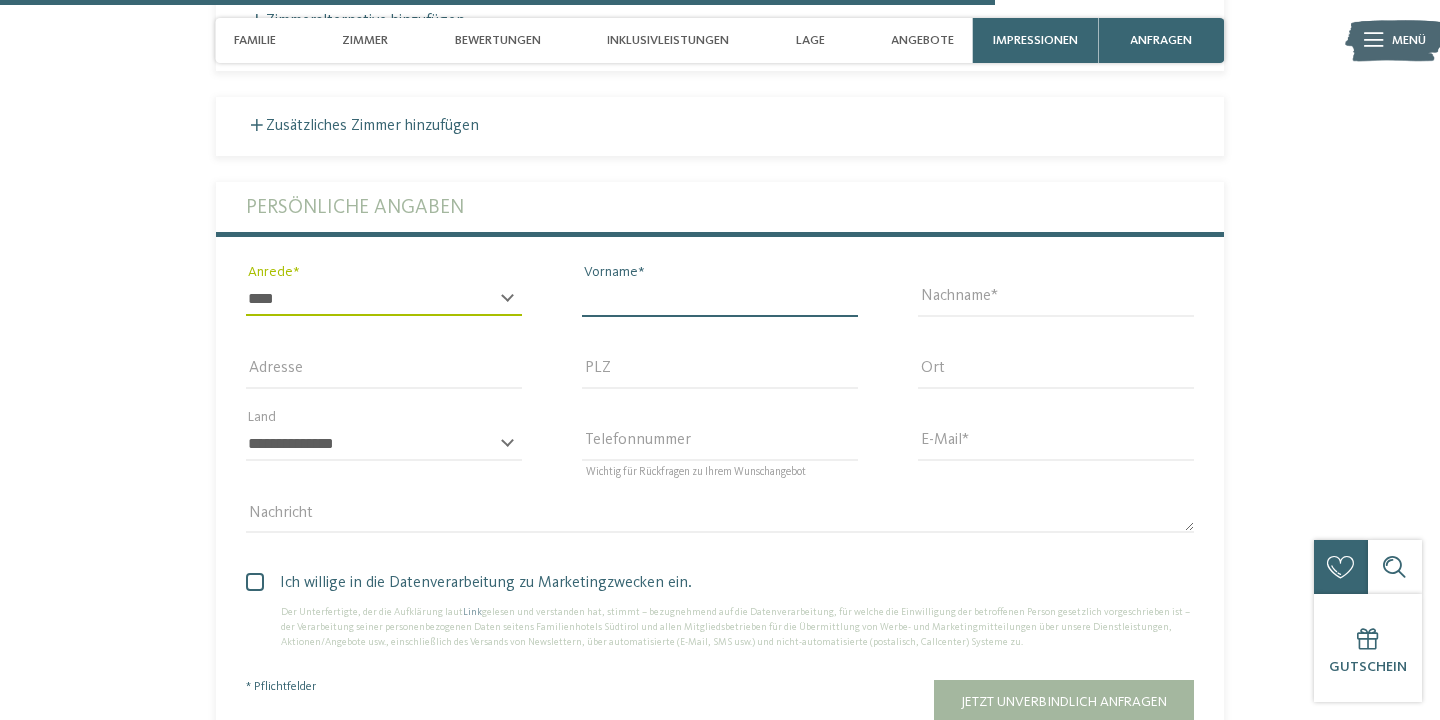 click on "Vorname" at bounding box center [720, 299] 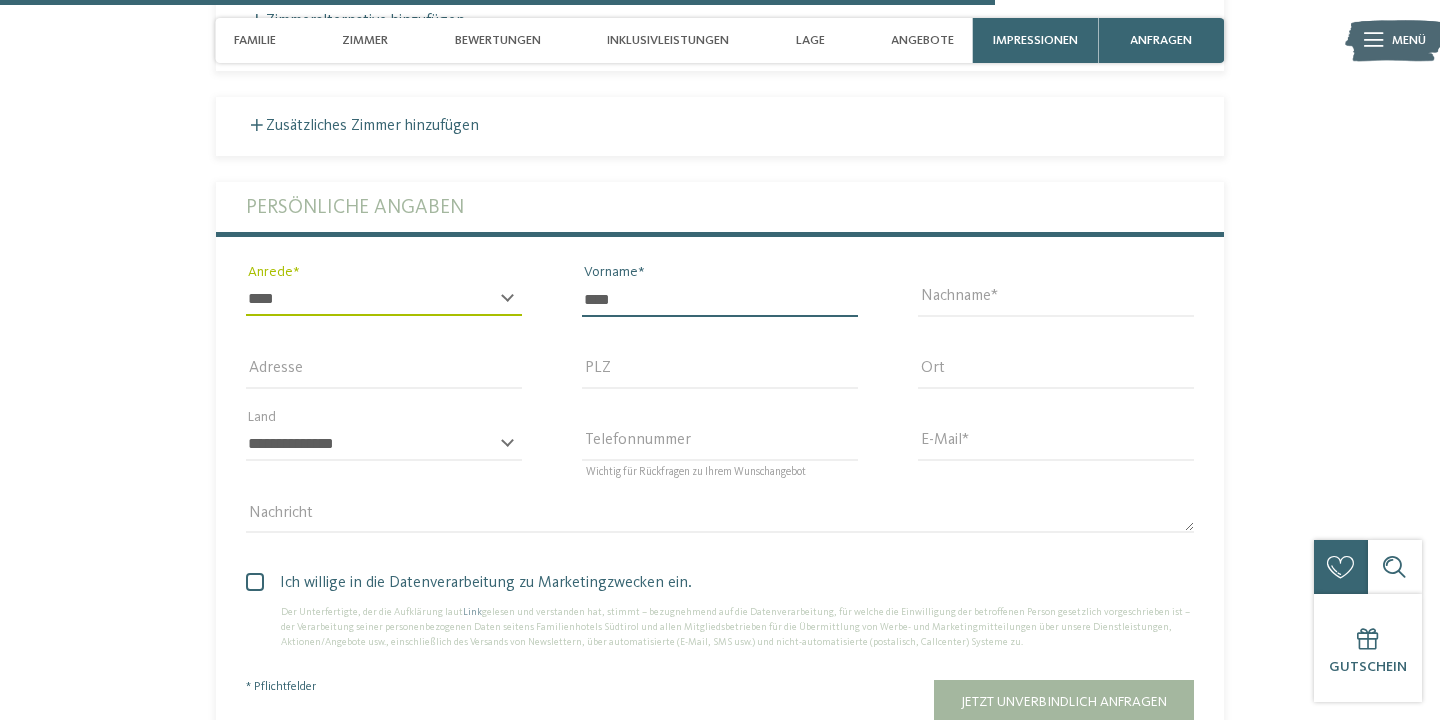 type on "****" 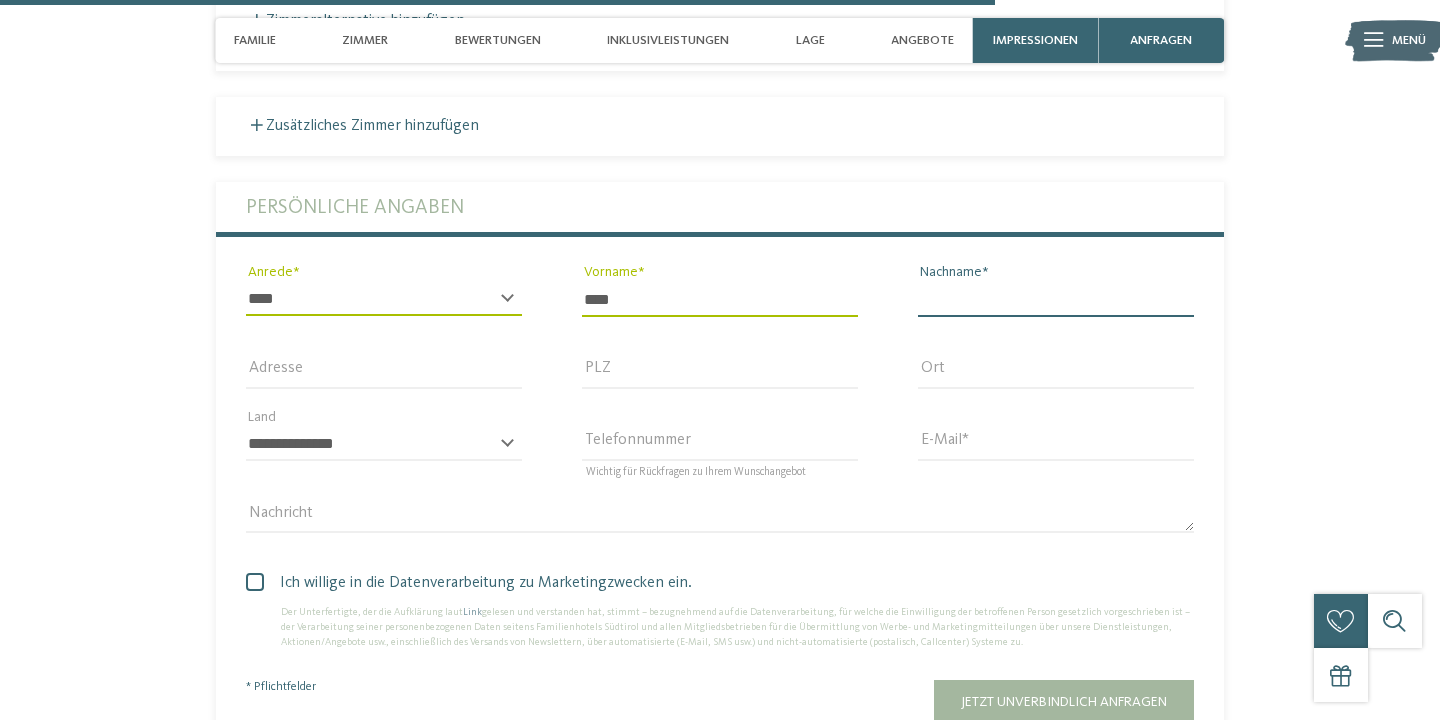 click on "Nachname" at bounding box center (1056, 299) 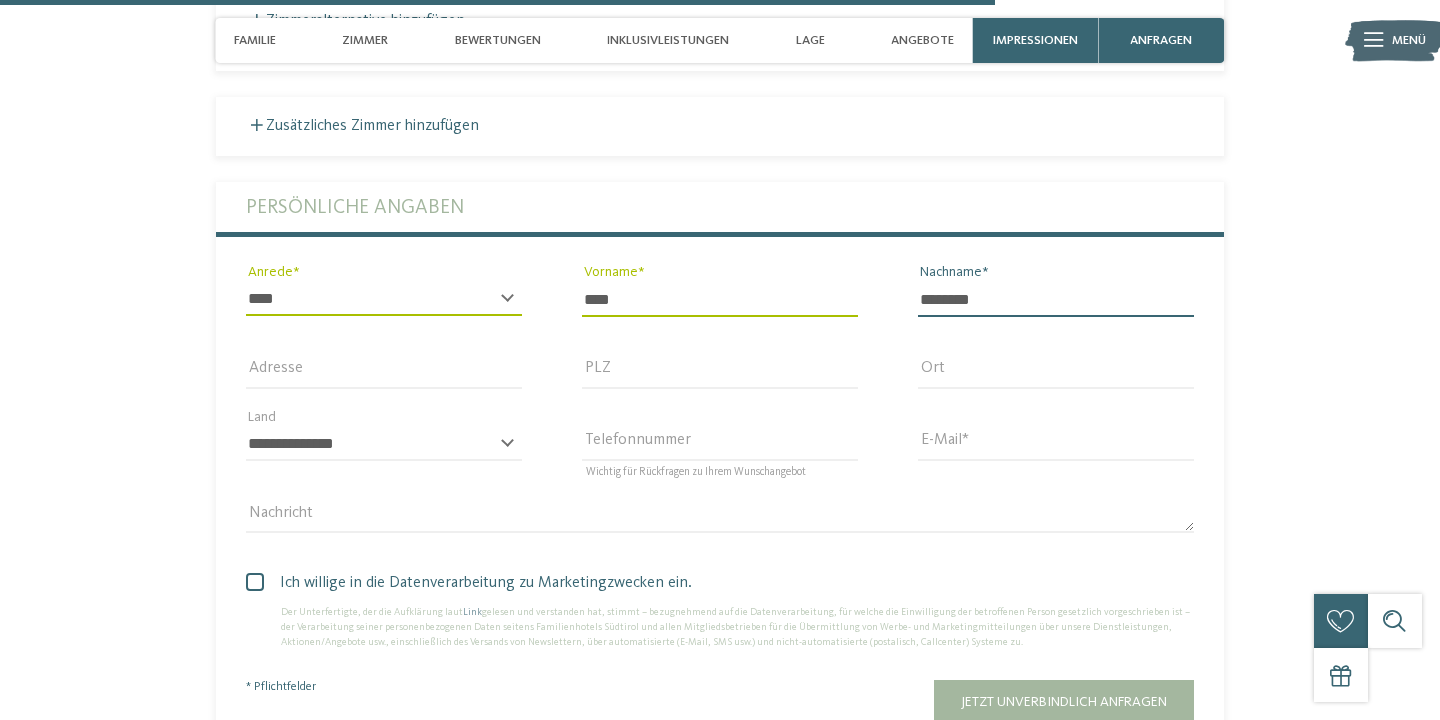 type on "********" 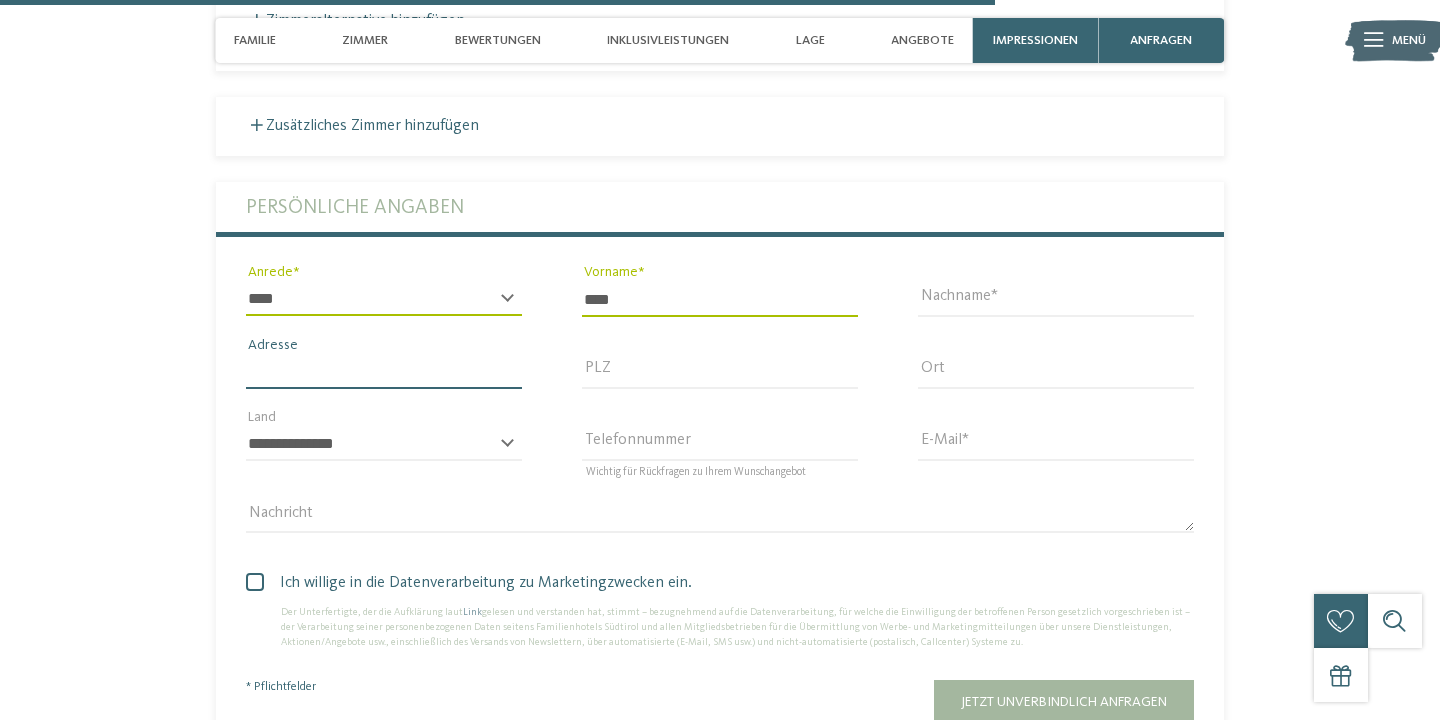 click on "Adresse" at bounding box center (384, 372) 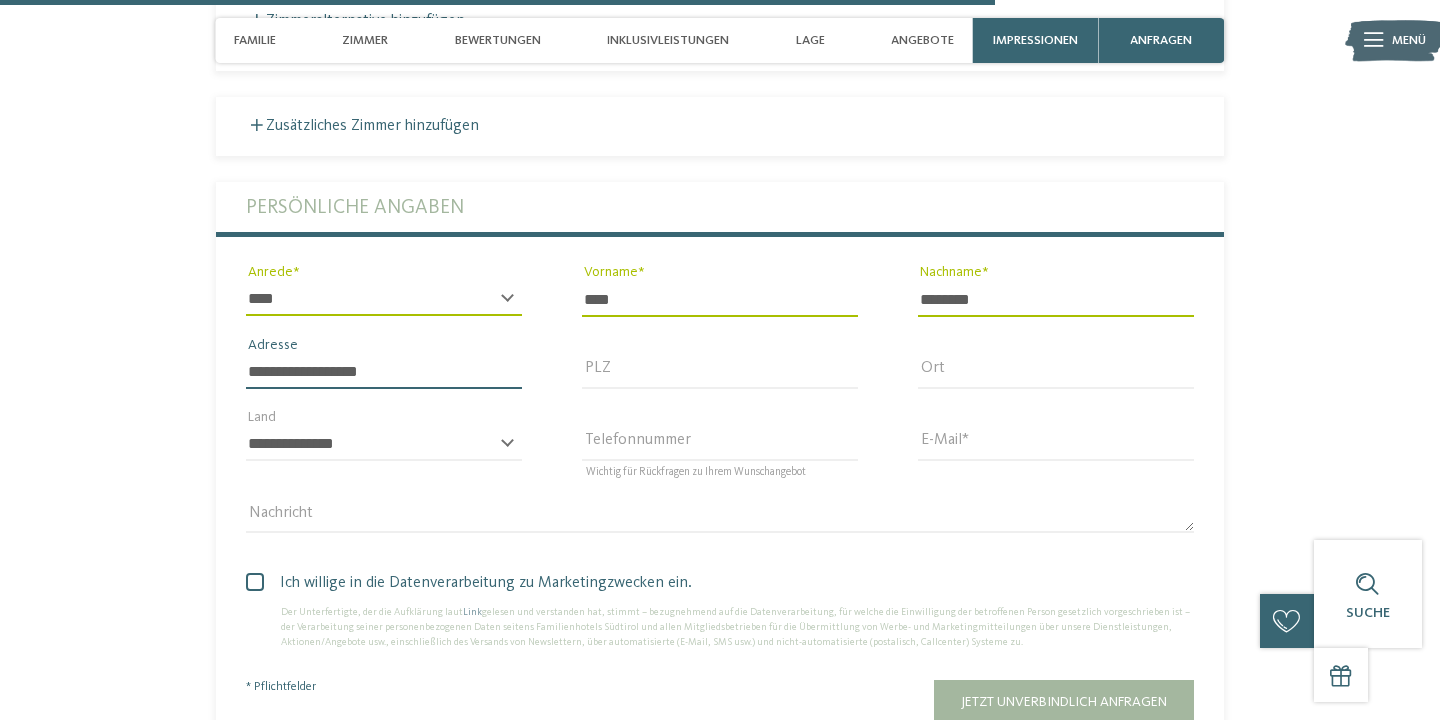 type on "**********" 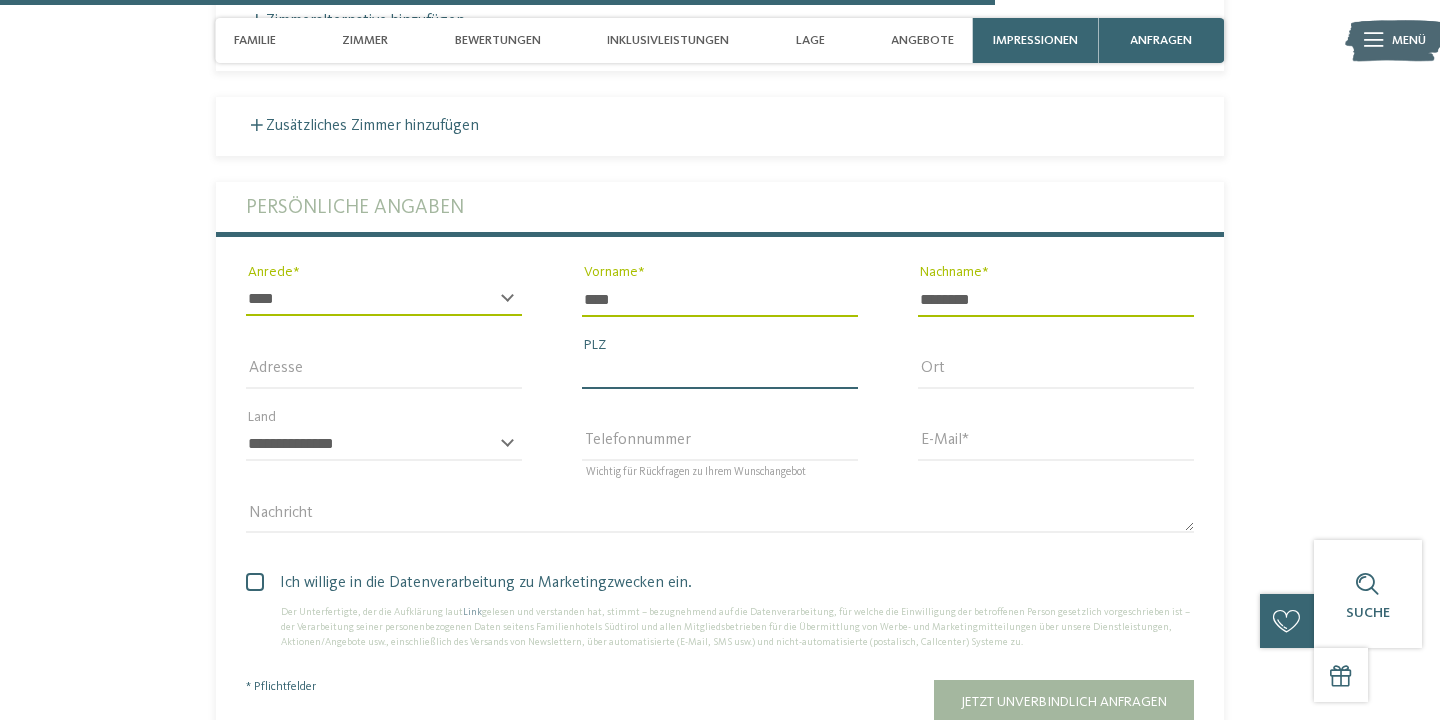 click on "PLZ" at bounding box center [720, 372] 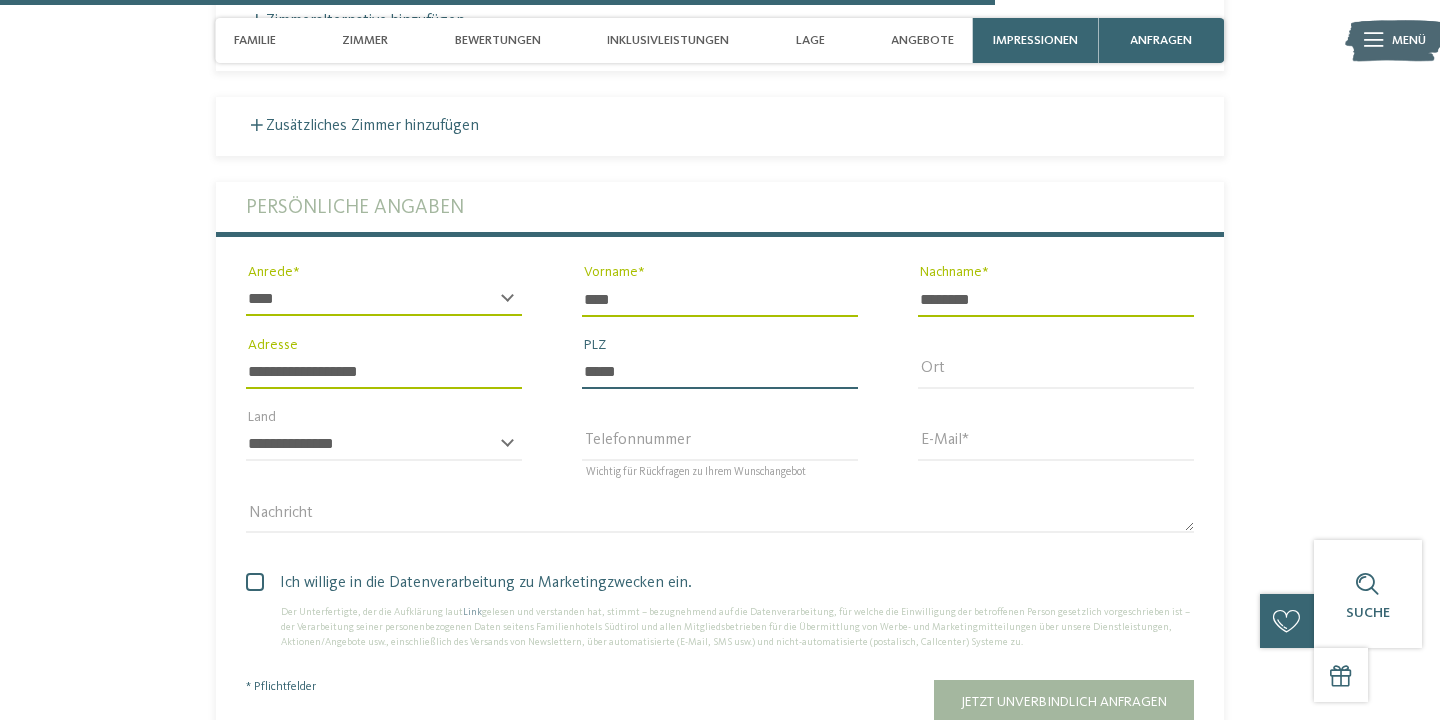 type on "*****" 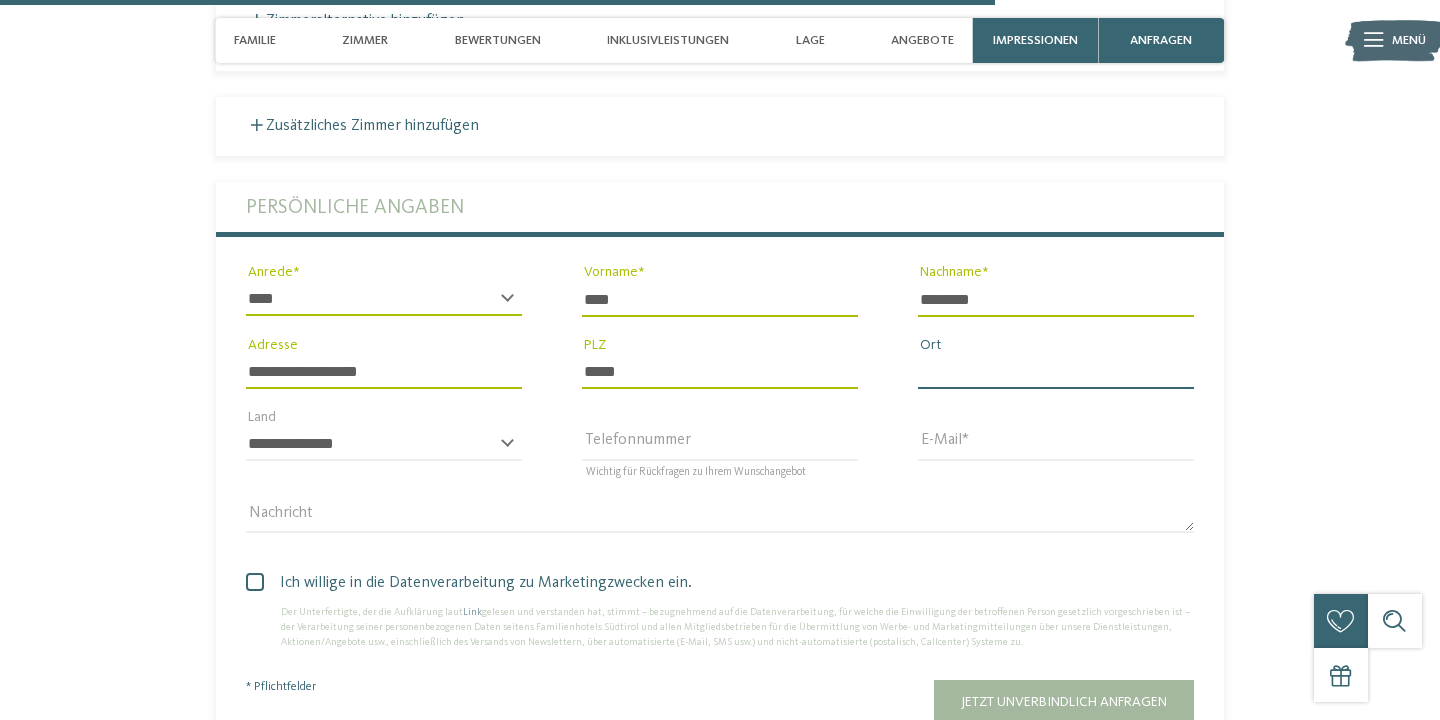 click on "Ort" at bounding box center [1056, 372] 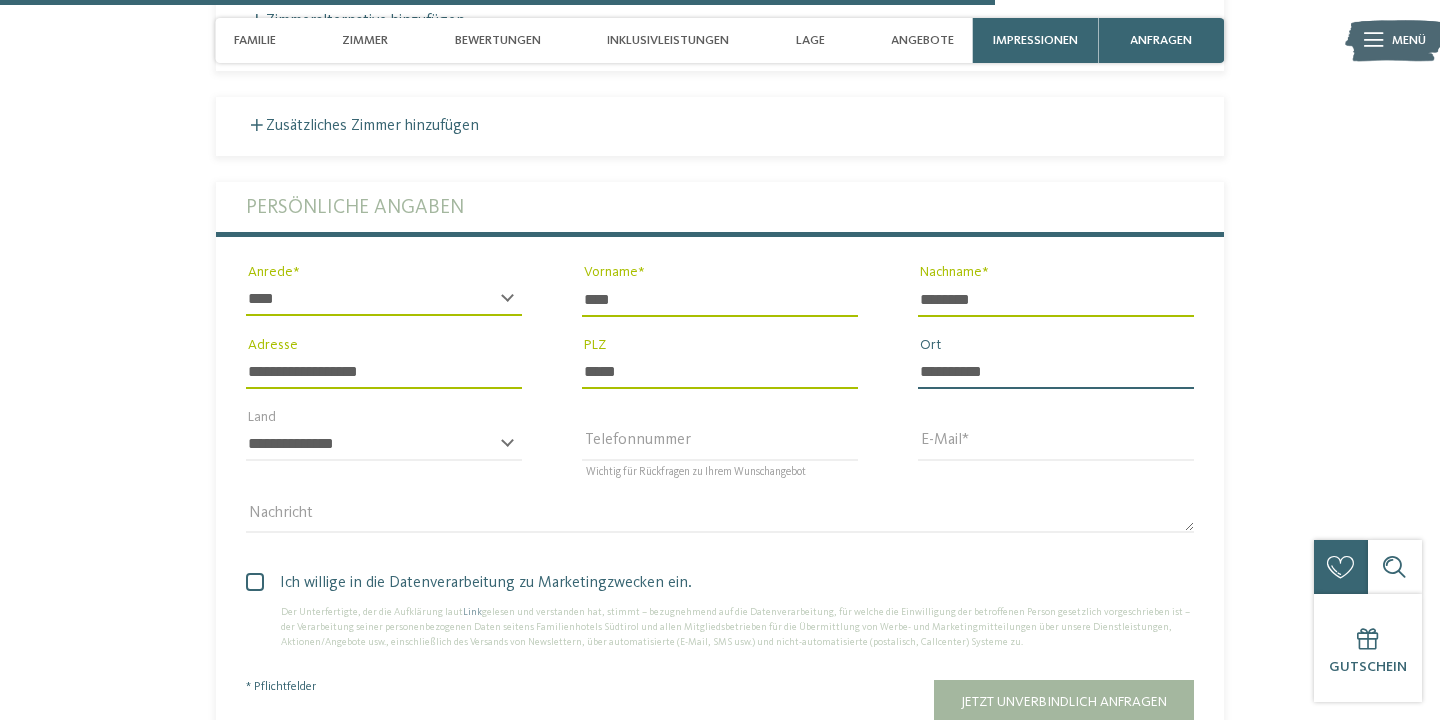 type on "**********" 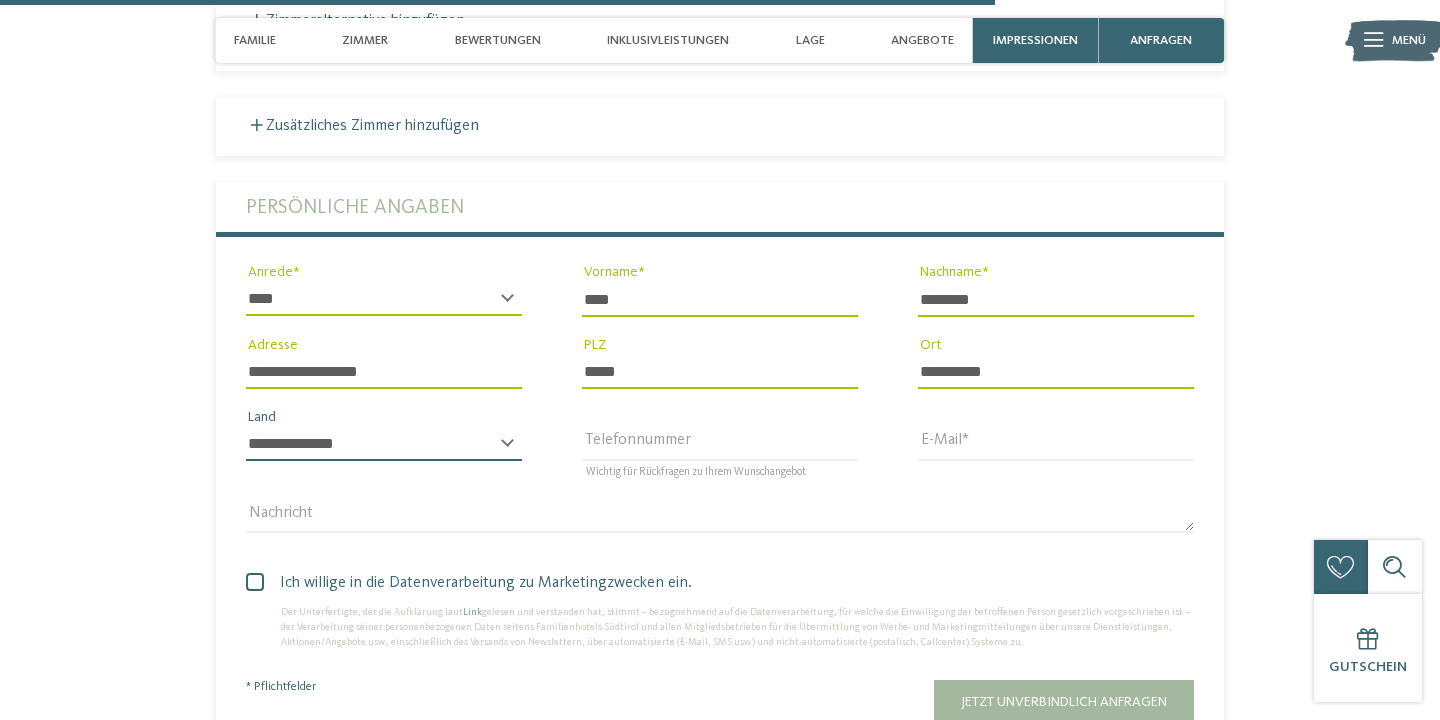 click on "**********" at bounding box center (384, 444) 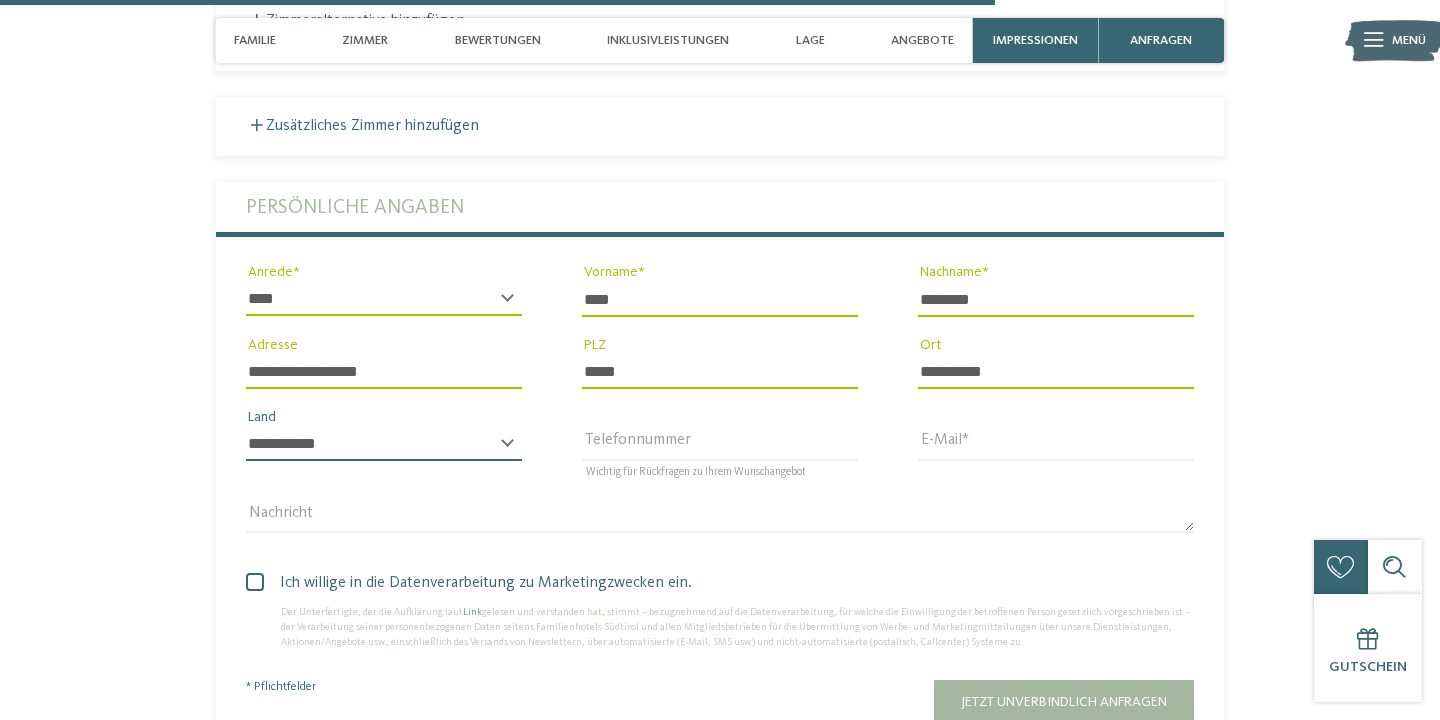 click on "**********" at bounding box center (0, 0) 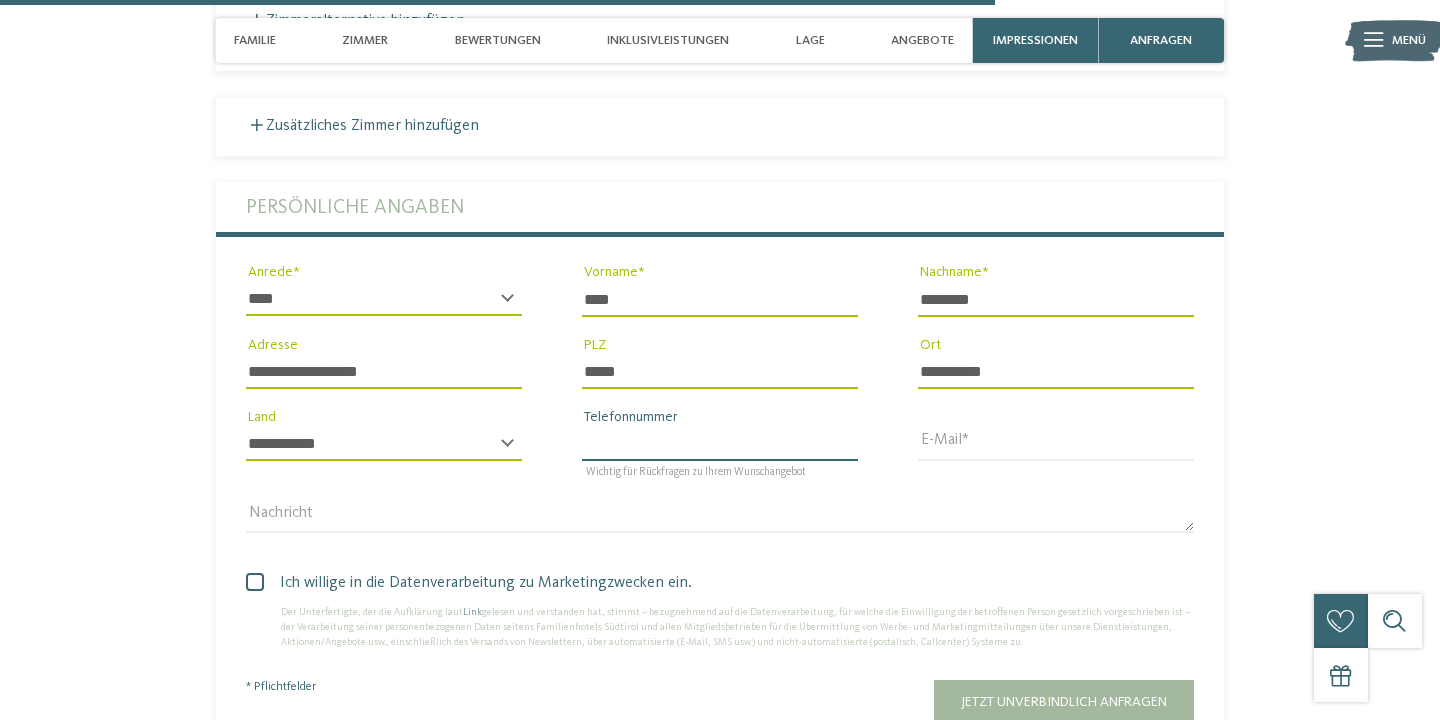 click on "Telefonnummer" at bounding box center [720, 444] 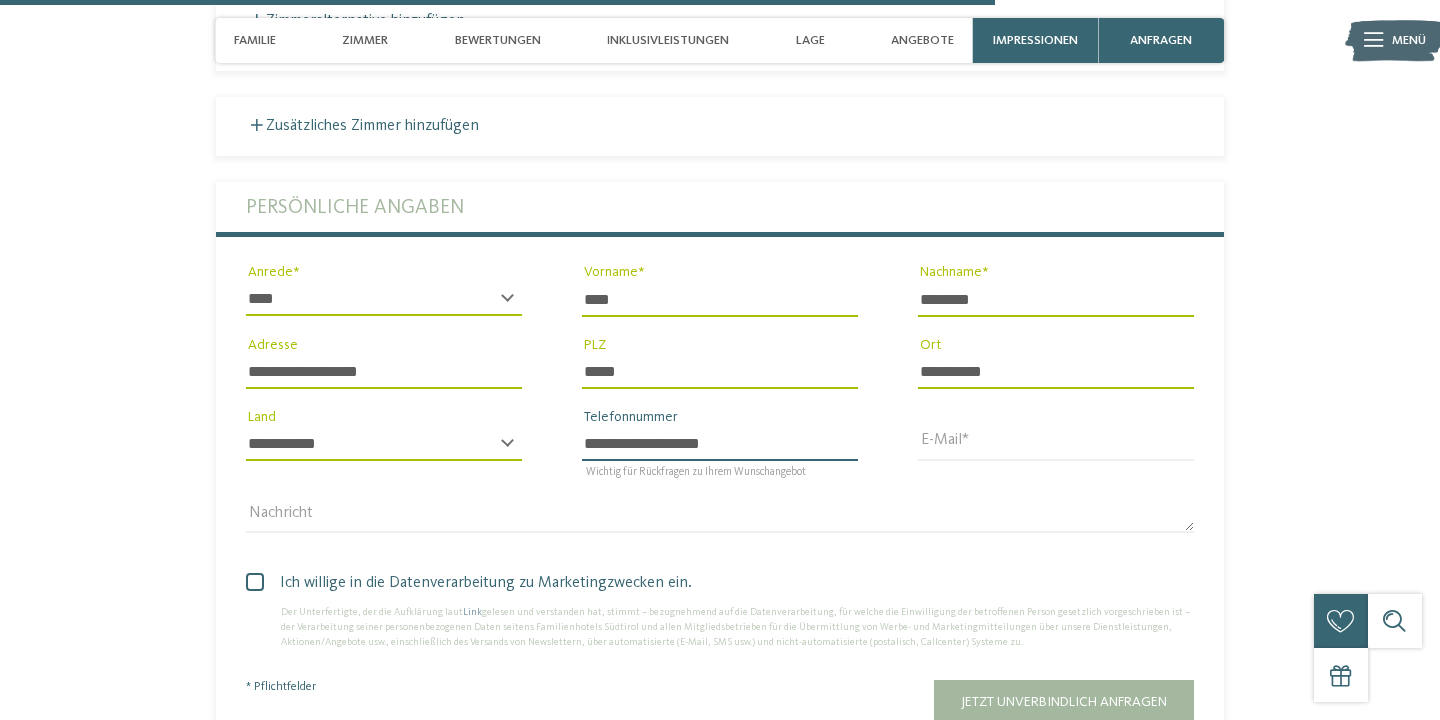 type on "**********" 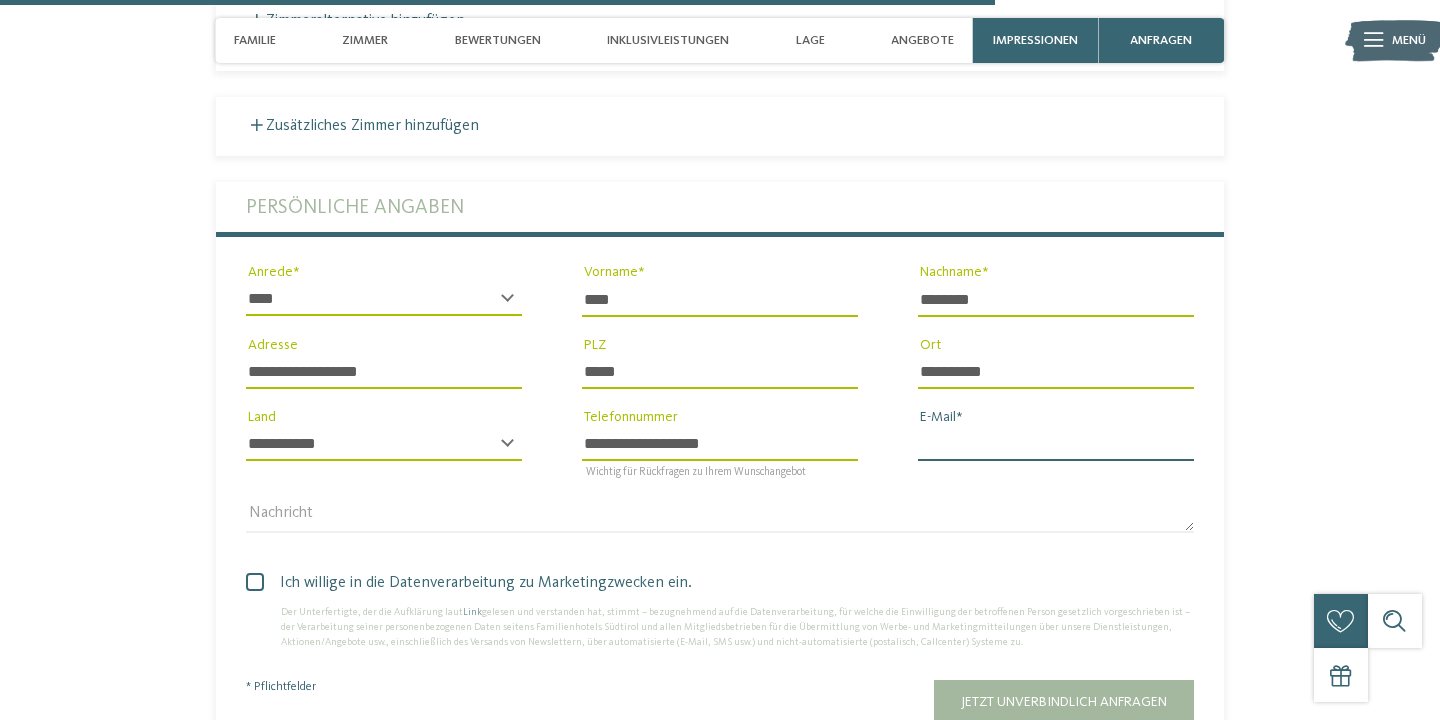 click on "E-Mail" at bounding box center [1056, 444] 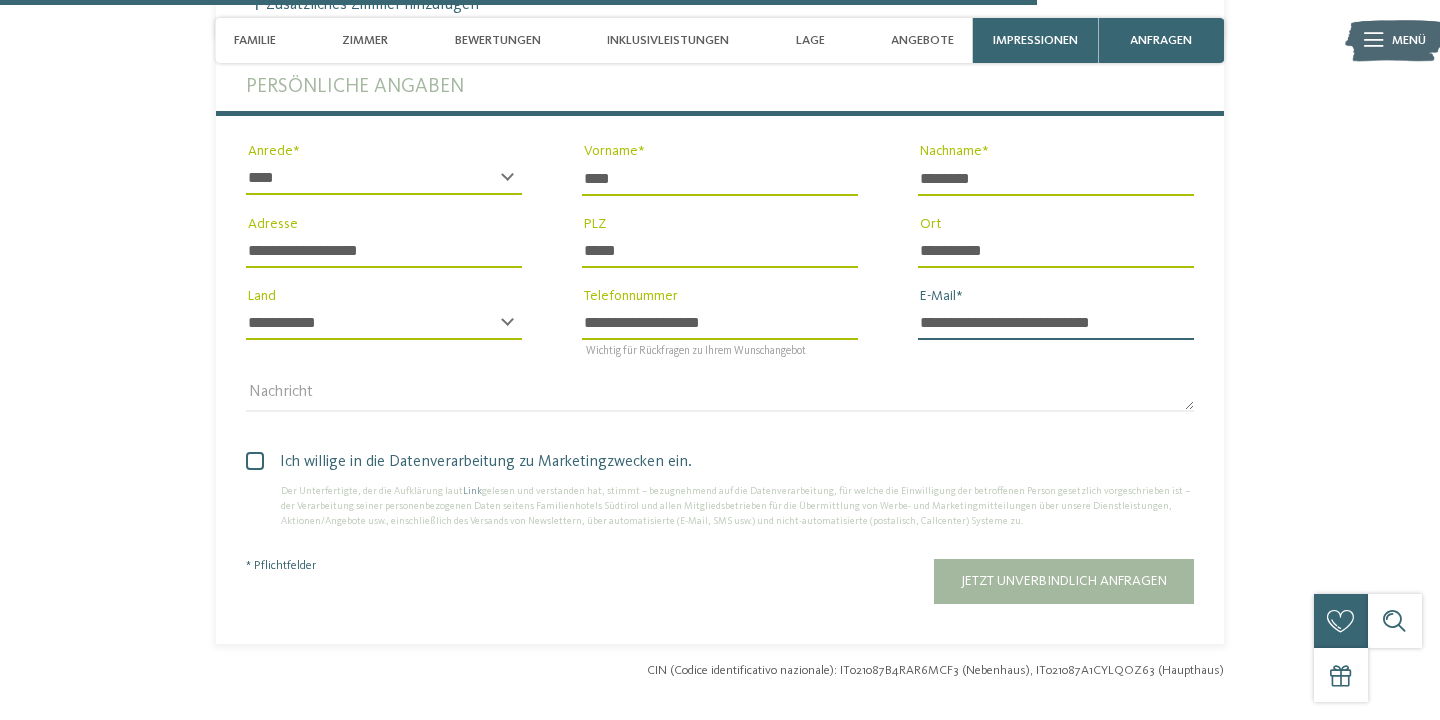 scroll, scrollTop: 5576, scrollLeft: 0, axis: vertical 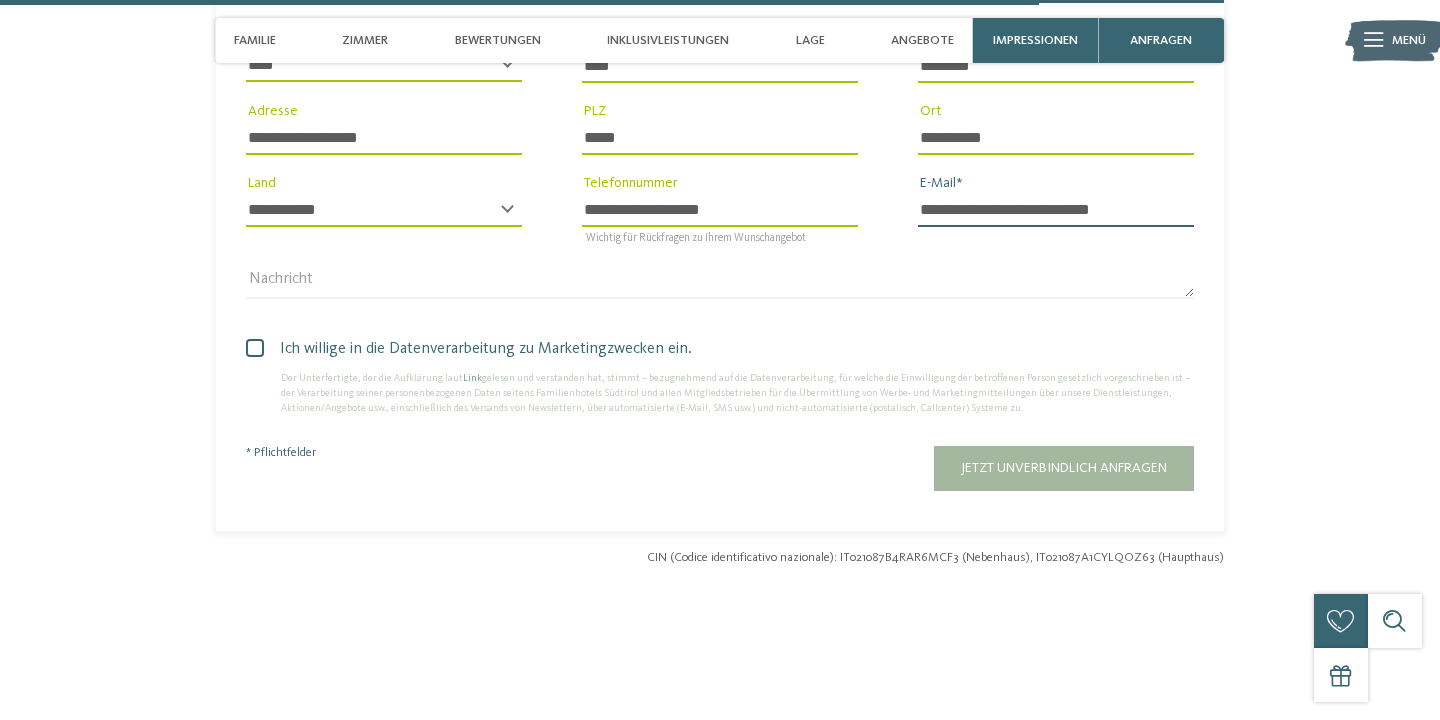 type on "**********" 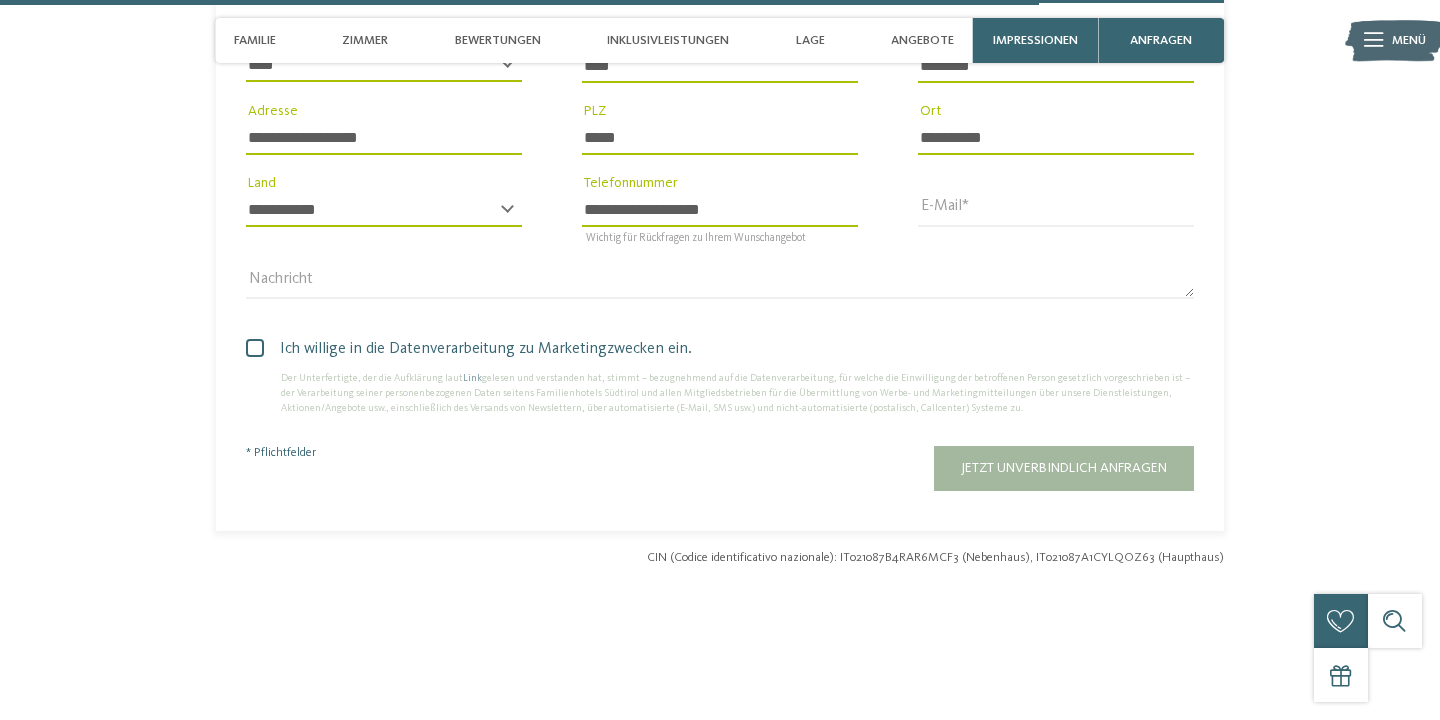 click at bounding box center [255, 348] 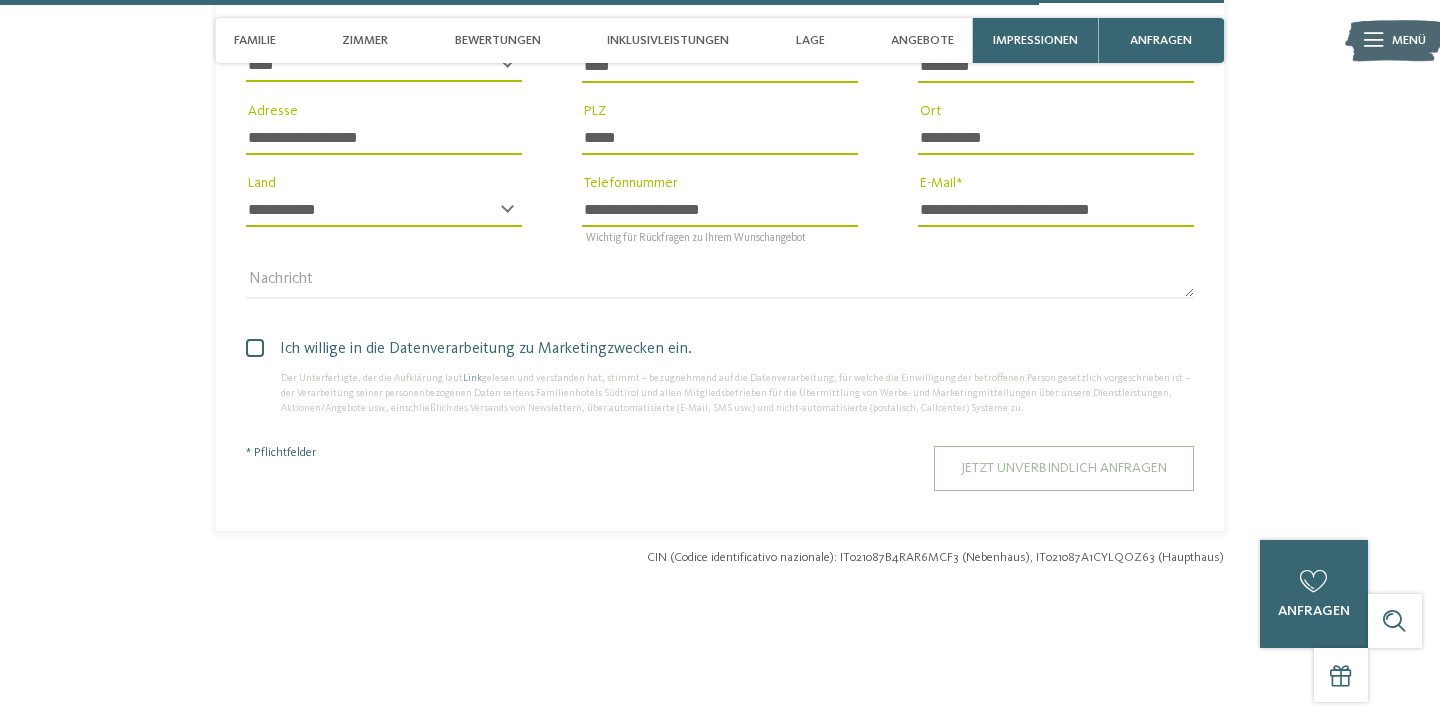 click on "Jetzt unverbindlich anfragen" at bounding box center (1064, 468) 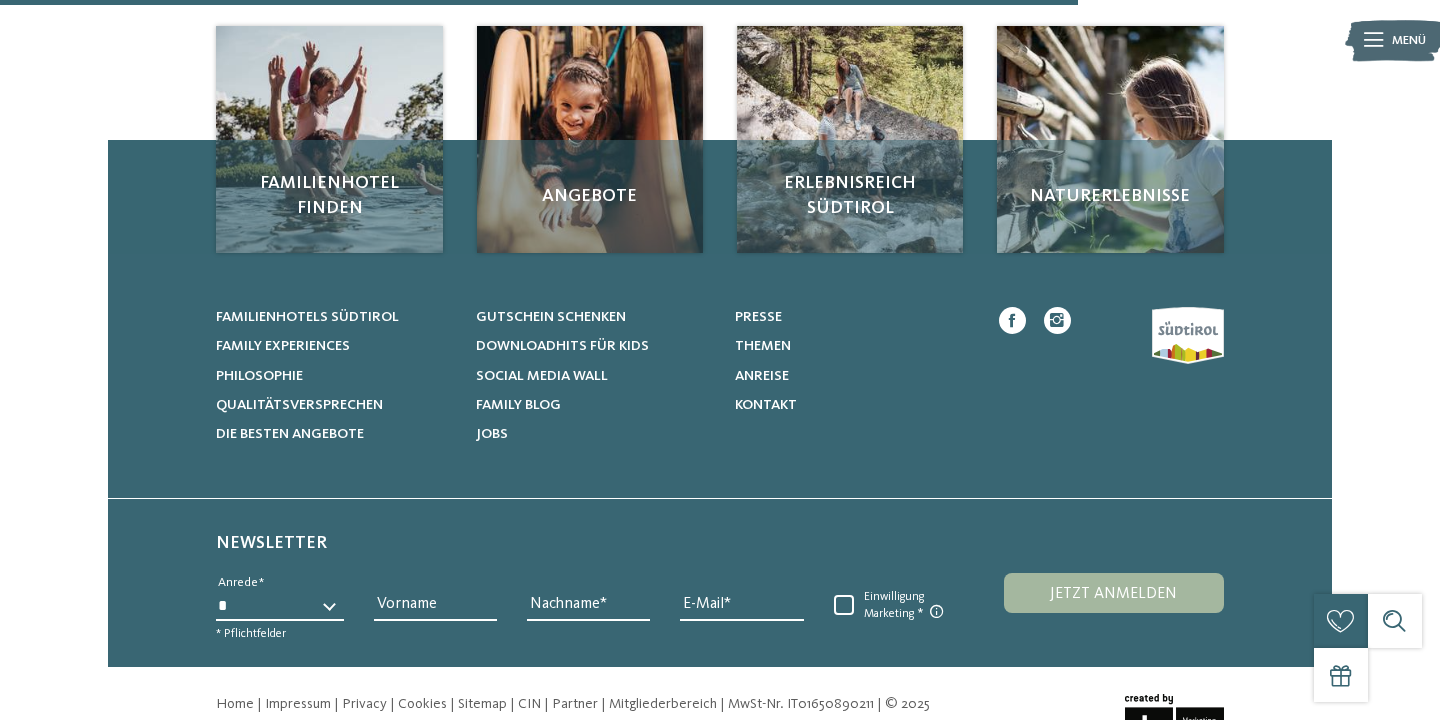 scroll, scrollTop: 0, scrollLeft: 0, axis: both 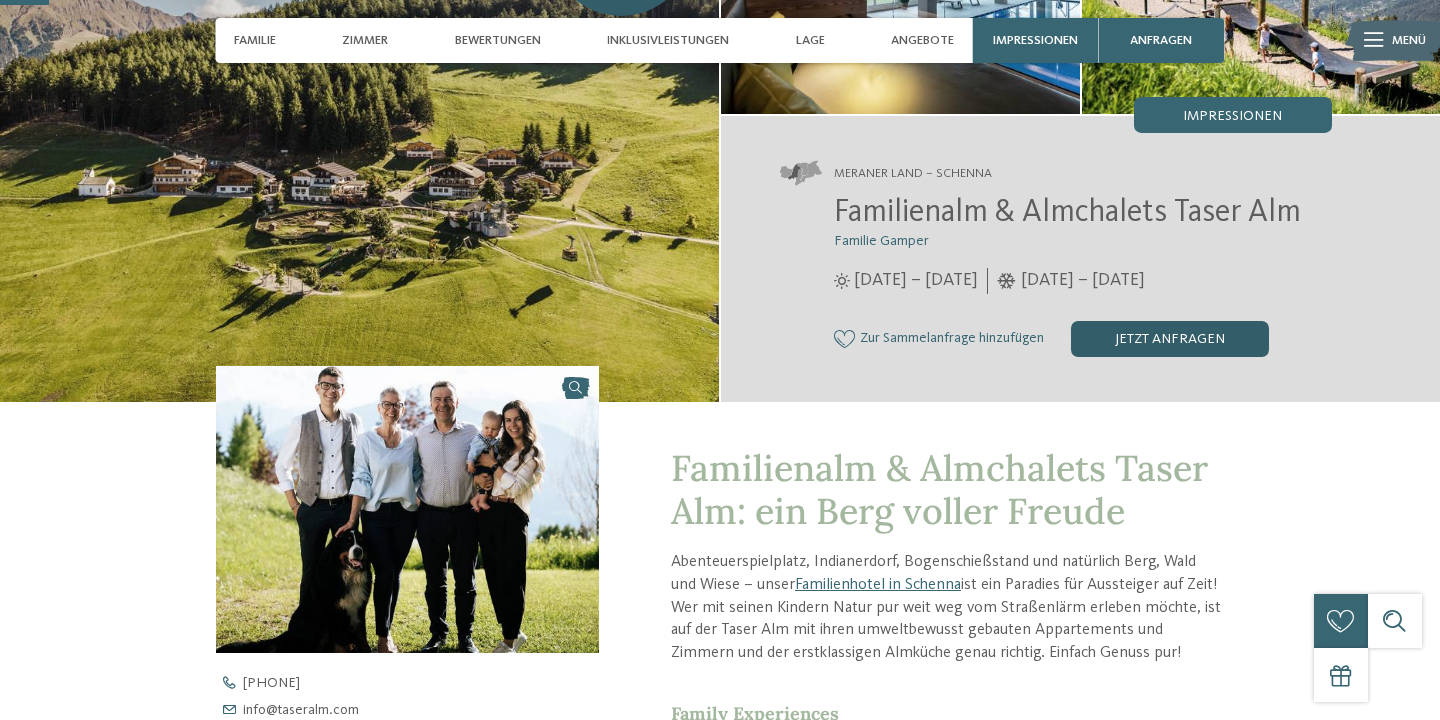 click on "jetzt anfragen" at bounding box center [1170, 339] 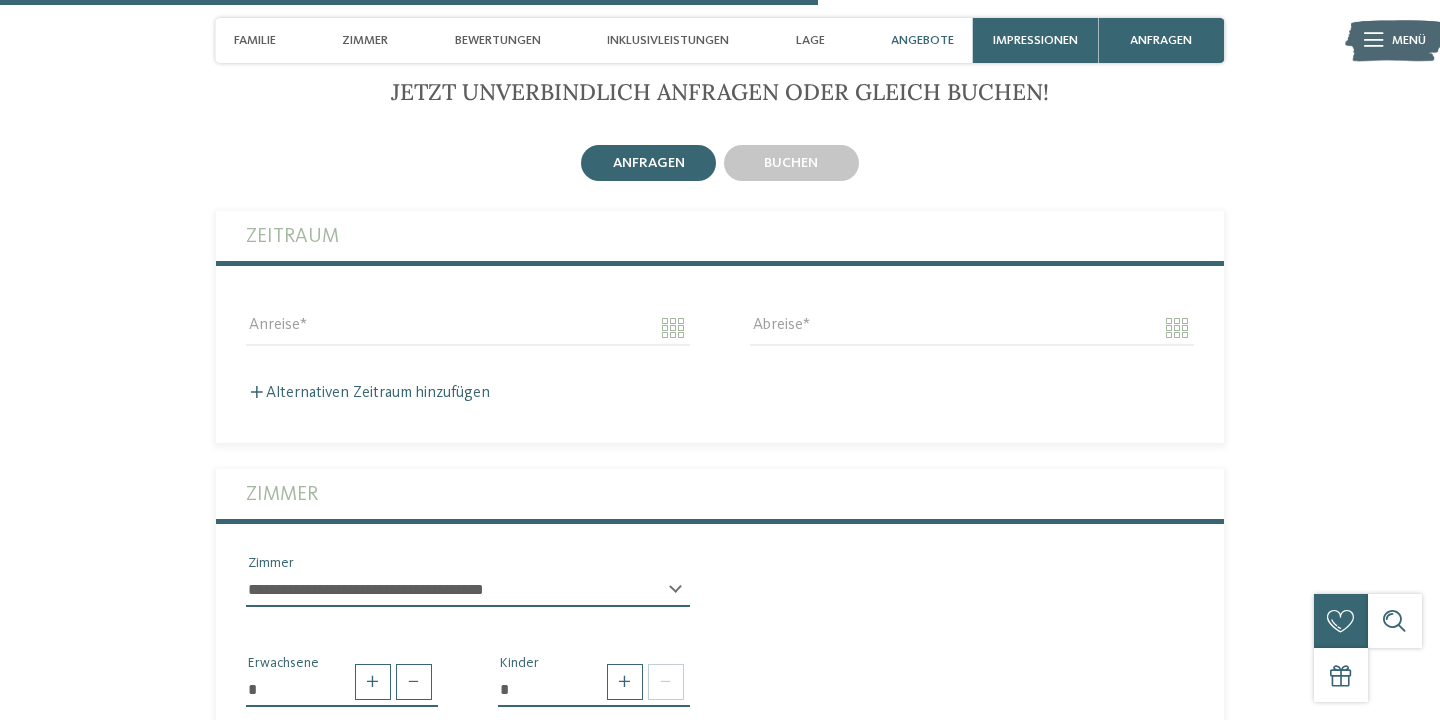 scroll, scrollTop: 4104, scrollLeft: 0, axis: vertical 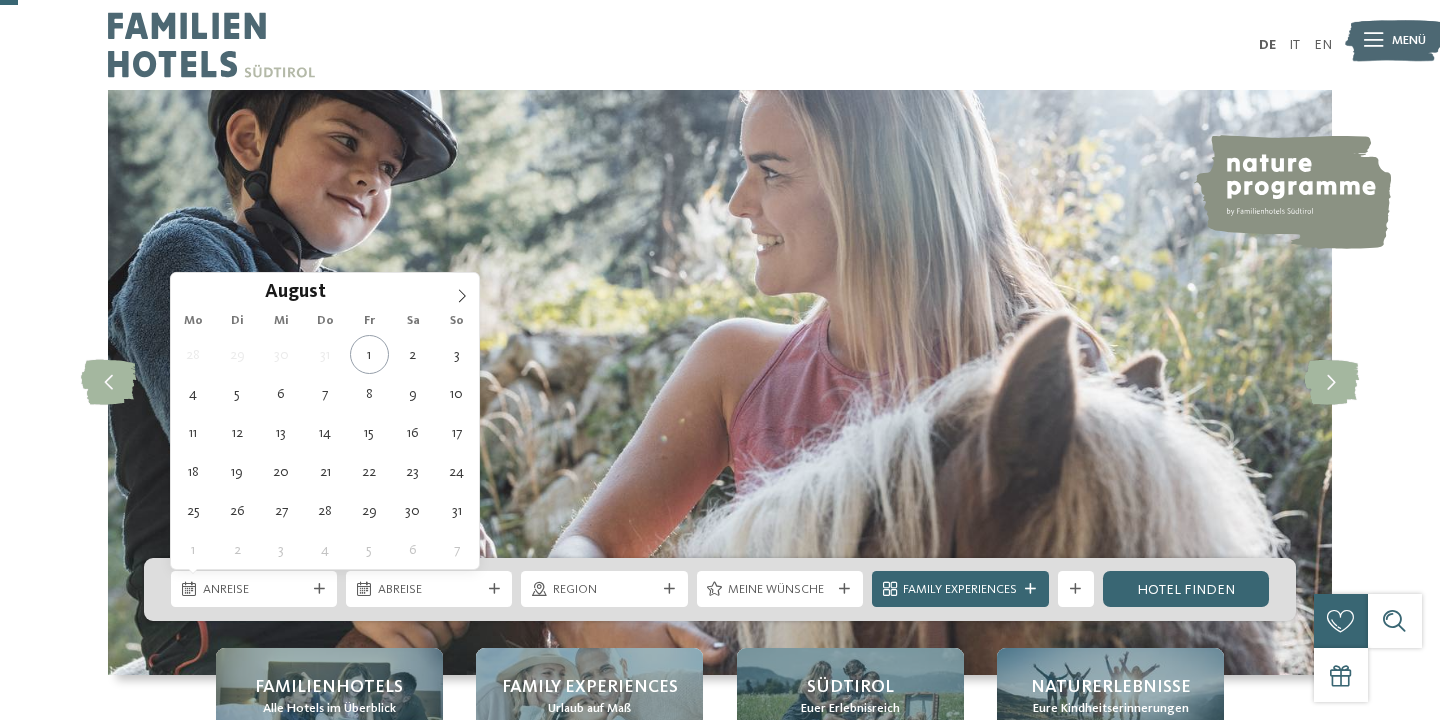 click at bounding box center [319, 589] 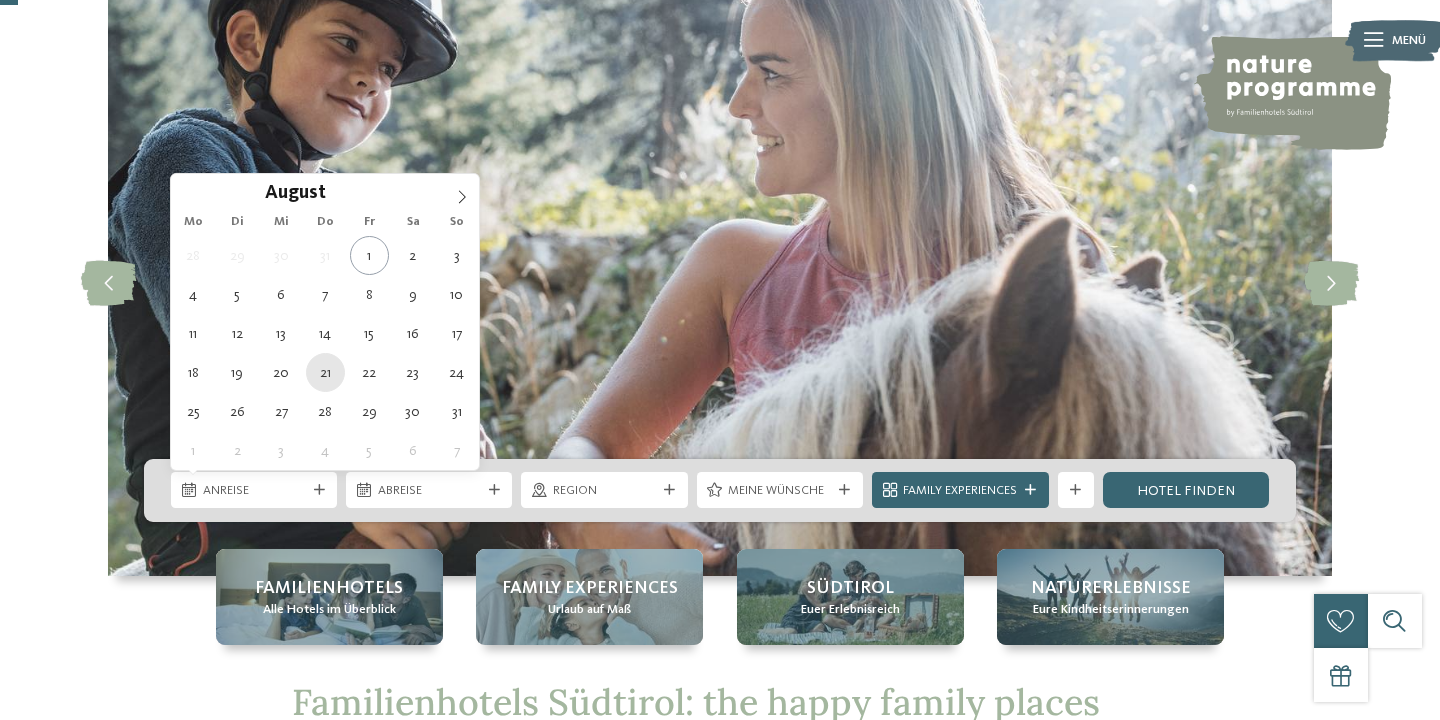 type on "[DATE]" 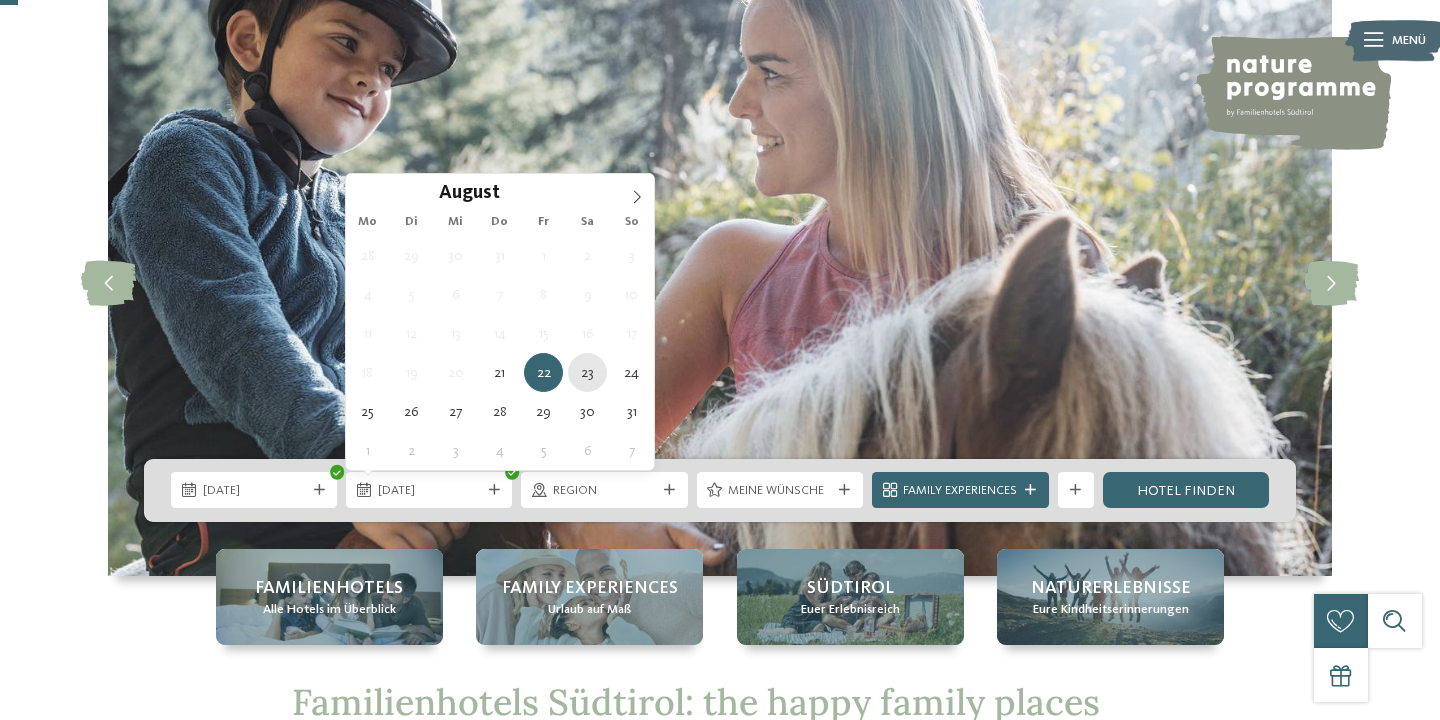 type on "[DATE]" 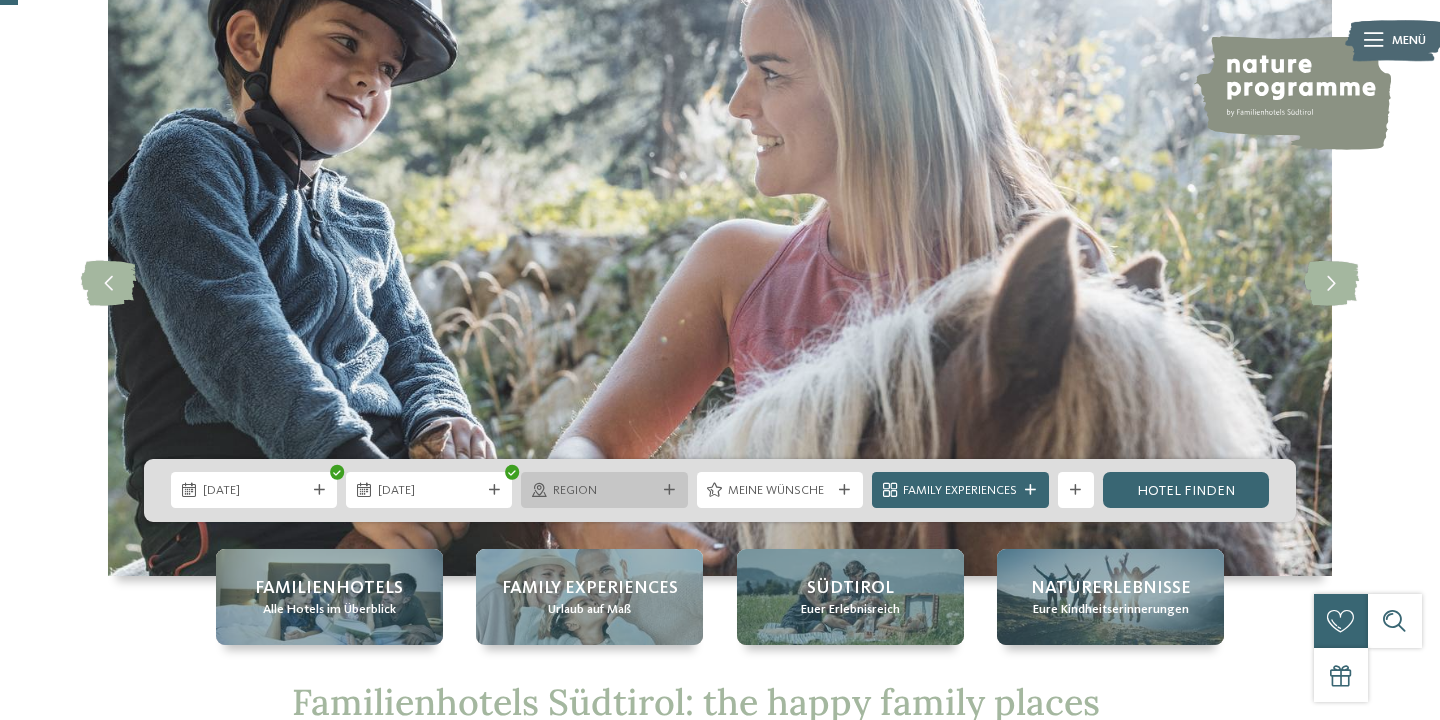 click on "Region" at bounding box center (604, 490) 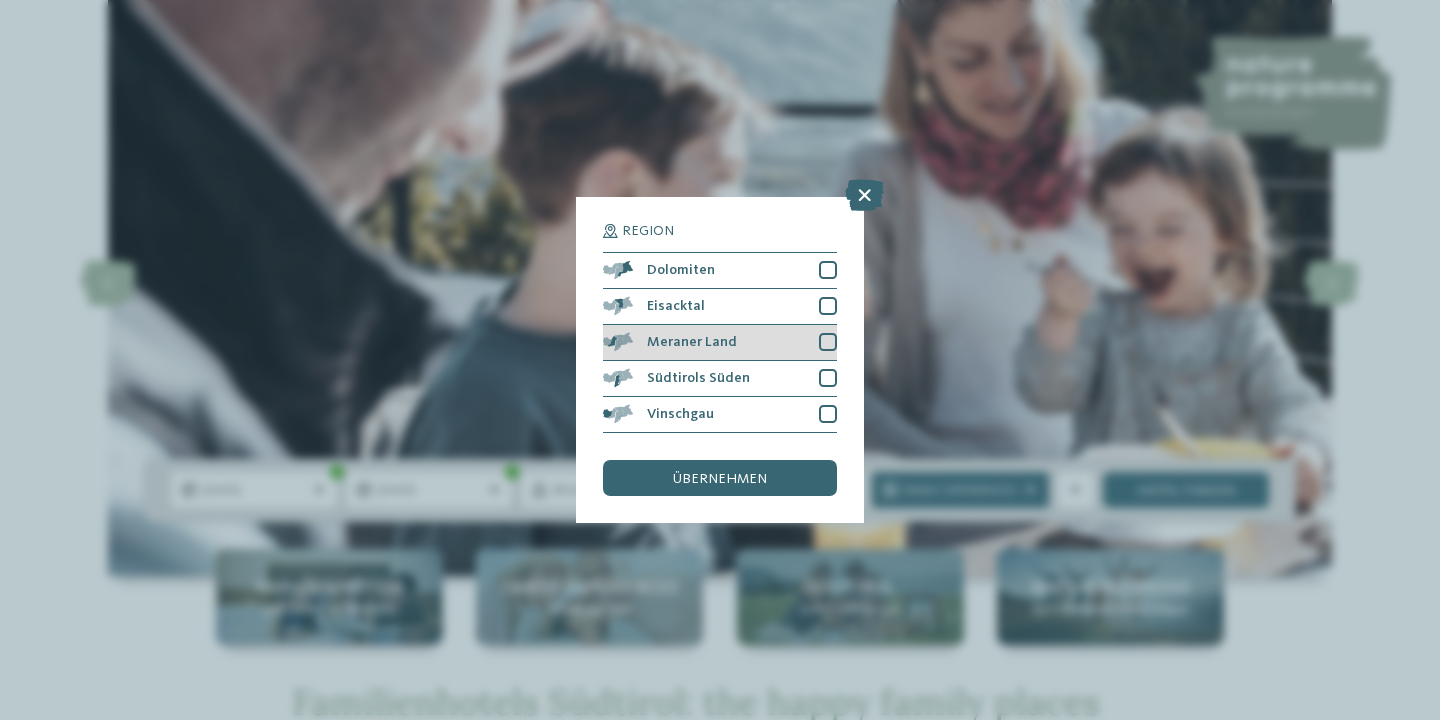 click on "Meraner Land" at bounding box center [692, 342] 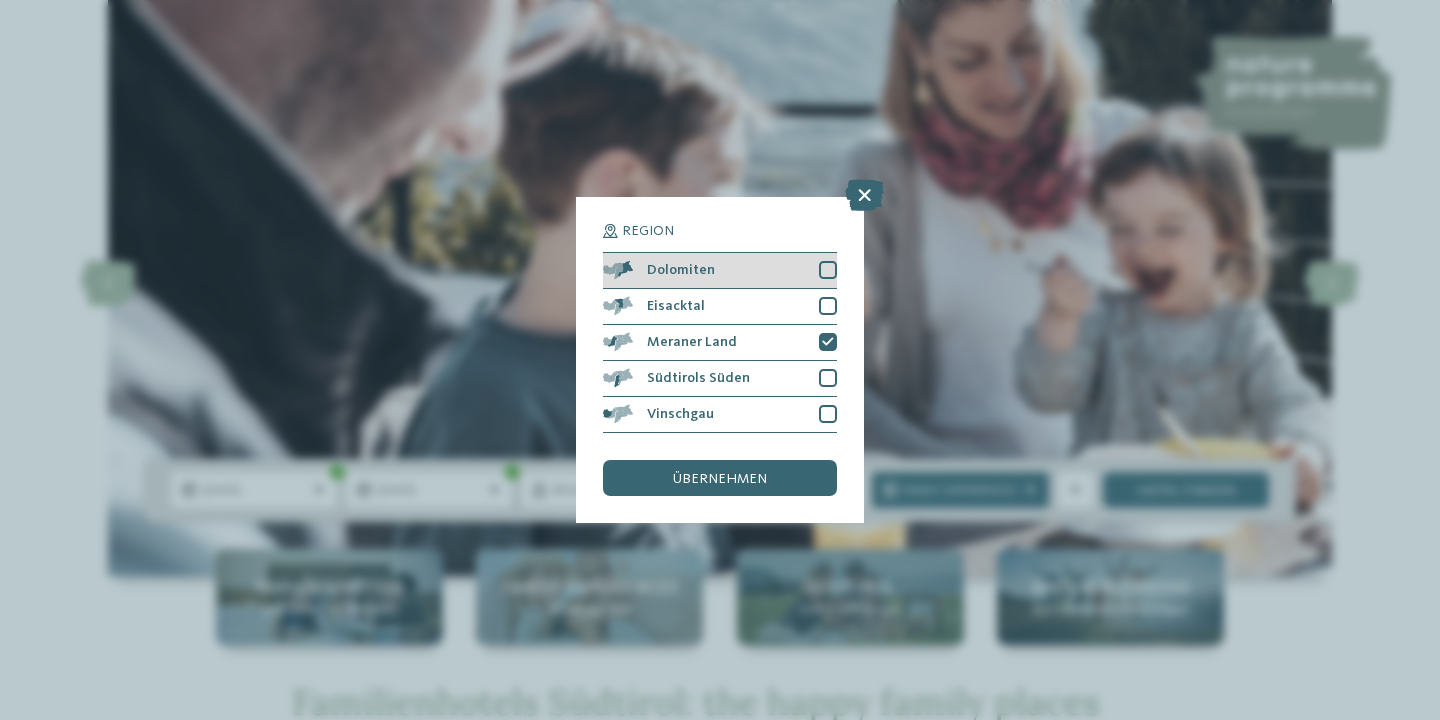 click on "Dolomiten" at bounding box center [681, 270] 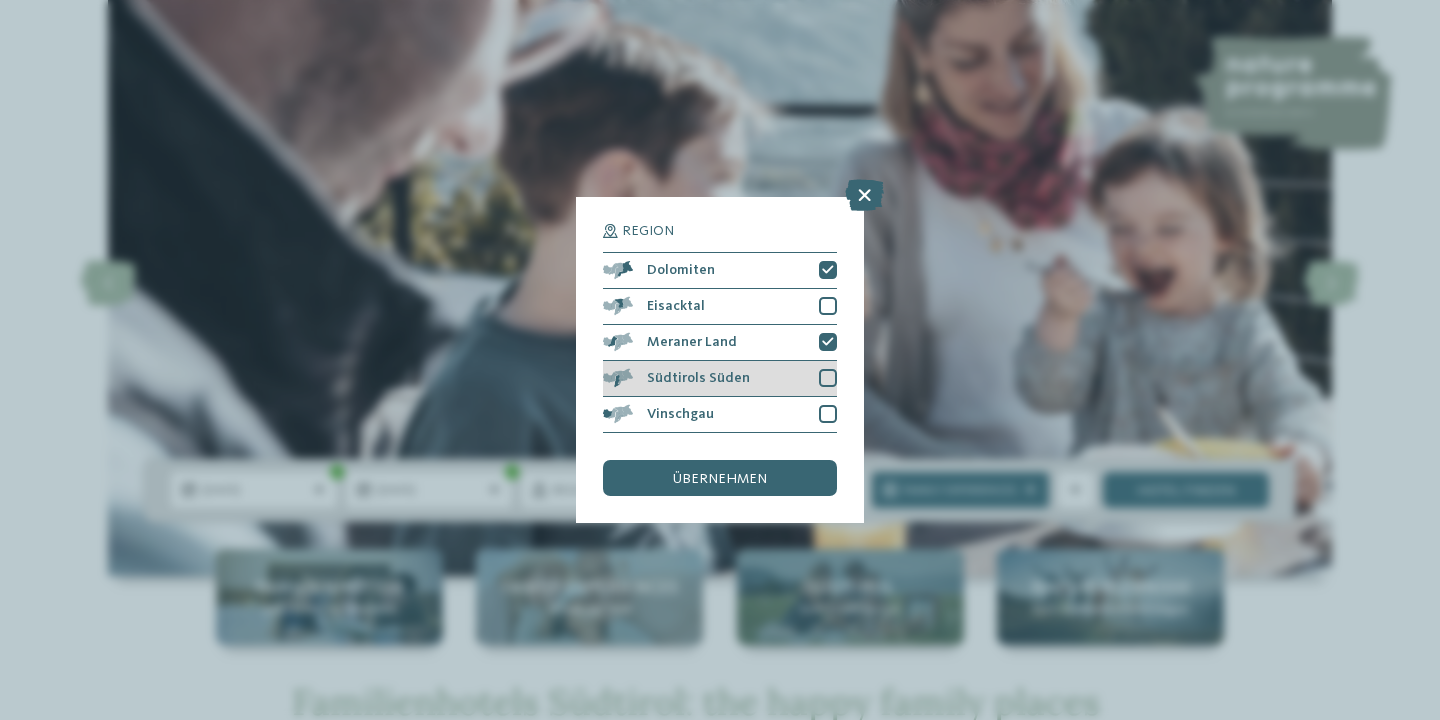 click on "Südtirols Süden" at bounding box center [698, 378] 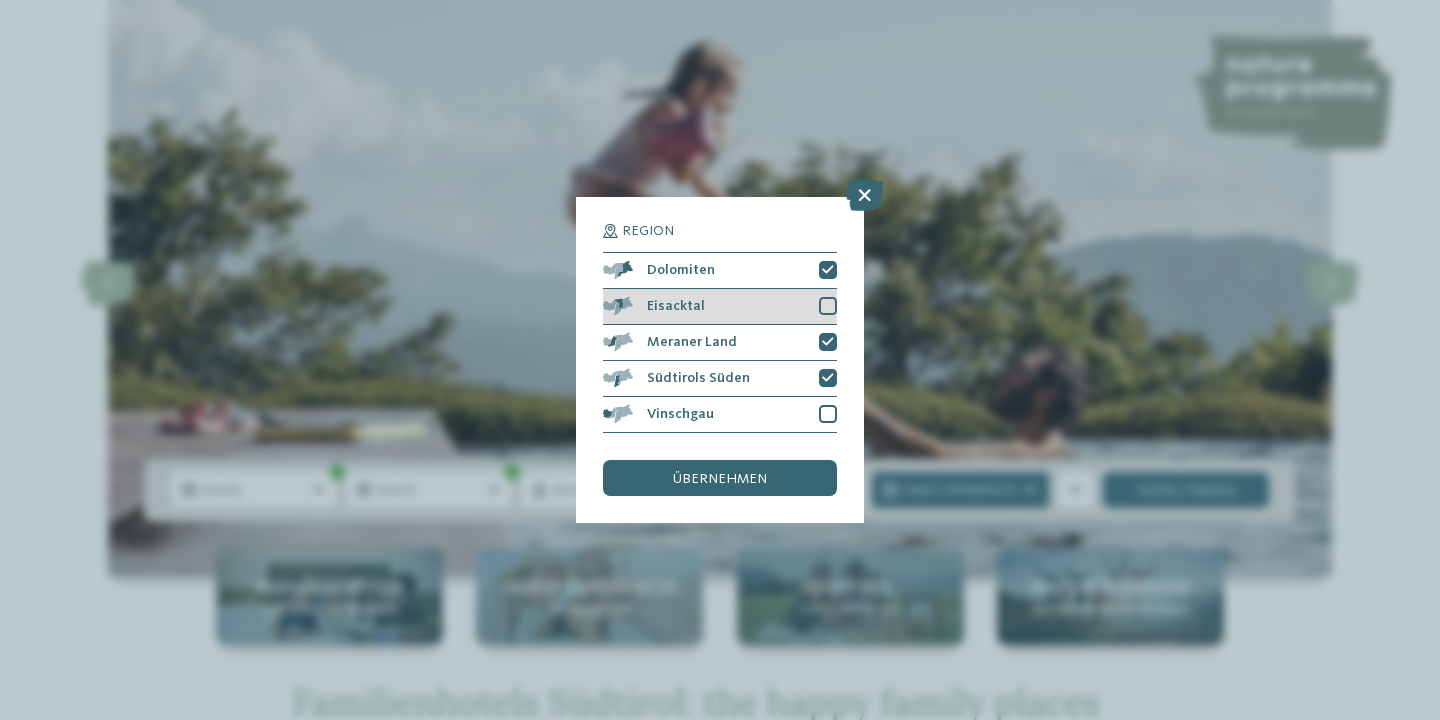 click at bounding box center [828, 306] 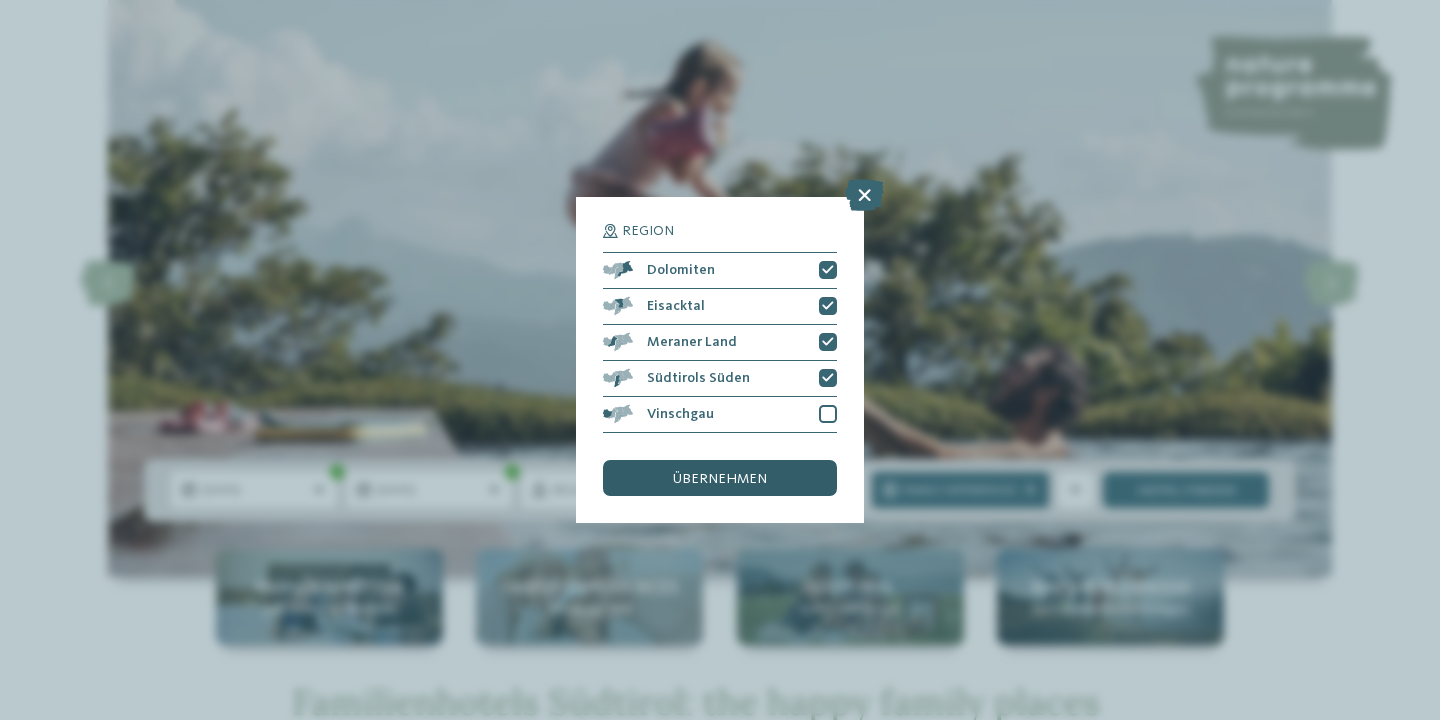 click on "übernehmen" at bounding box center (720, 478) 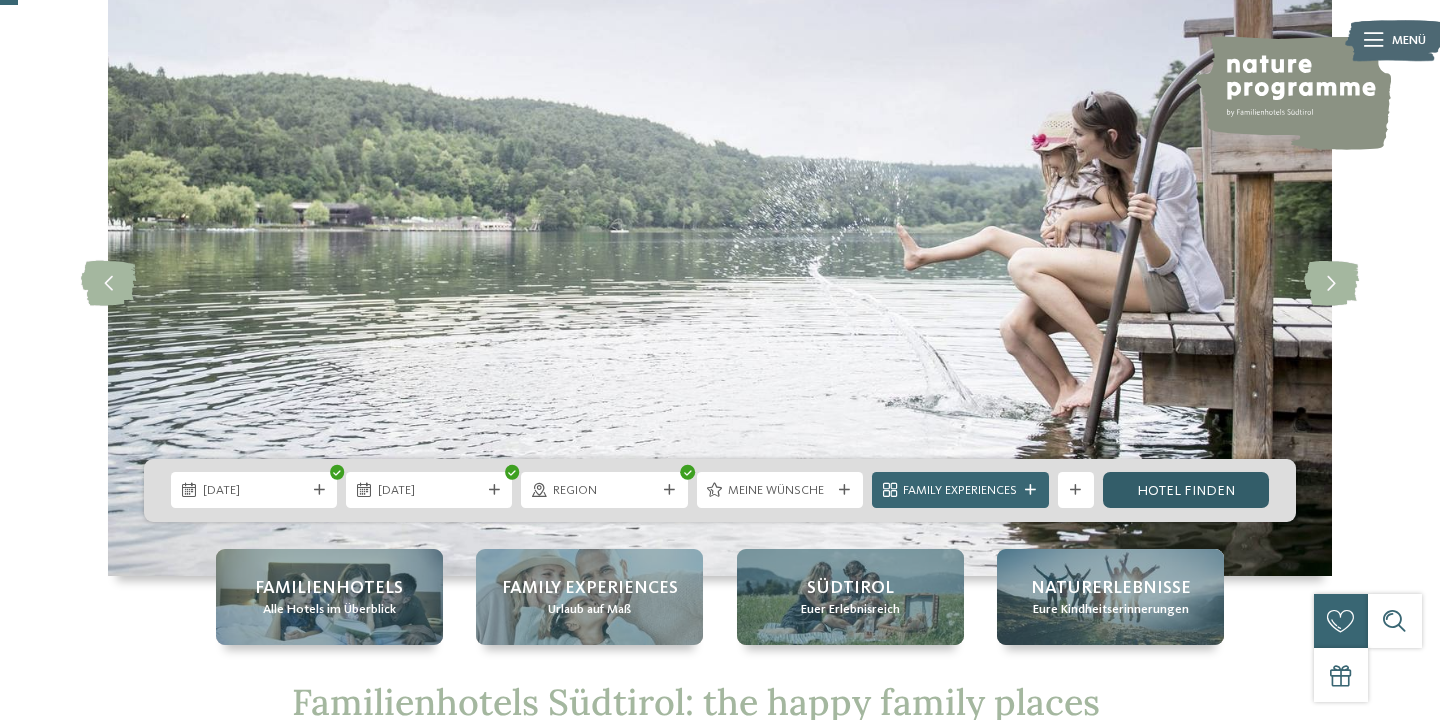 click on "Hotel finden" at bounding box center (1186, 490) 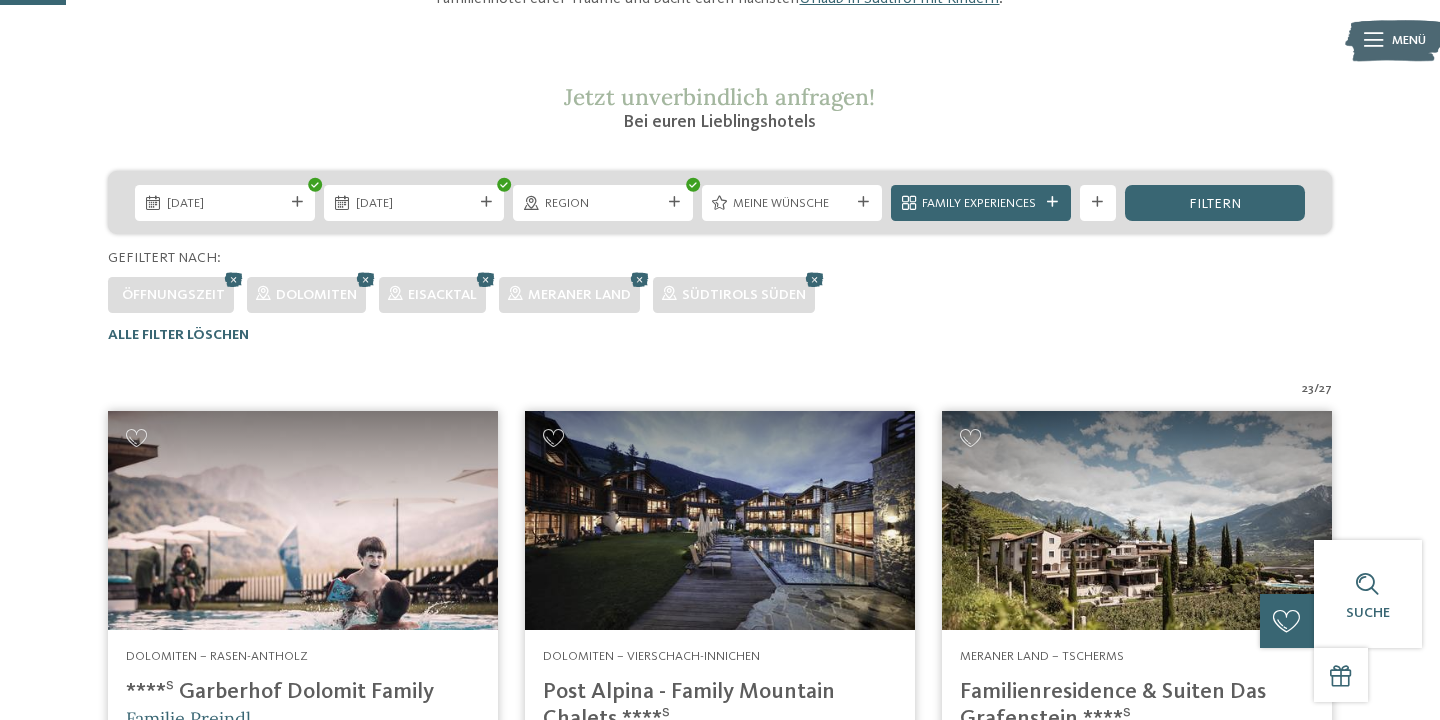 scroll, scrollTop: 276, scrollLeft: 0, axis: vertical 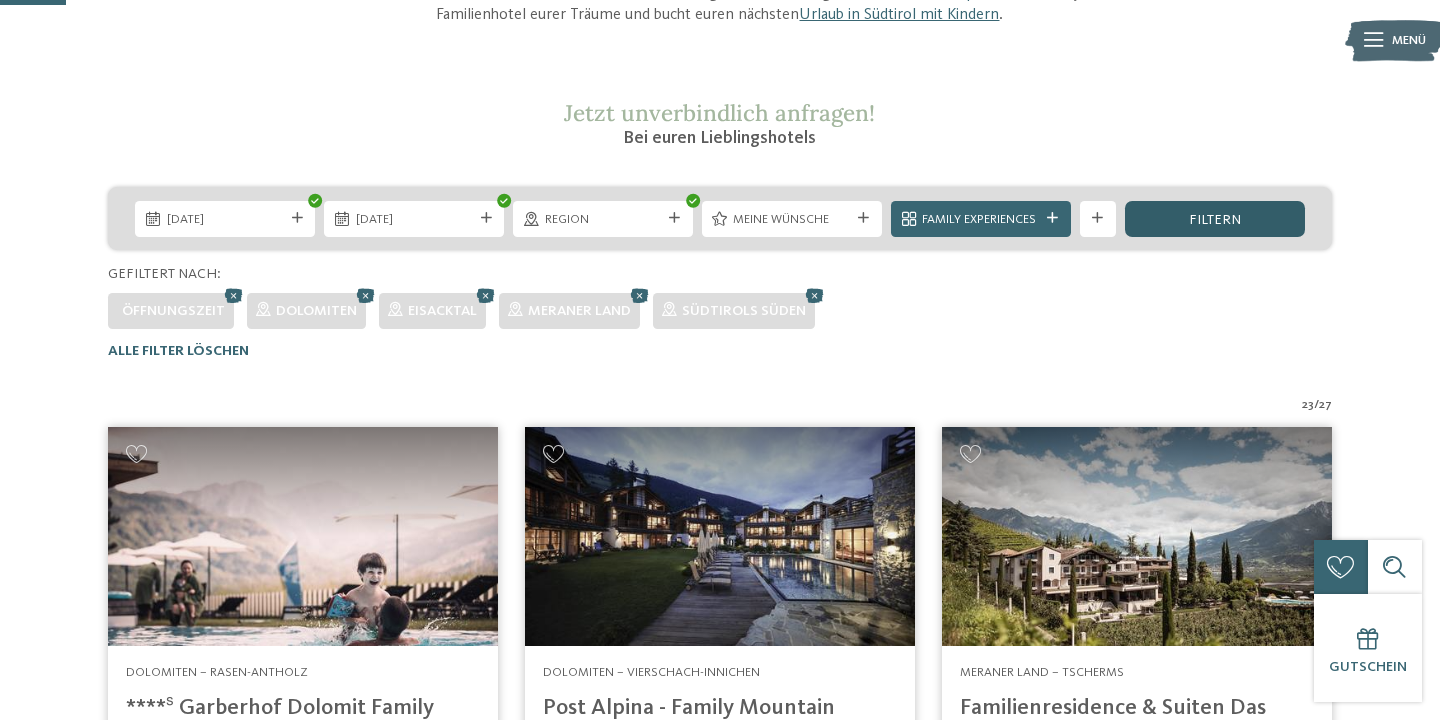click on "filtern" at bounding box center (1215, 219) 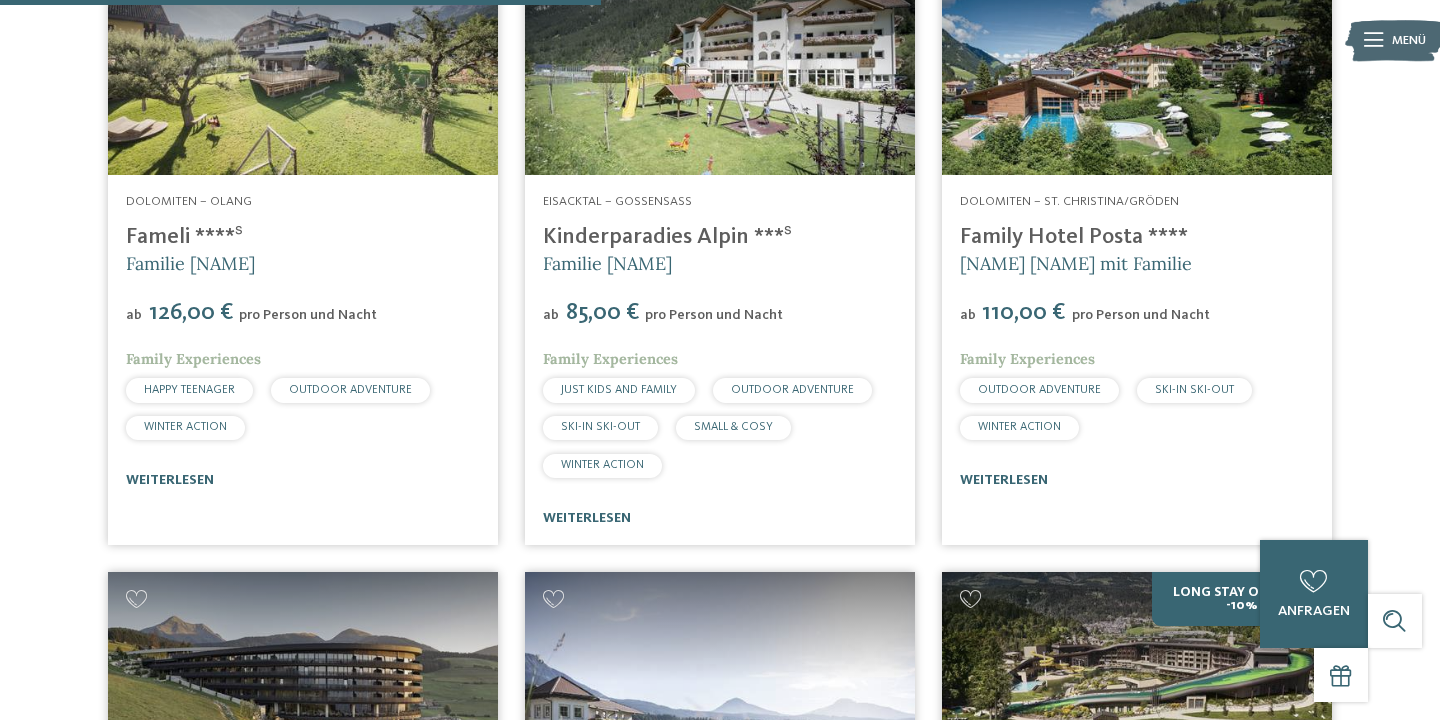 scroll, scrollTop: 2525, scrollLeft: 0, axis: vertical 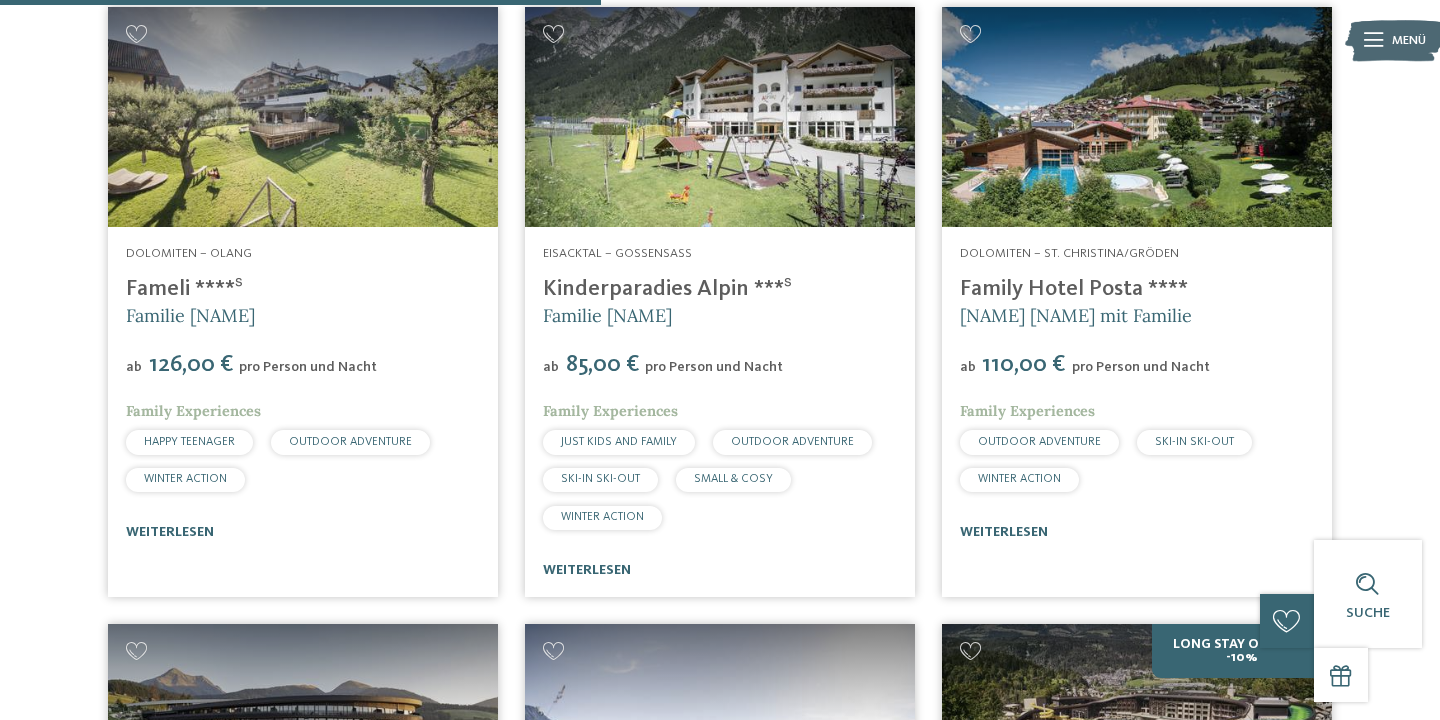 click on "Fameli ****ˢ" at bounding box center (184, 289) 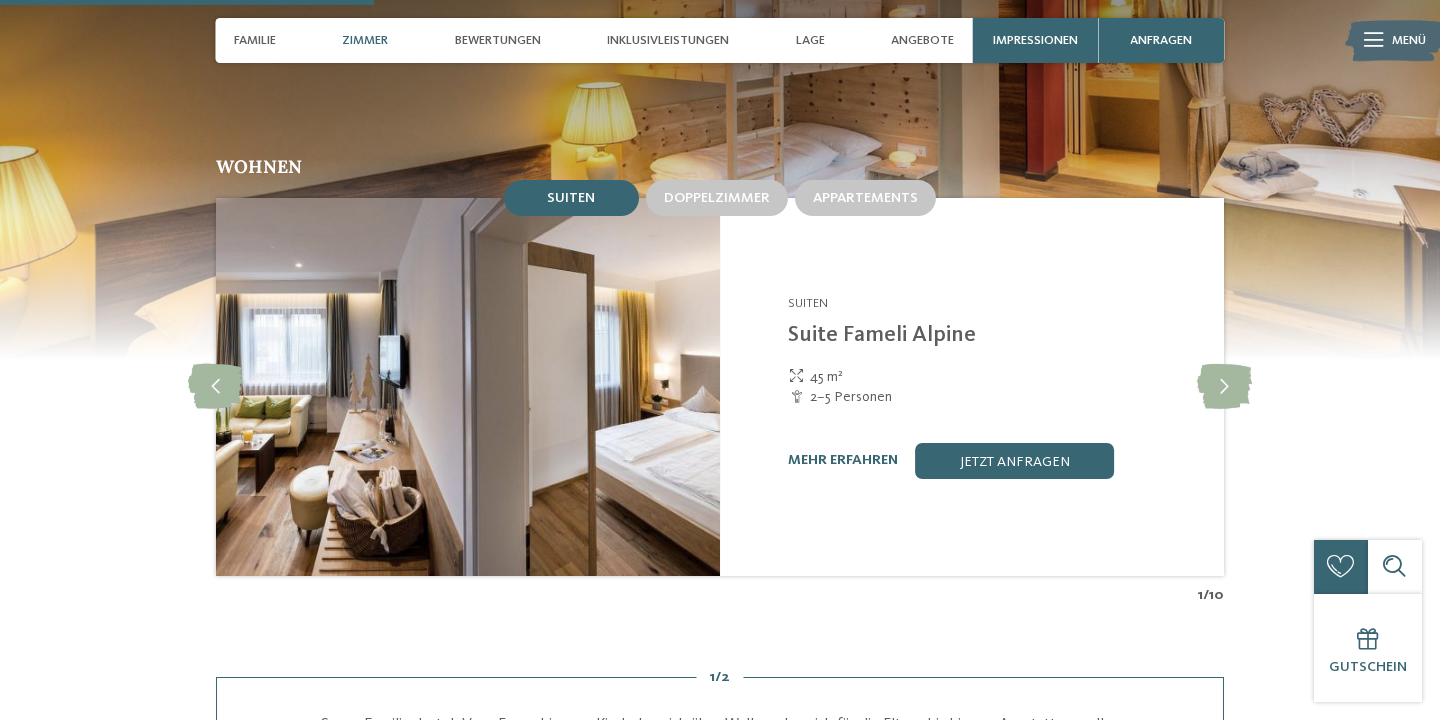 scroll, scrollTop: 1672, scrollLeft: 0, axis: vertical 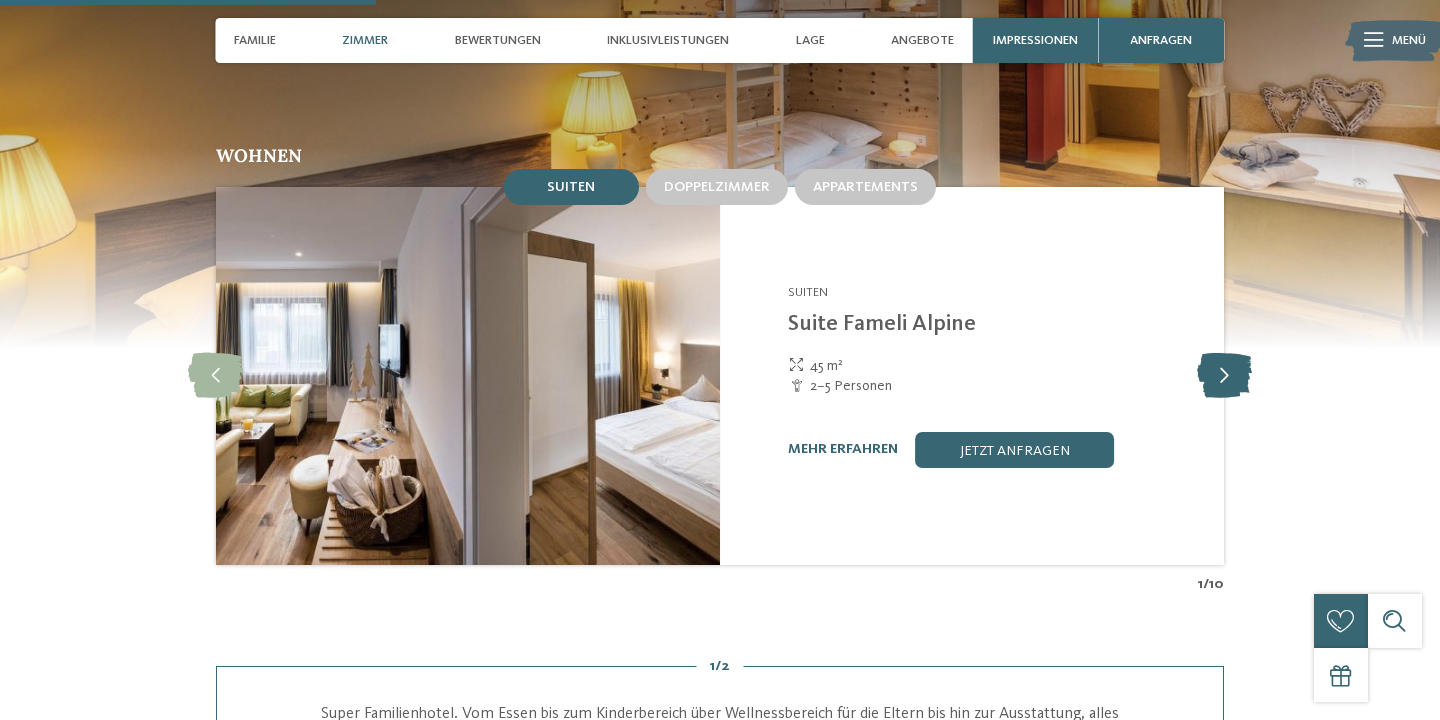 click at bounding box center (1224, 375) 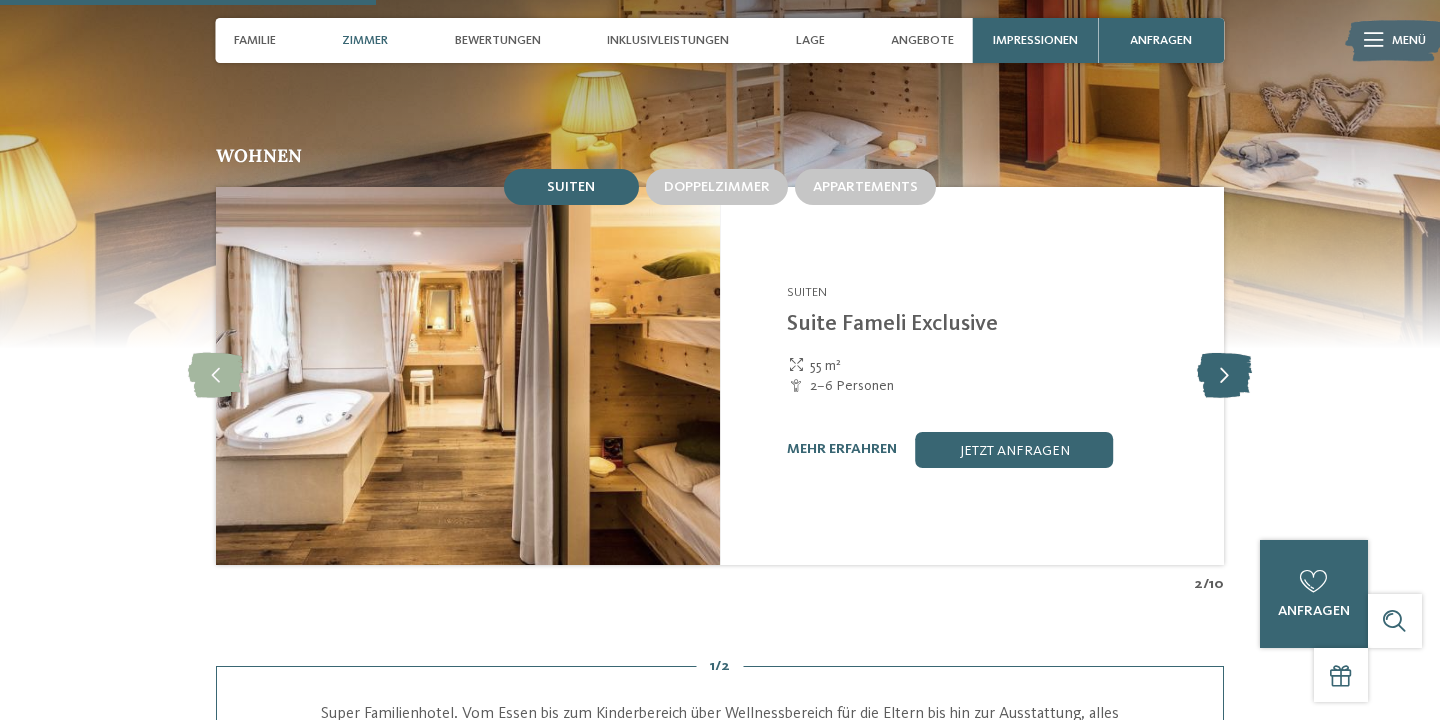 click at bounding box center [1224, 375] 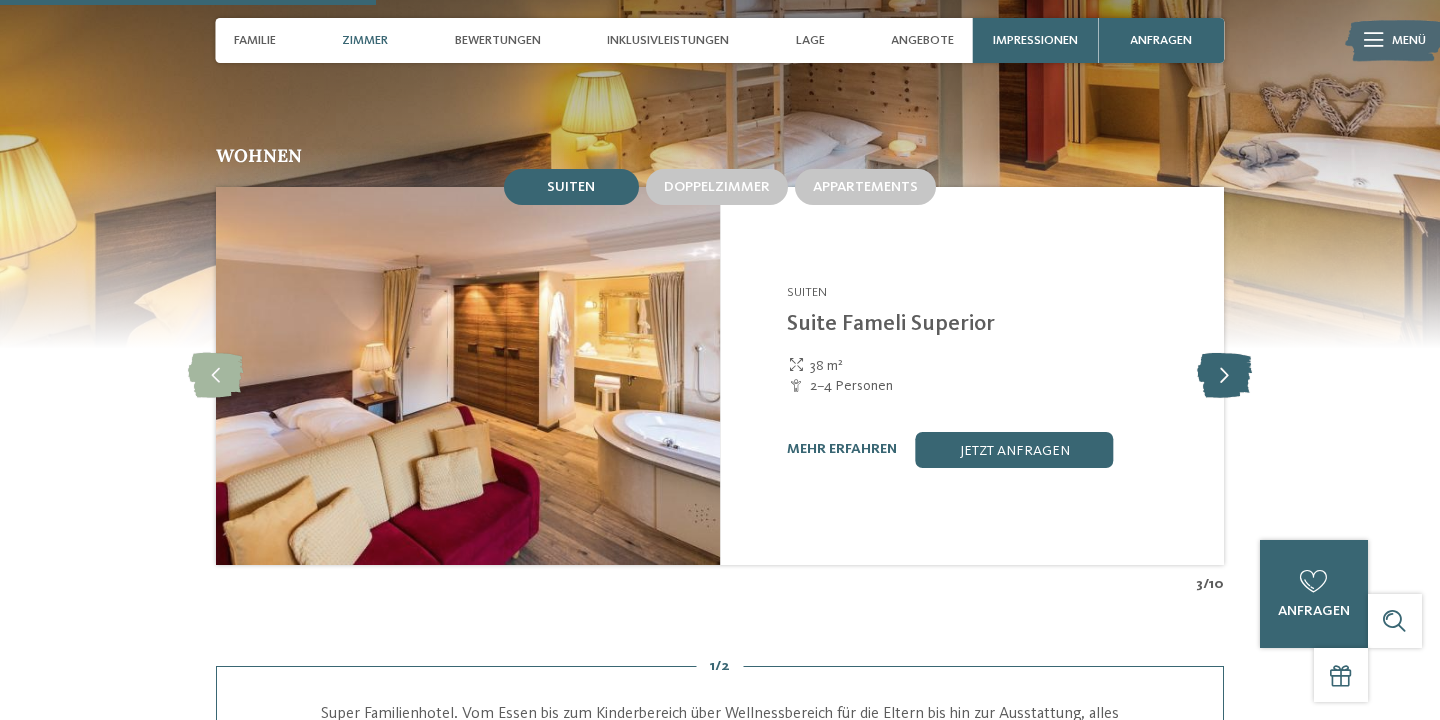 click at bounding box center [1224, 375] 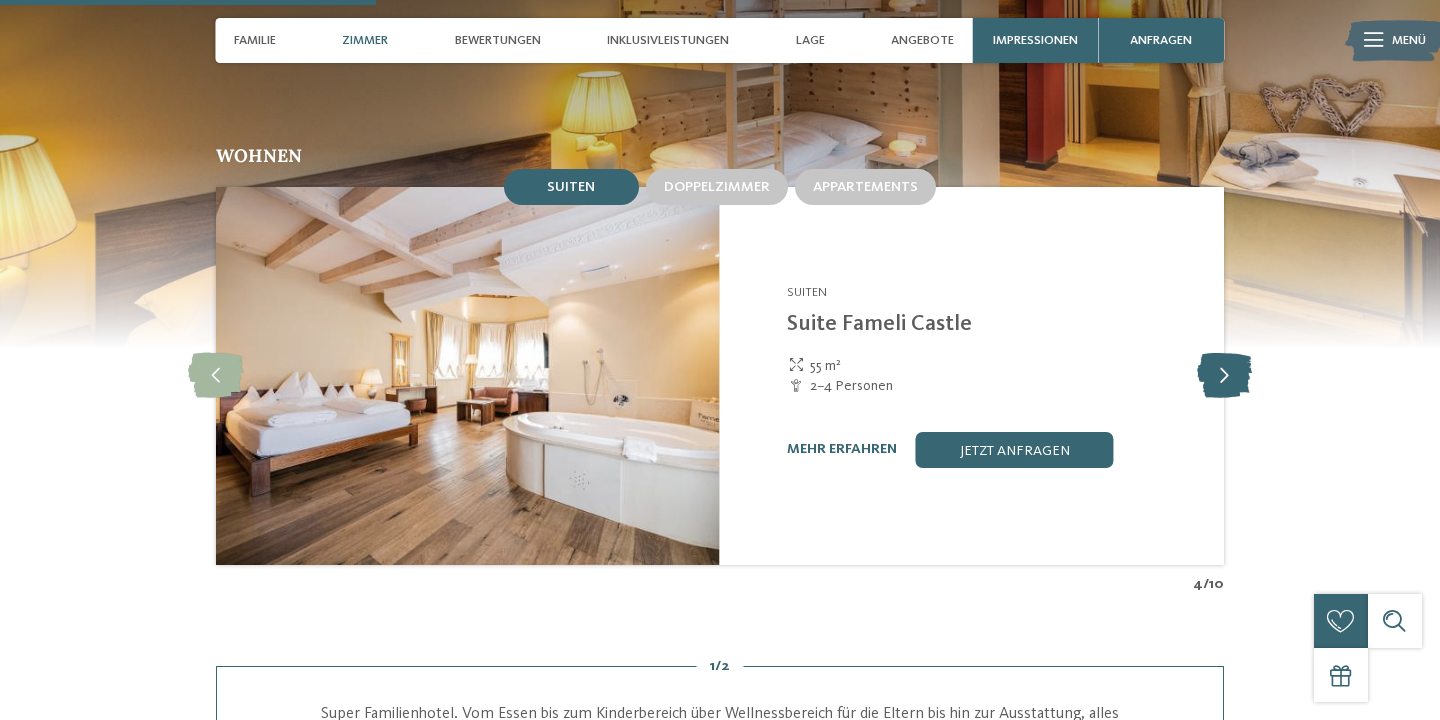 click at bounding box center (1224, 375) 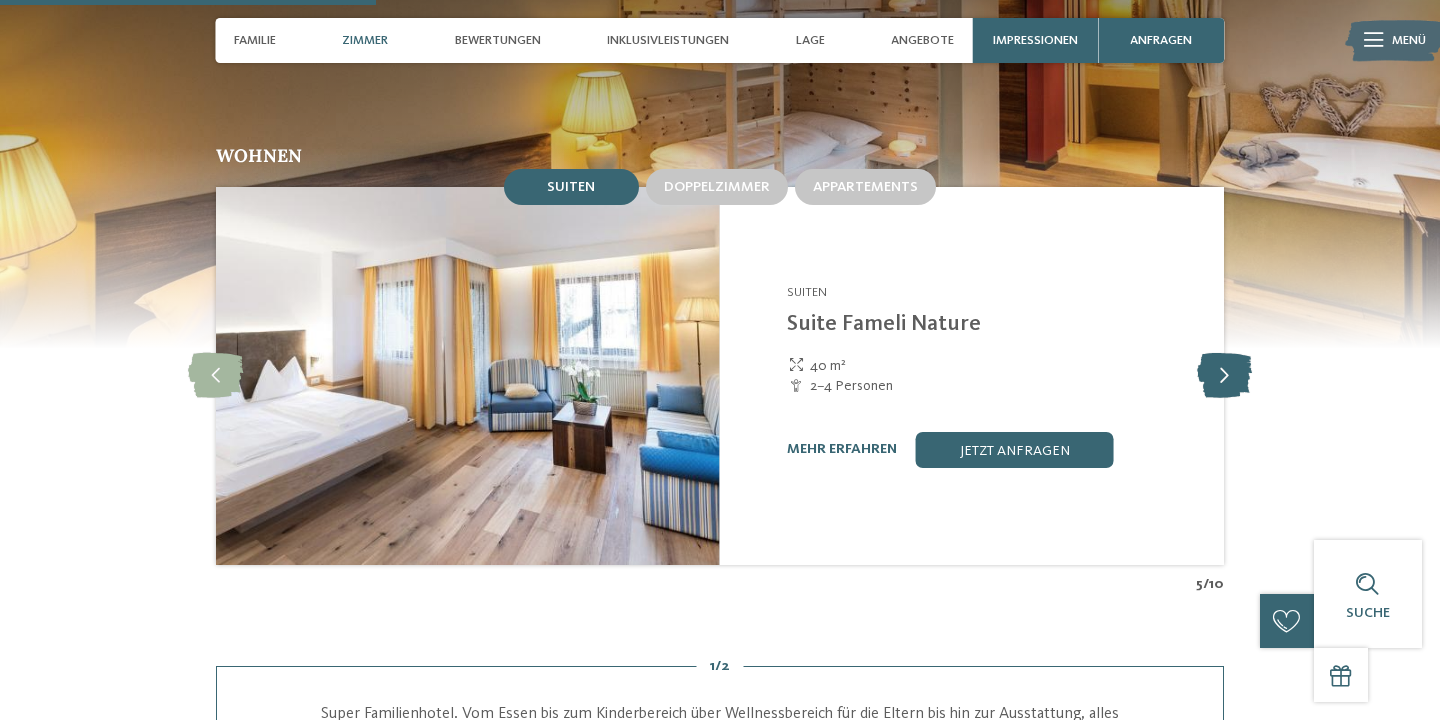 click at bounding box center [1224, 375] 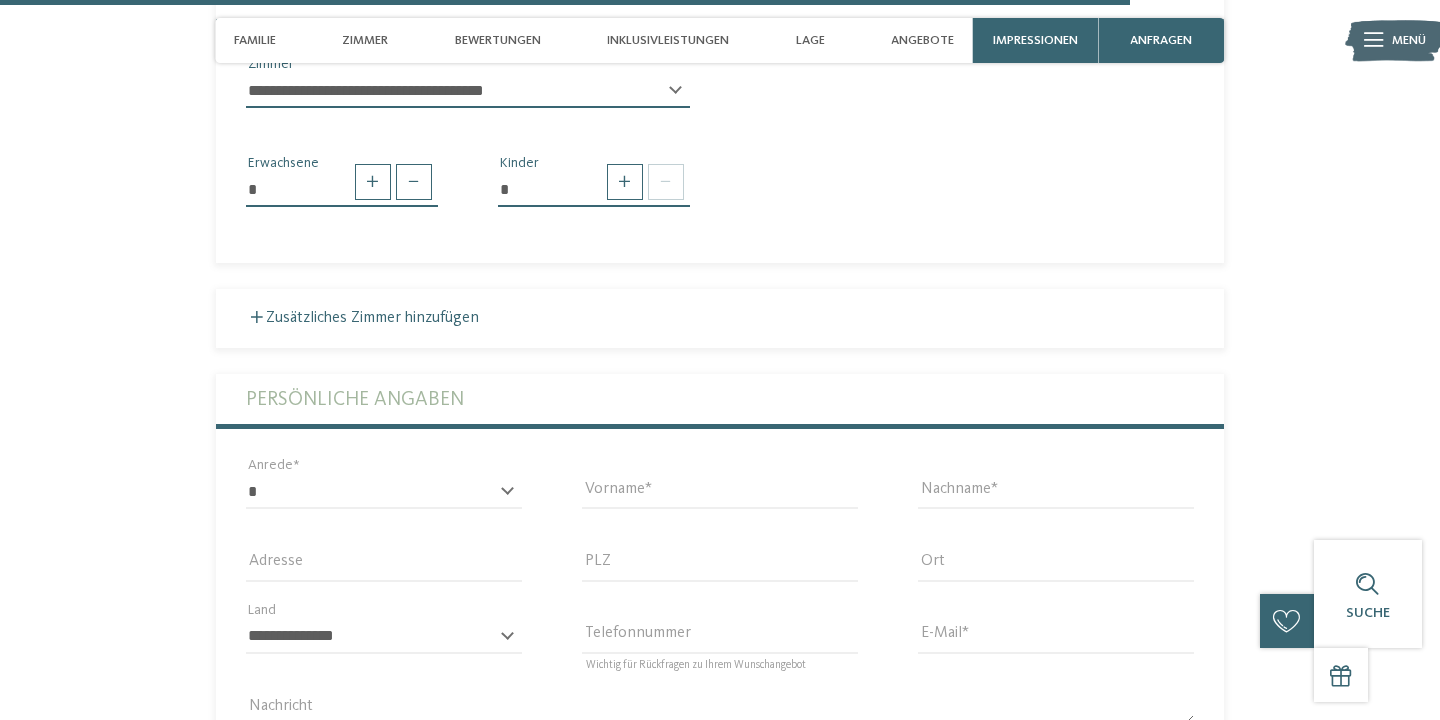 scroll, scrollTop: 4441, scrollLeft: 0, axis: vertical 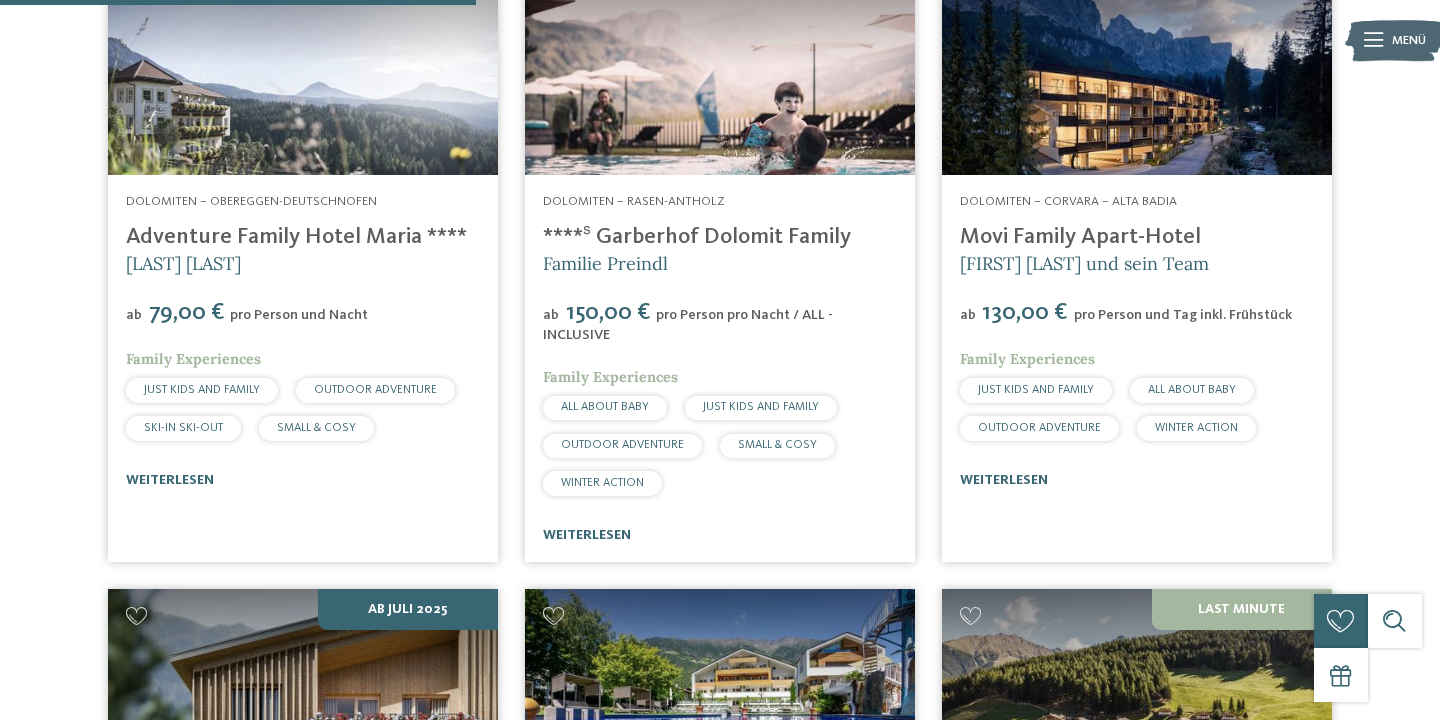 click on "****ˢ Garberhof Dolomit Family" at bounding box center [697, 237] 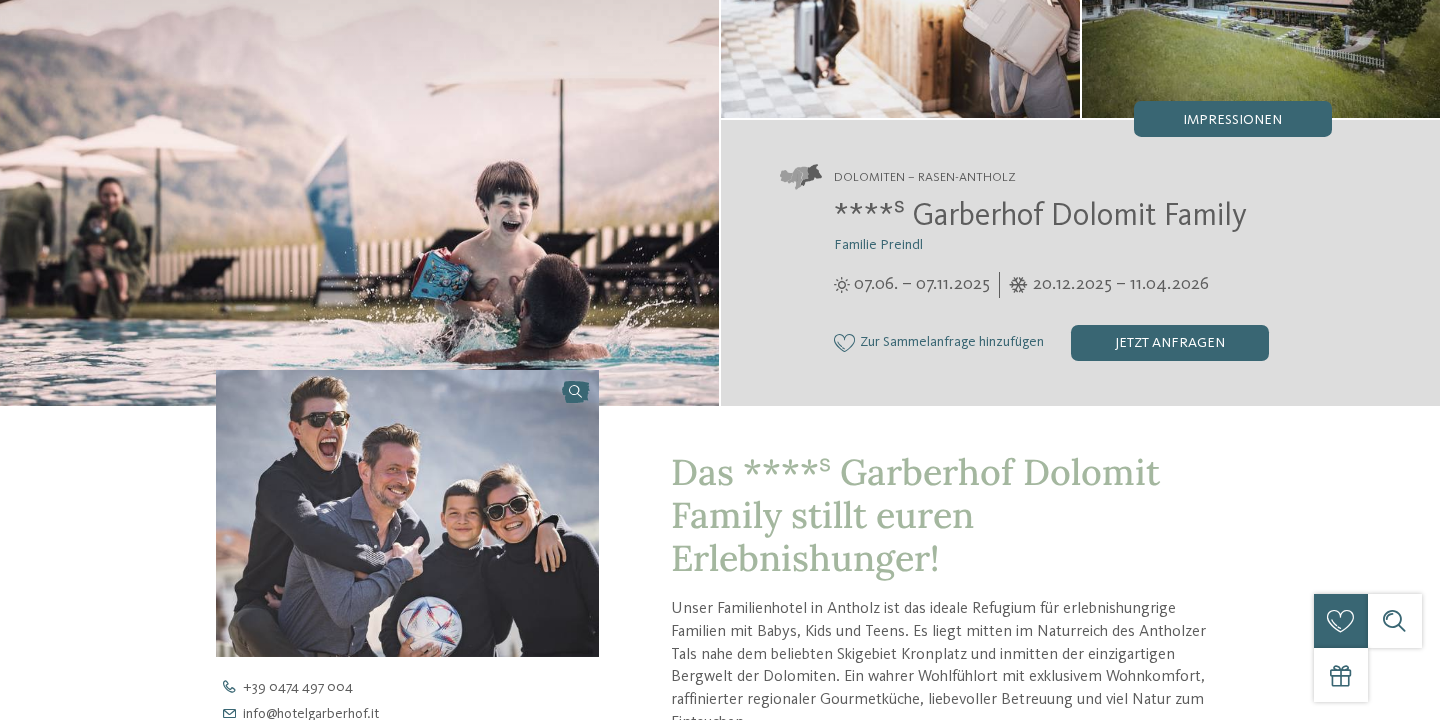 scroll, scrollTop: 0, scrollLeft: 0, axis: both 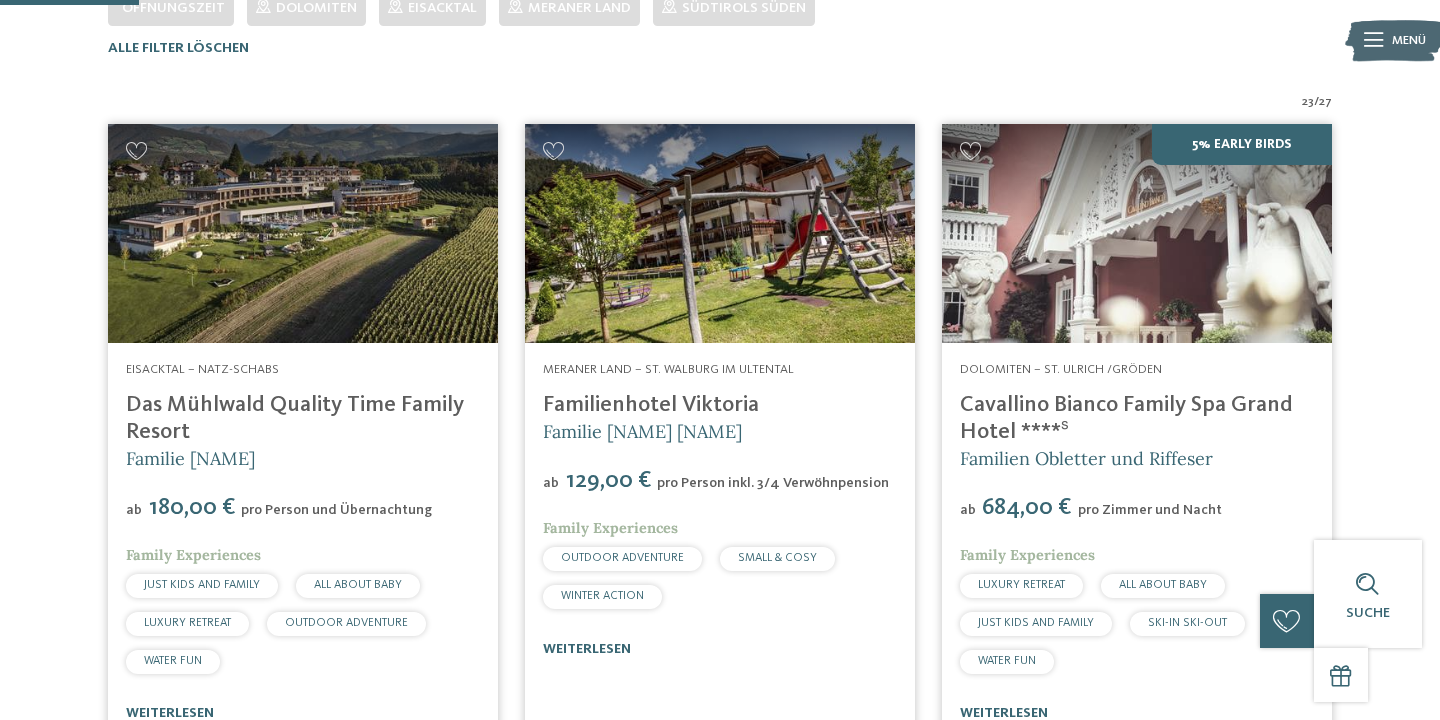 click on "Familienhotel Viktoria" at bounding box center (651, 405) 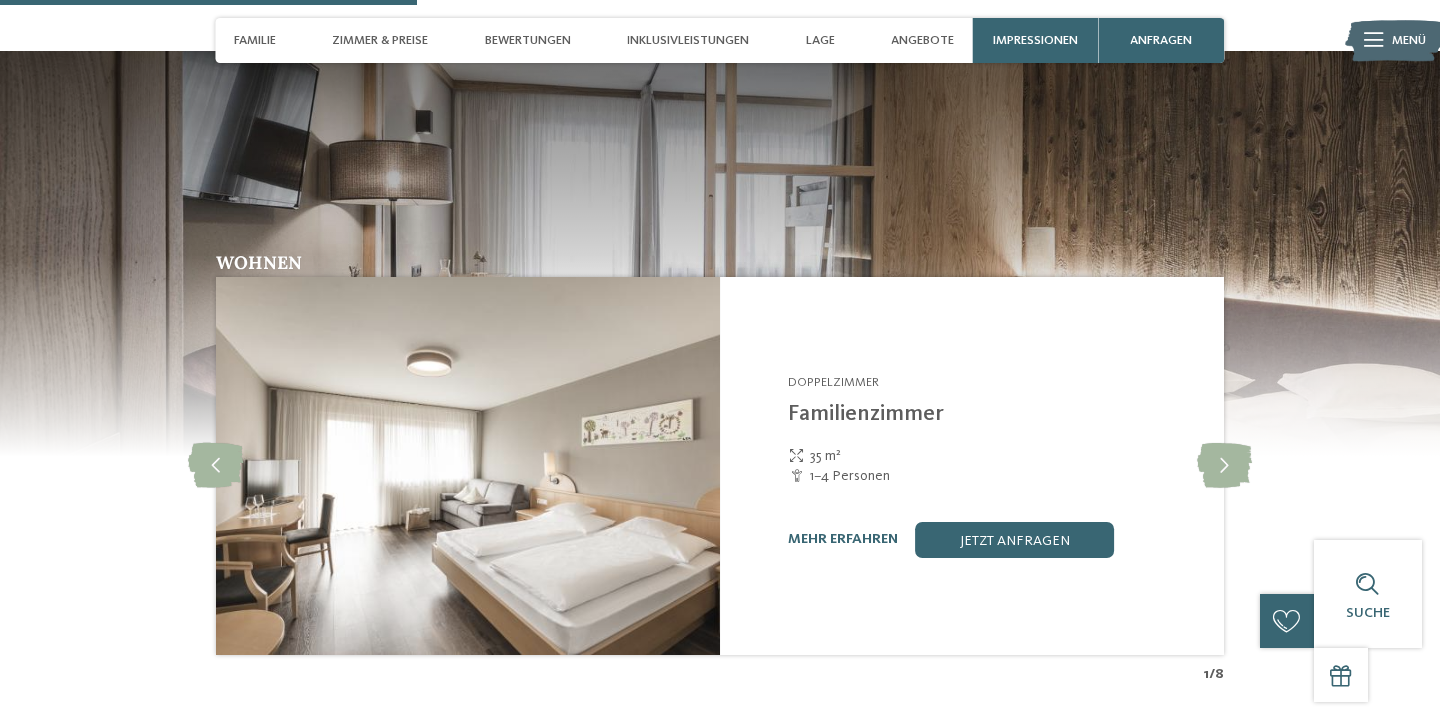 scroll, scrollTop: 1834, scrollLeft: 0, axis: vertical 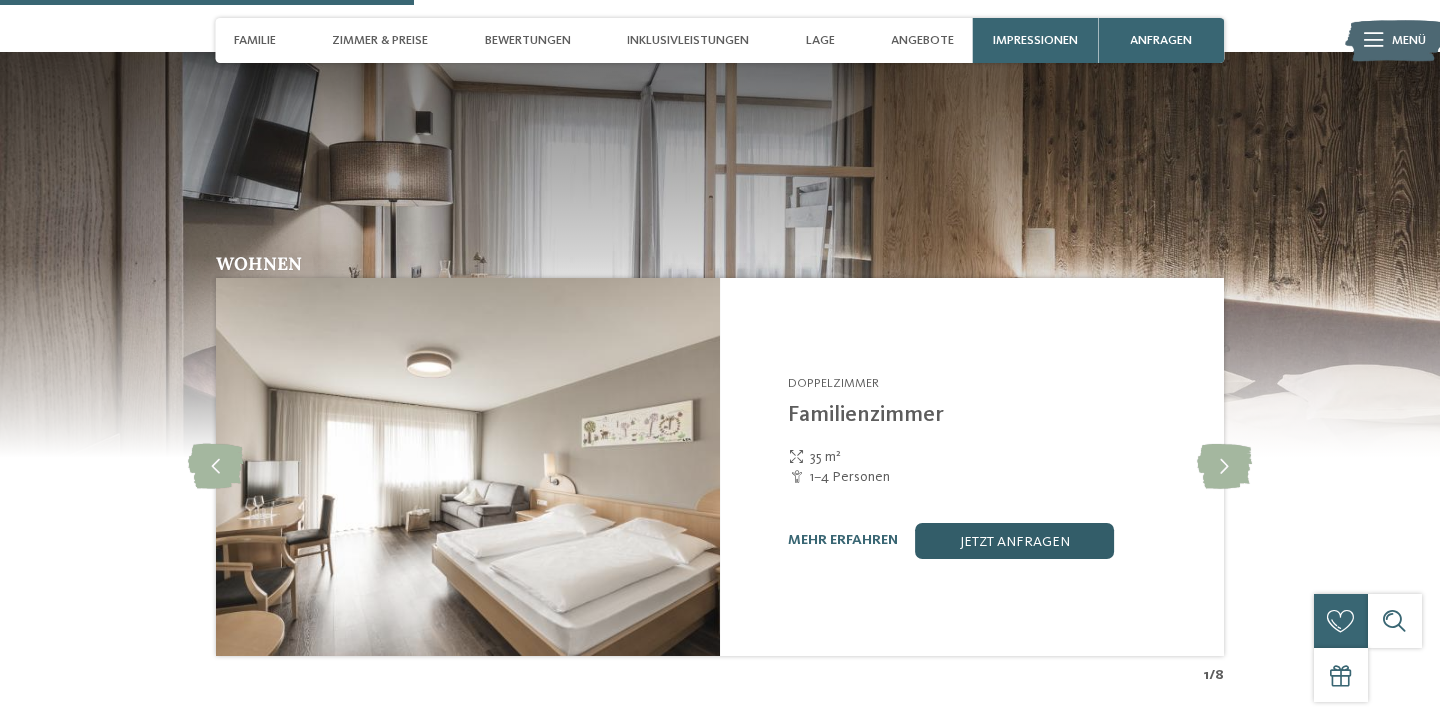 click on "jetzt anfragen" at bounding box center [1015, 541] 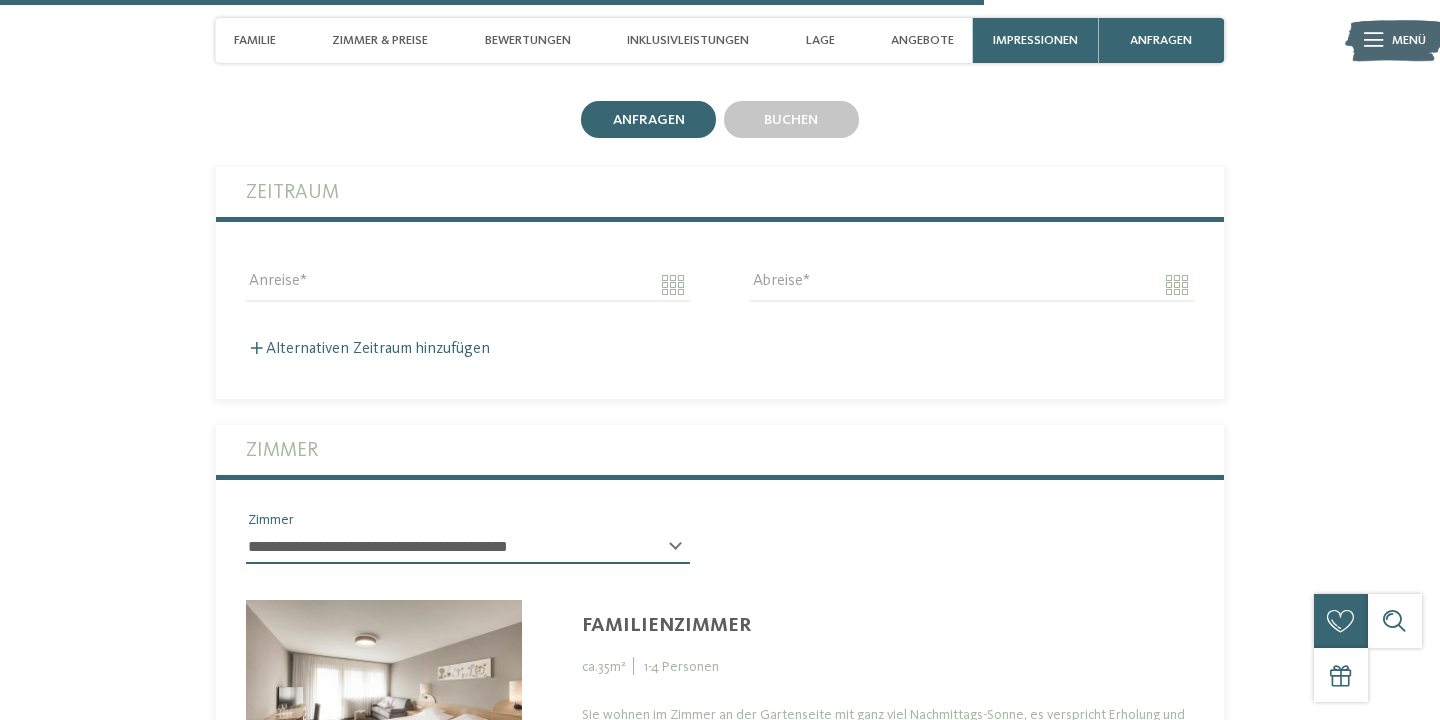 scroll, scrollTop: 4560, scrollLeft: 0, axis: vertical 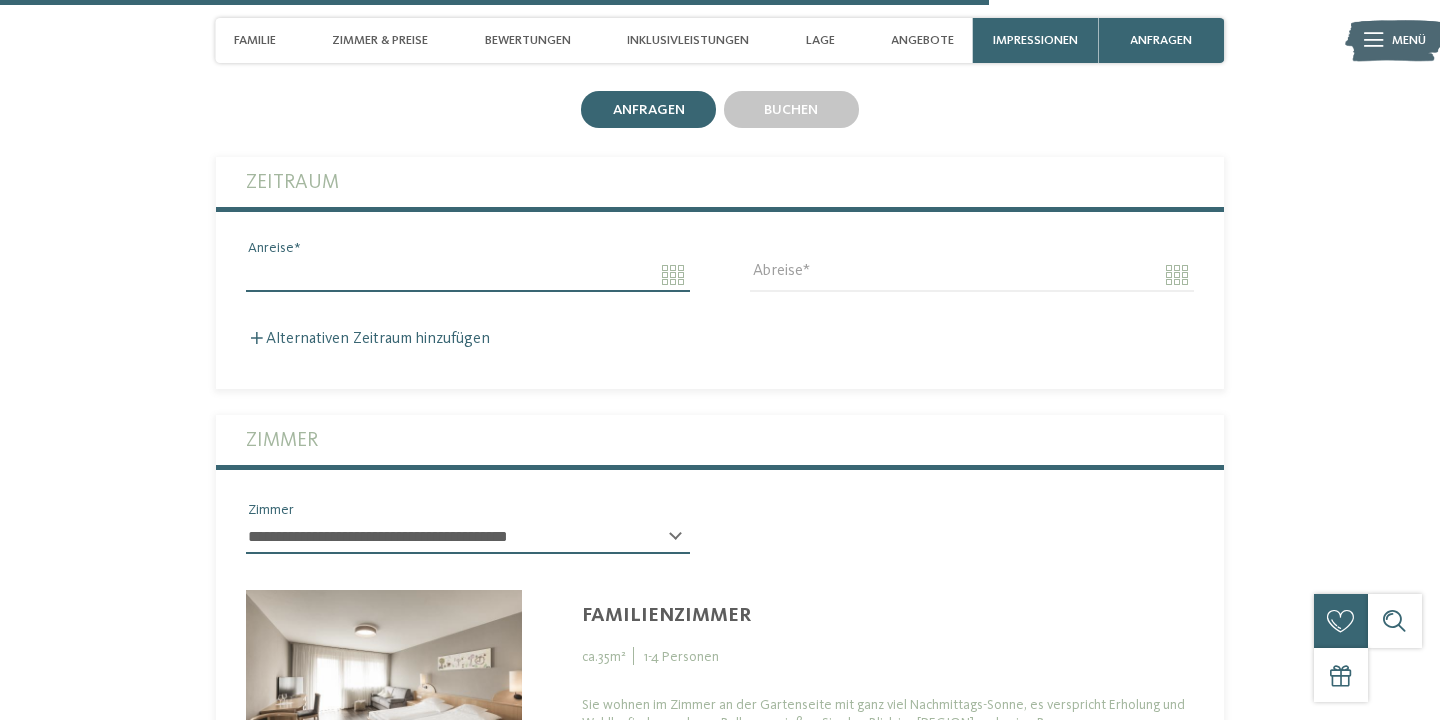 click on "Anreise" at bounding box center (468, 275) 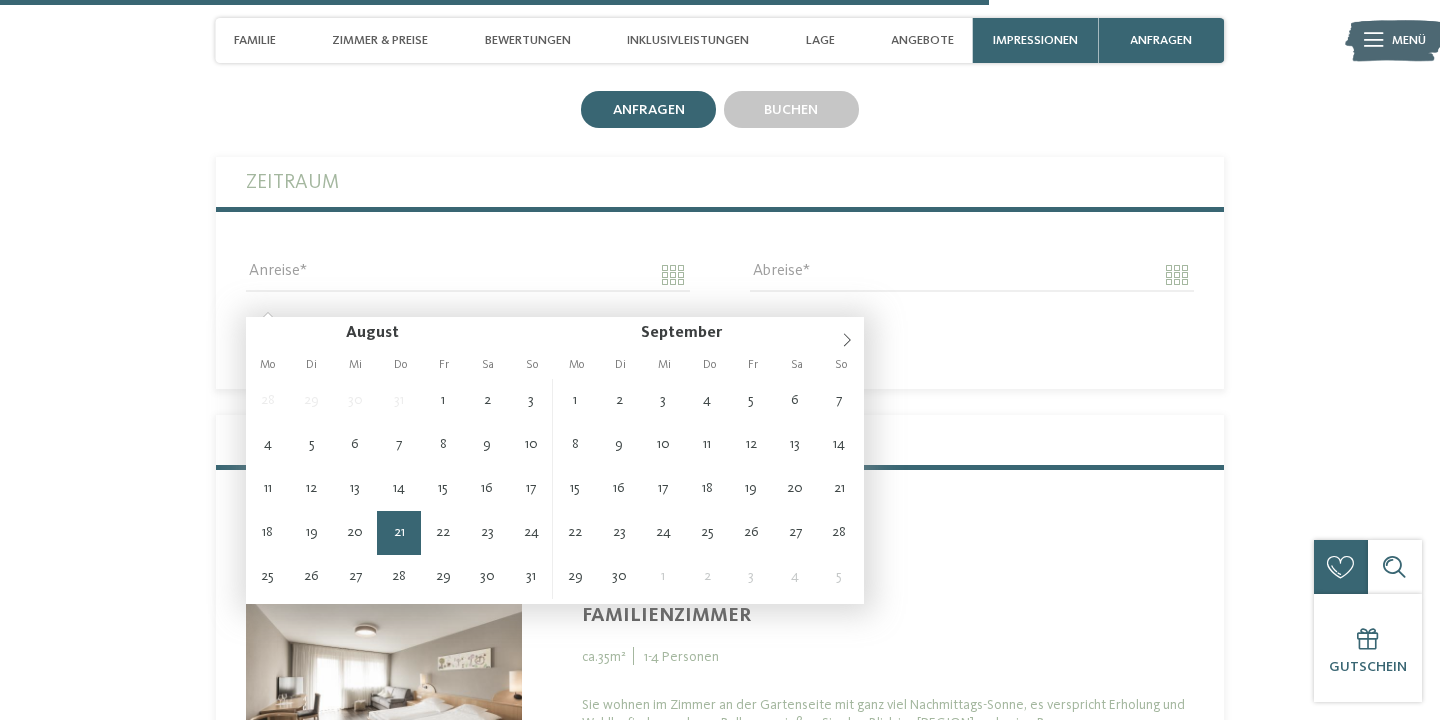 type on "**********" 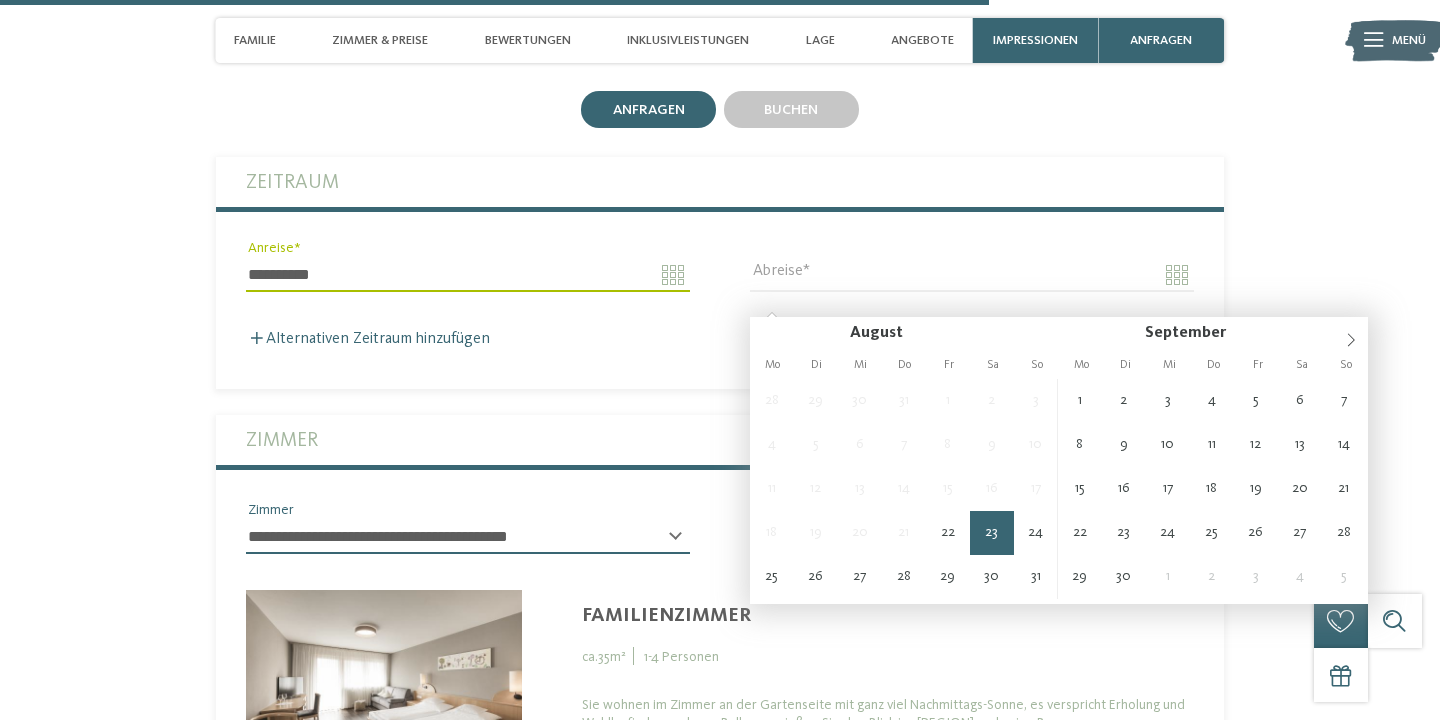 type on "**********" 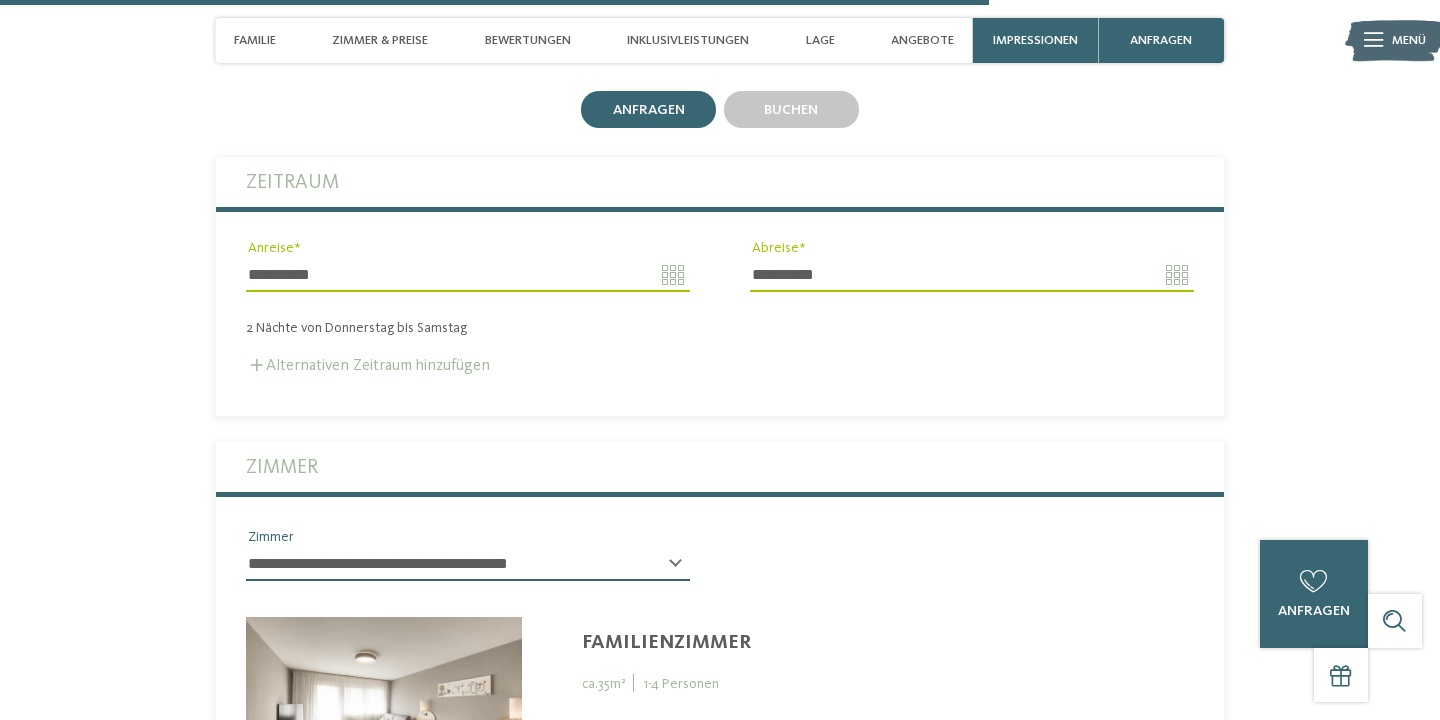 click on "Alternativen Zeitraum hinzufügen" at bounding box center (368, 366) 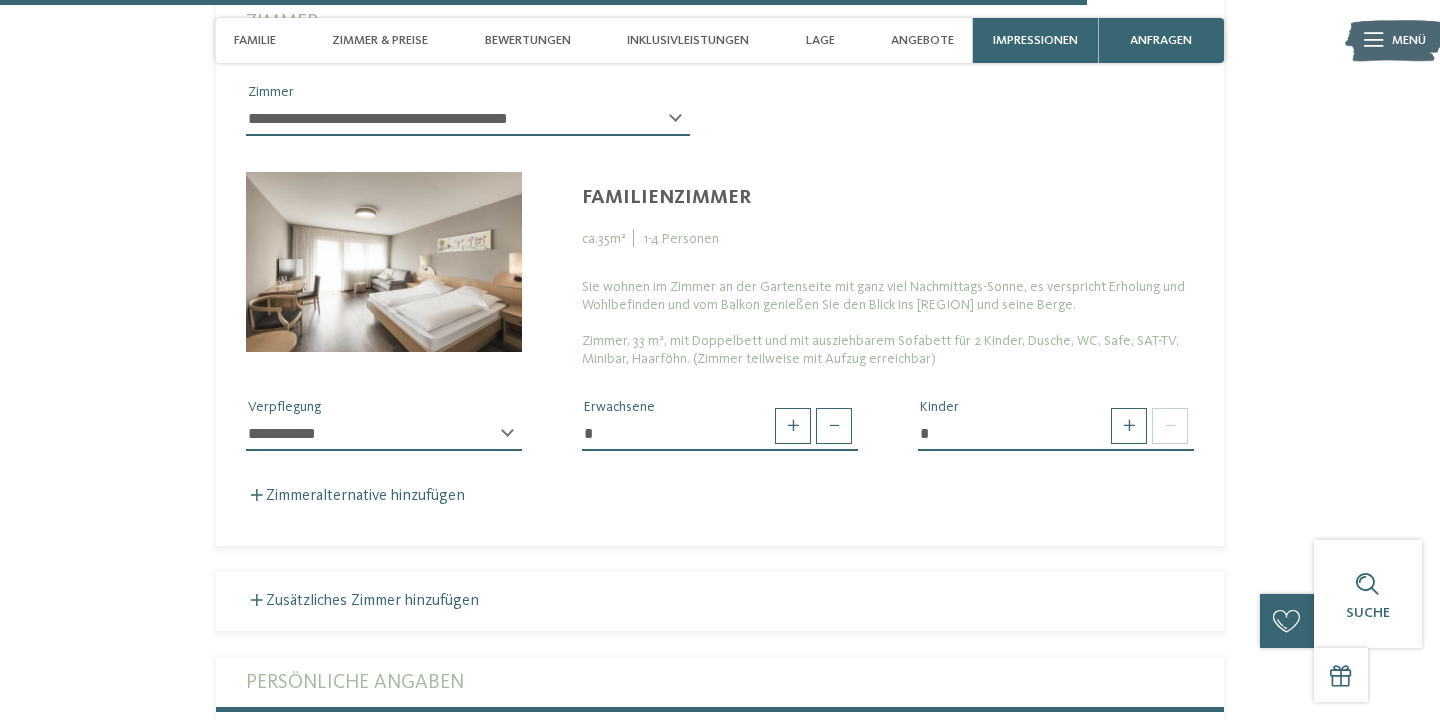 scroll, scrollTop: 5101, scrollLeft: 0, axis: vertical 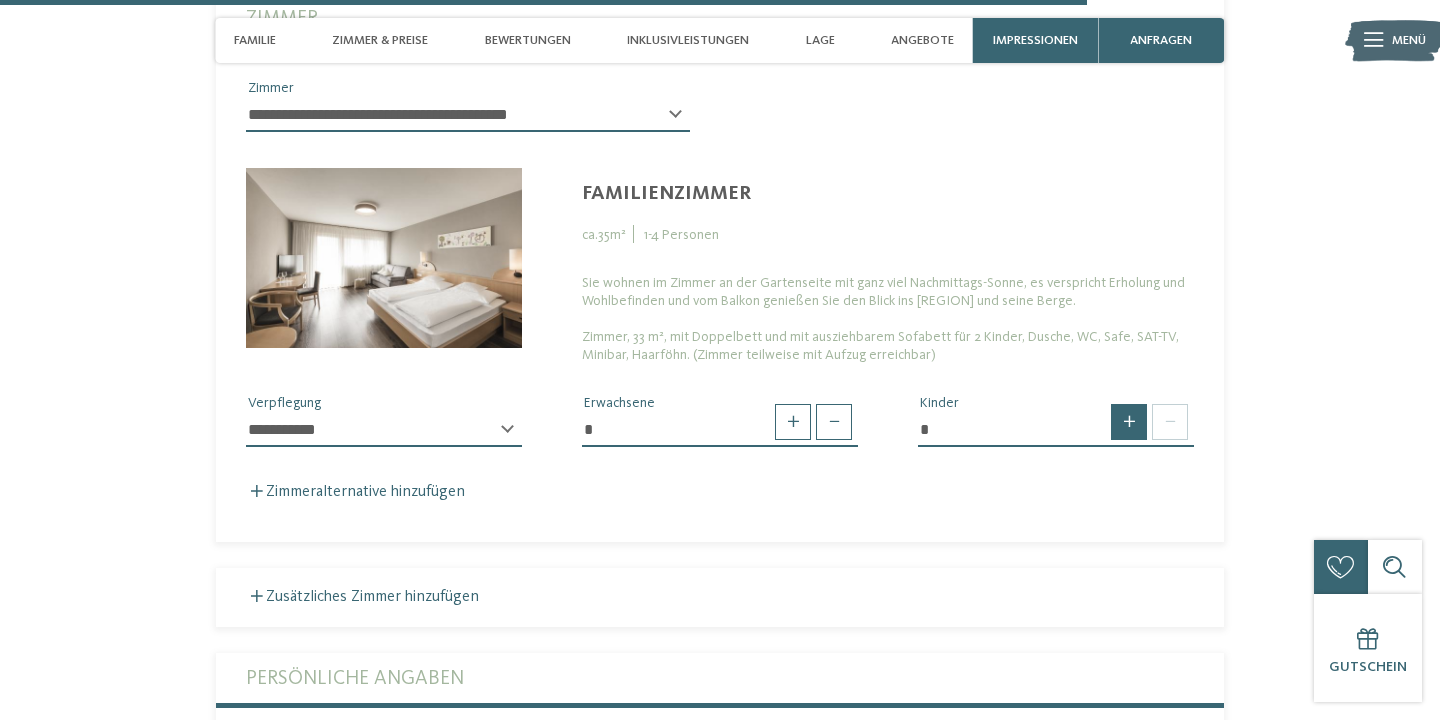 click at bounding box center [1129, 422] 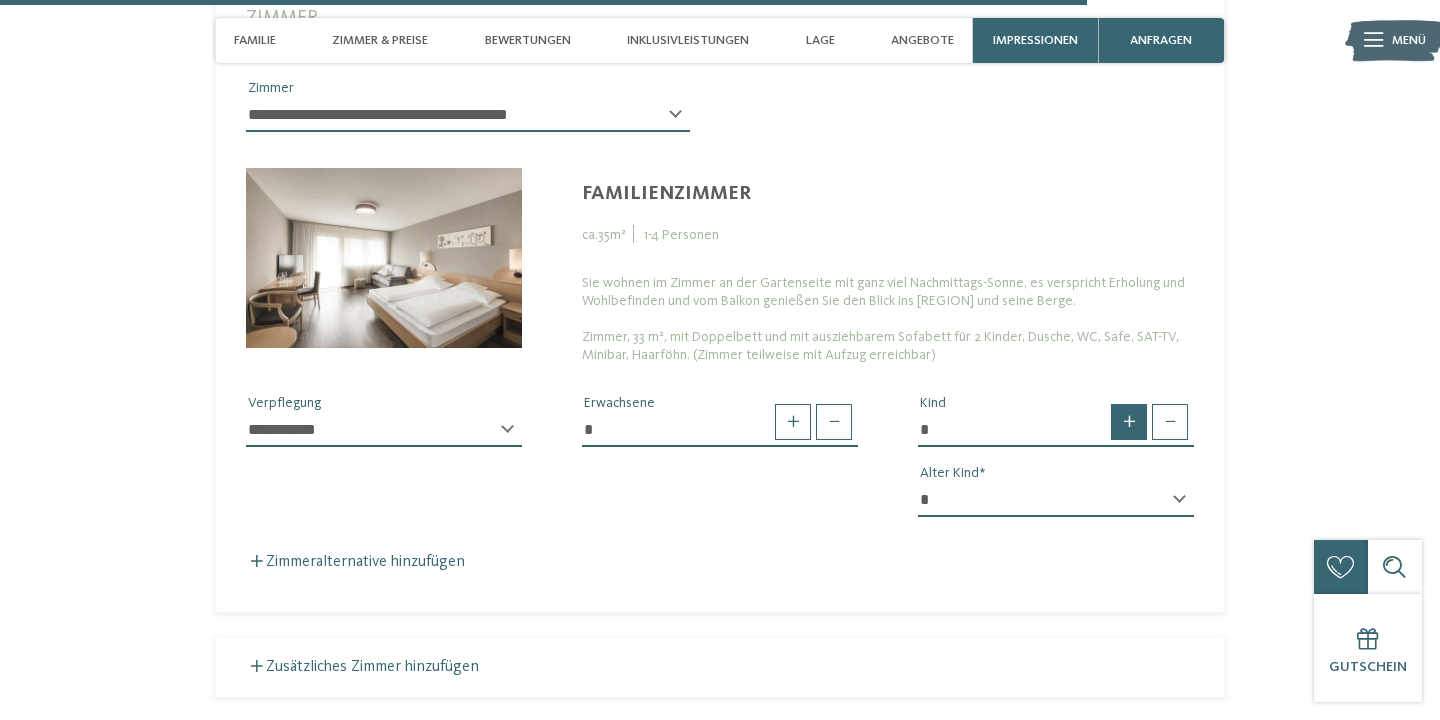 click at bounding box center [1129, 422] 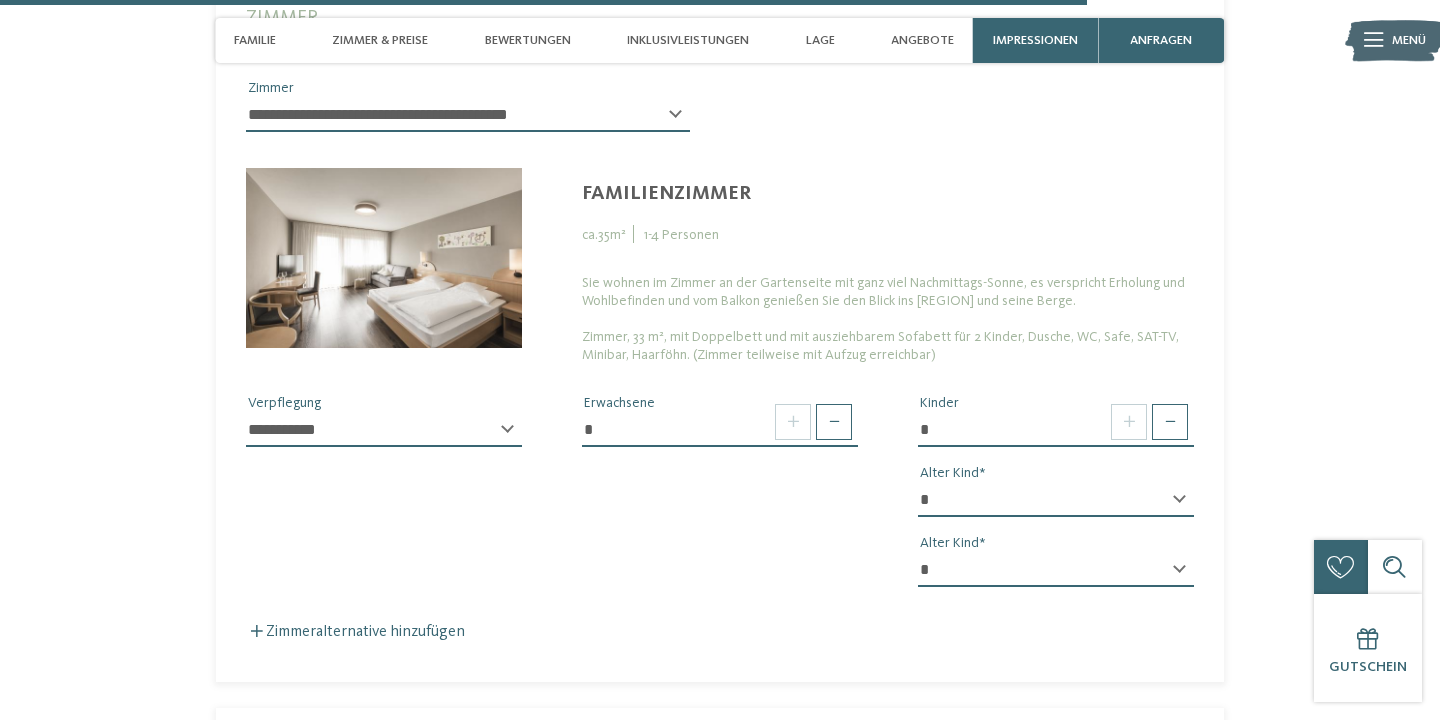 click on "* * * * * * * * * * * ** ** ** ** ** ** ** **" at bounding box center (1056, 500) 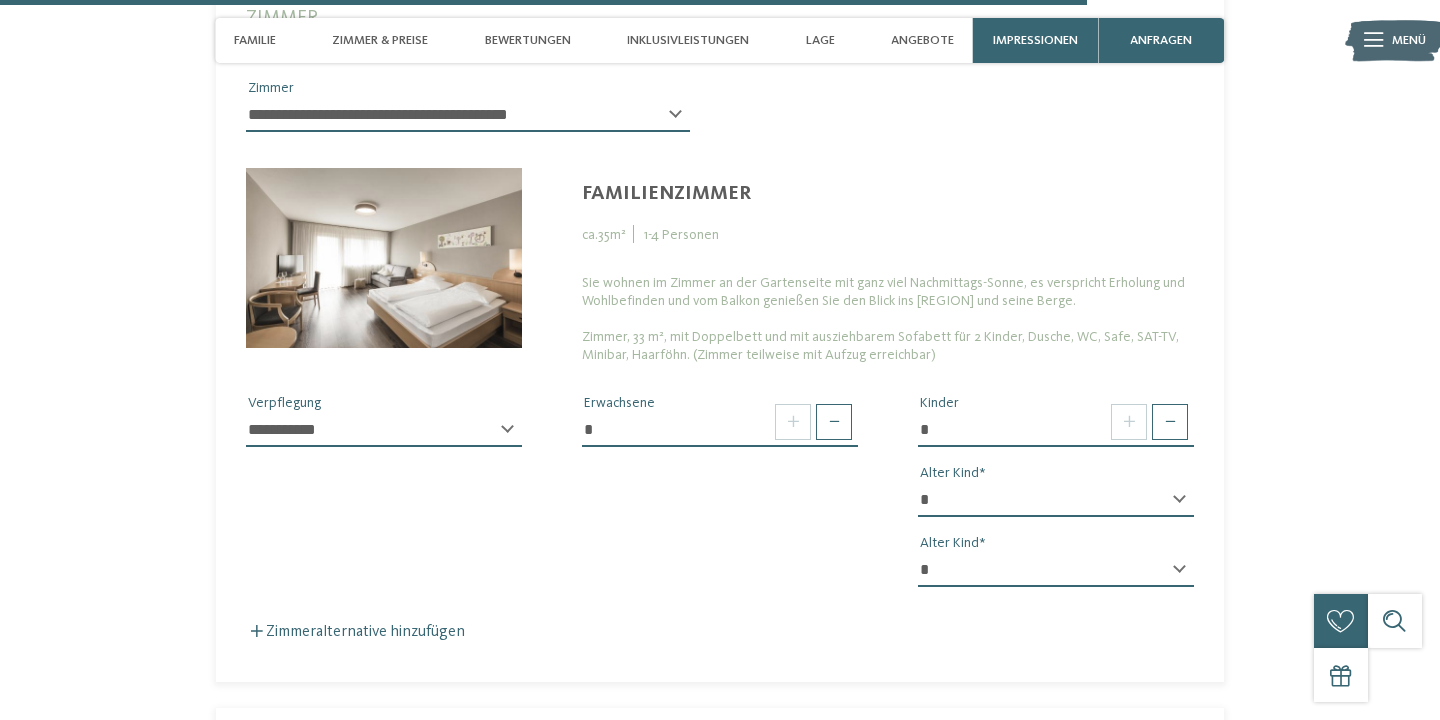 select on "*" 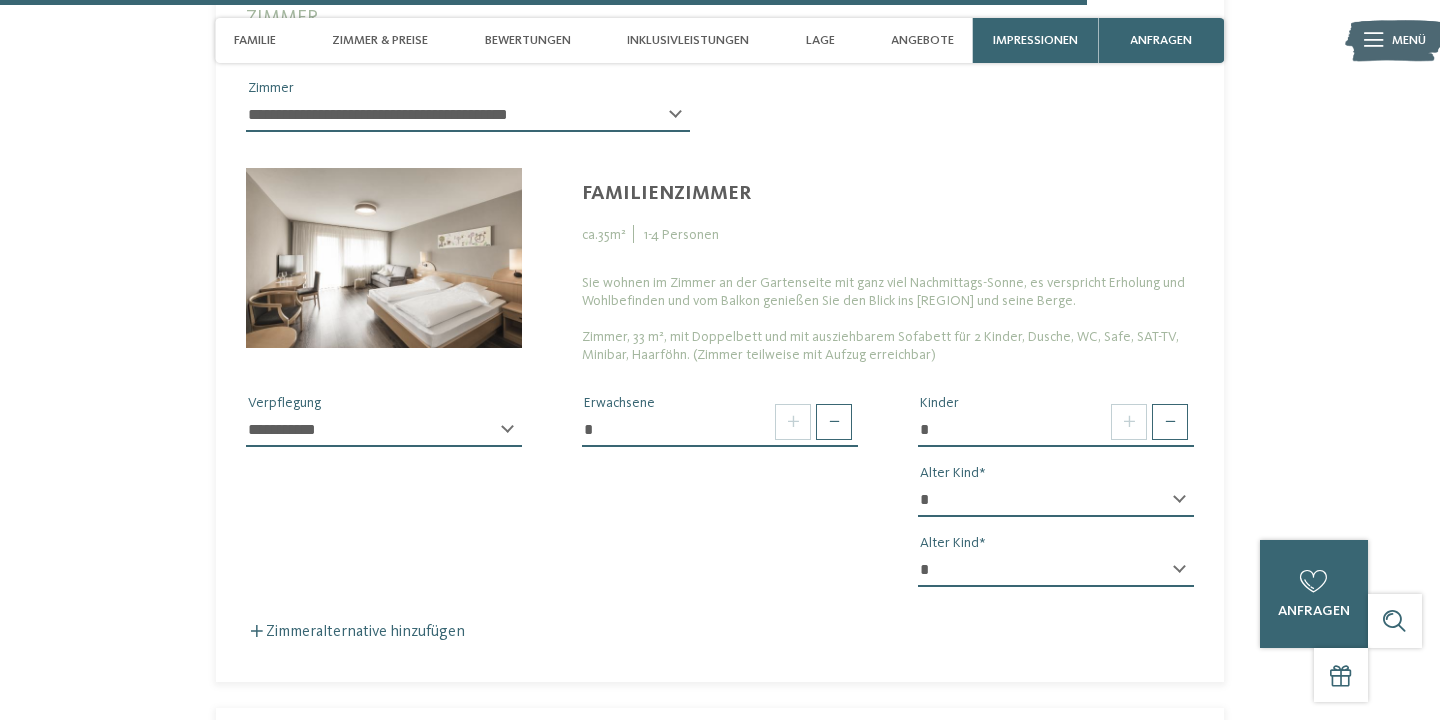 select on "*" 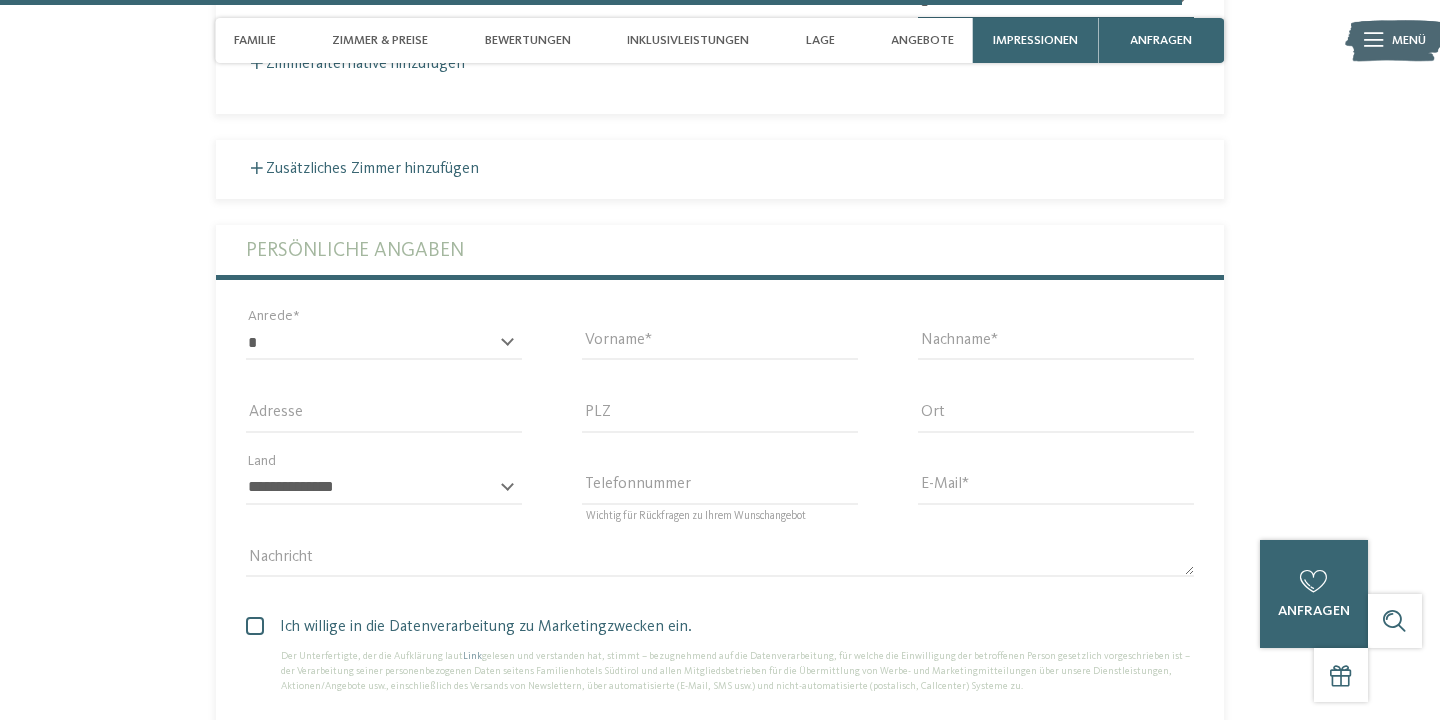 scroll, scrollTop: 5672, scrollLeft: 0, axis: vertical 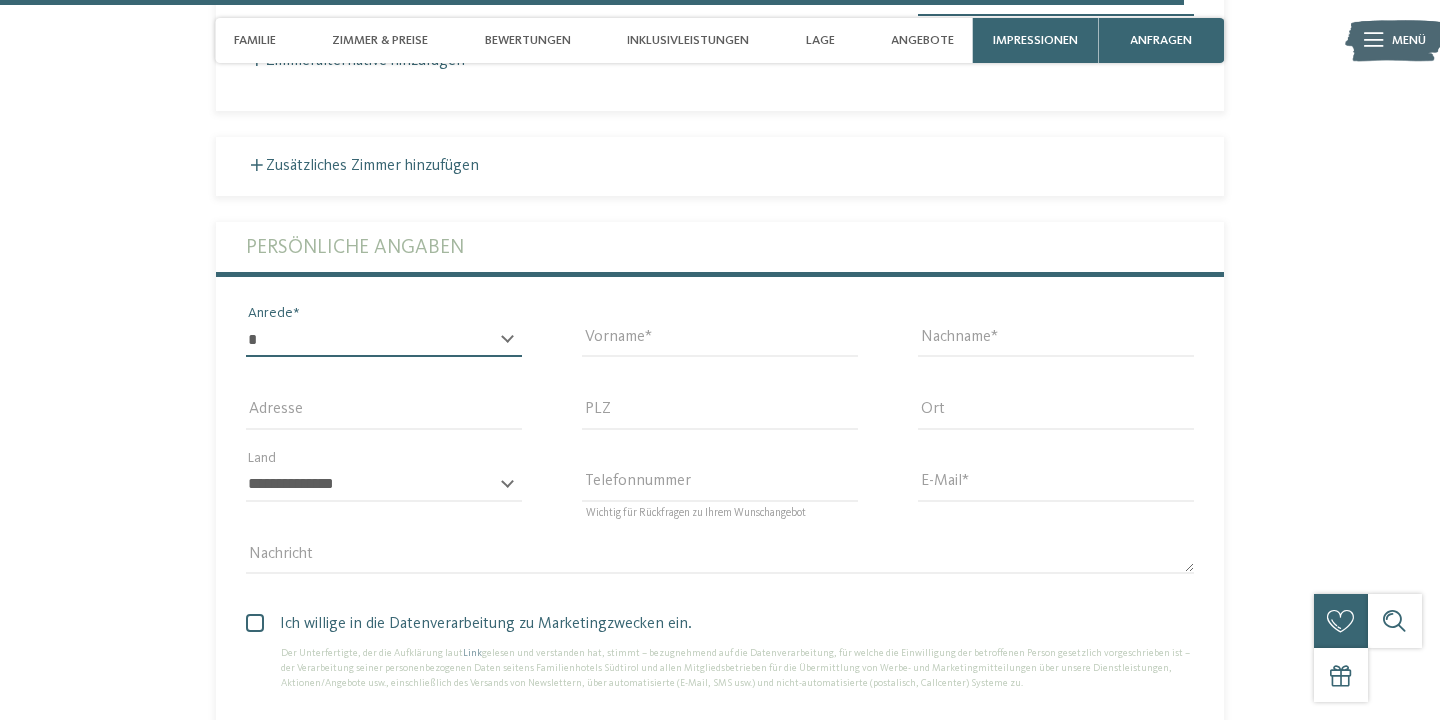 select on "*" 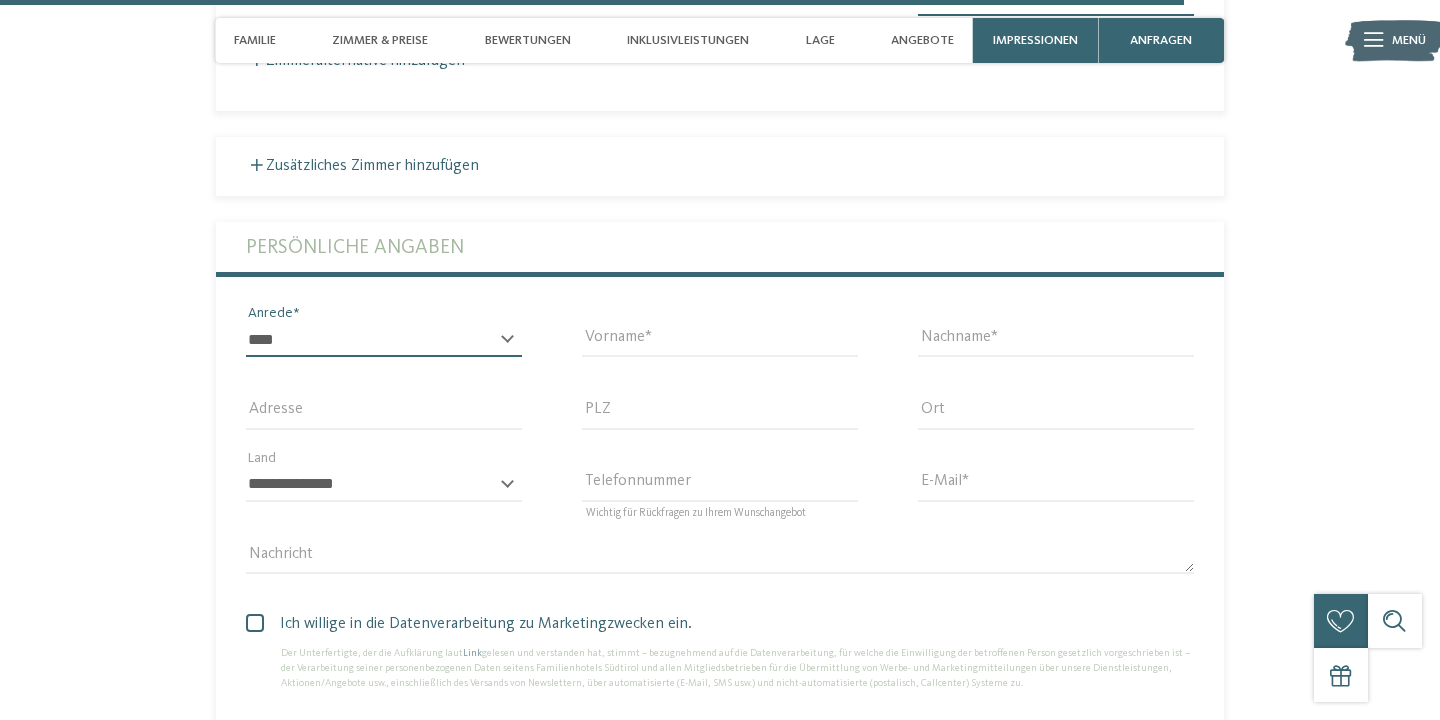 click on "****" at bounding box center [0, 0] 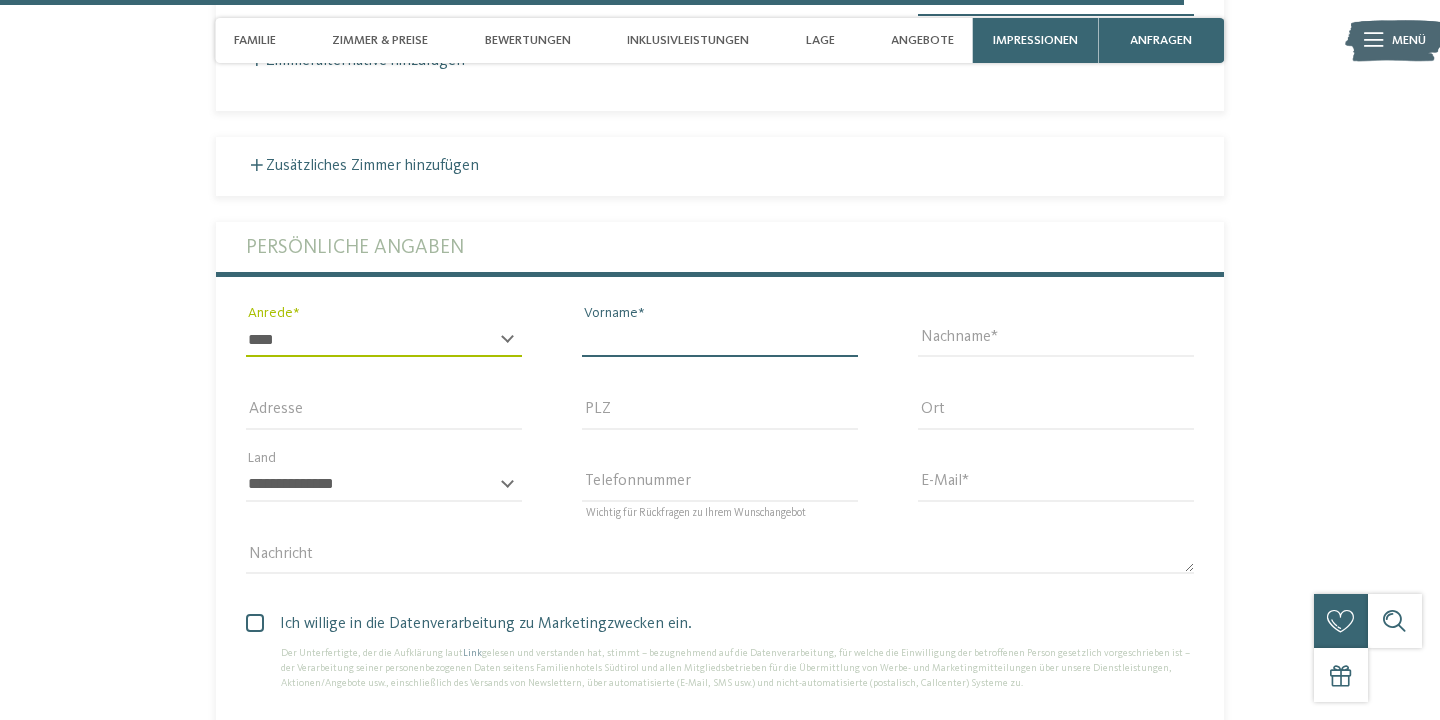 click on "Vorname" at bounding box center [720, 340] 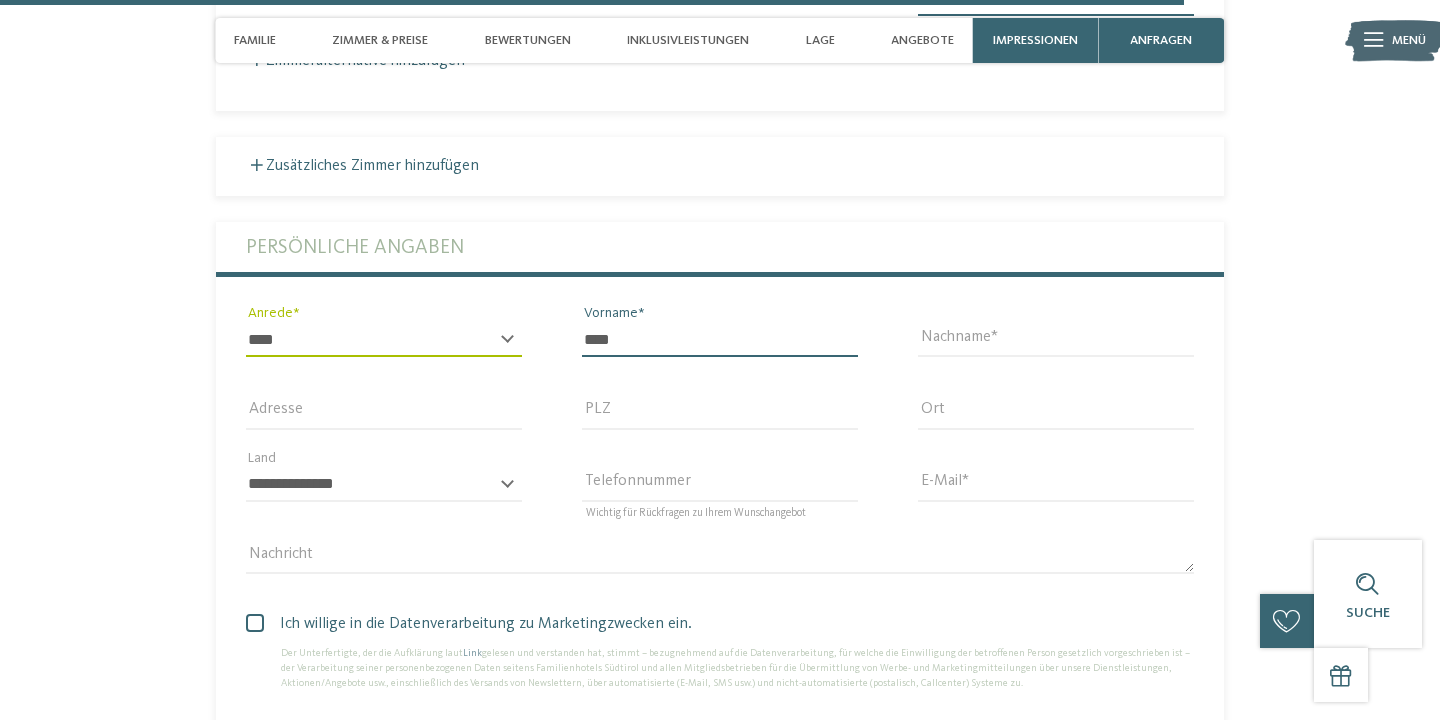 type on "****" 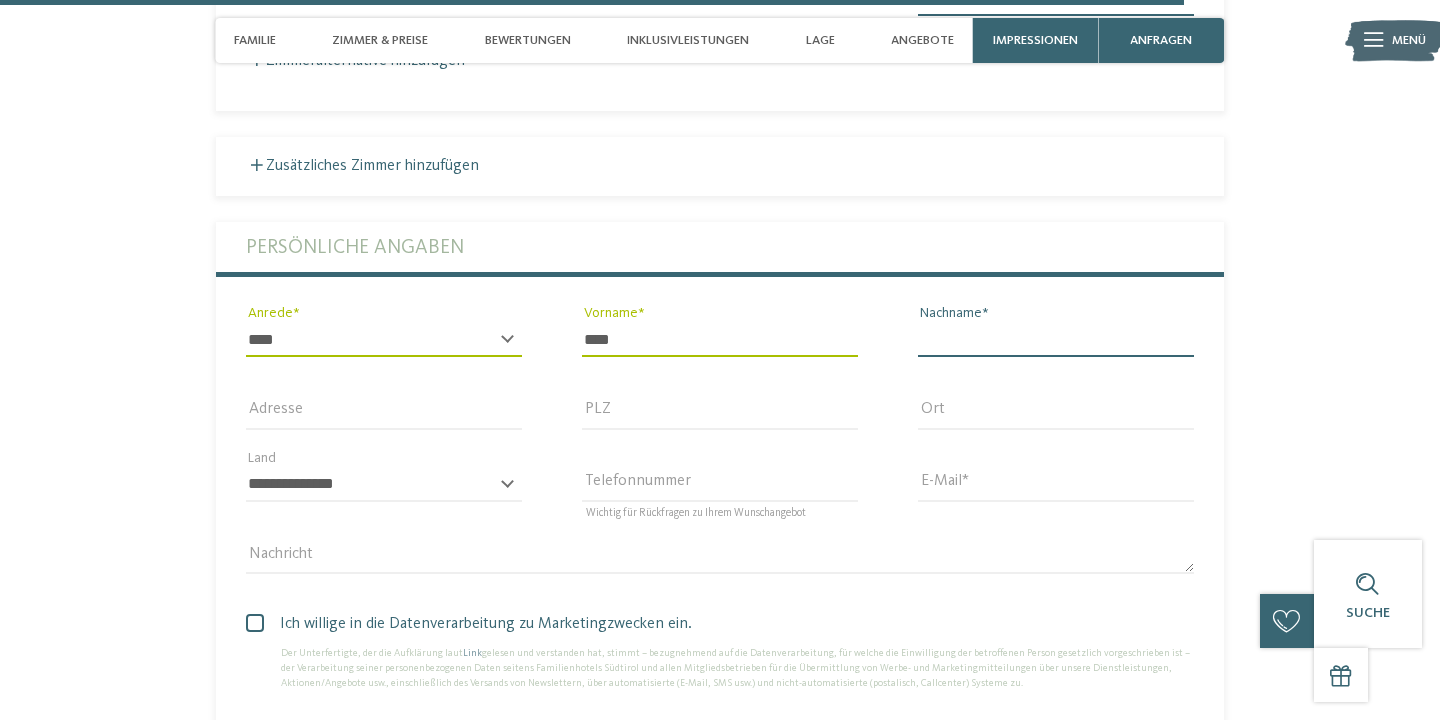 click on "Nachname" at bounding box center [1056, 340] 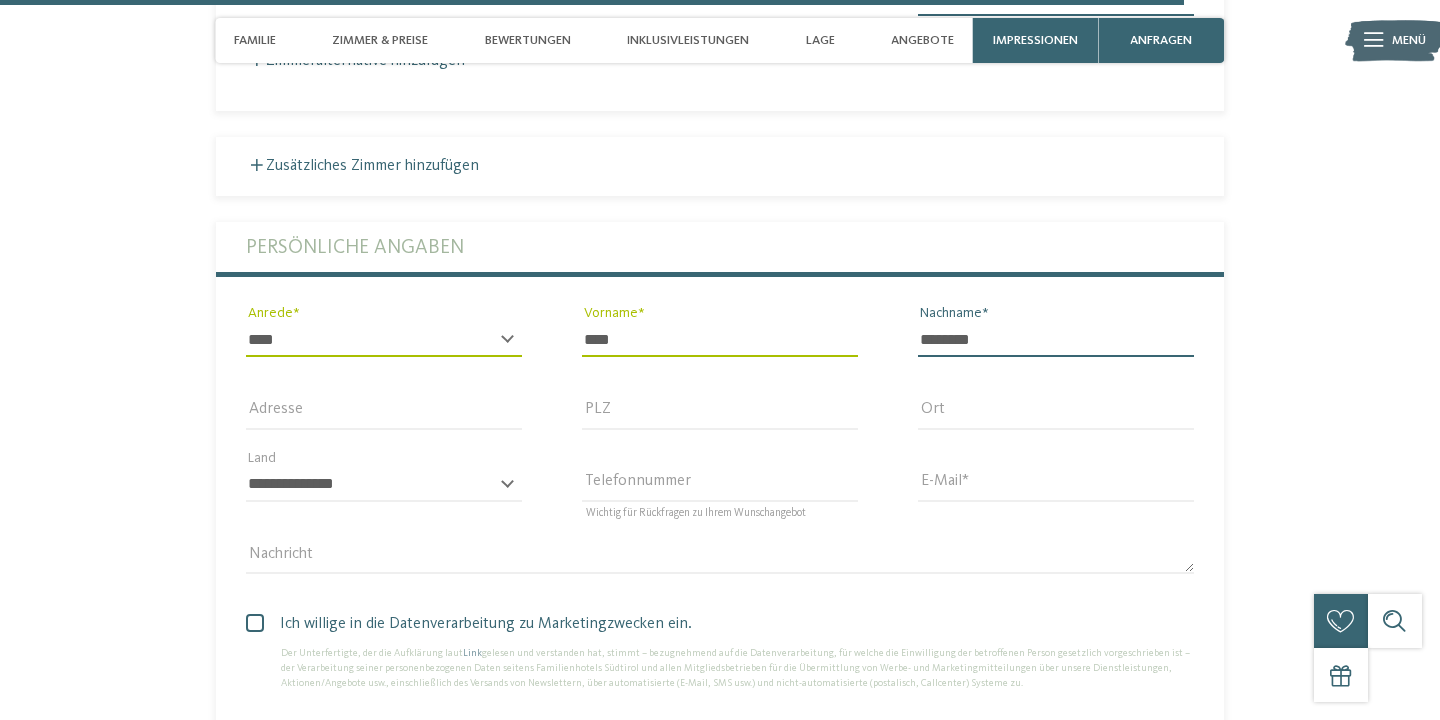 type on "********" 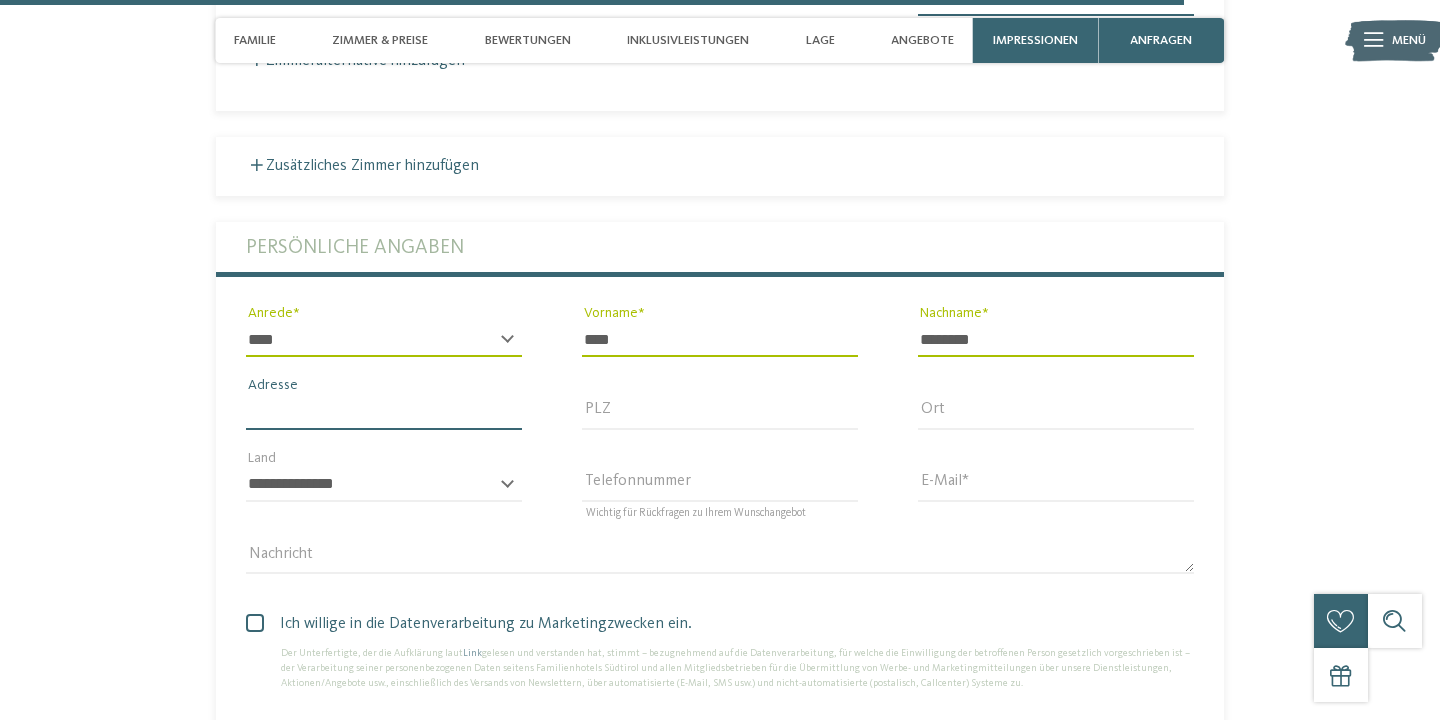 click on "Adresse" at bounding box center [384, 412] 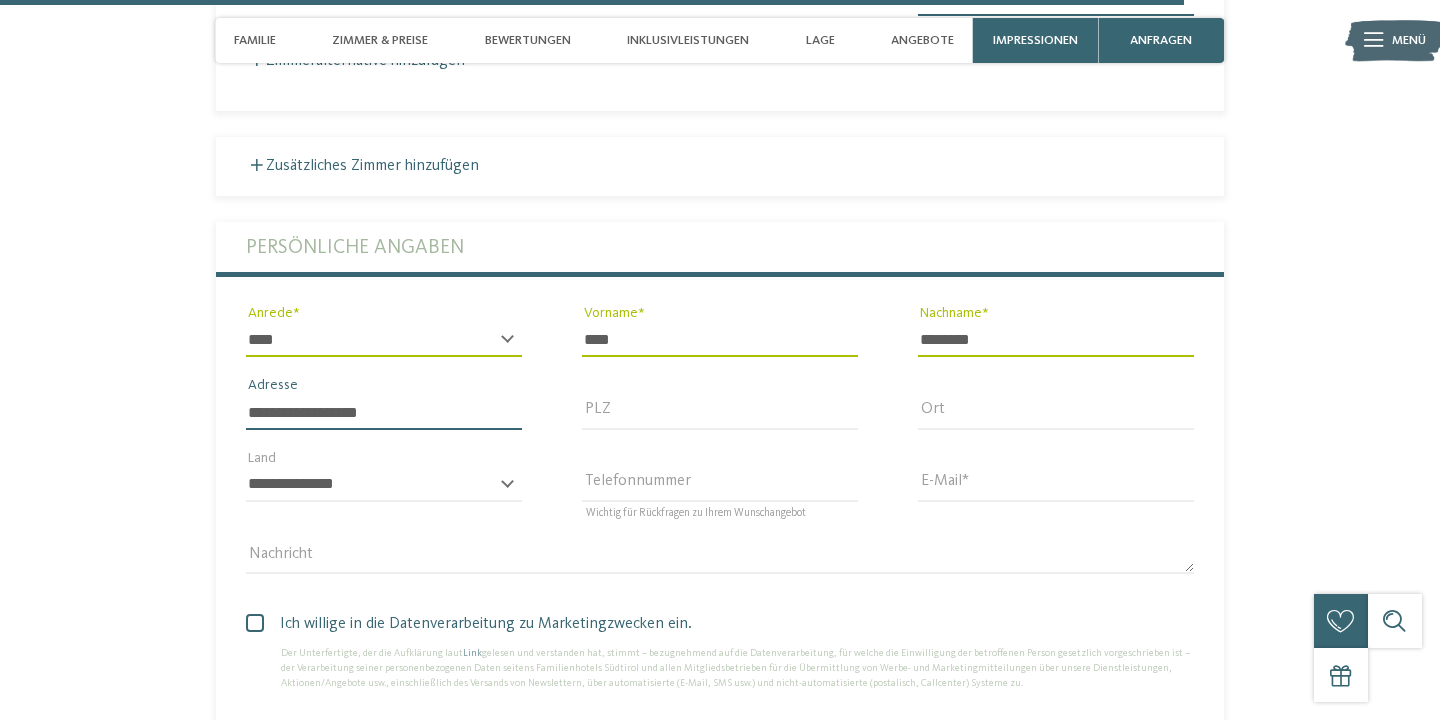 type on "**********" 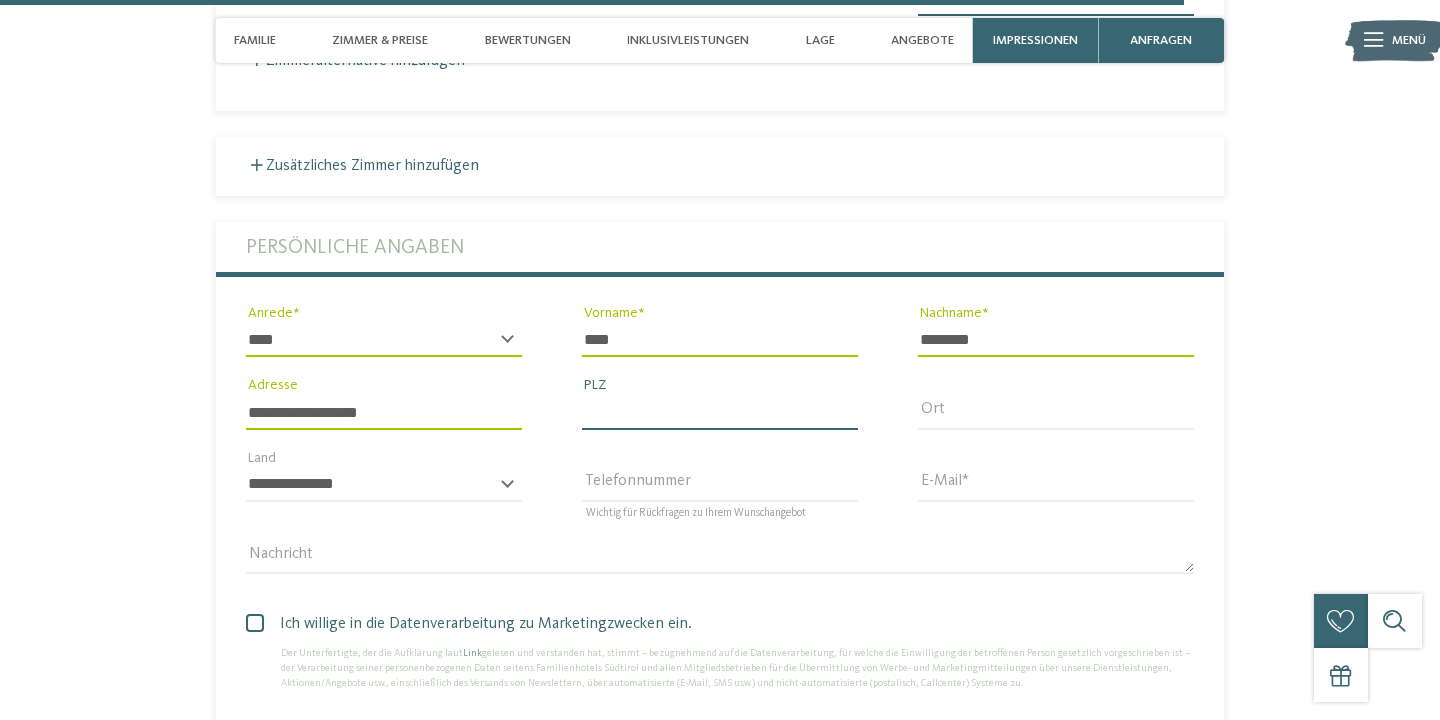 click on "PLZ" at bounding box center (720, 412) 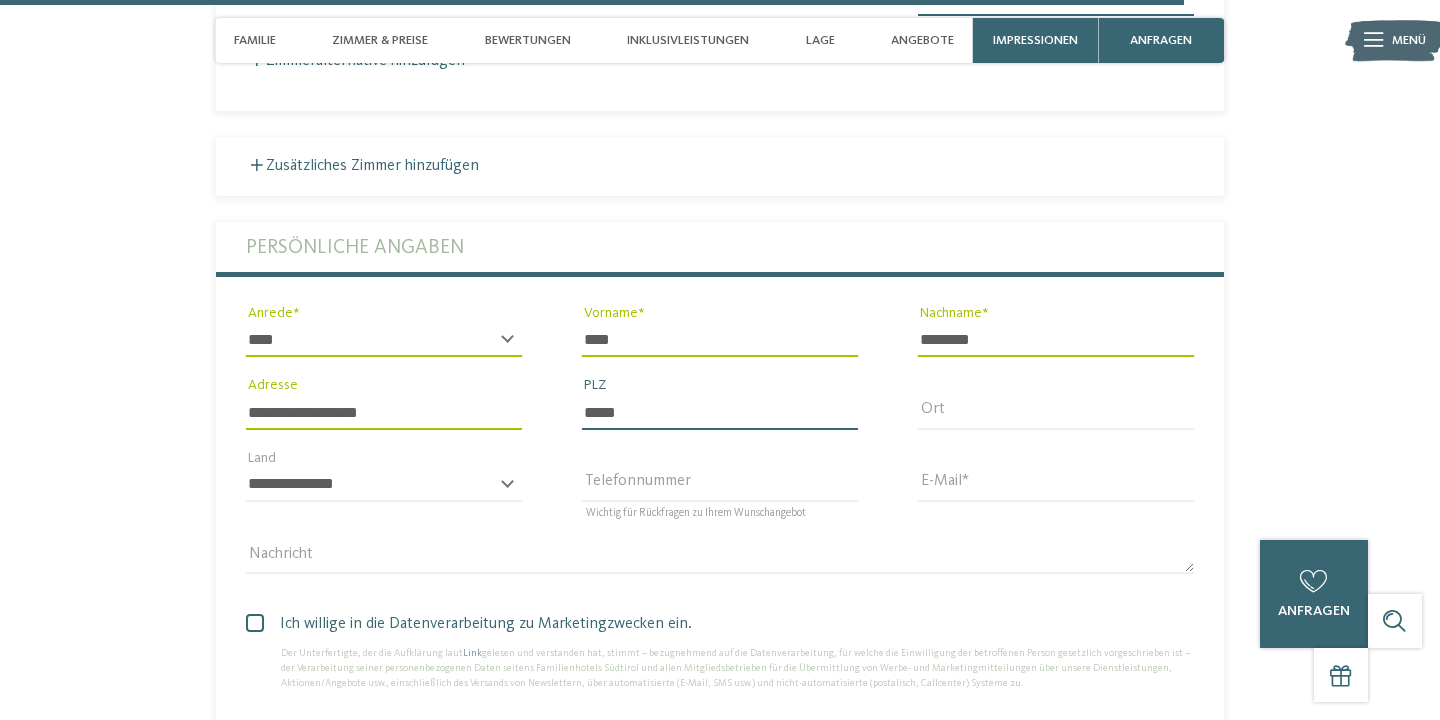 type on "*****" 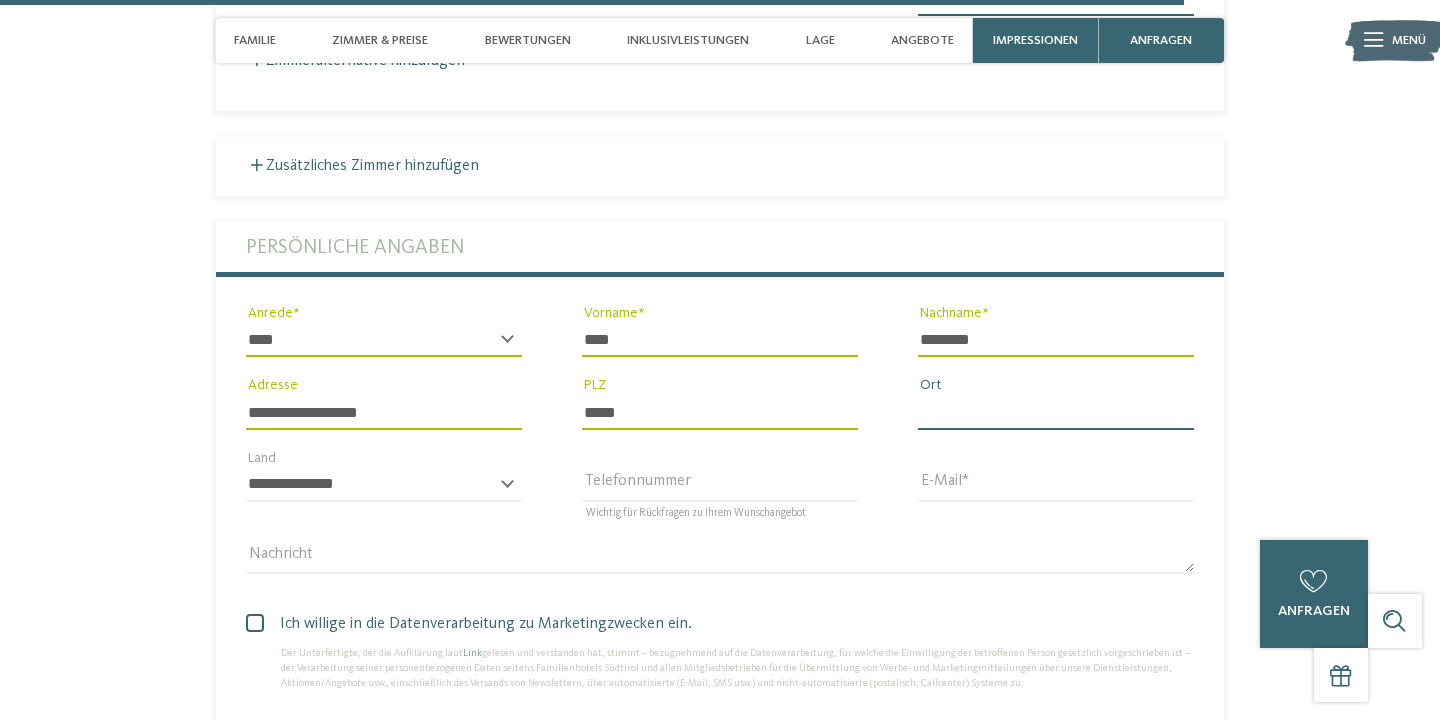 click on "Ort" at bounding box center [1056, 412] 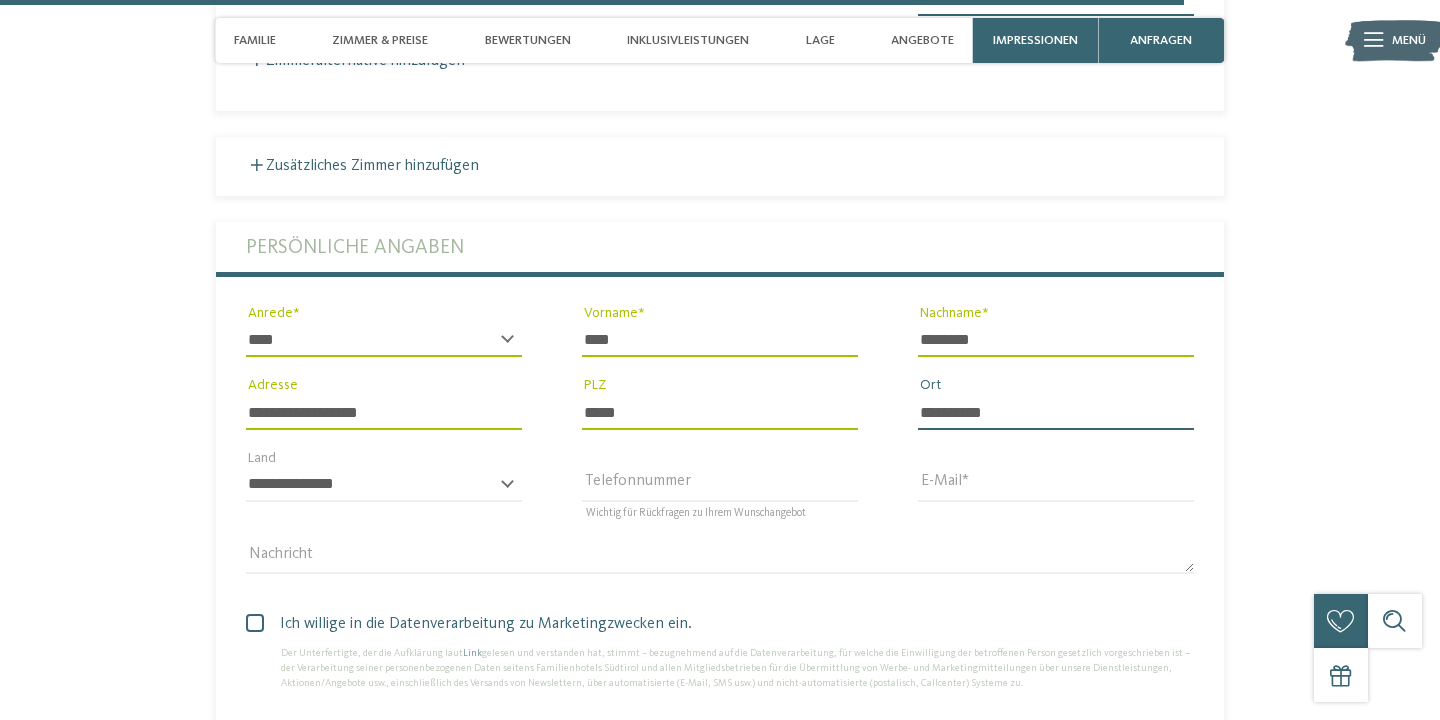 type on "**********" 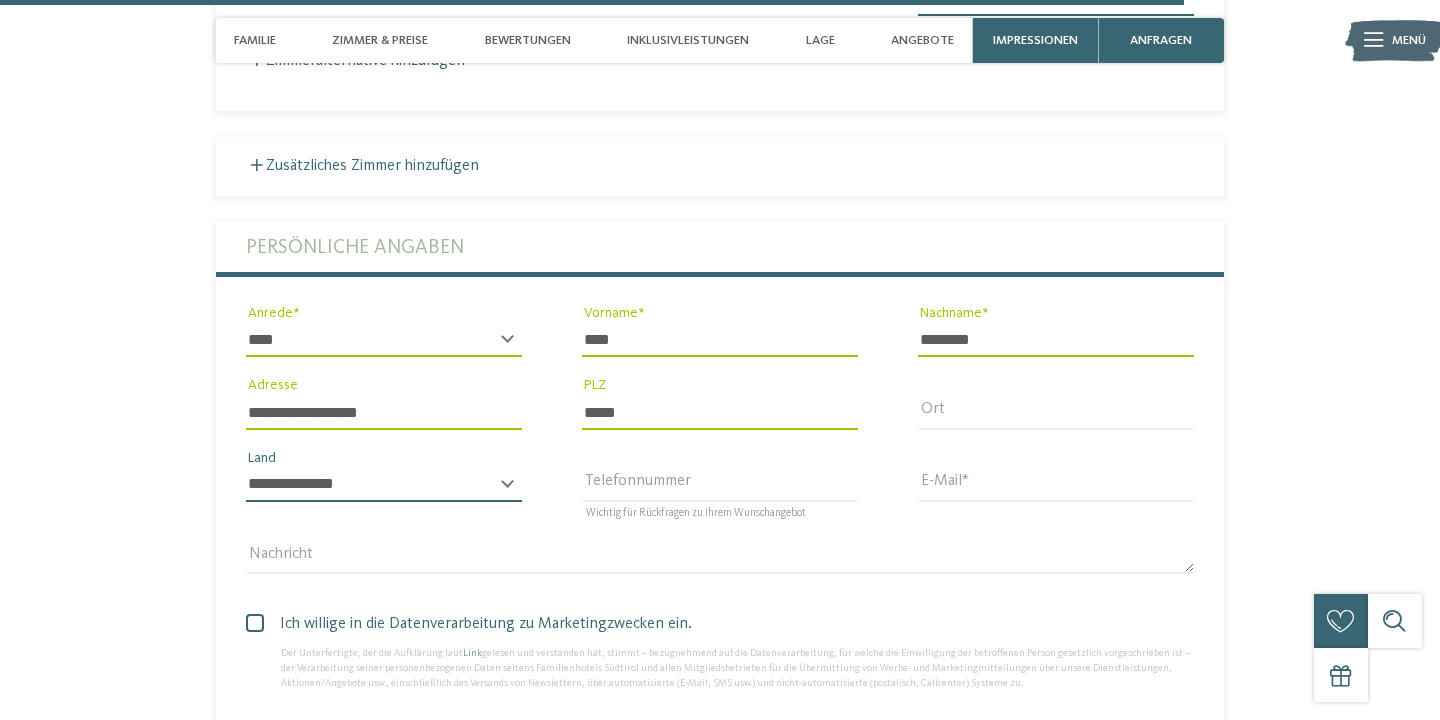 click on "**********" at bounding box center (384, 485) 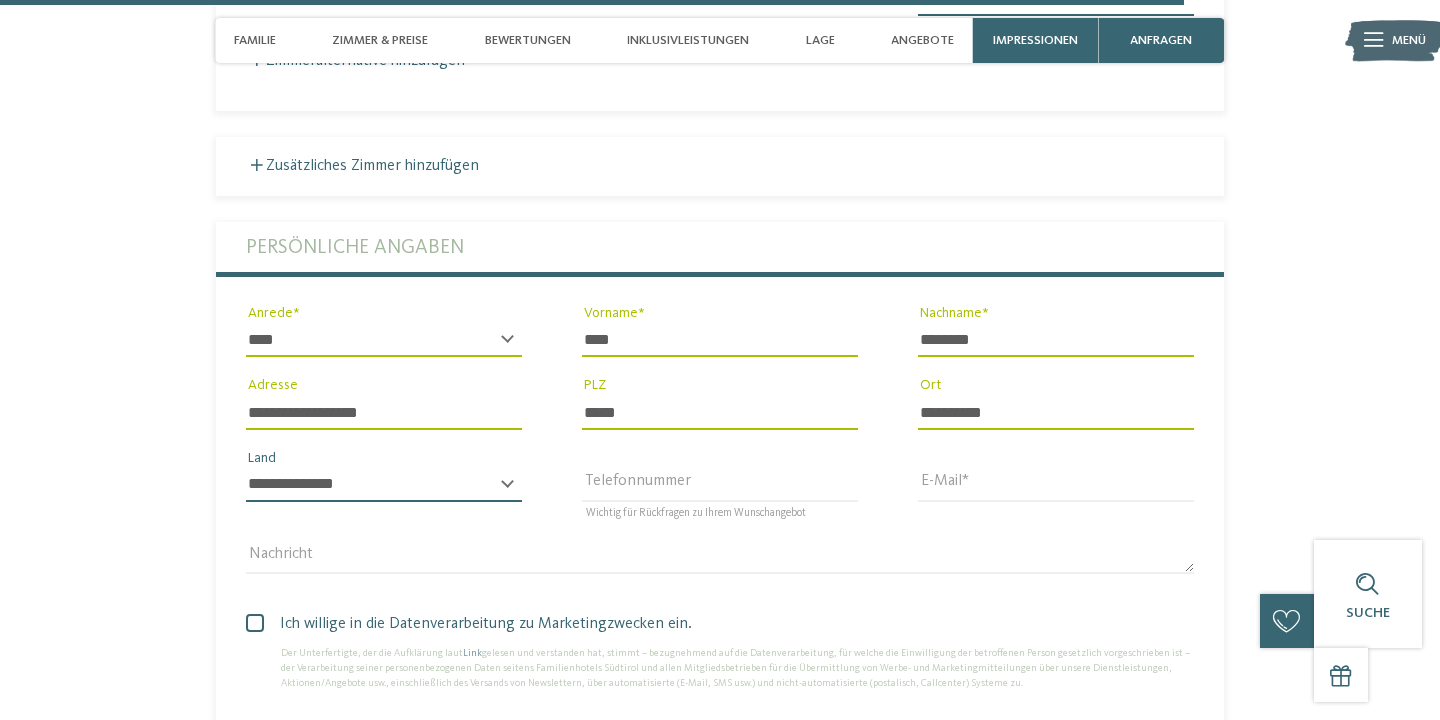 select on "**" 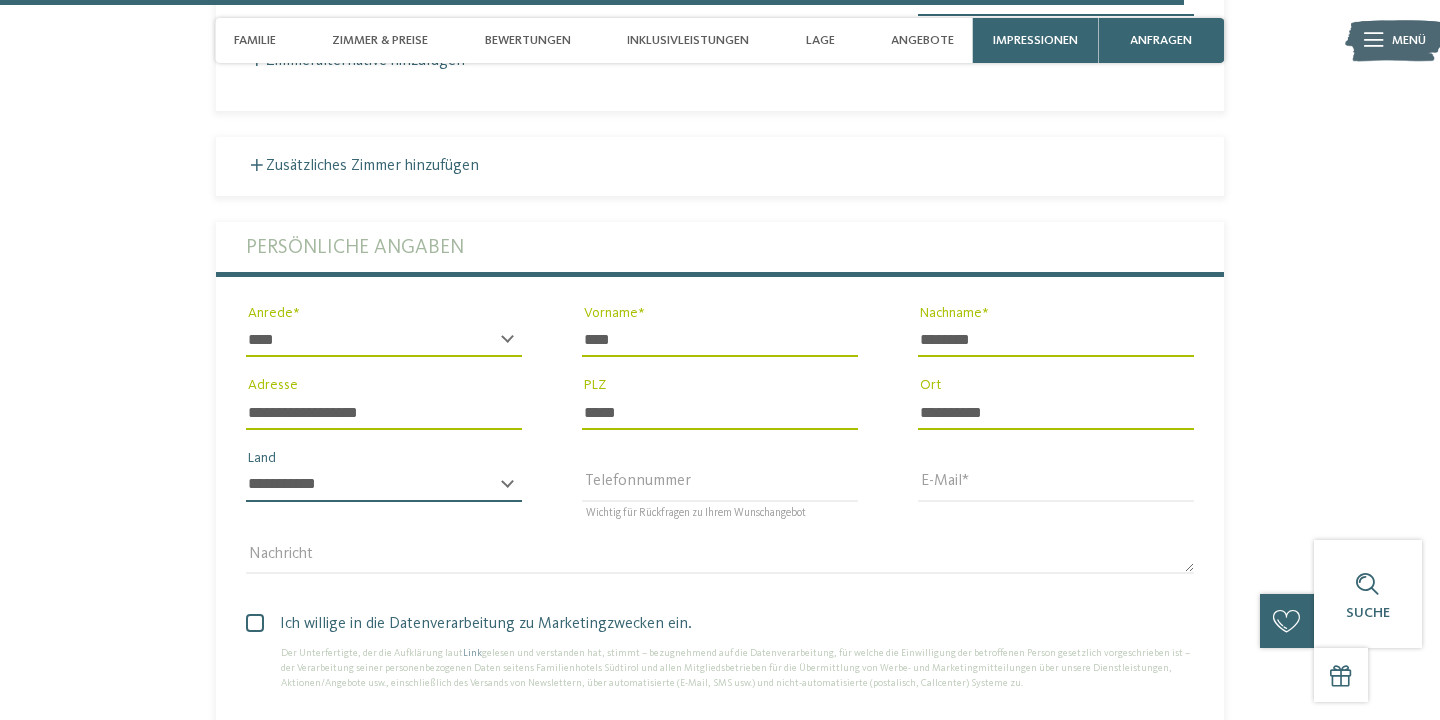 click on "**********" at bounding box center [0, 0] 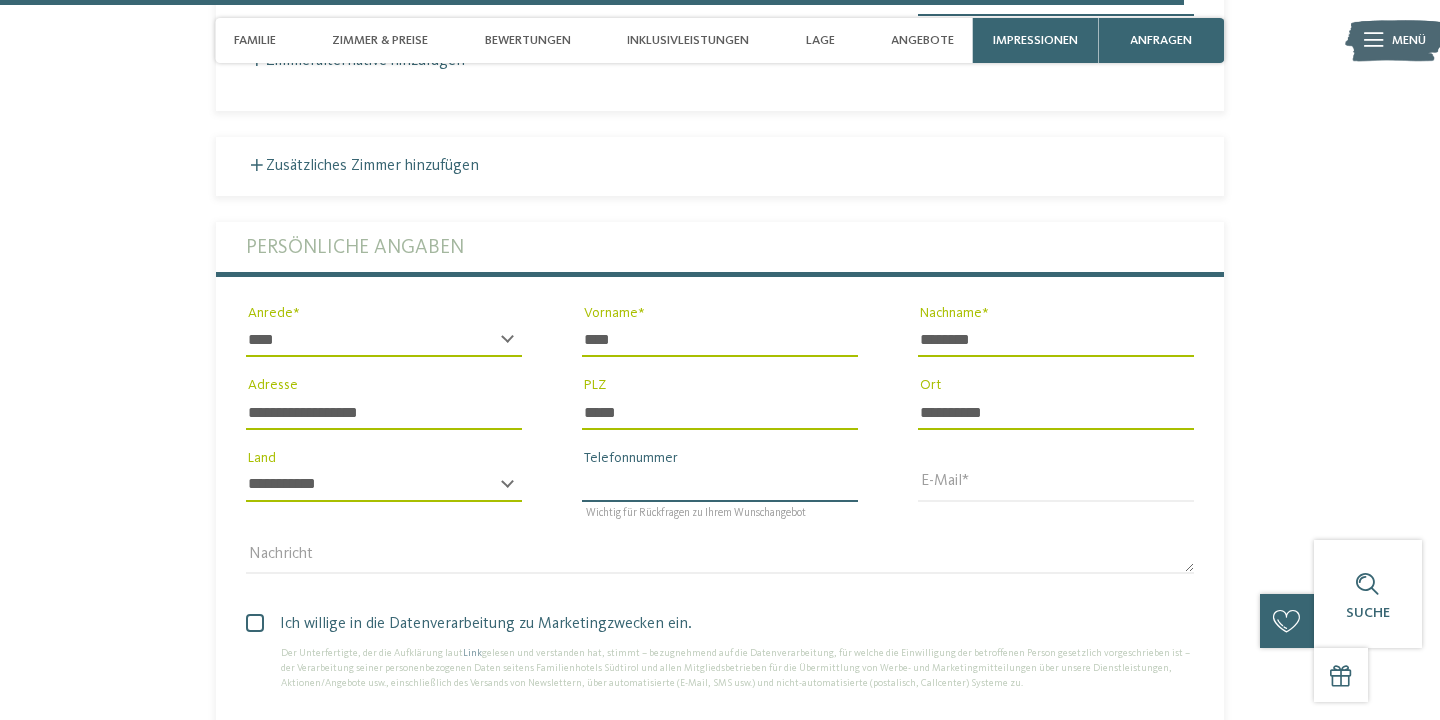 click on "Telefonnummer" at bounding box center [720, 485] 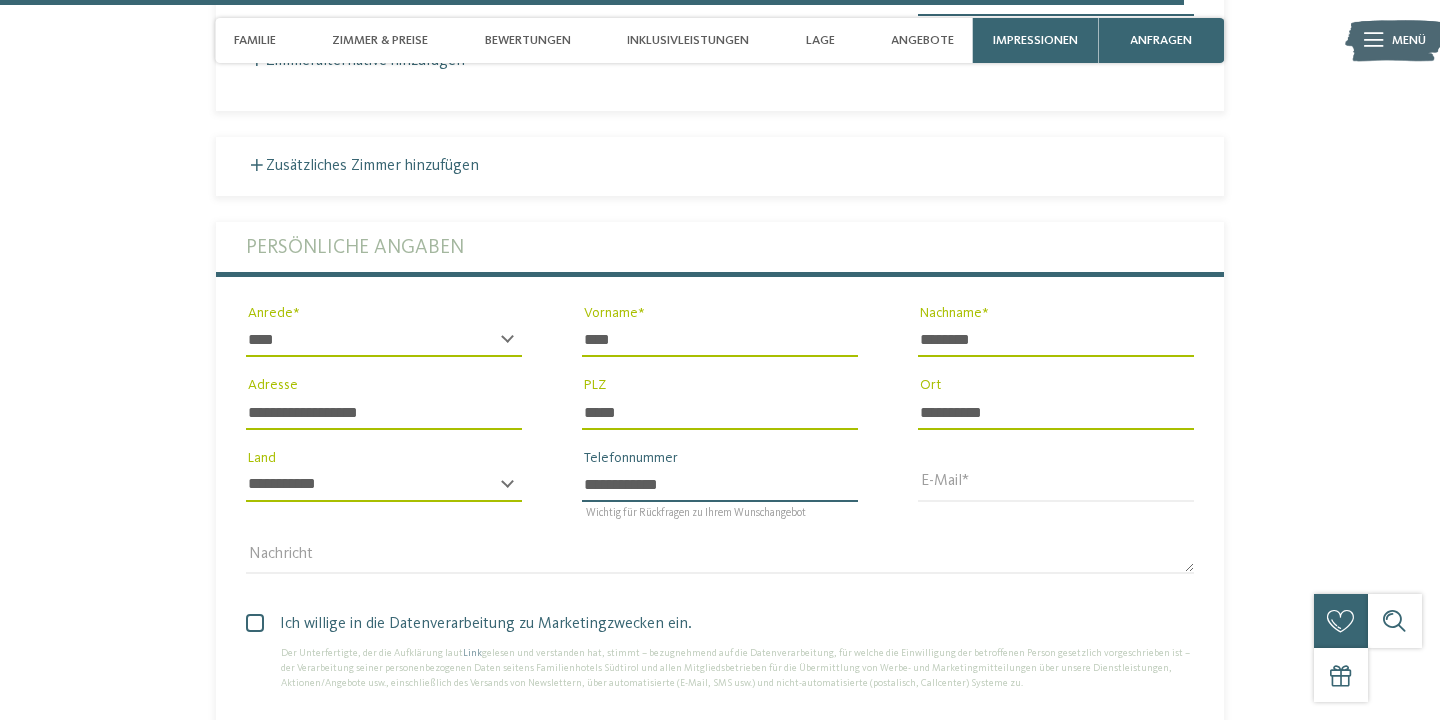click on "**********" at bounding box center (720, 485) 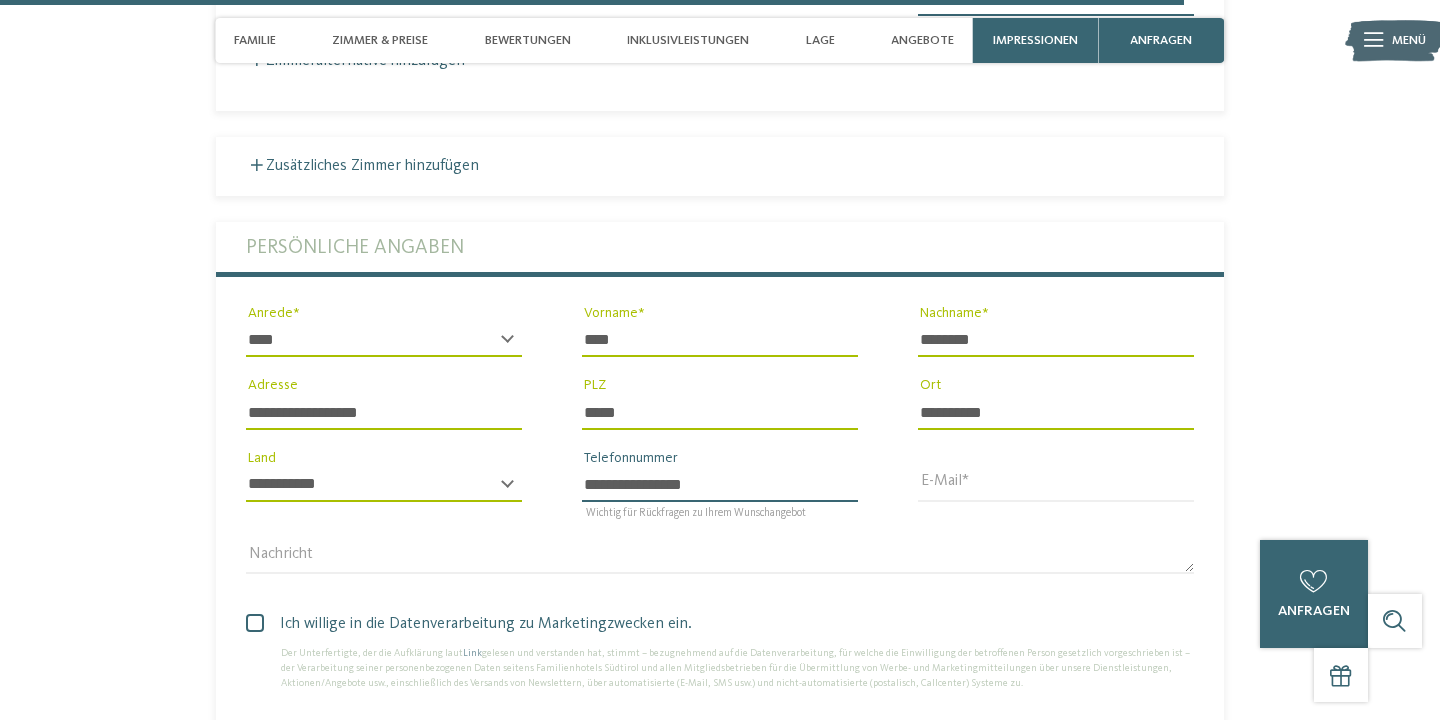 click on "**********" at bounding box center (720, 485) 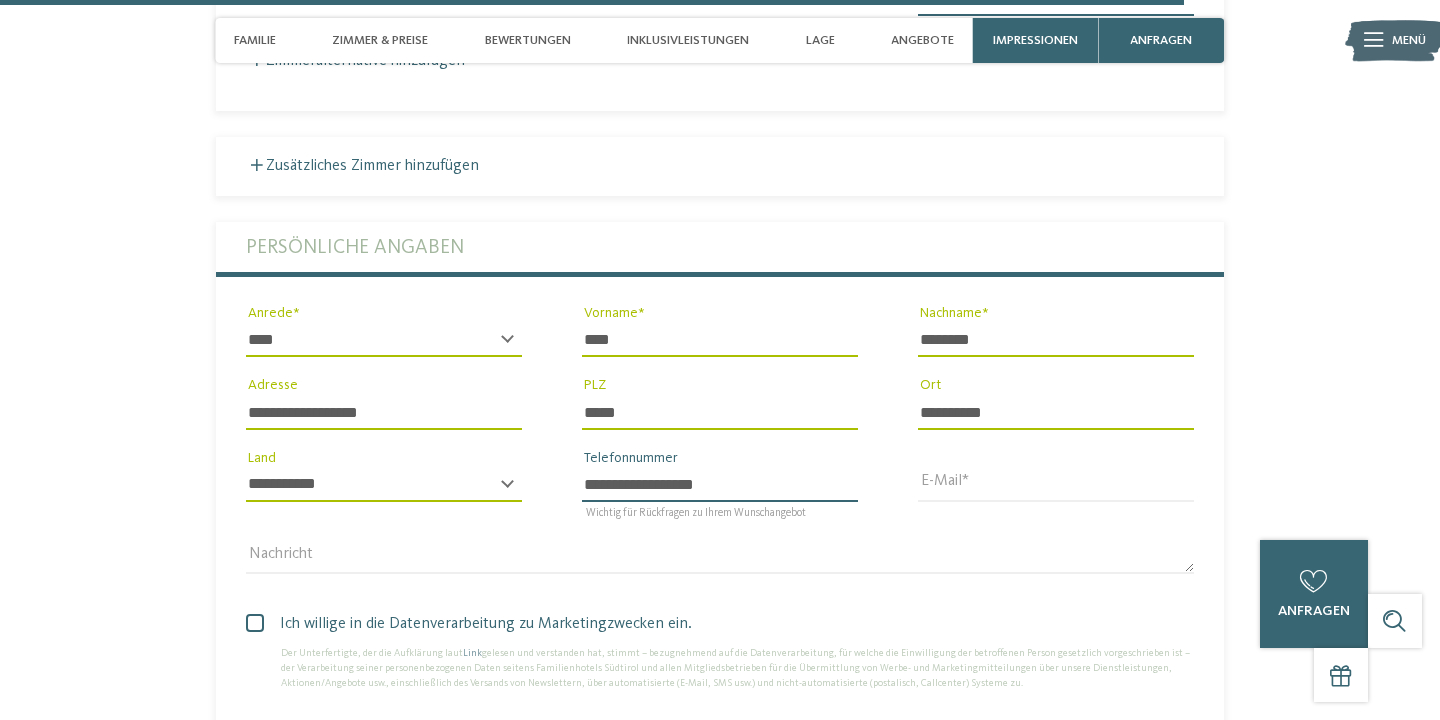 click on "**********" at bounding box center [720, 485] 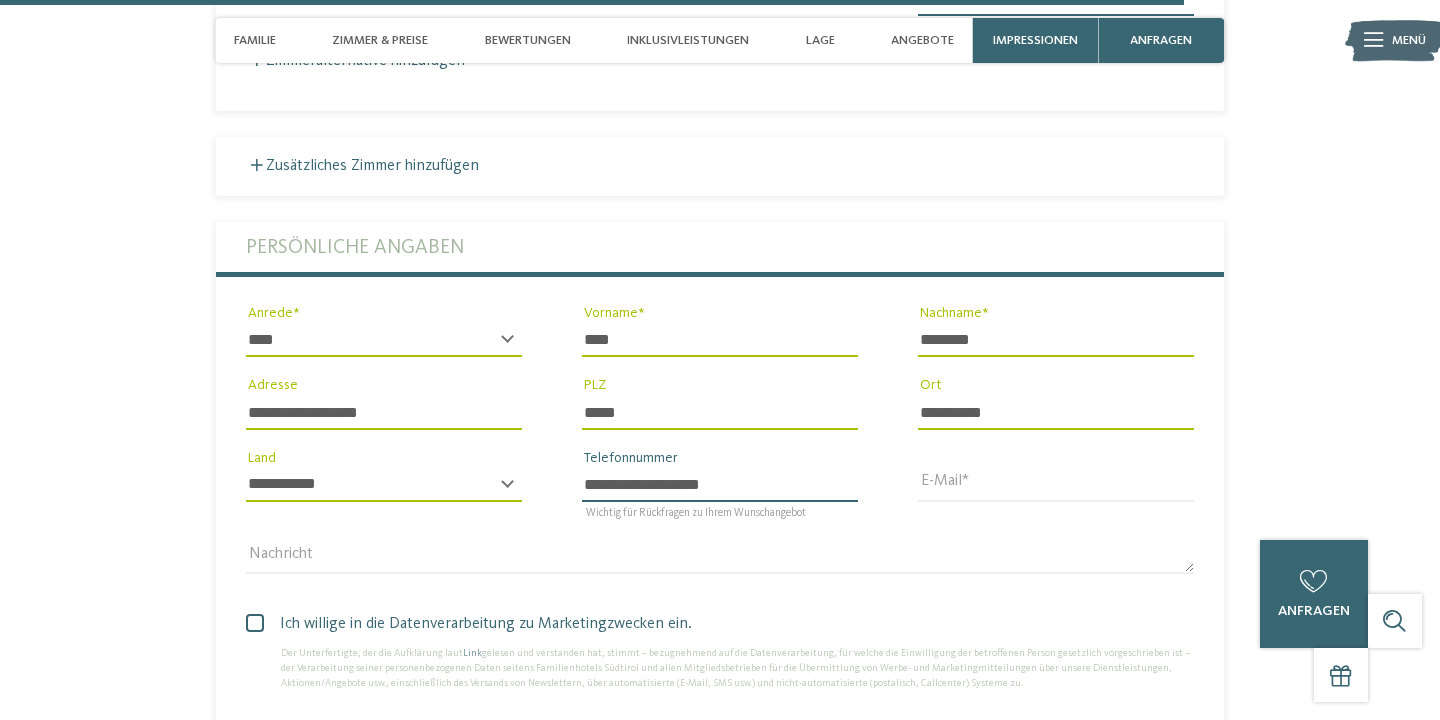 click on "**********" at bounding box center [720, 485] 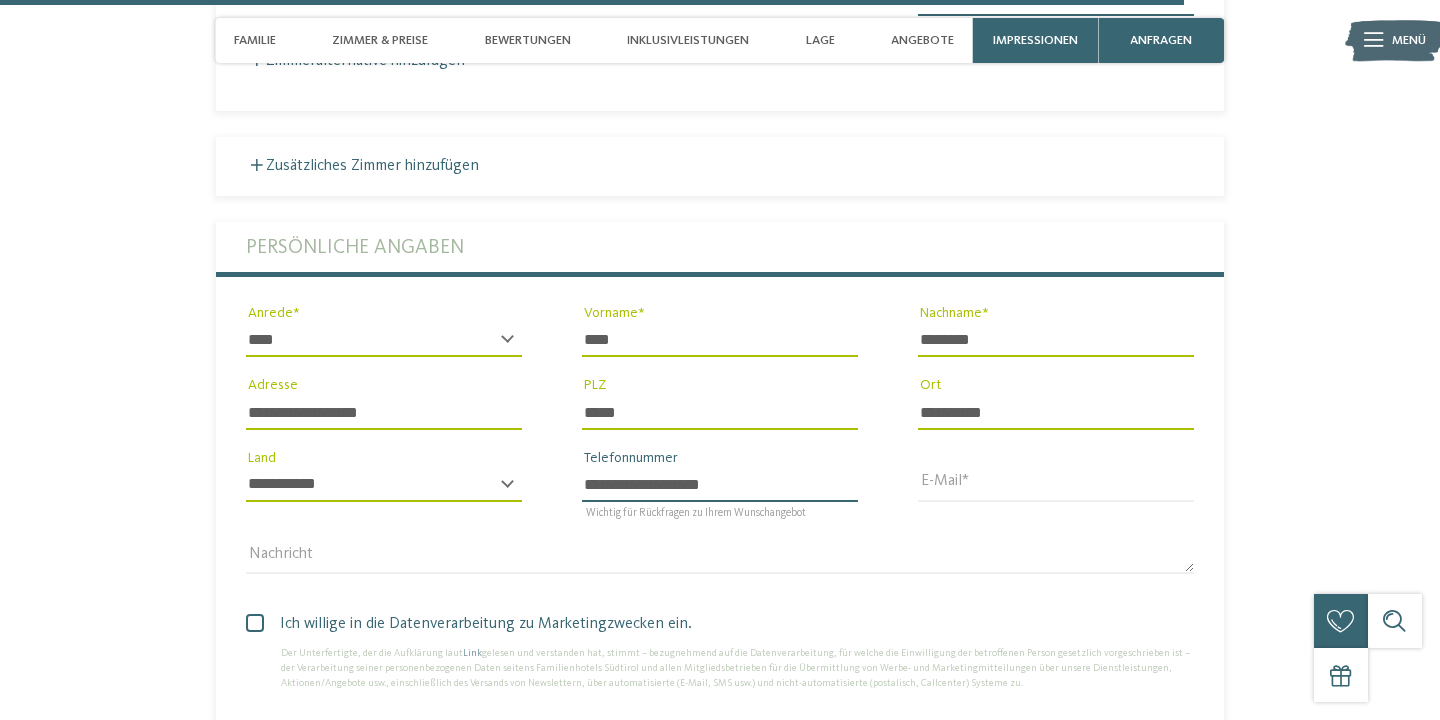 type on "**********" 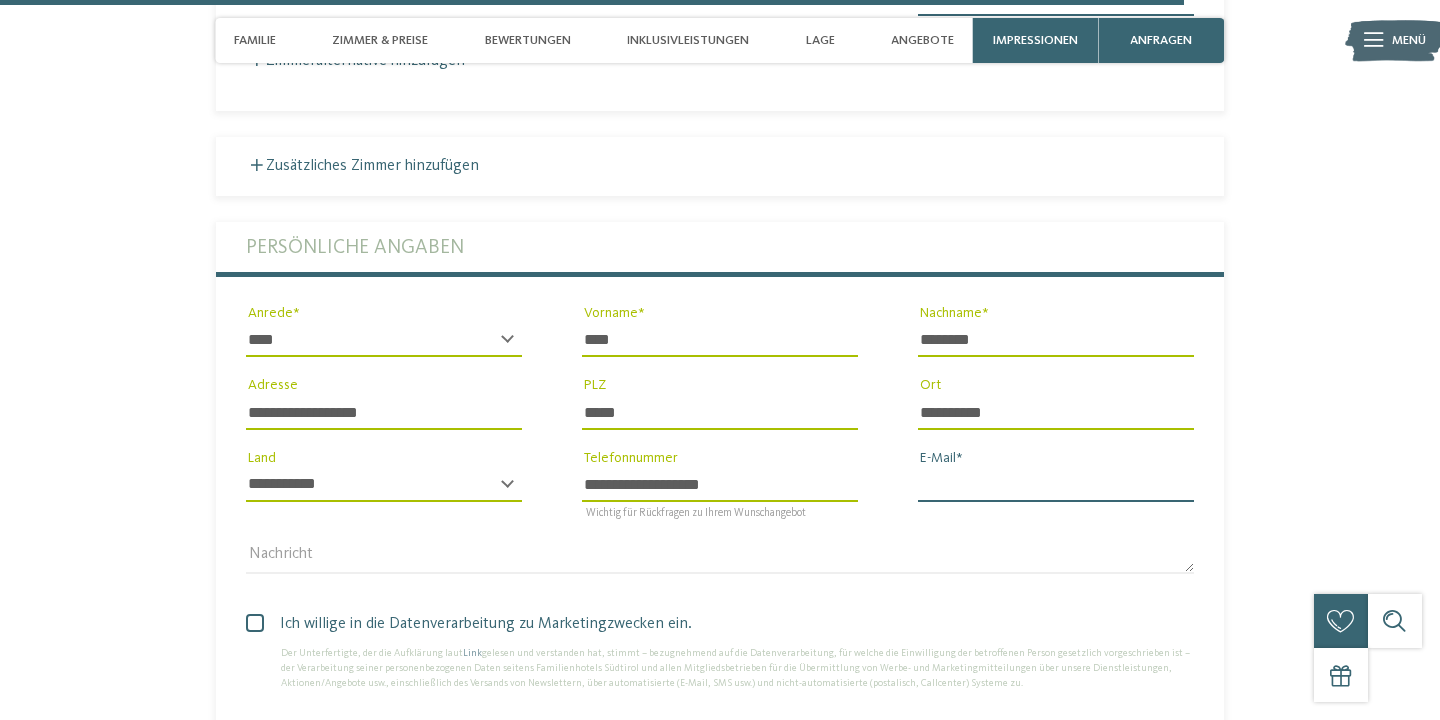 click on "E-Mail" at bounding box center [1056, 485] 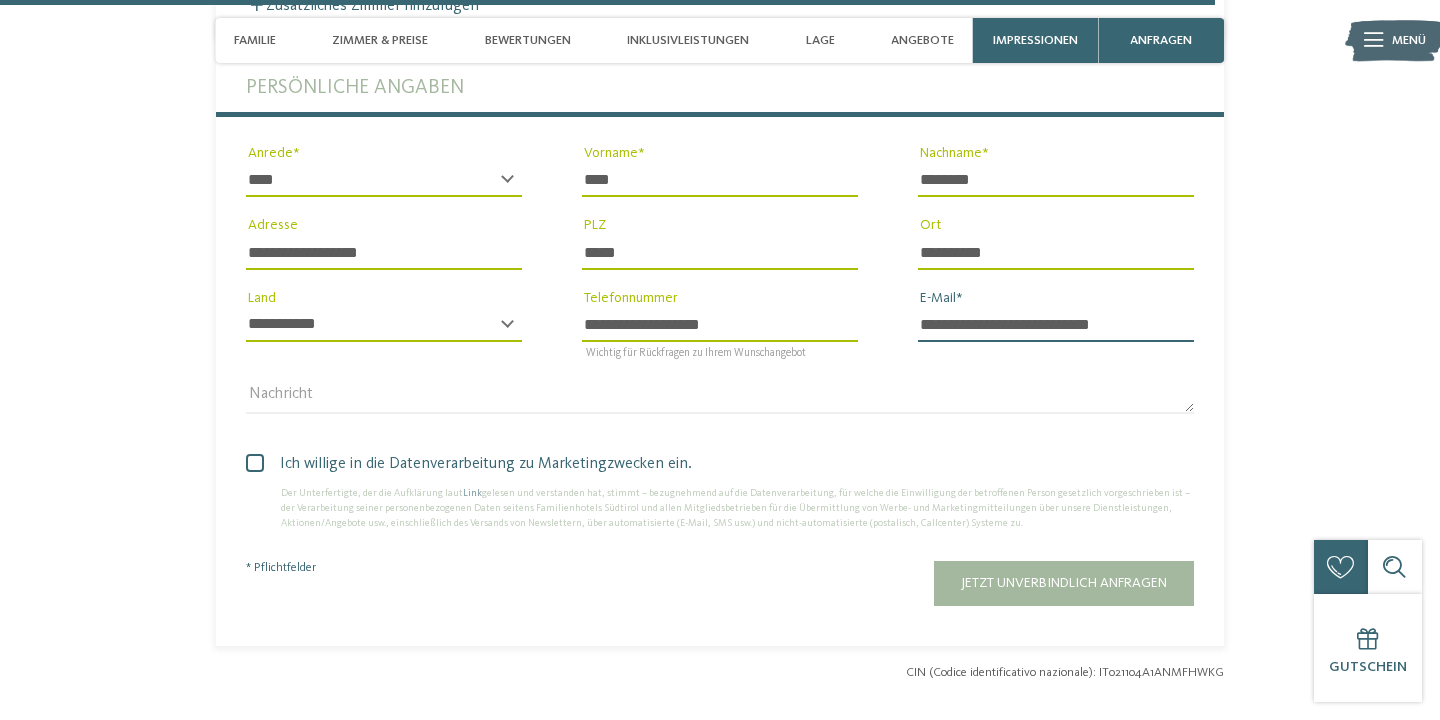 scroll, scrollTop: 5833, scrollLeft: 0, axis: vertical 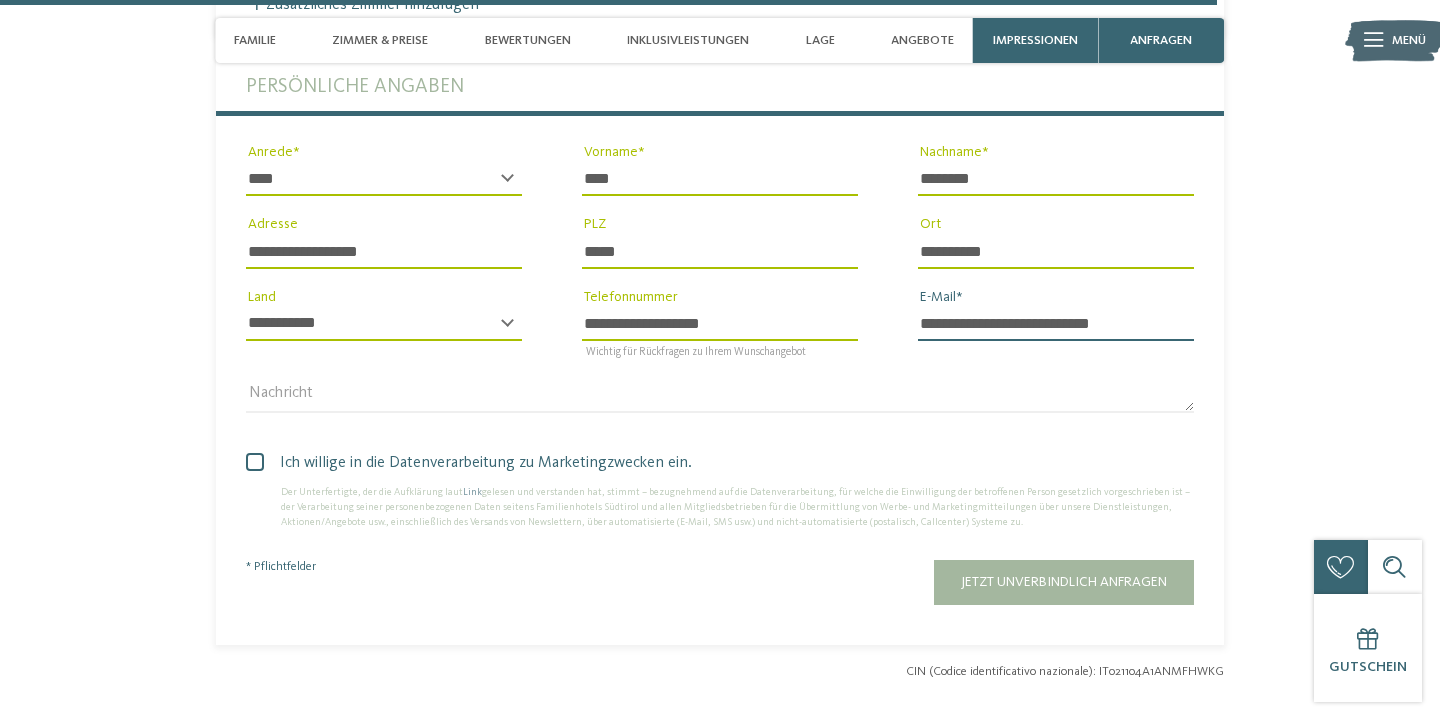type on "**********" 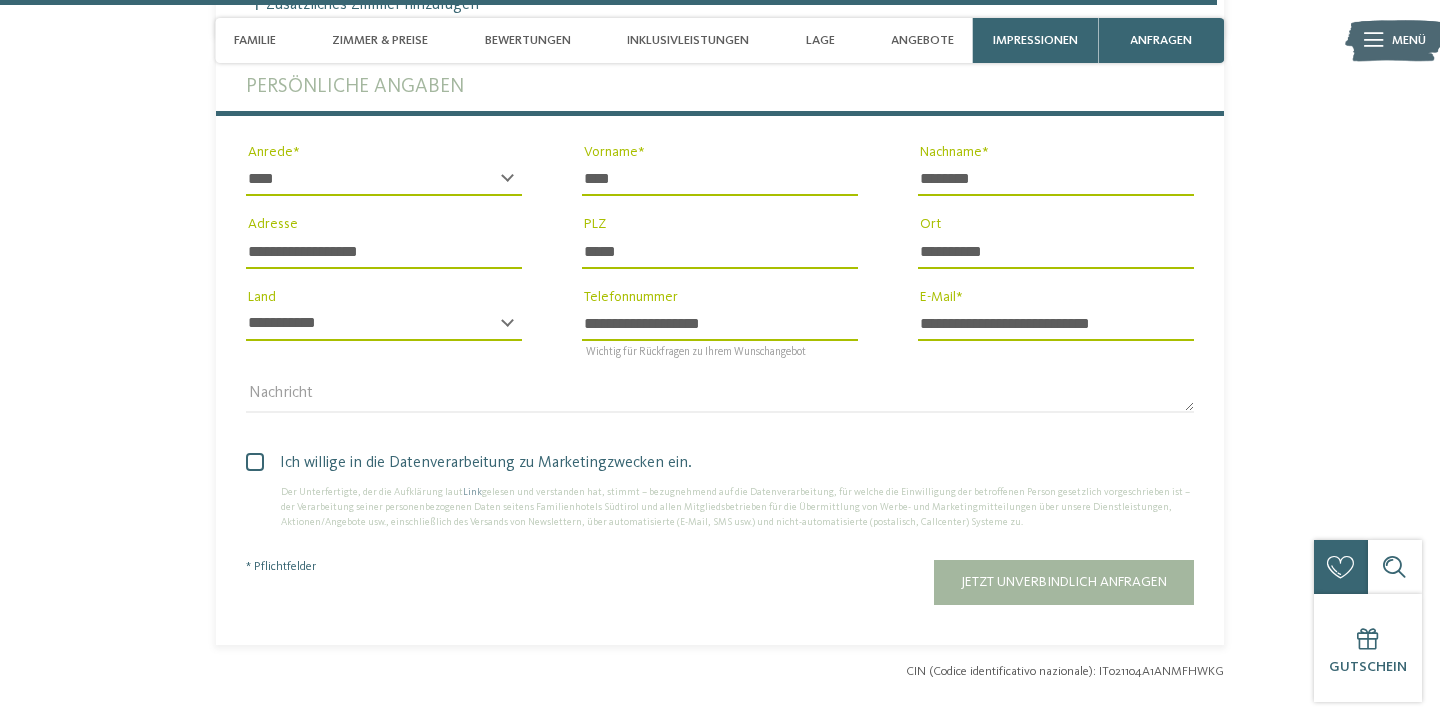 click at bounding box center [255, 462] 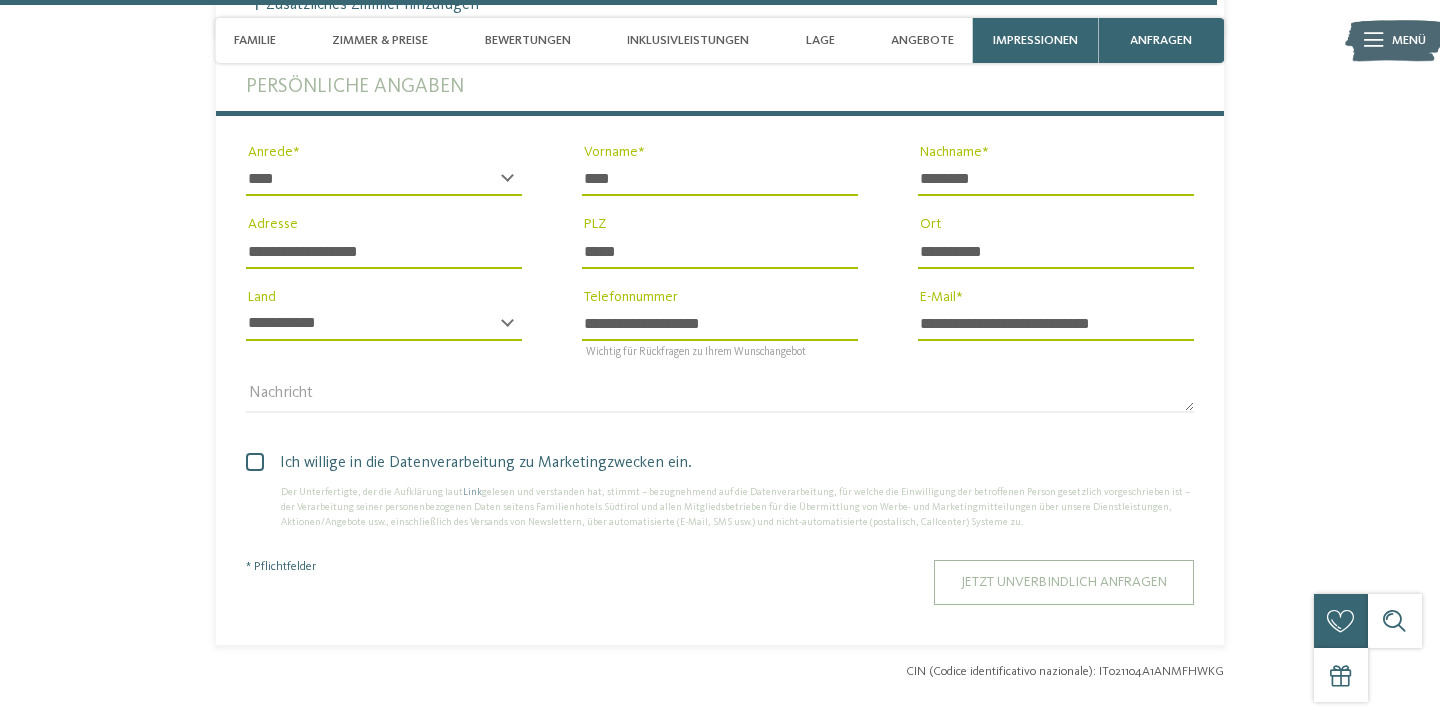 click on "Jetzt unverbindlich anfragen" at bounding box center (1064, 582) 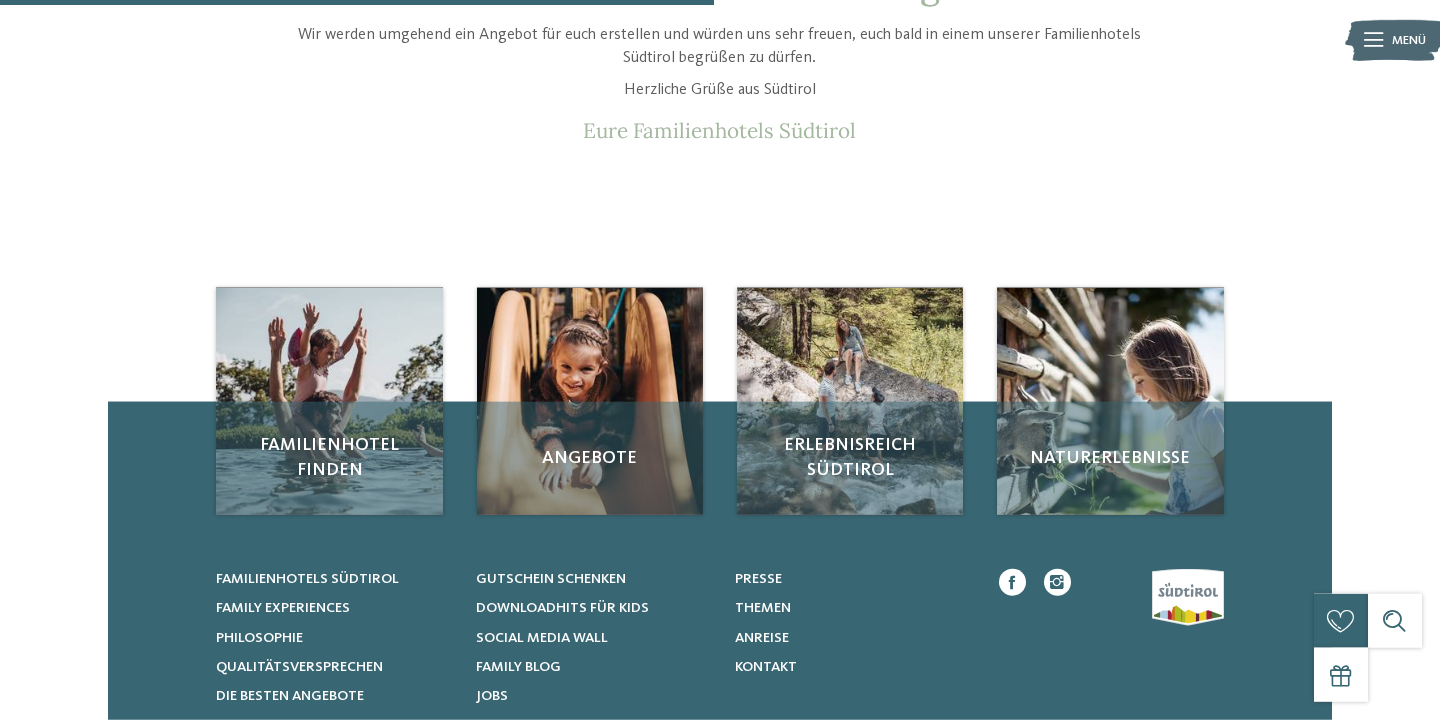 scroll, scrollTop: 0, scrollLeft: 0, axis: both 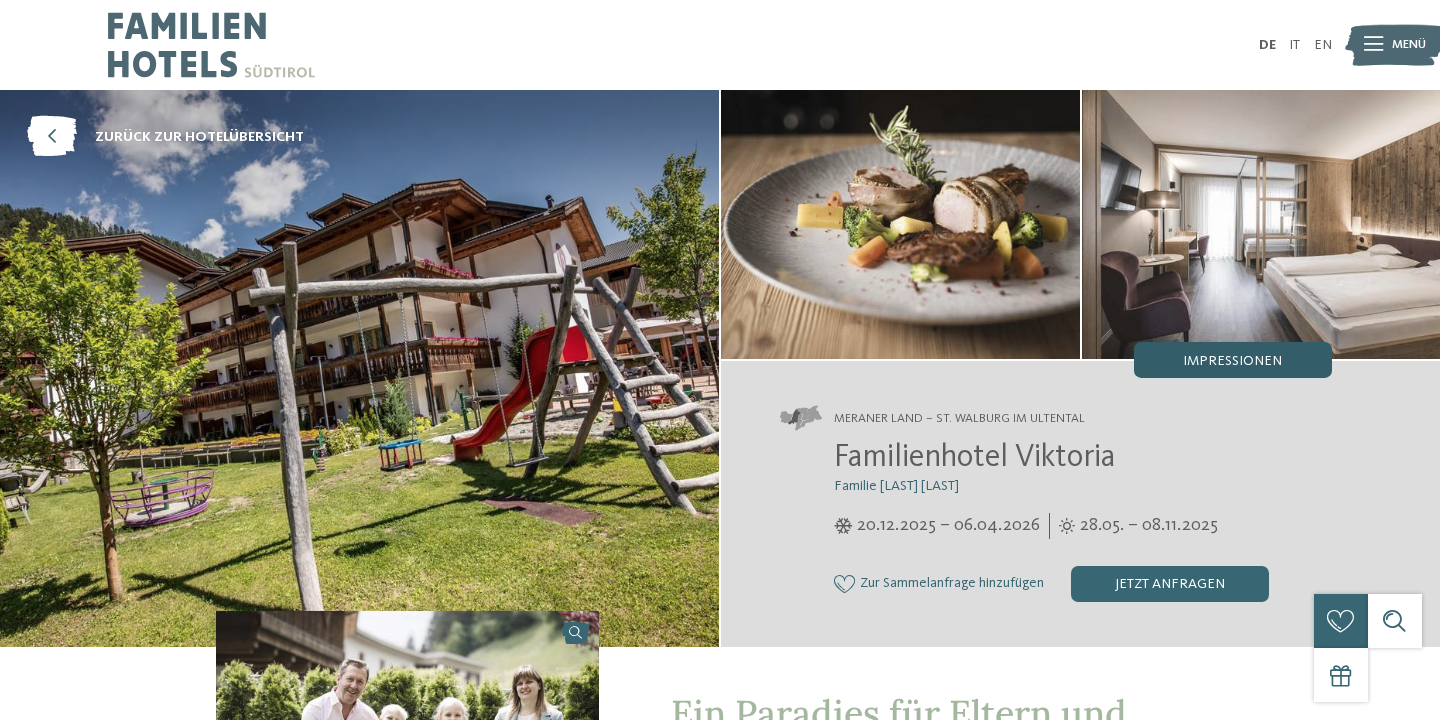click on "Impressionen" at bounding box center (1233, 360) 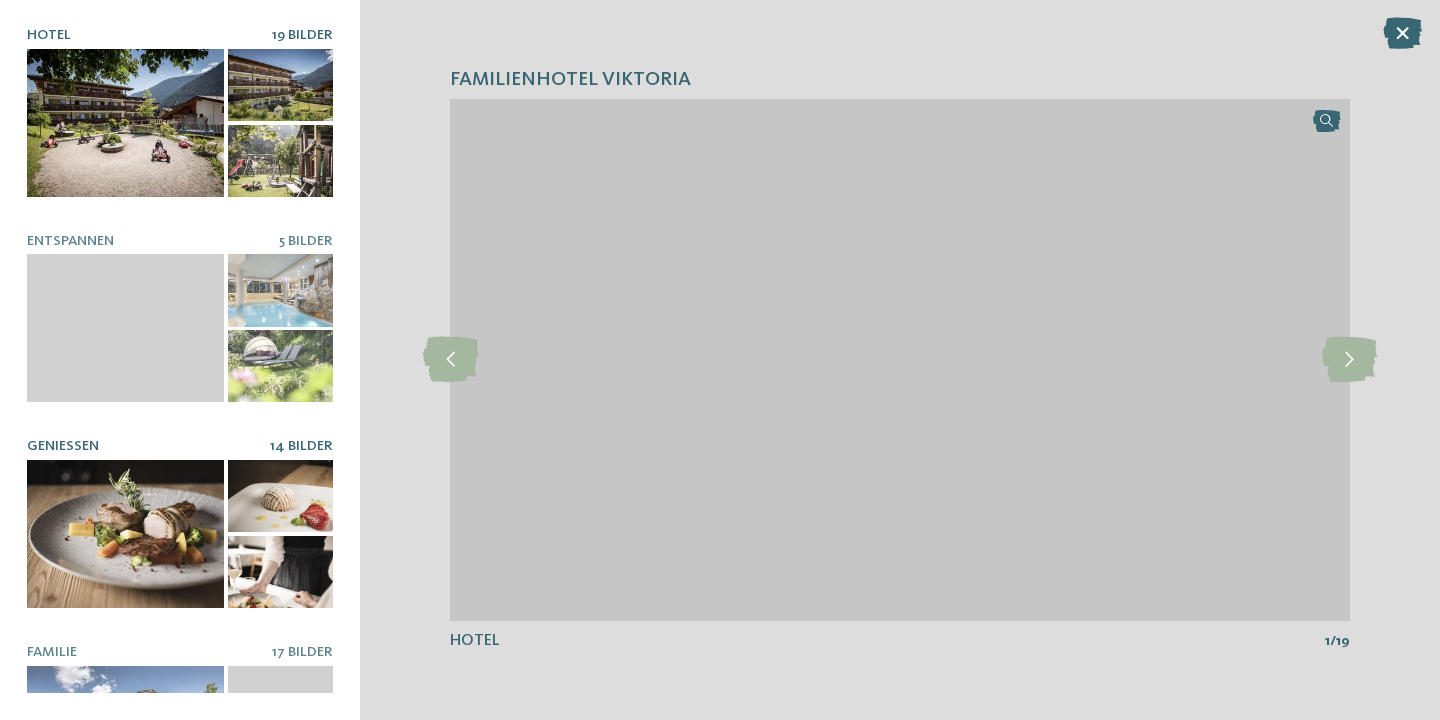 scroll, scrollTop: 121, scrollLeft: 0, axis: vertical 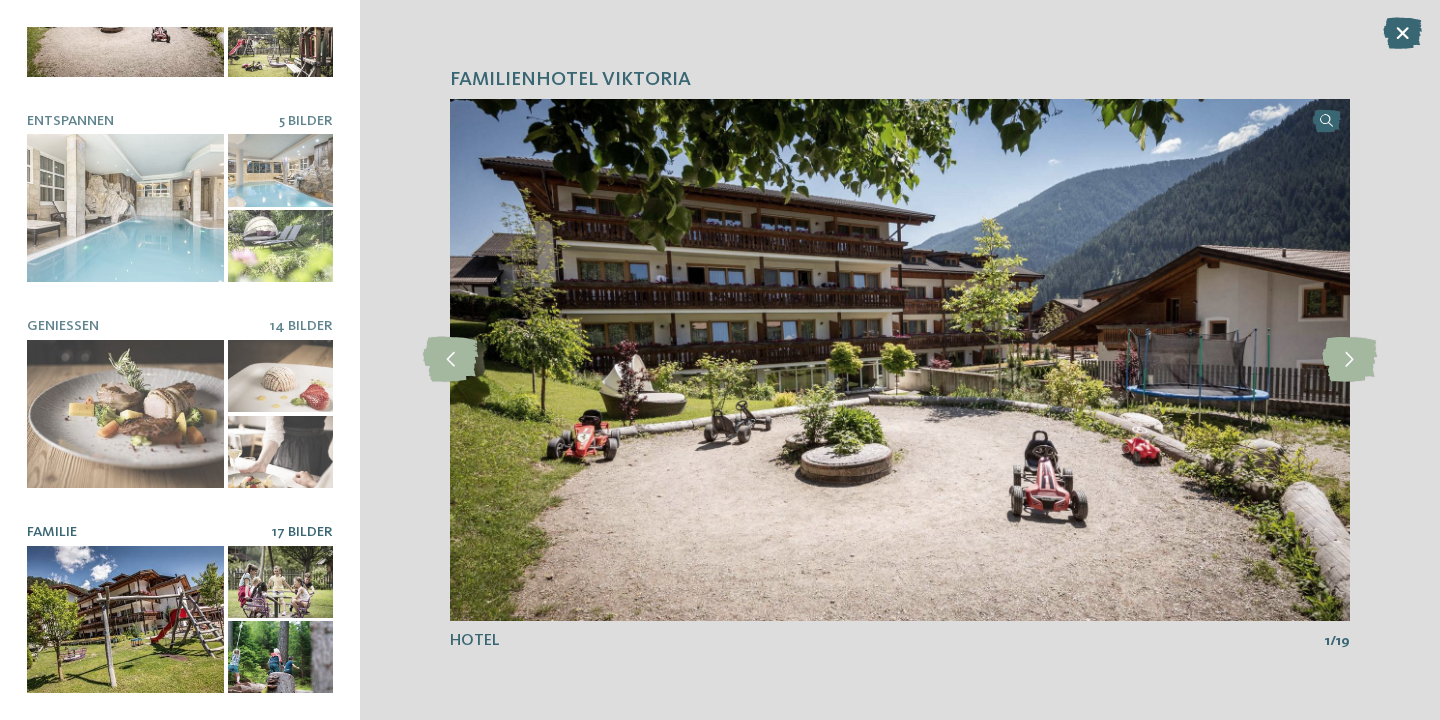 click at bounding box center (125, 620) 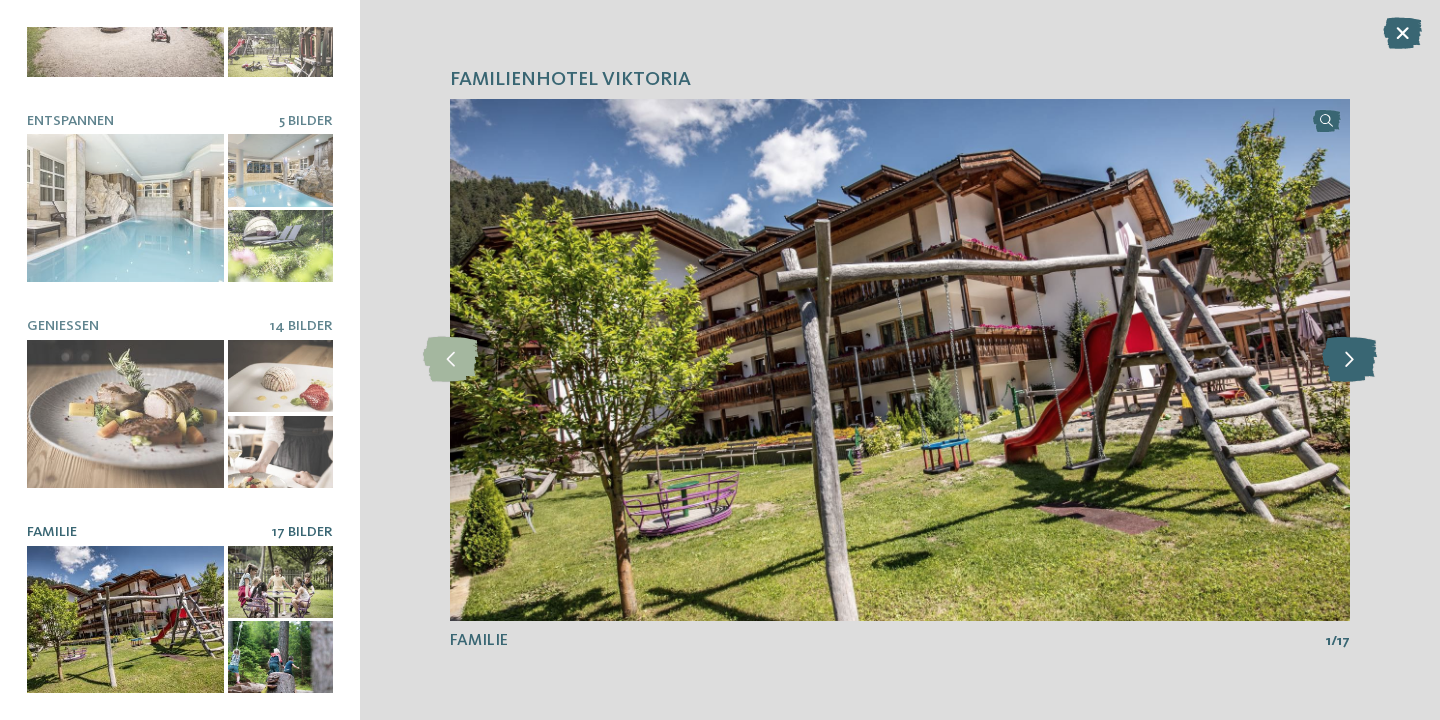 click at bounding box center [1349, 359] 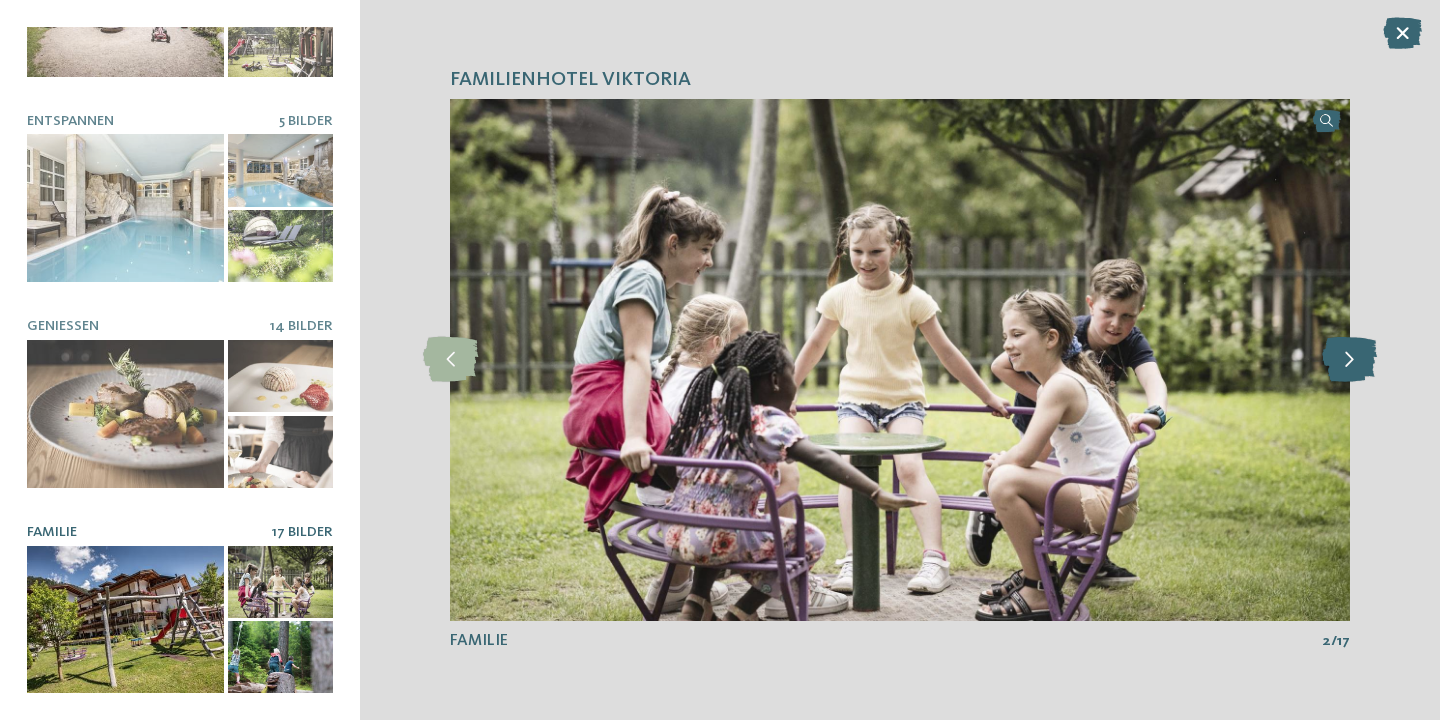 click at bounding box center [1349, 359] 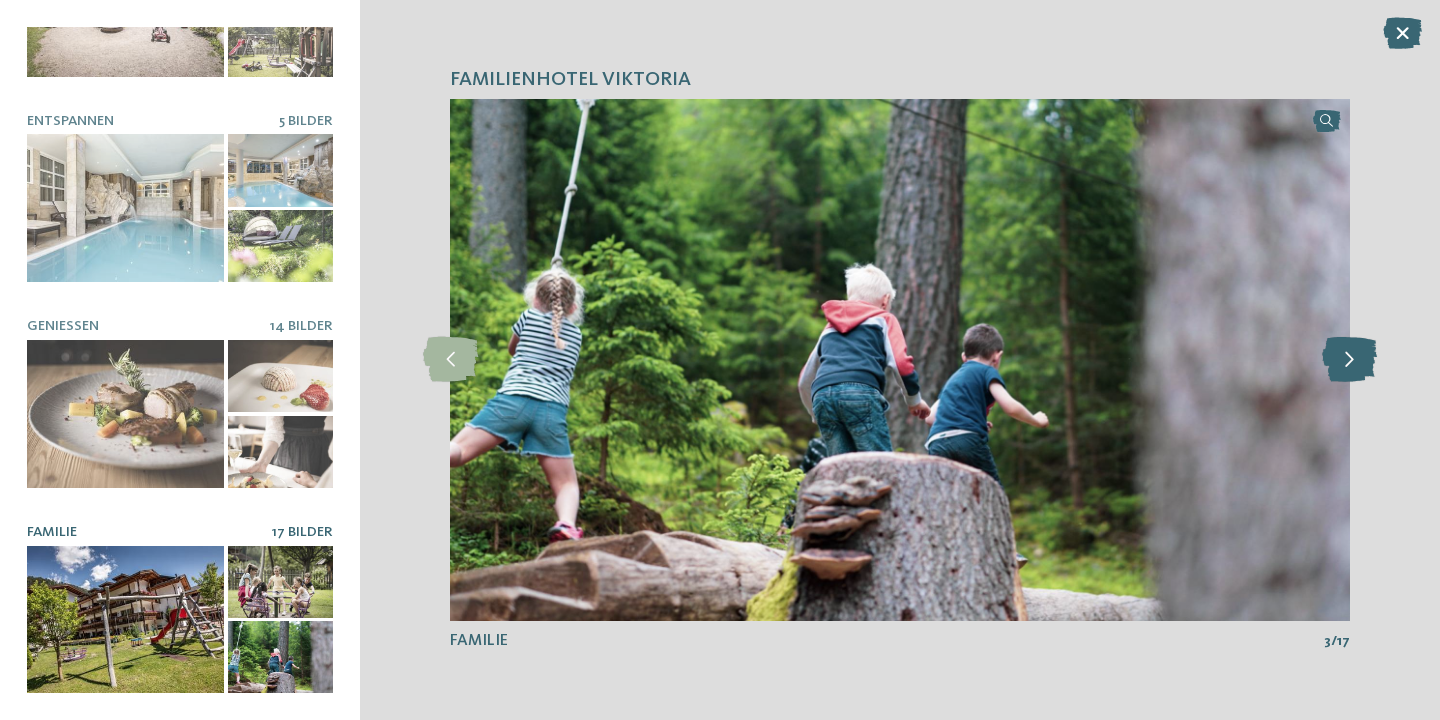 click at bounding box center [1349, 359] 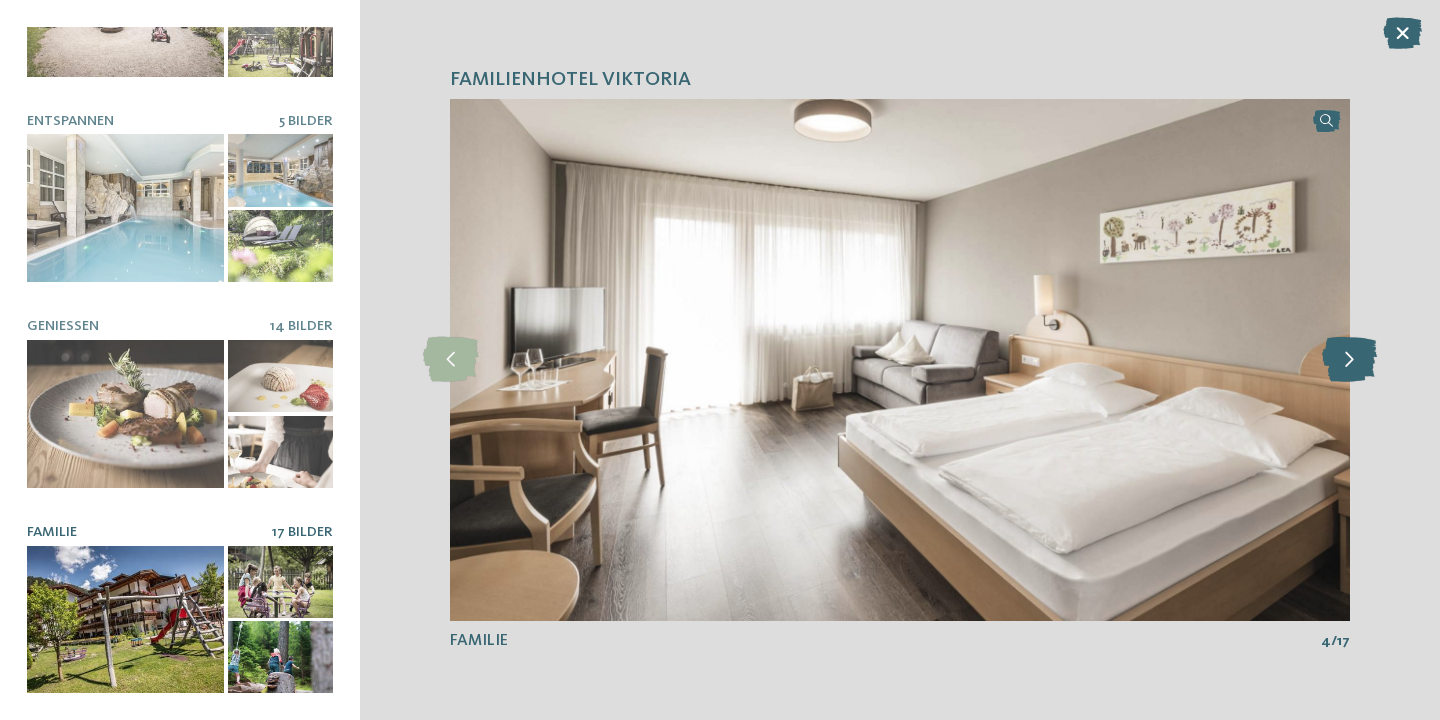 click at bounding box center (1349, 359) 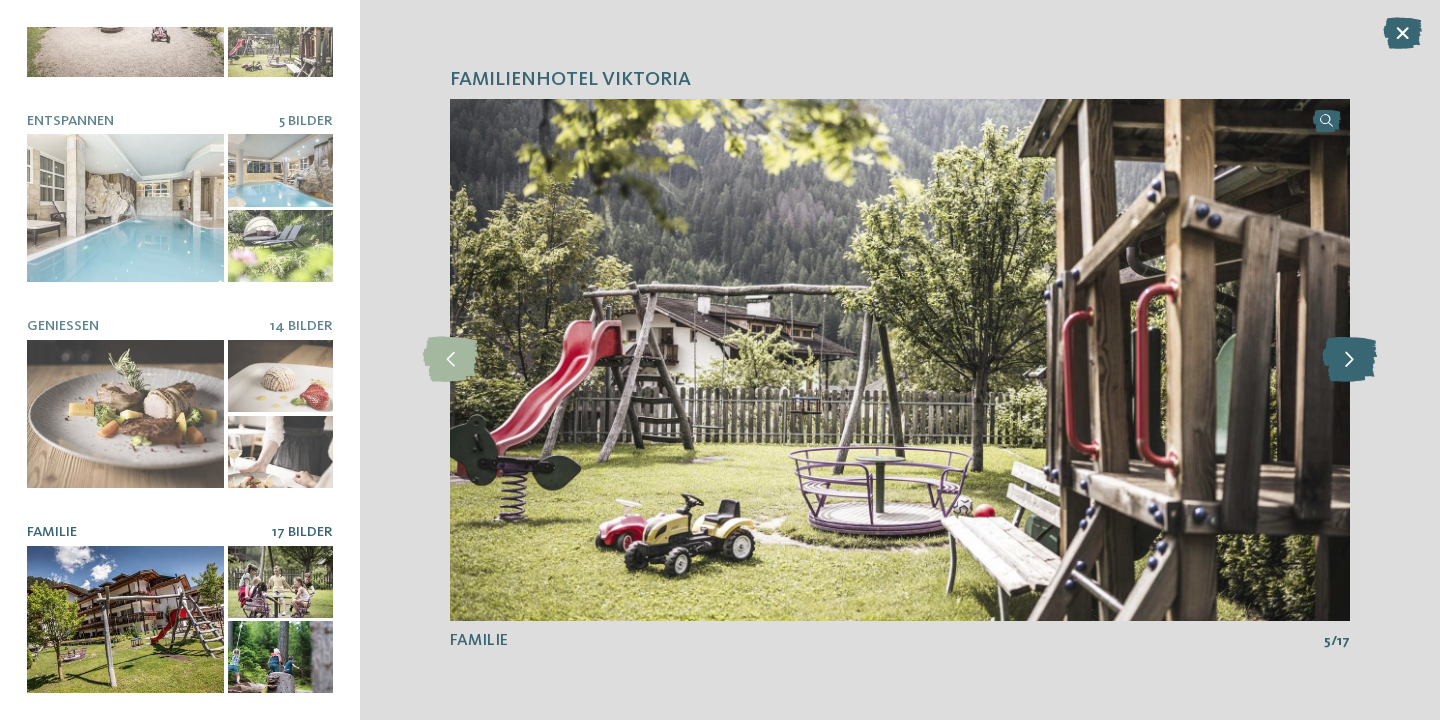 click at bounding box center (1349, 359) 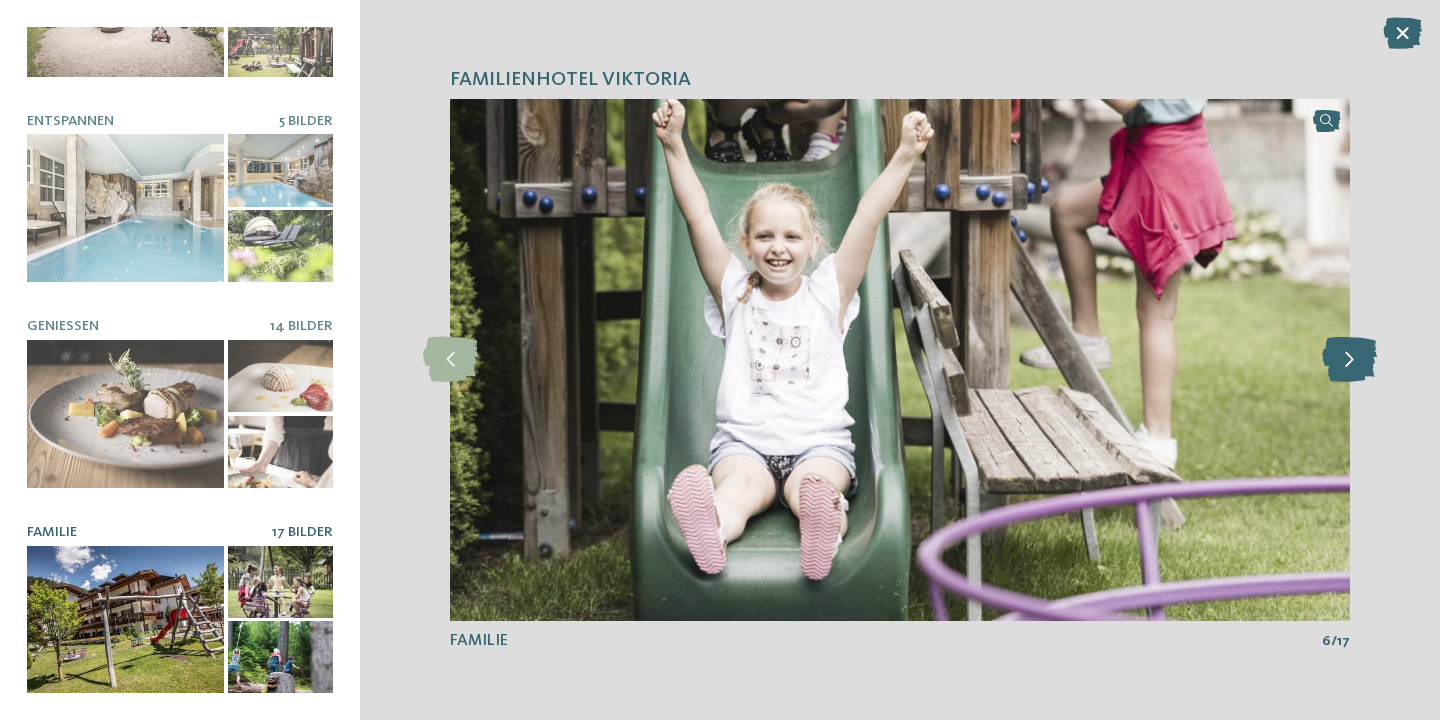 click at bounding box center [1349, 359] 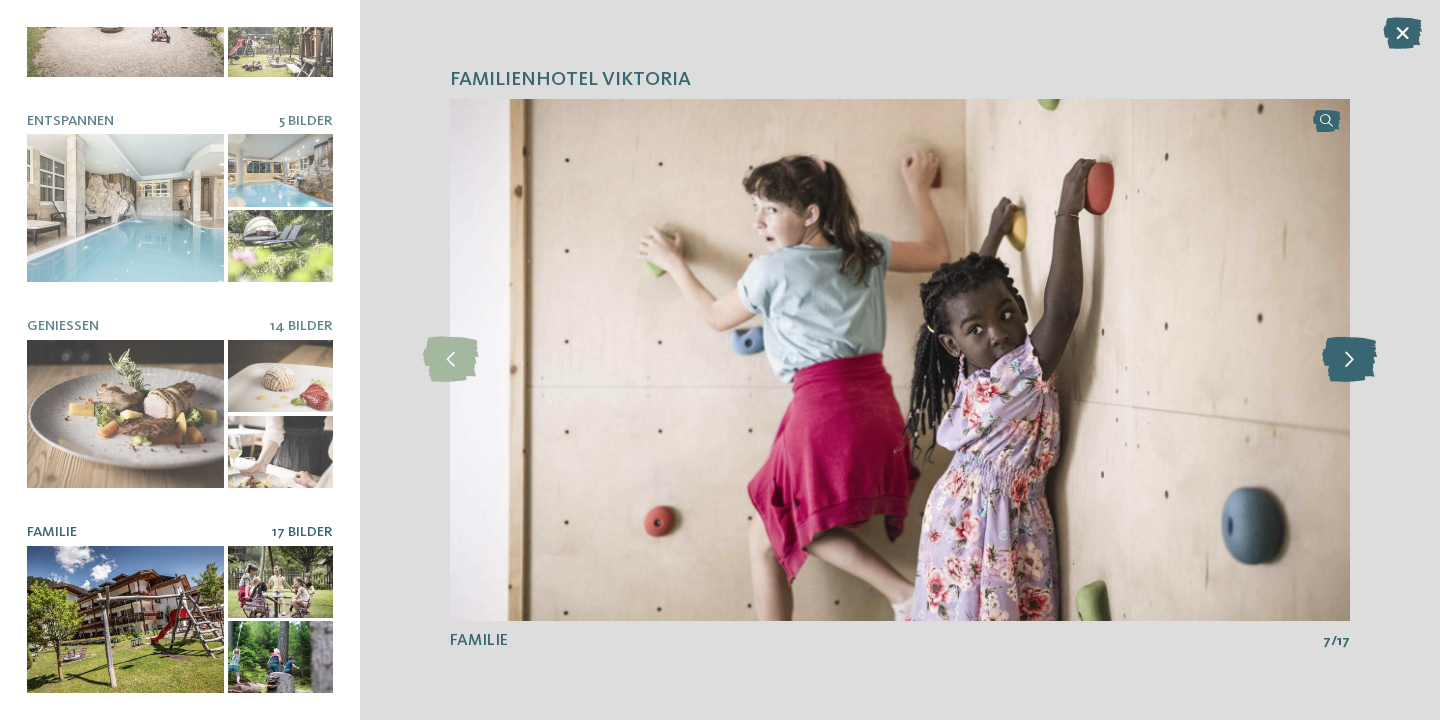 click at bounding box center [1349, 359] 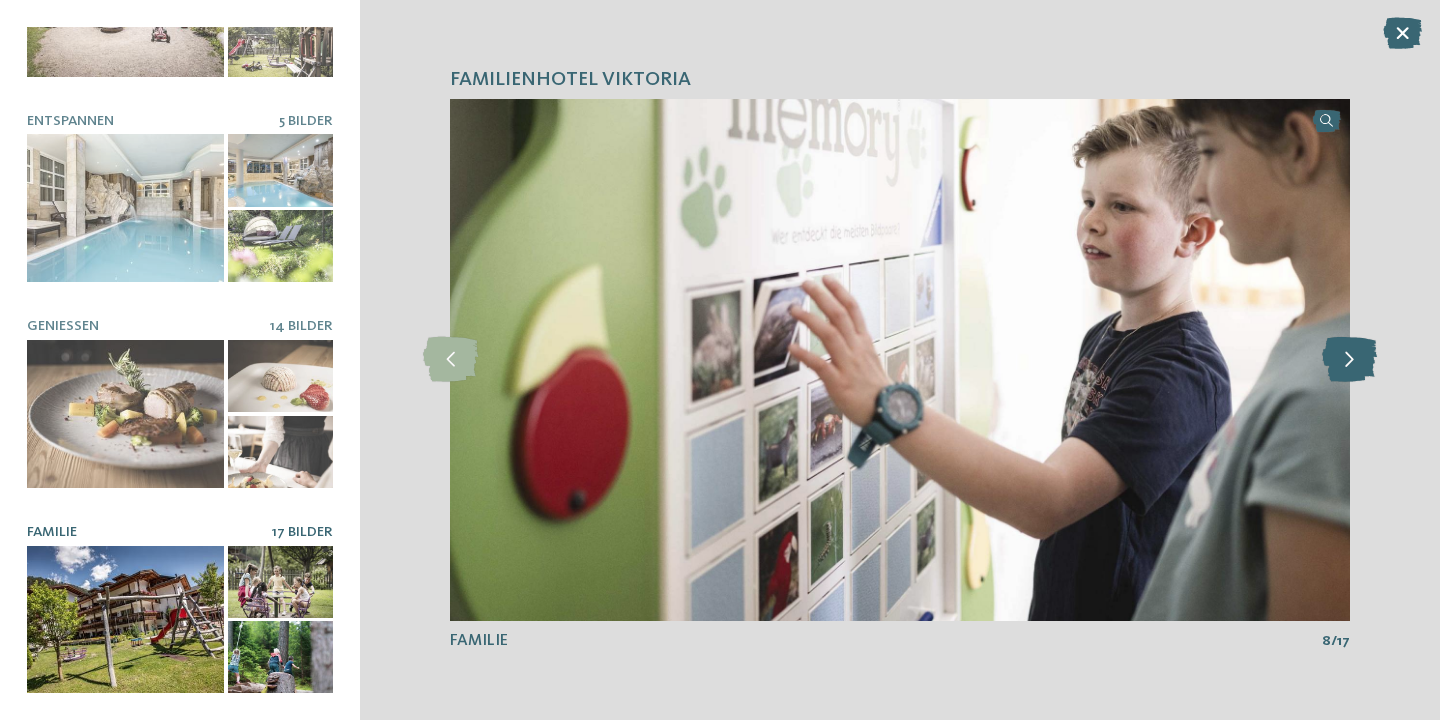 click at bounding box center (1349, 359) 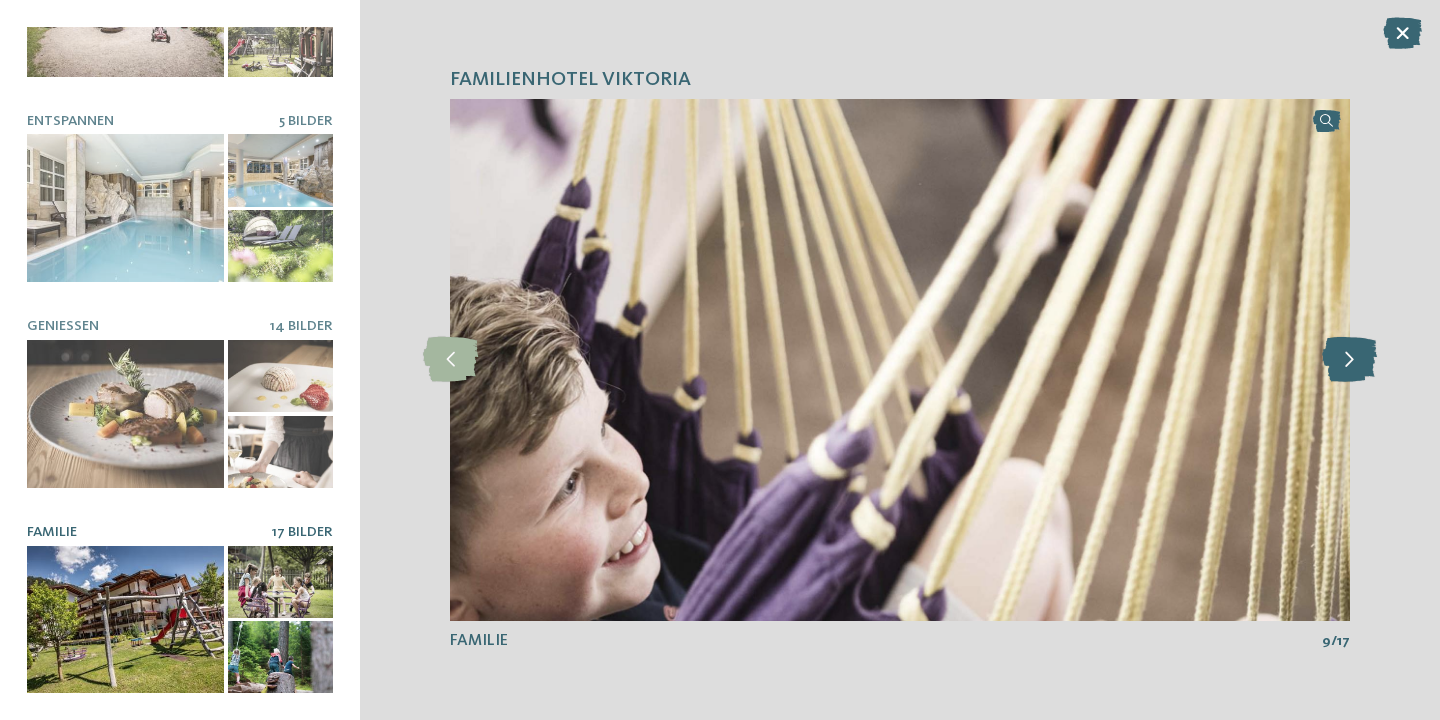 click at bounding box center (1349, 359) 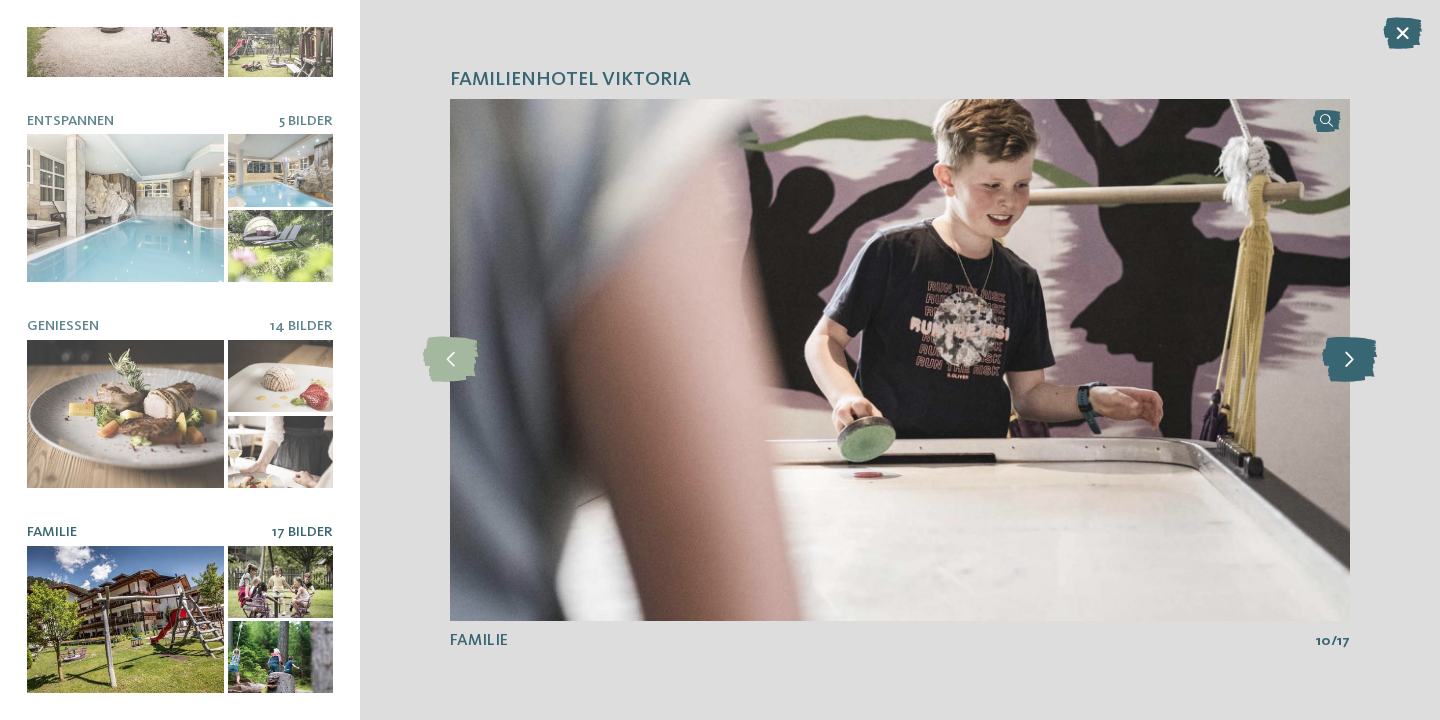 click at bounding box center [1349, 359] 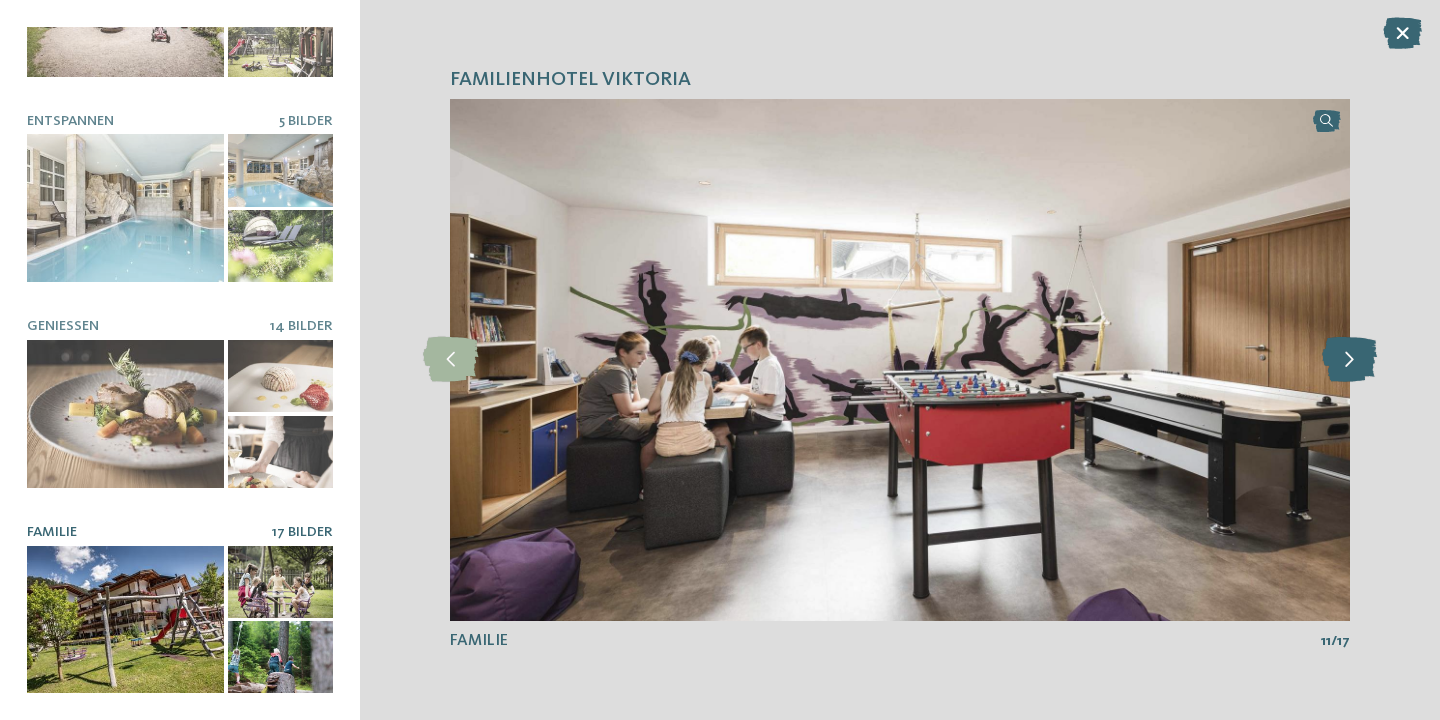 click at bounding box center (1349, 359) 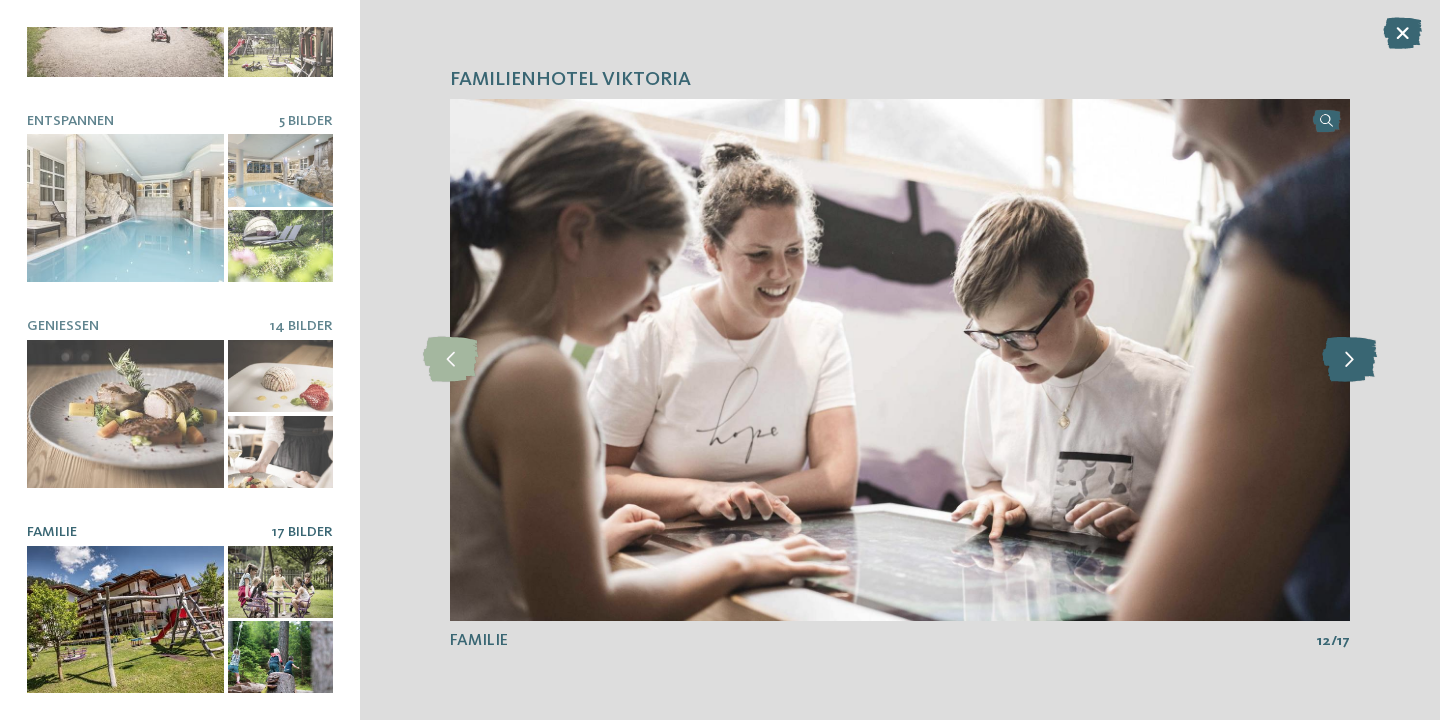 click at bounding box center (1349, 359) 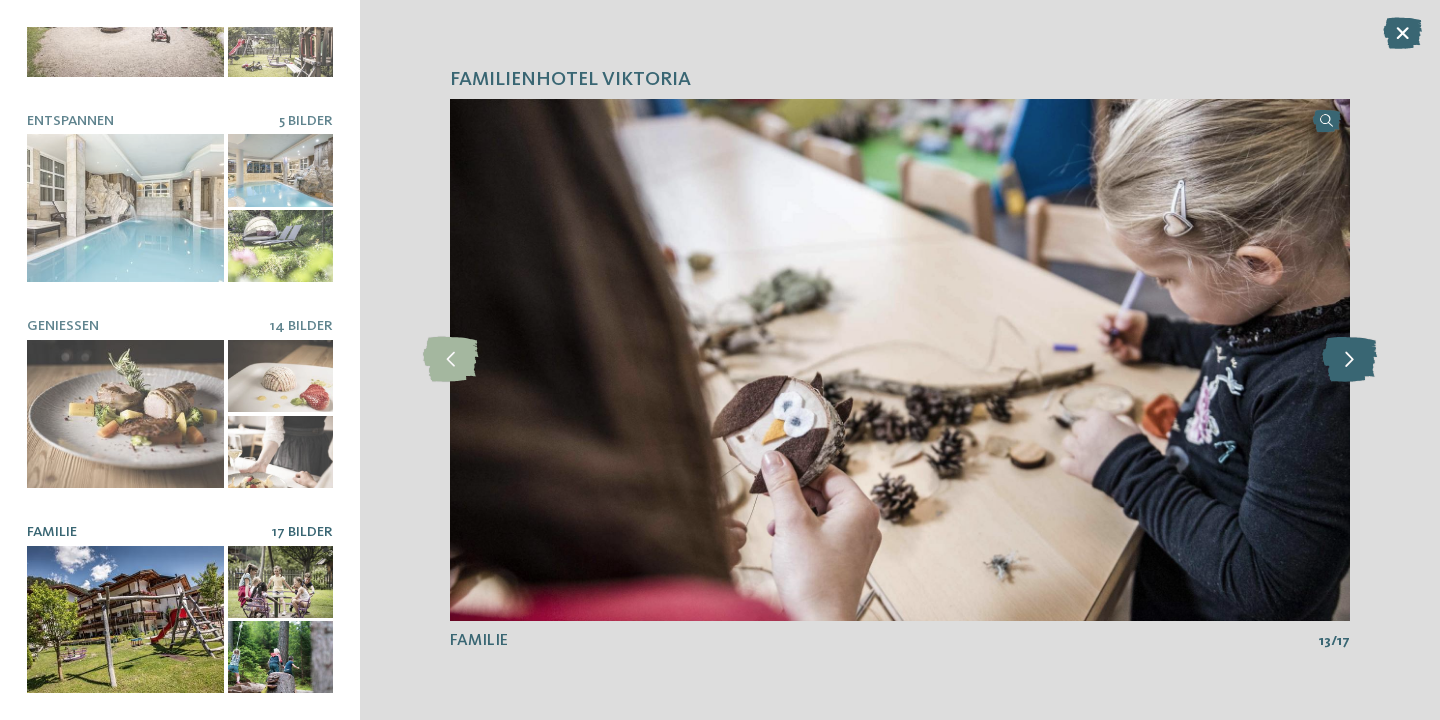 click at bounding box center [1349, 359] 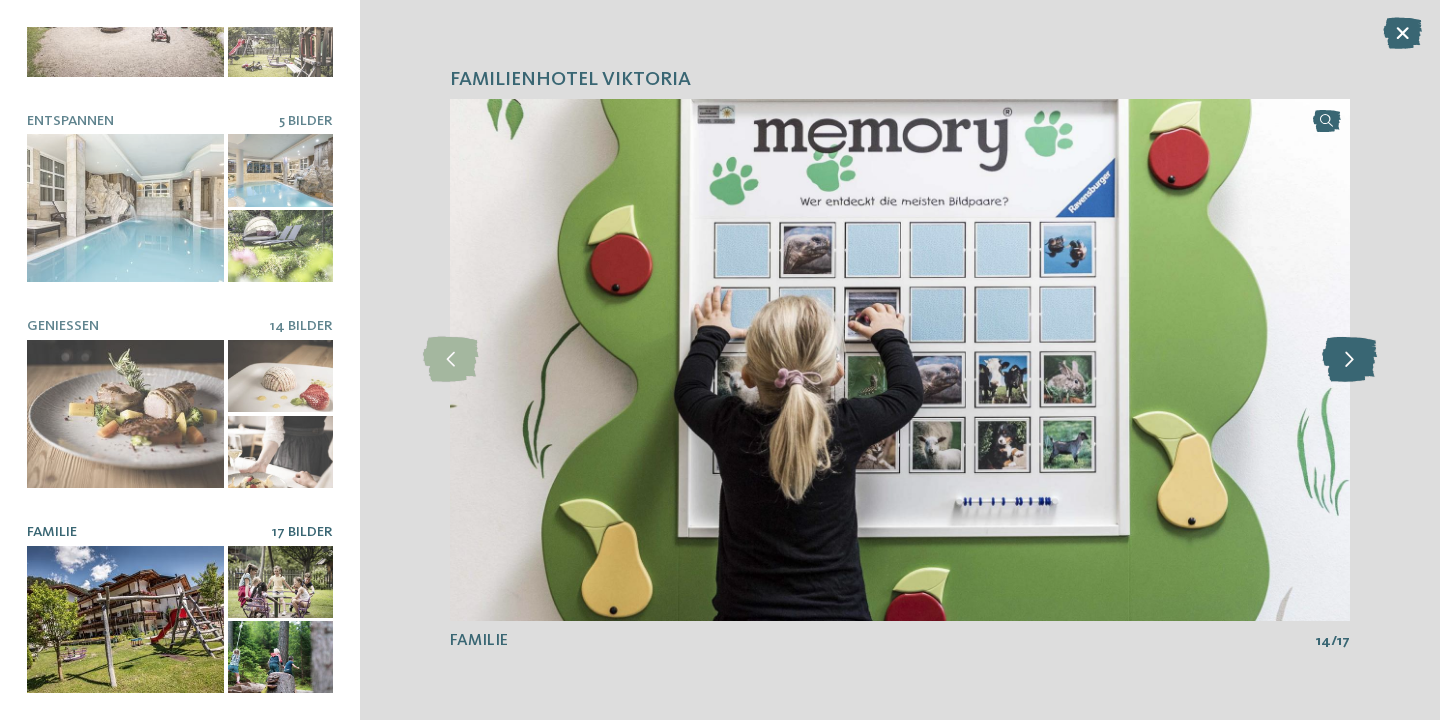 click at bounding box center [1349, 359] 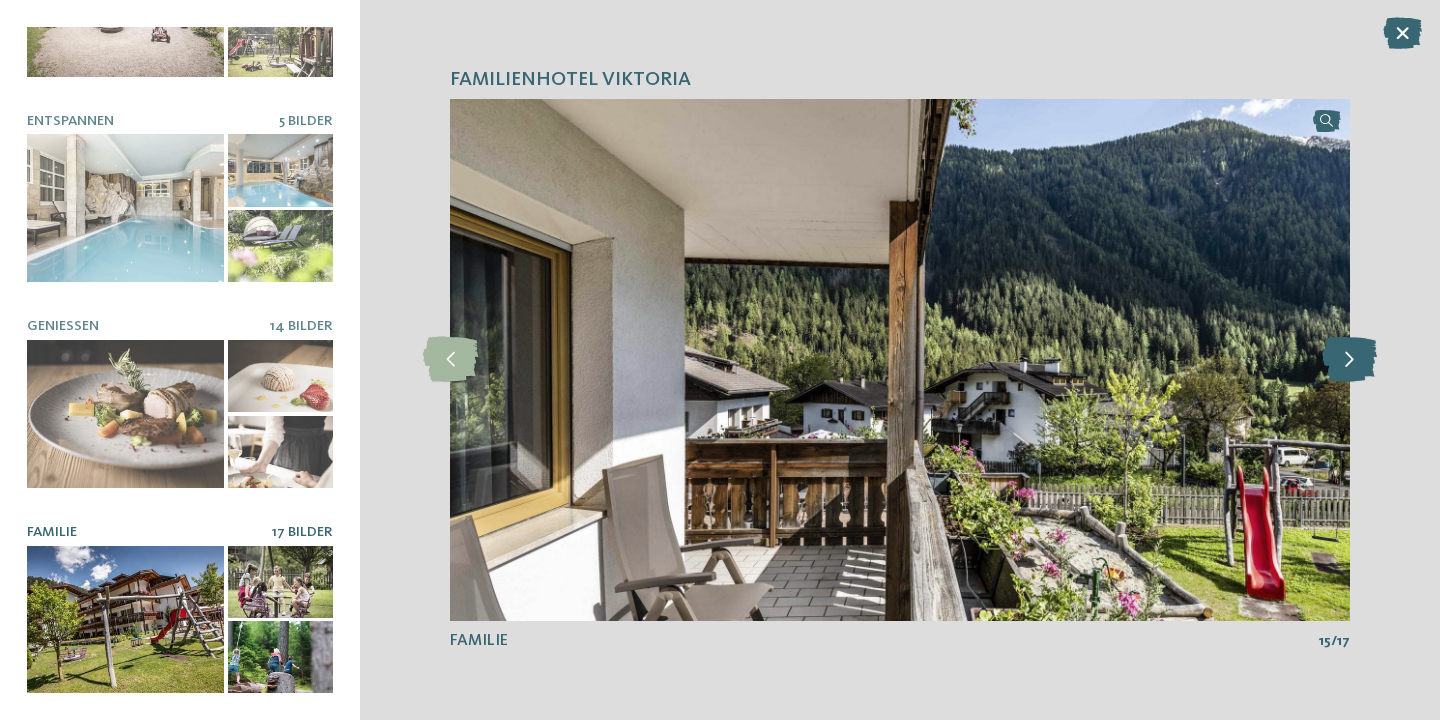 click at bounding box center (1349, 359) 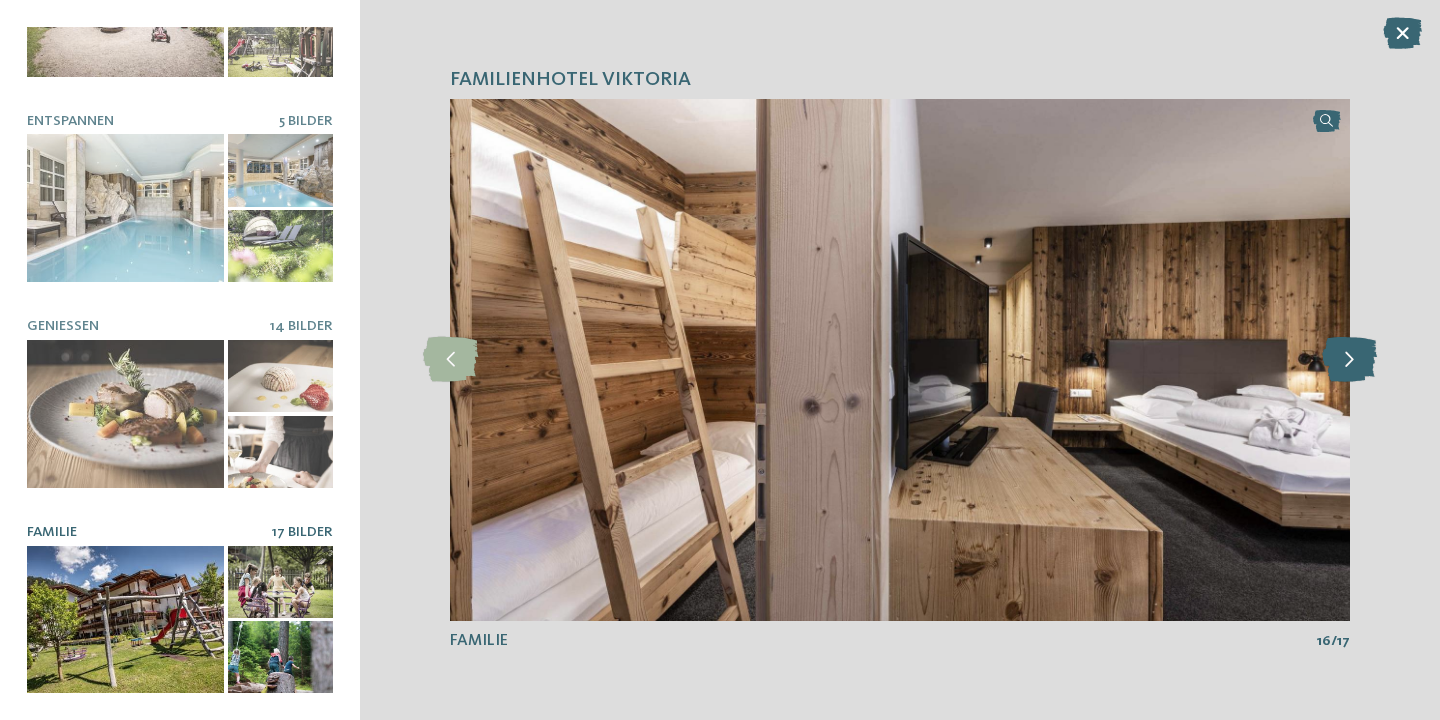 click at bounding box center [1349, 359] 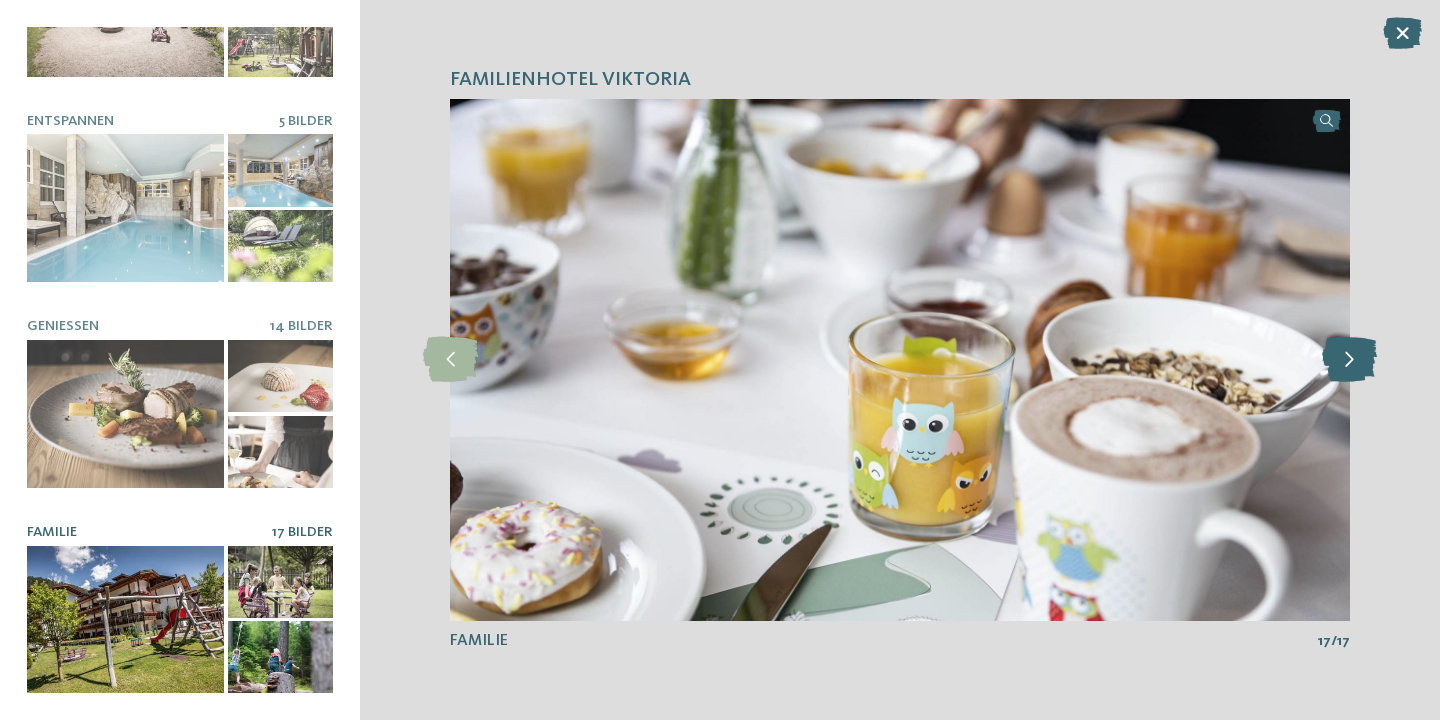 click at bounding box center (1349, 359) 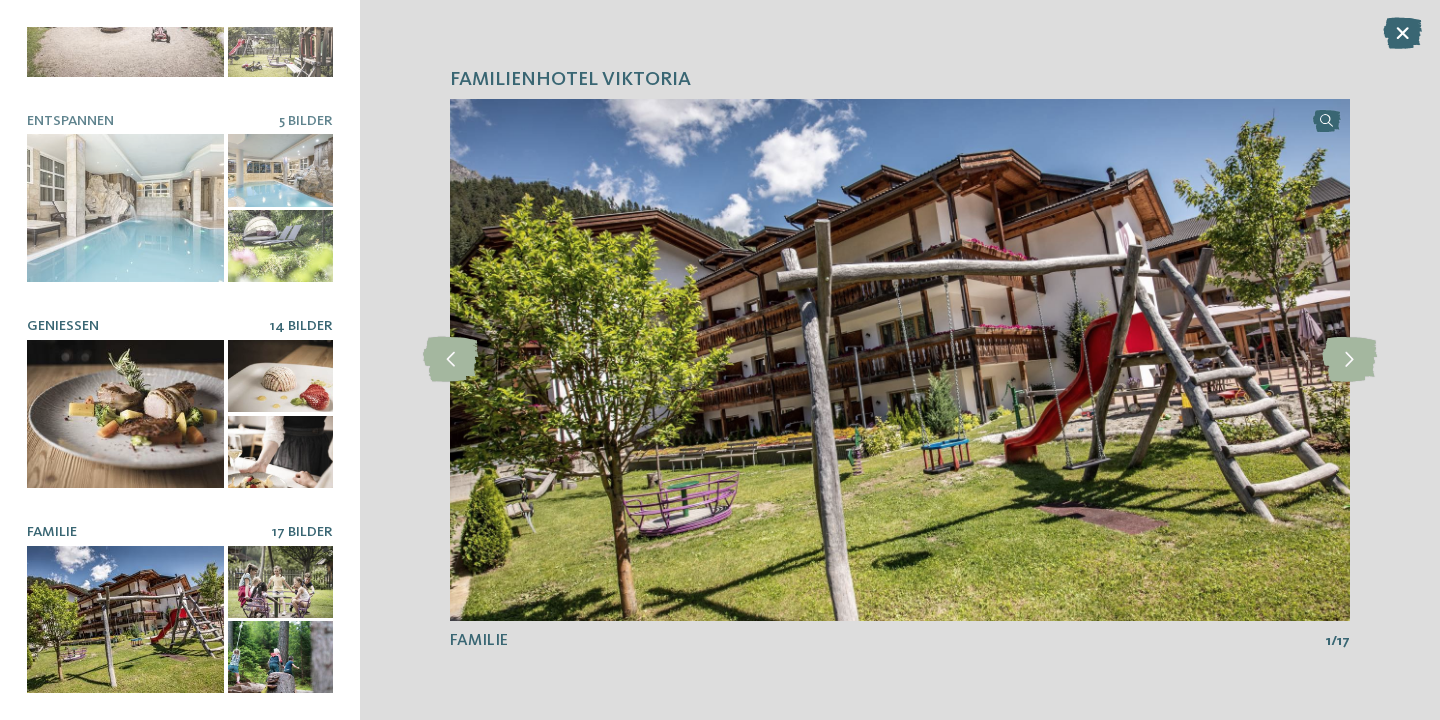 click at bounding box center [125, 414] 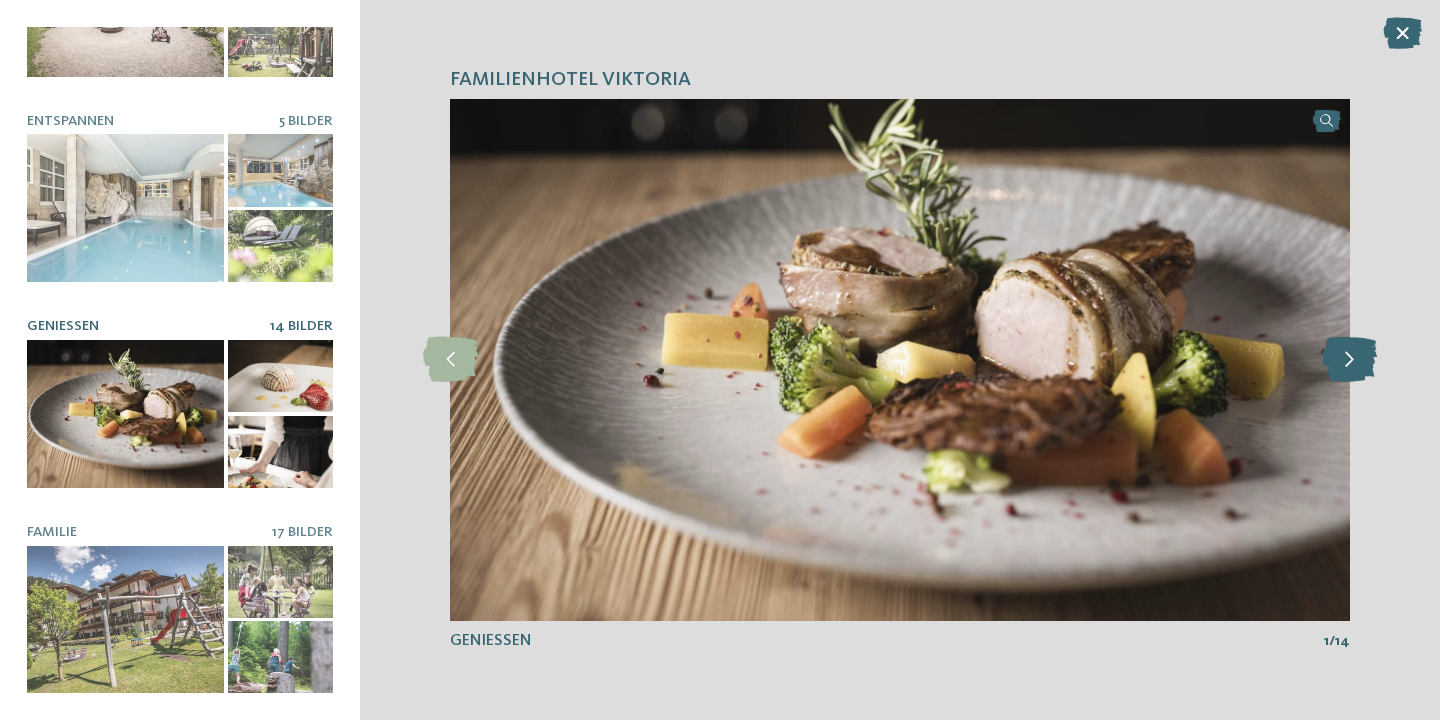 click at bounding box center [1349, 359] 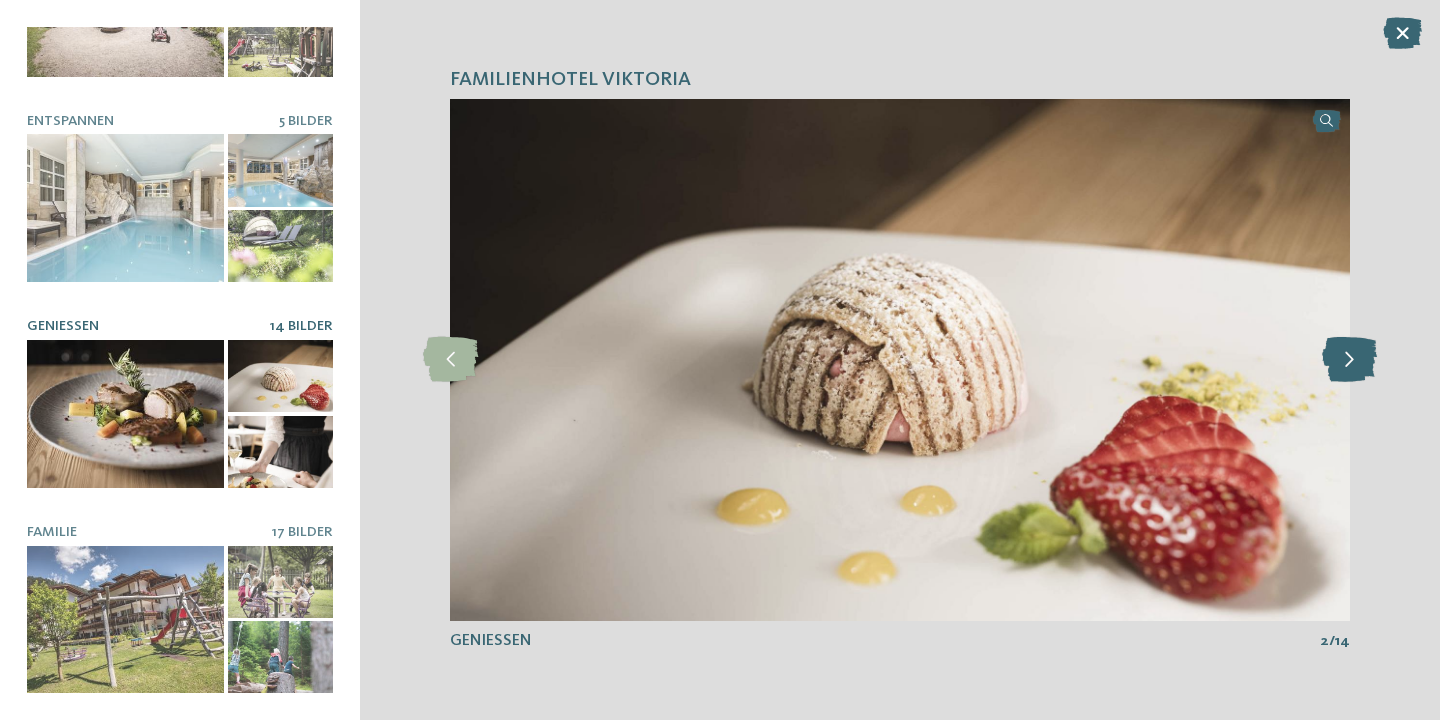 click at bounding box center (1349, 359) 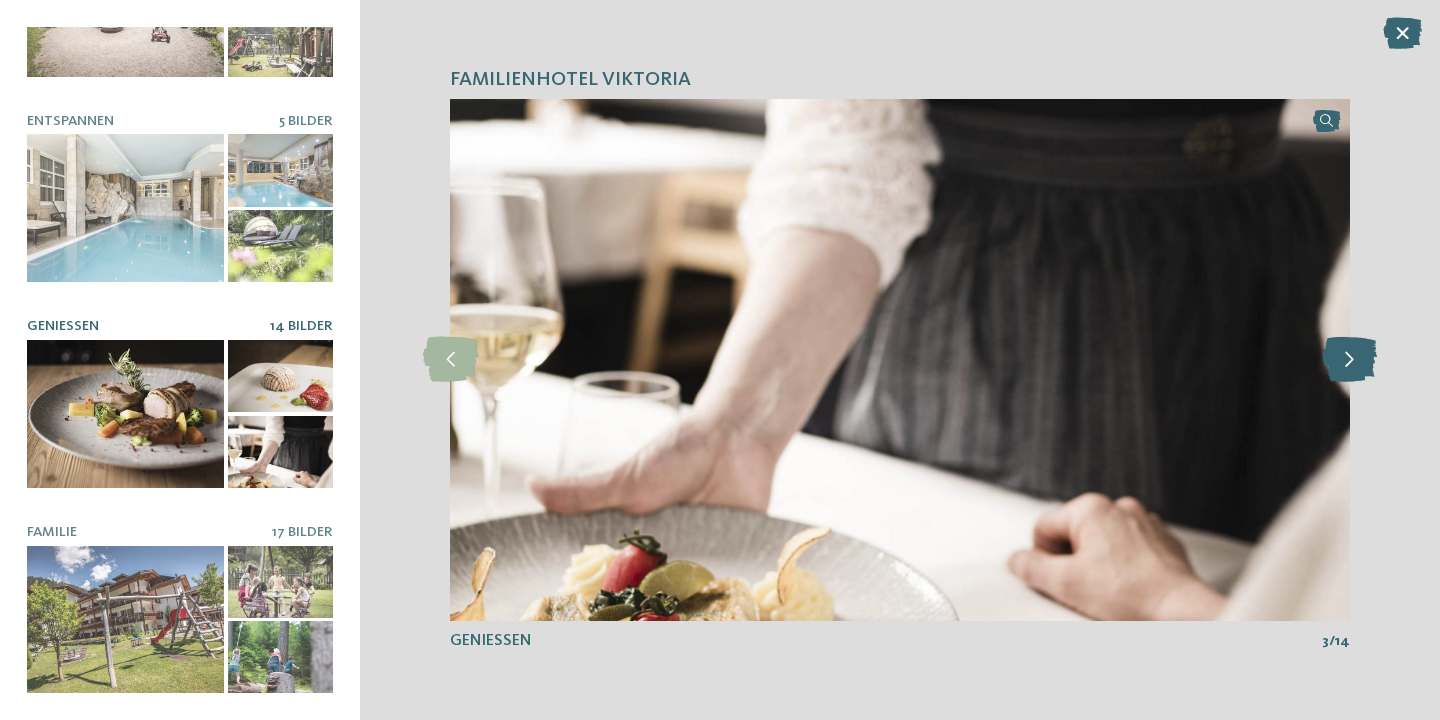 click at bounding box center [1349, 359] 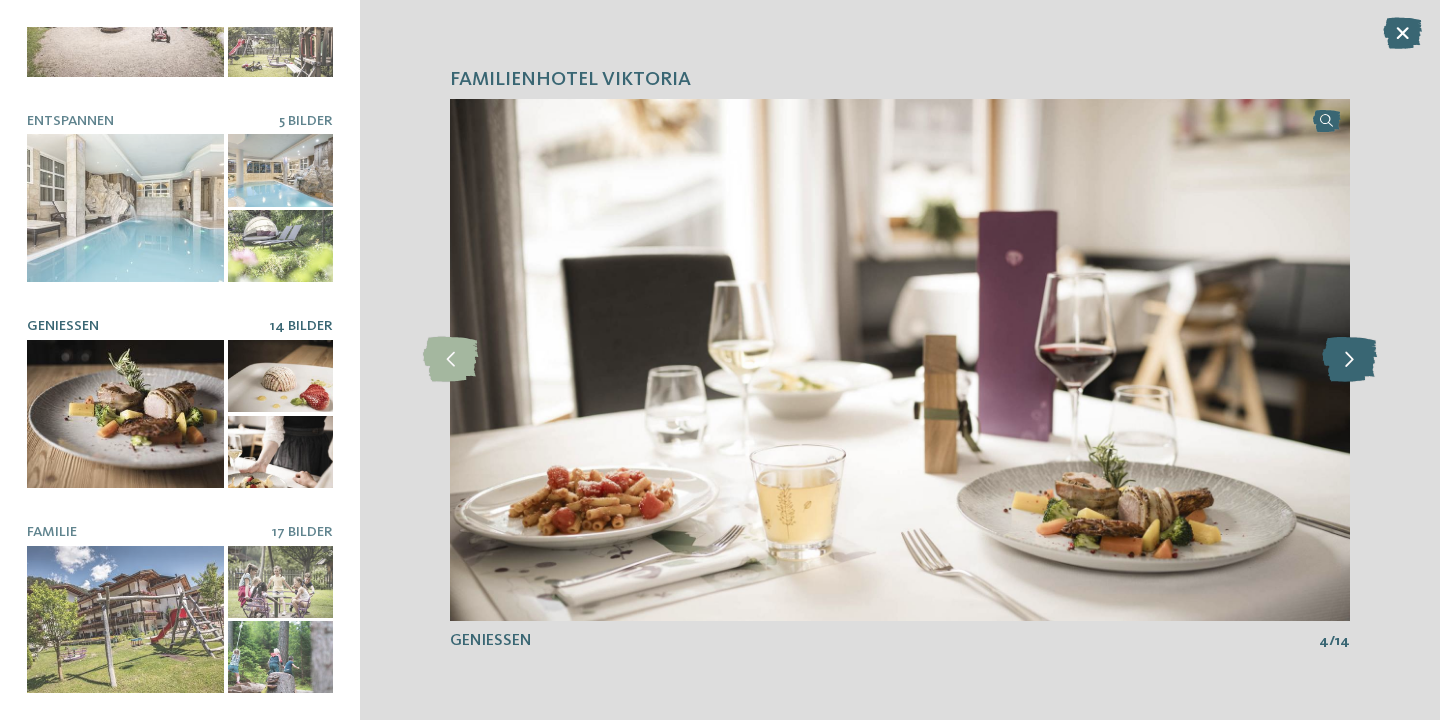 click at bounding box center [1349, 359] 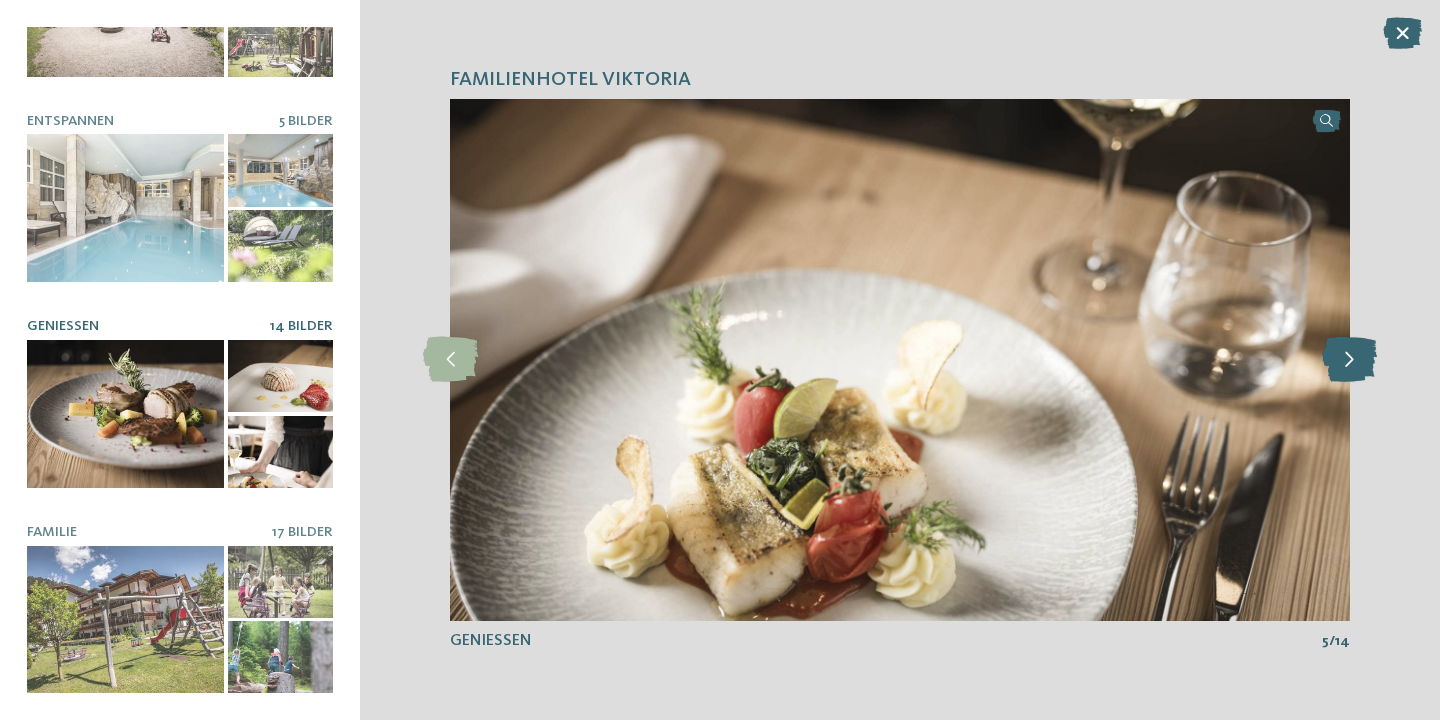 click at bounding box center (1349, 359) 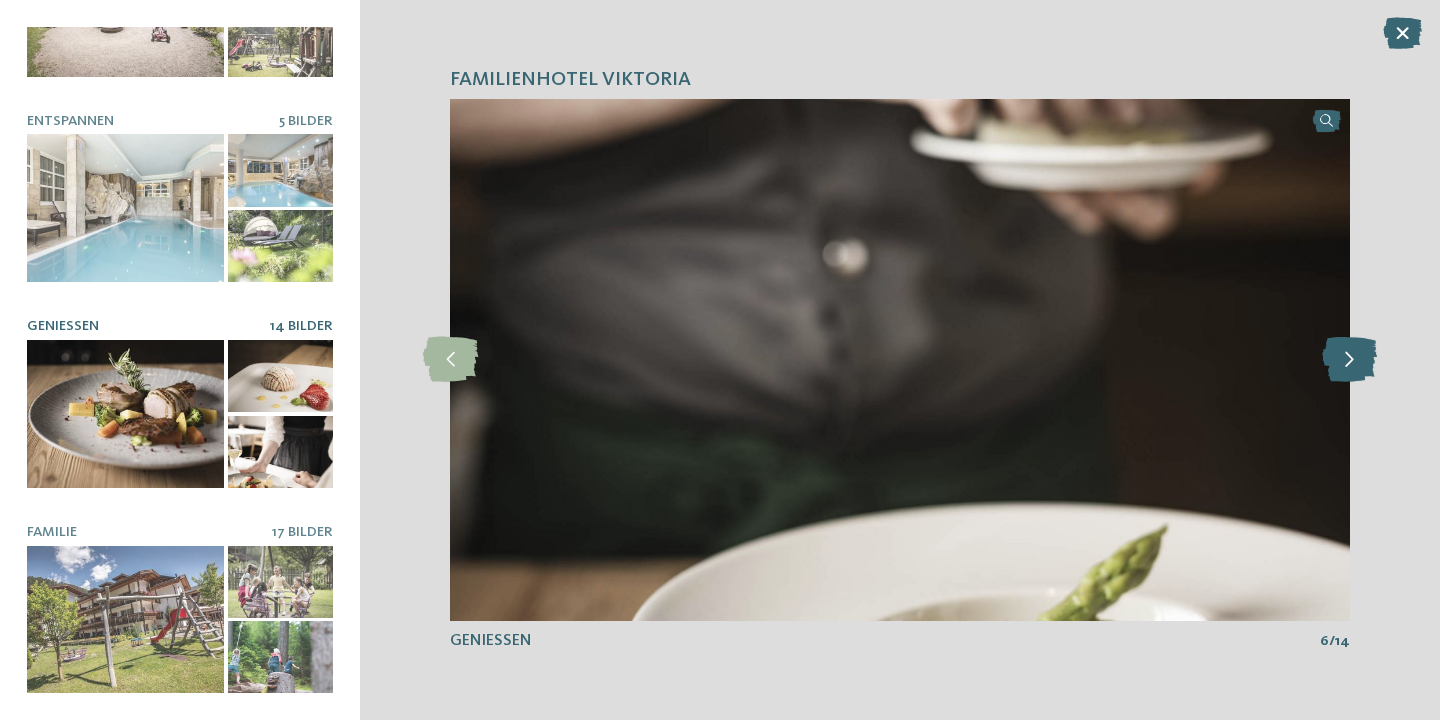 click at bounding box center (1349, 359) 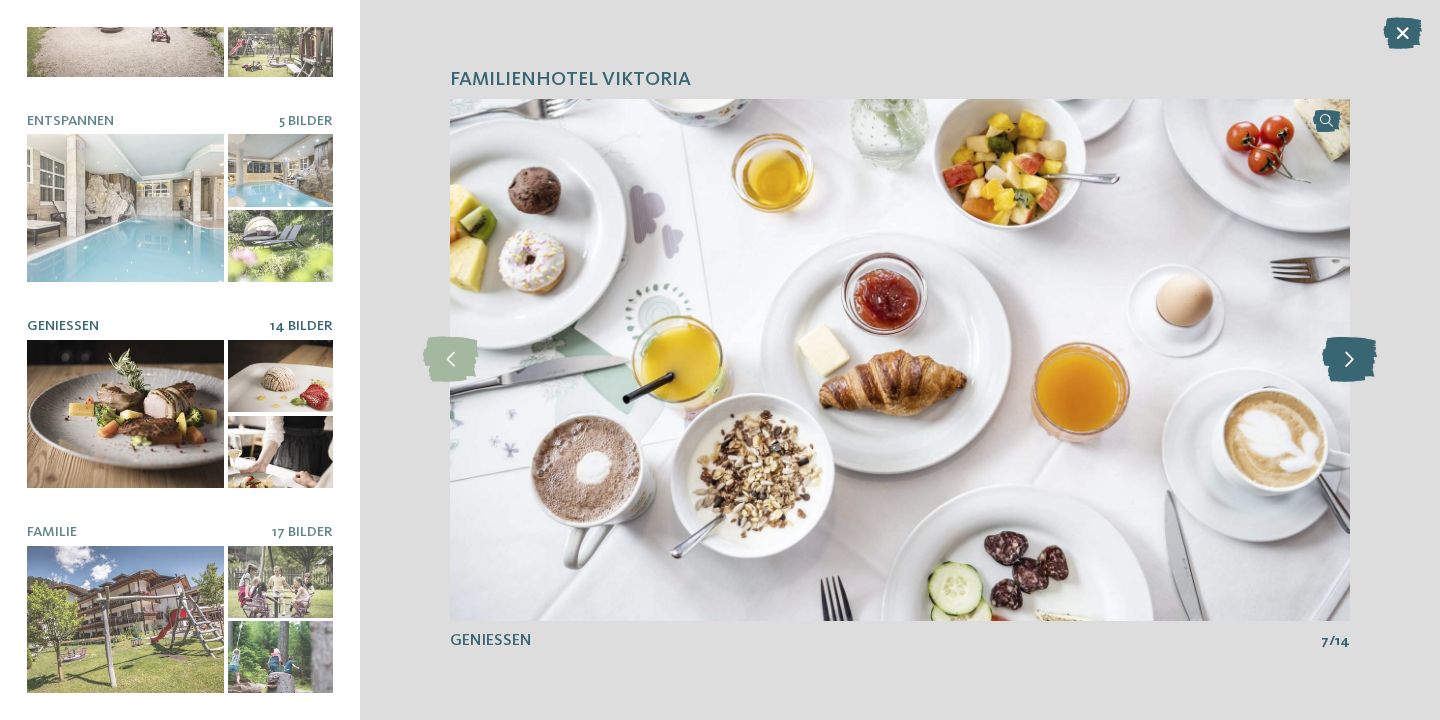 click at bounding box center [1349, 359] 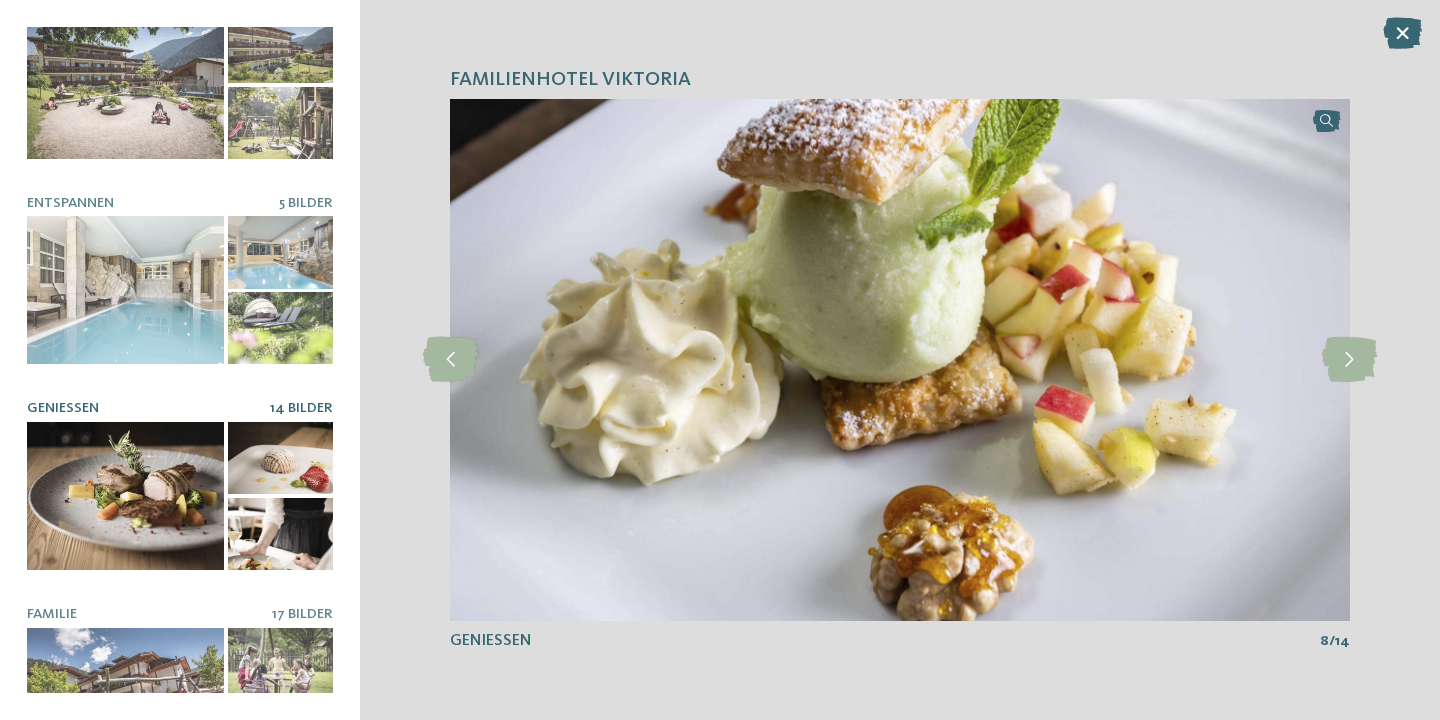 scroll, scrollTop: 0, scrollLeft: 0, axis: both 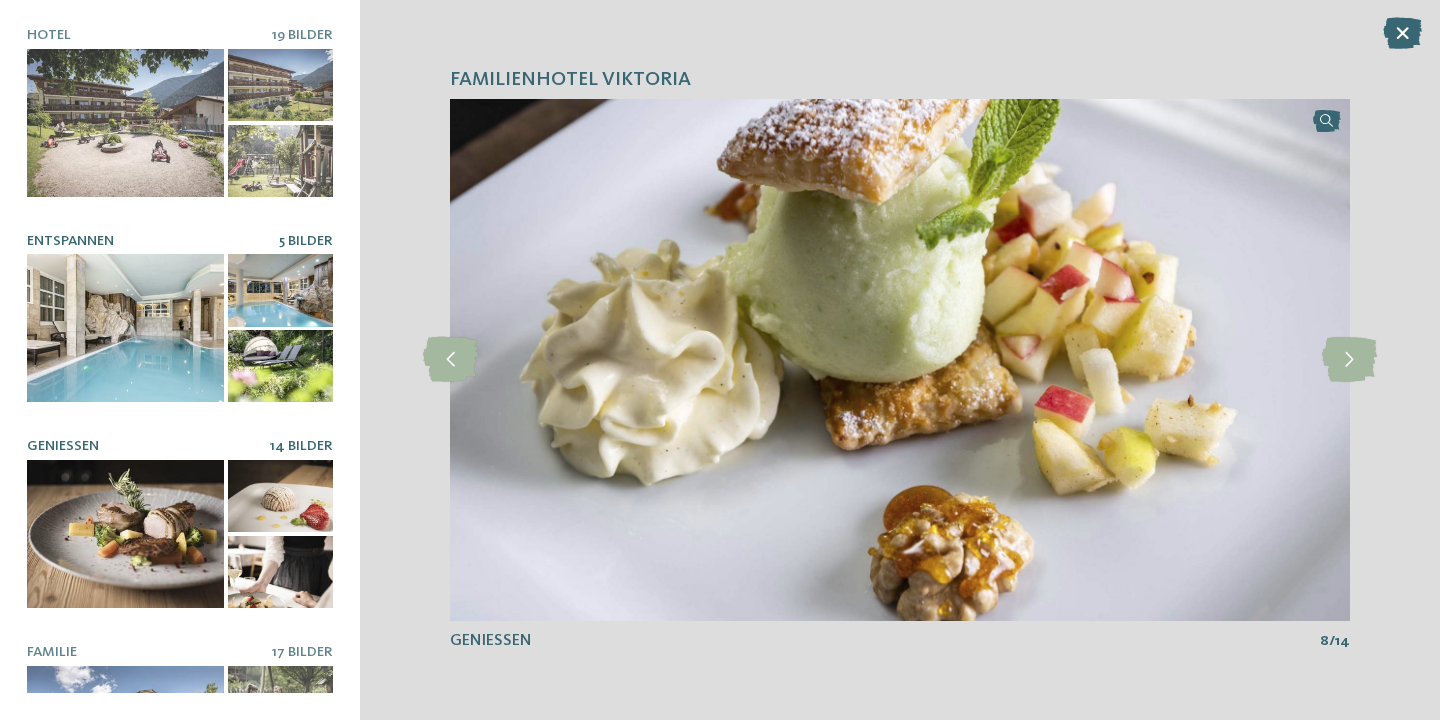 click at bounding box center [125, 328] 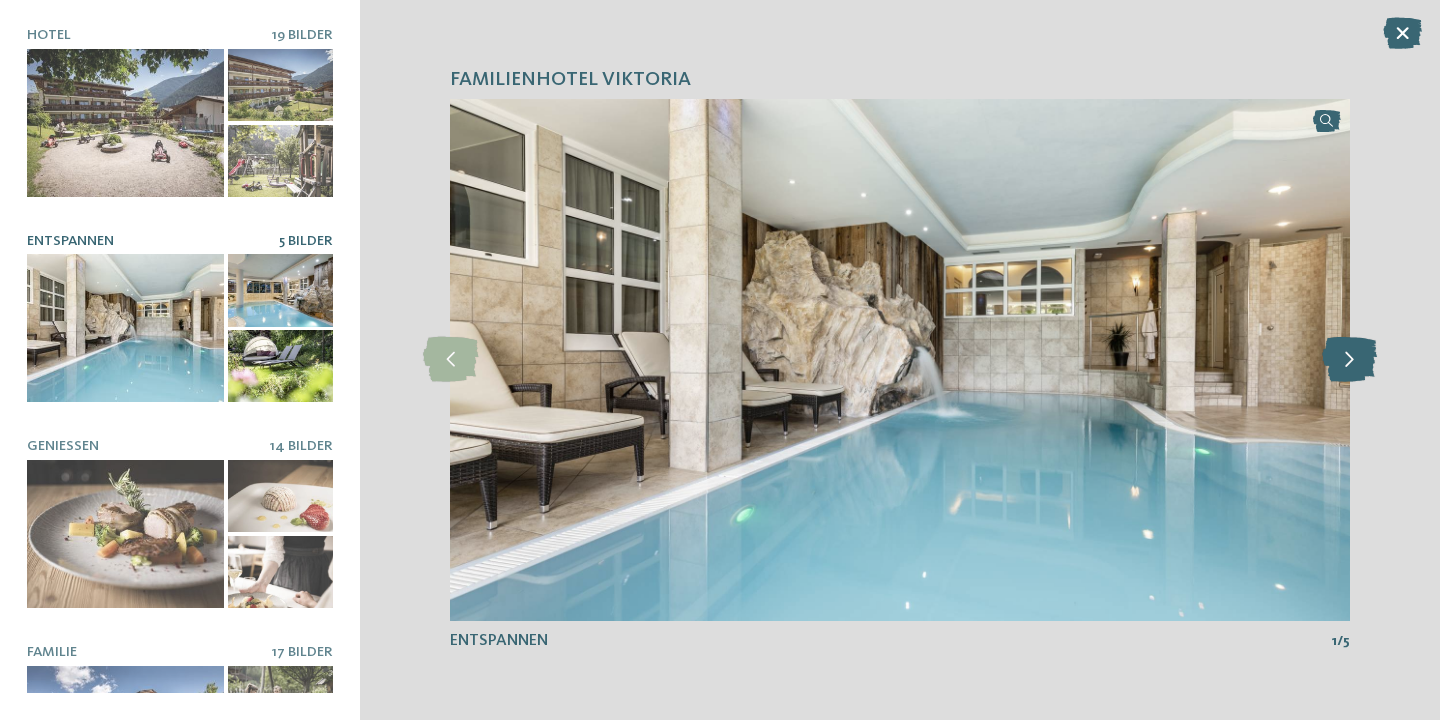 click at bounding box center (1349, 359) 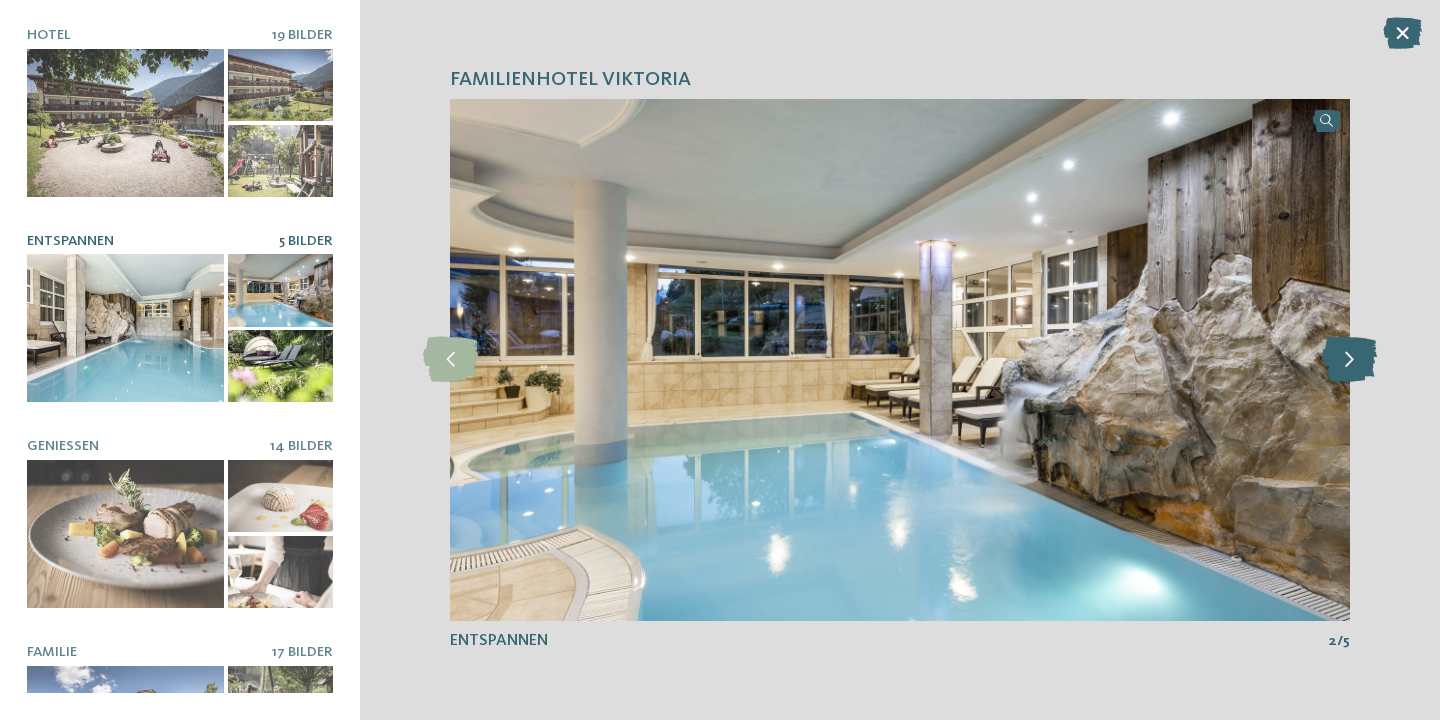click at bounding box center [1349, 359] 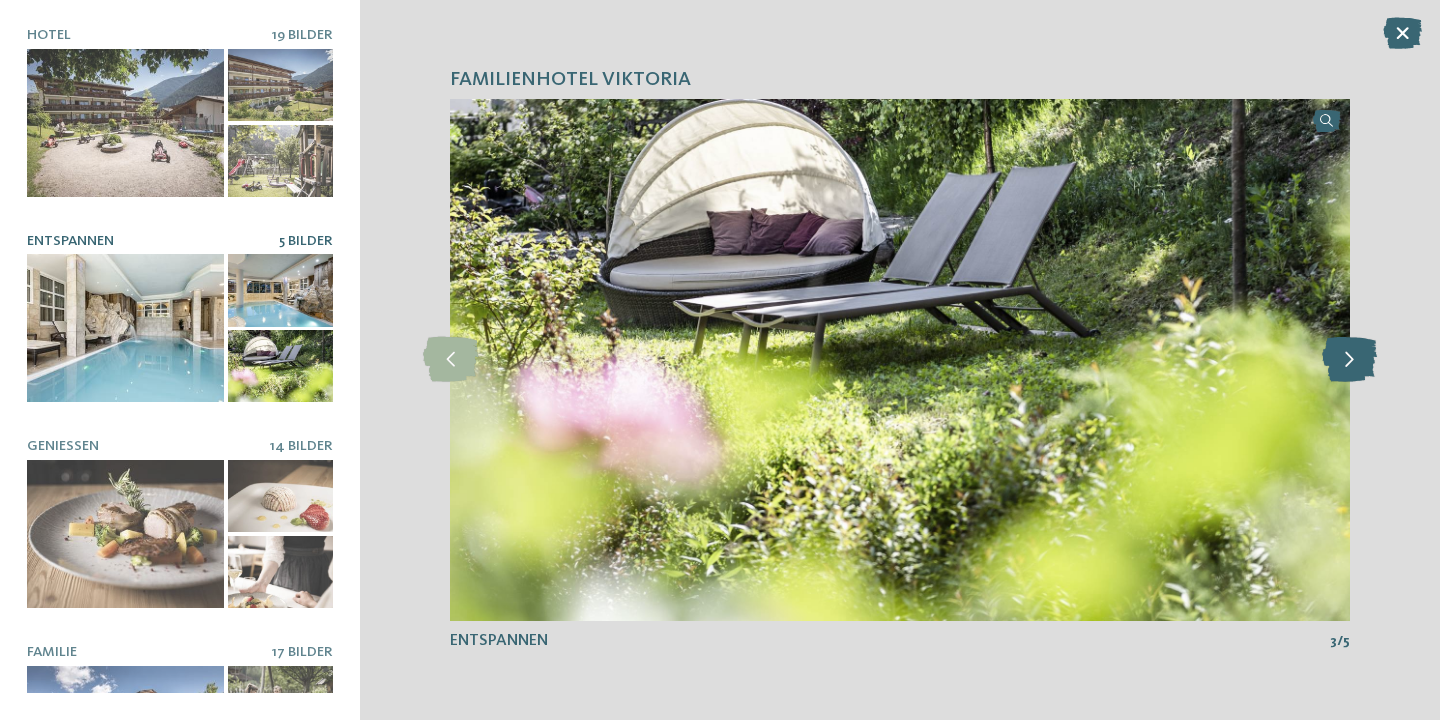 click at bounding box center [1349, 359] 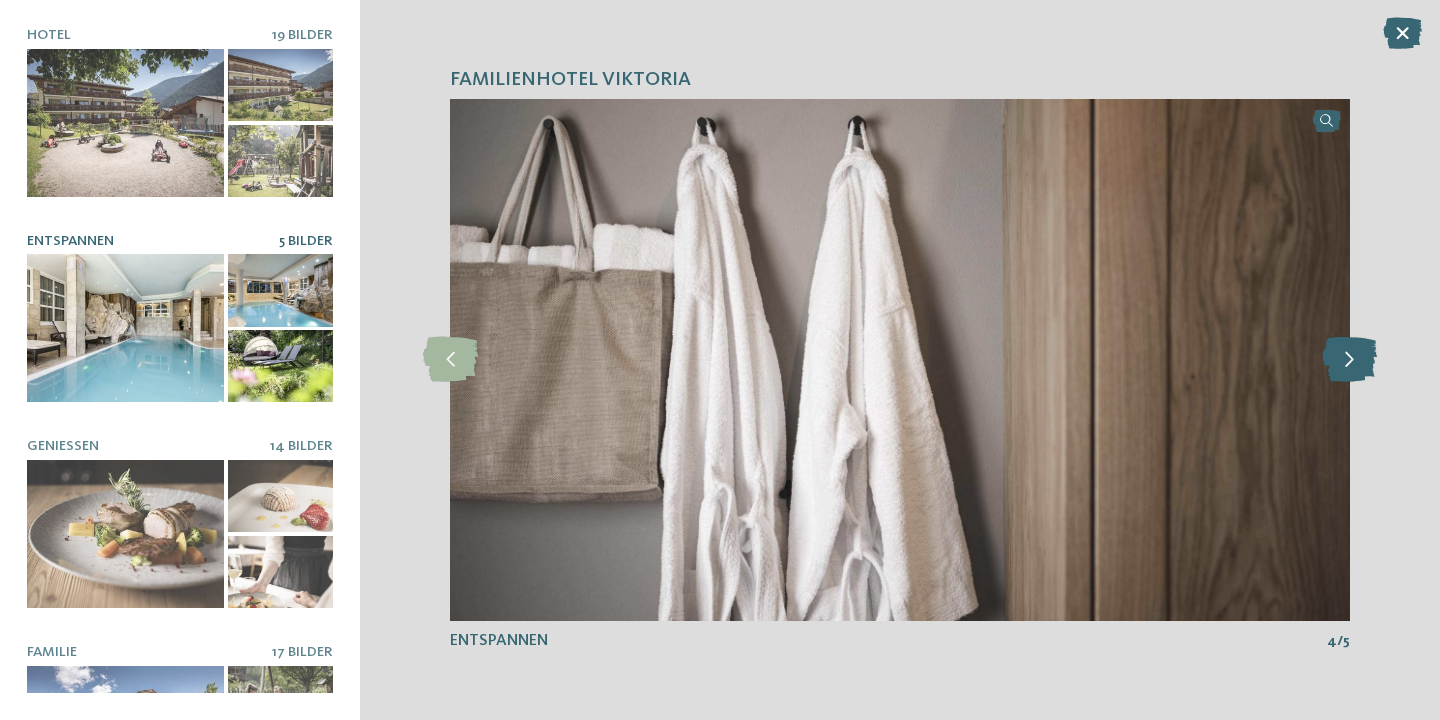 click at bounding box center (1349, 359) 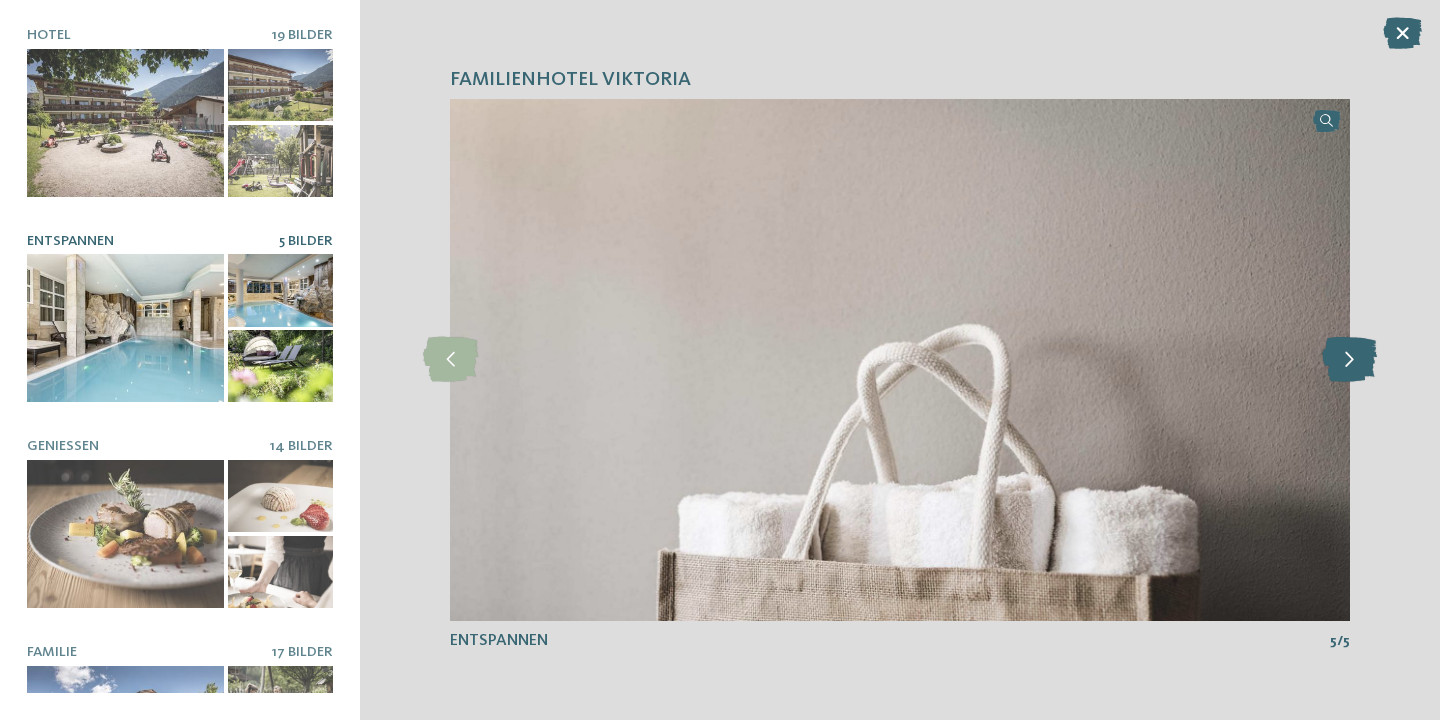 click at bounding box center (1349, 359) 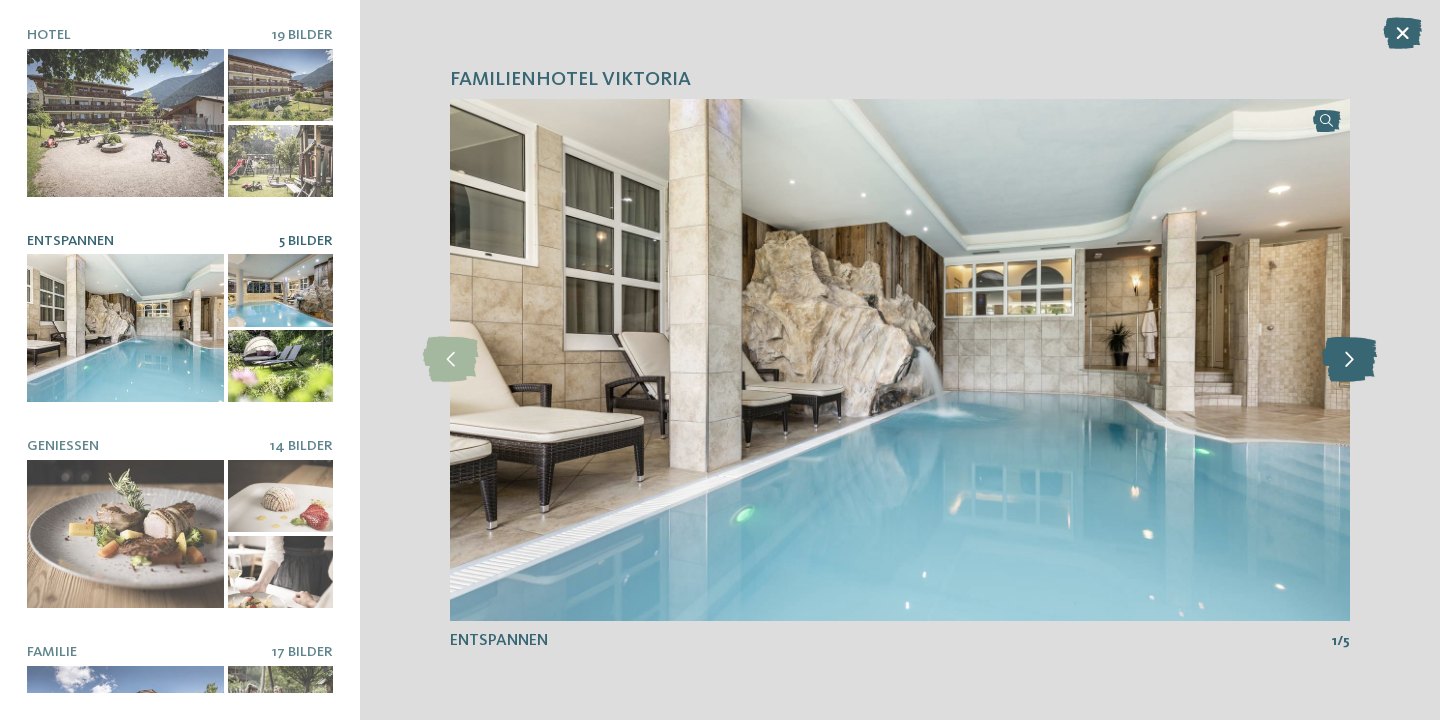click at bounding box center [1349, 359] 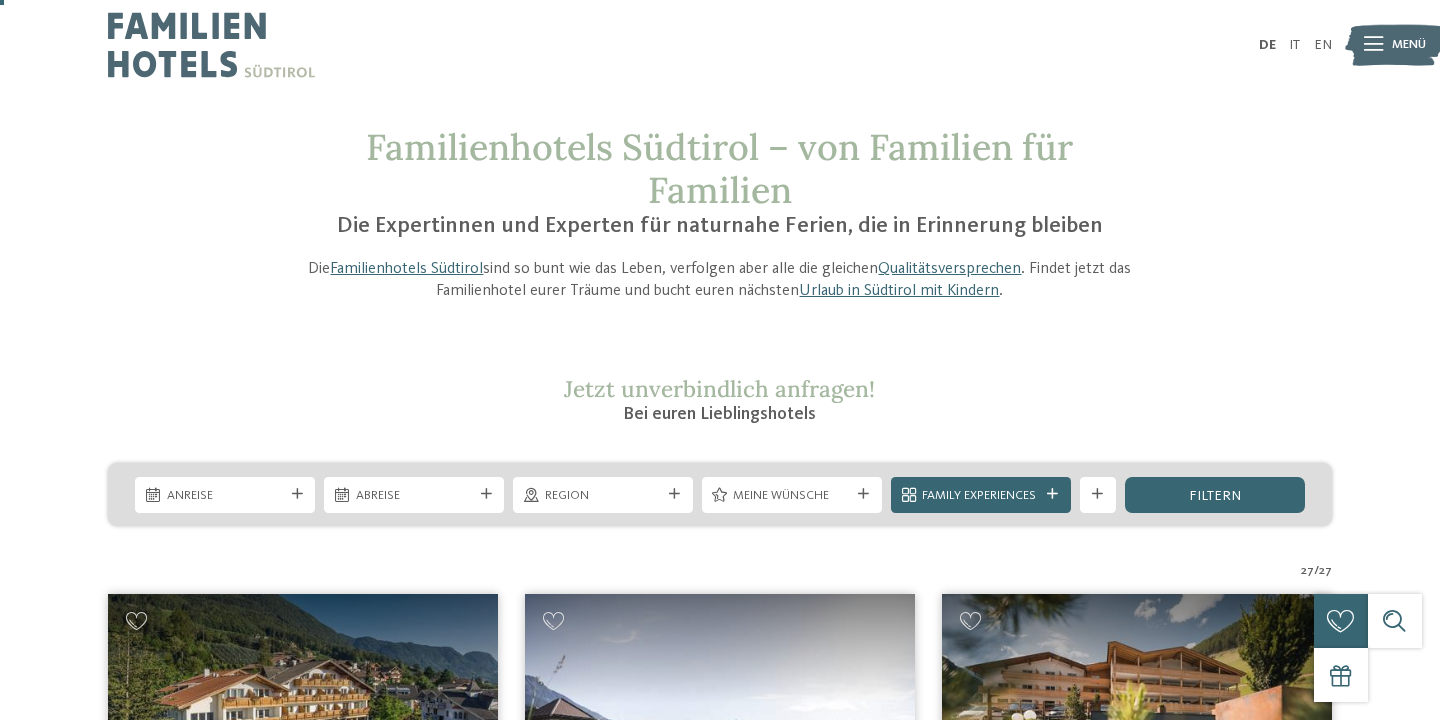 scroll, scrollTop: 449, scrollLeft: 0, axis: vertical 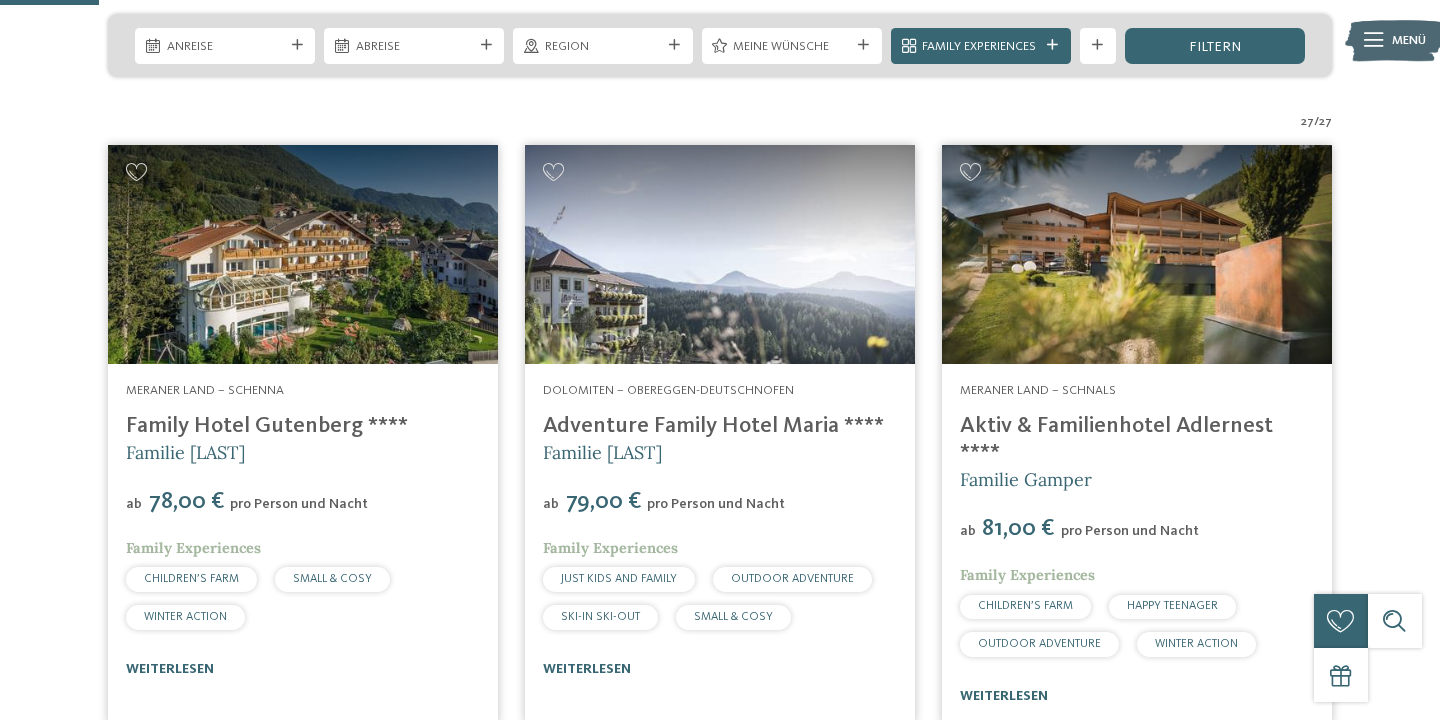 click on "Family Hotel Gutenberg ****" at bounding box center [267, 426] 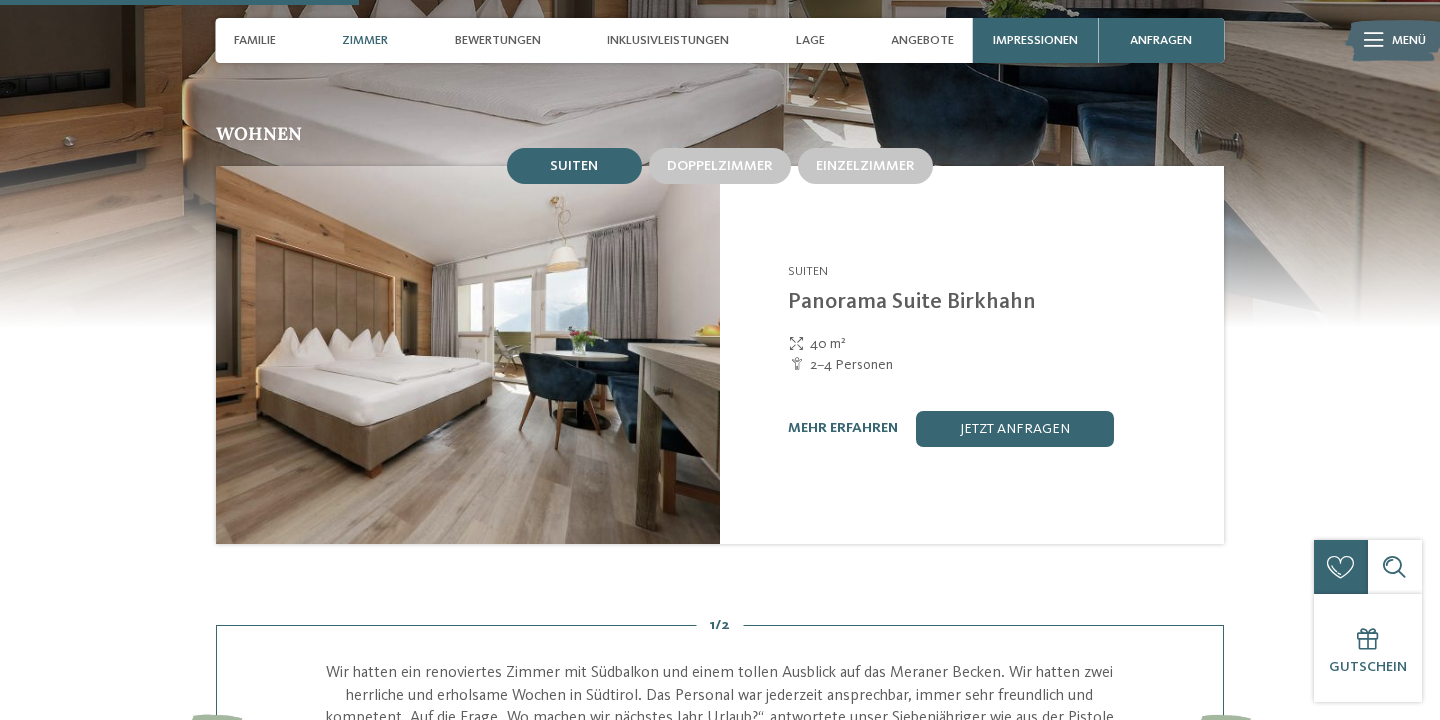 scroll, scrollTop: 1527, scrollLeft: 0, axis: vertical 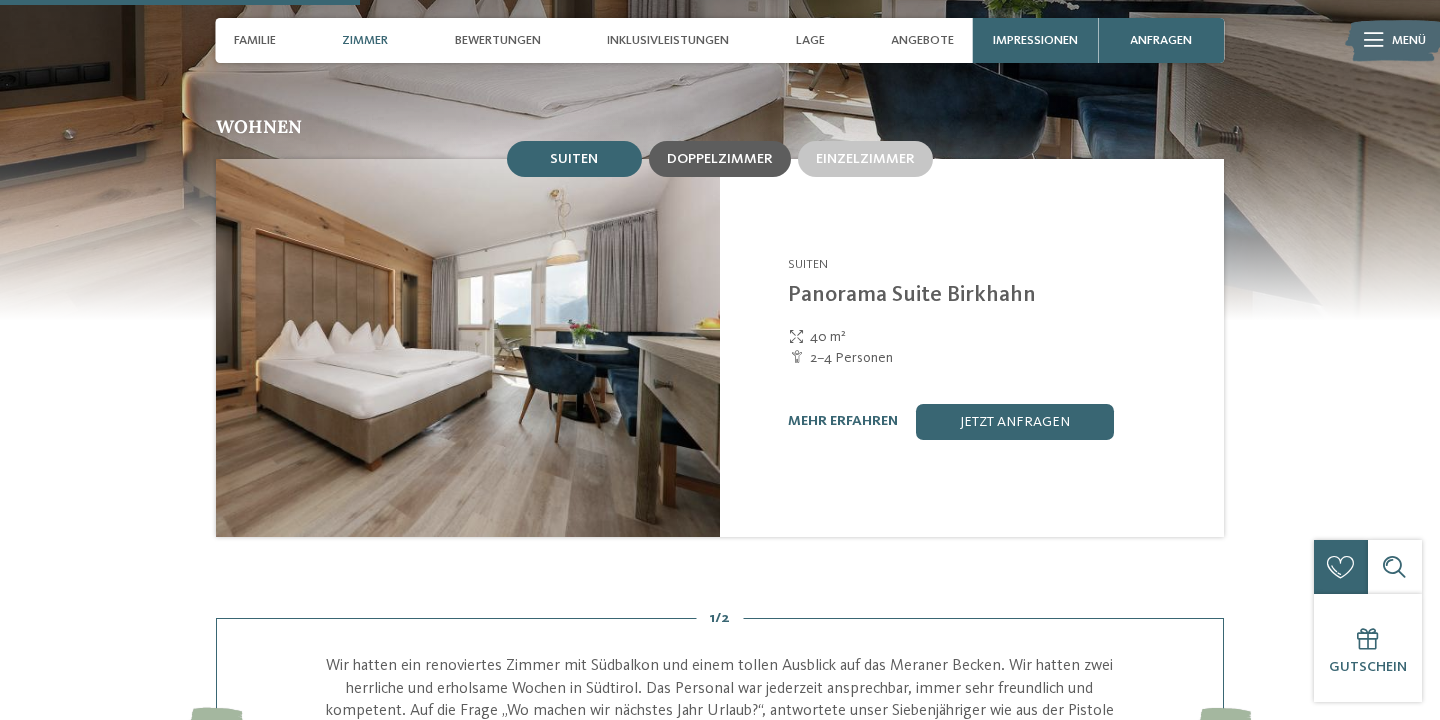 click on "Doppelzimmer" at bounding box center [720, 159] 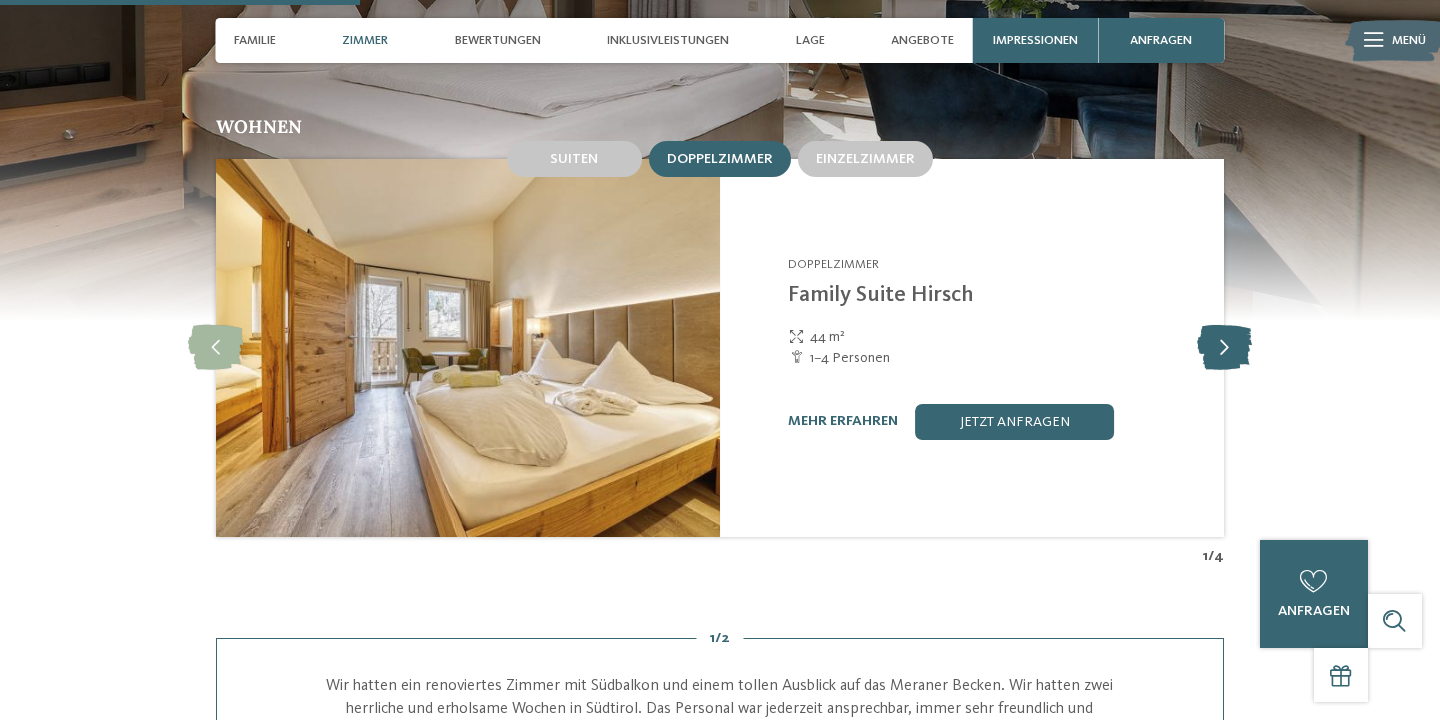 click at bounding box center [1224, 347] 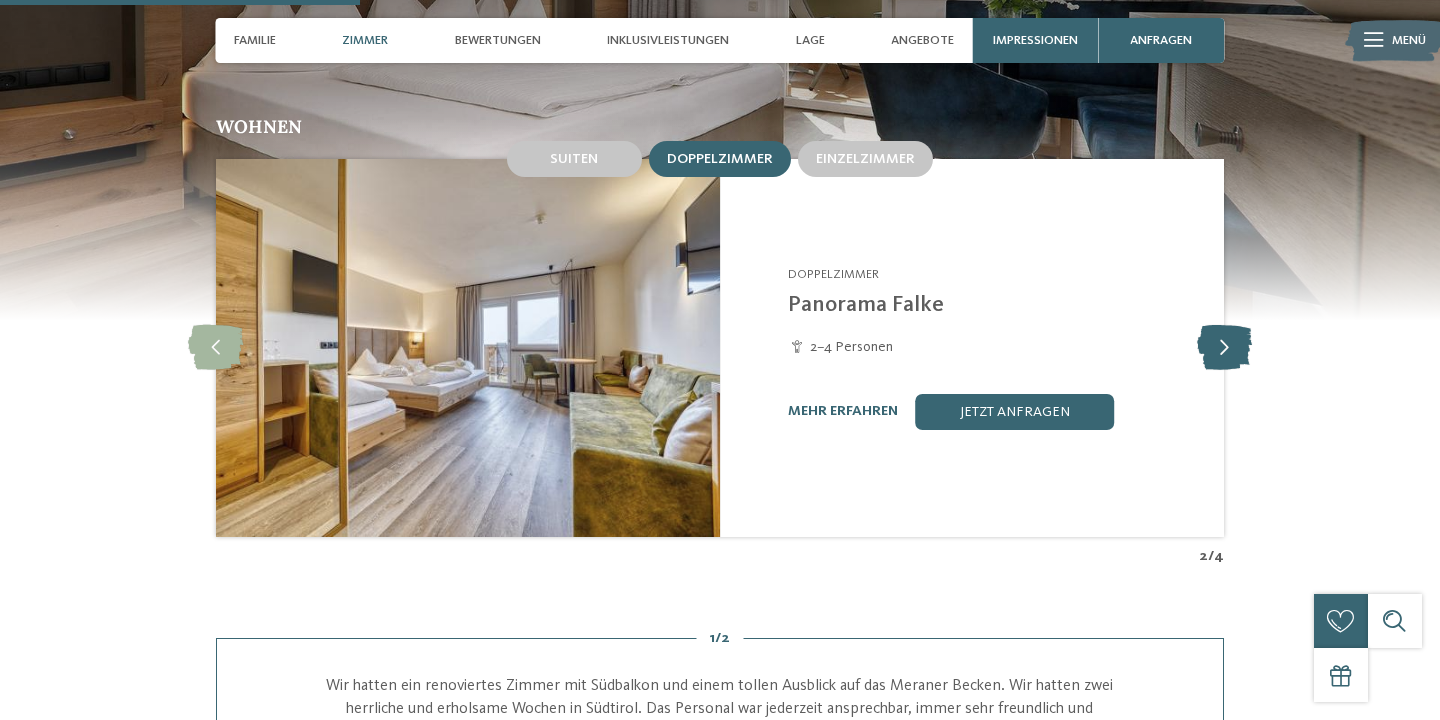 click at bounding box center (1224, 347) 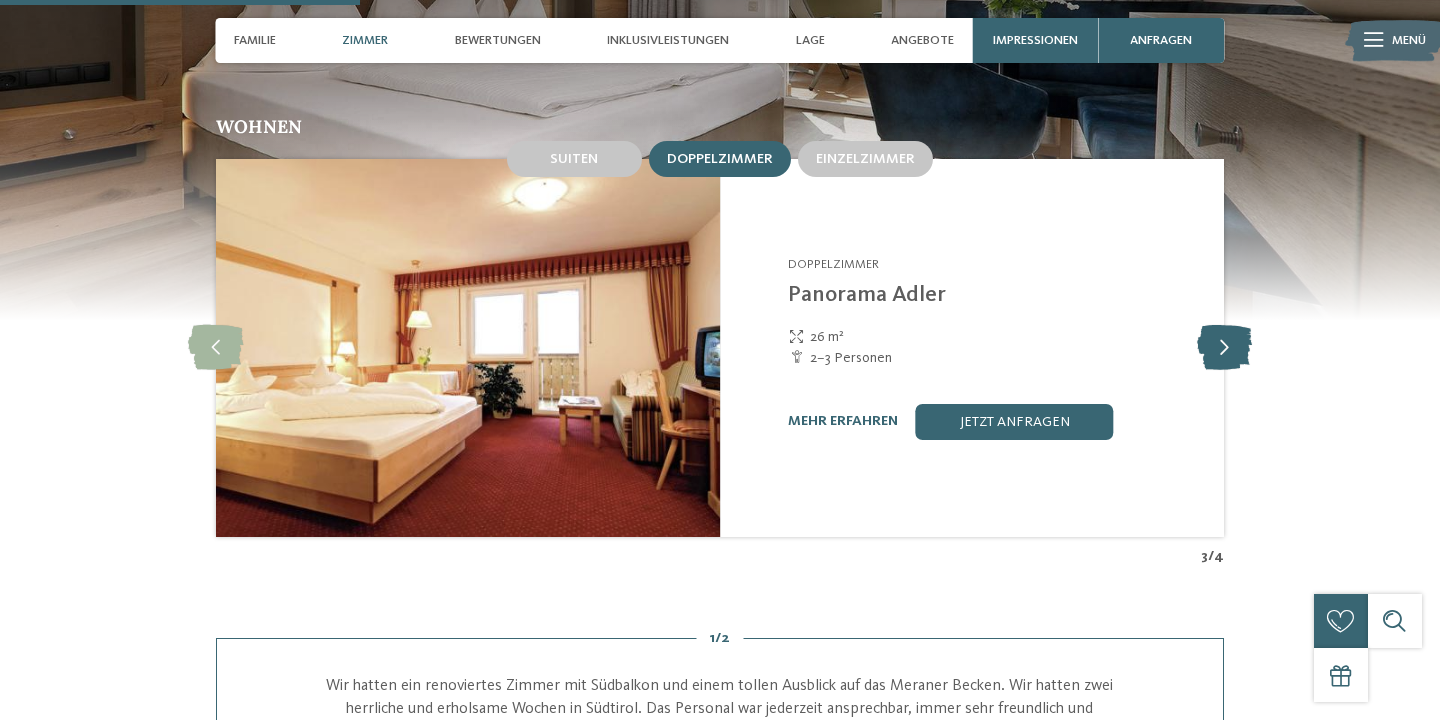 click at bounding box center [1224, 347] 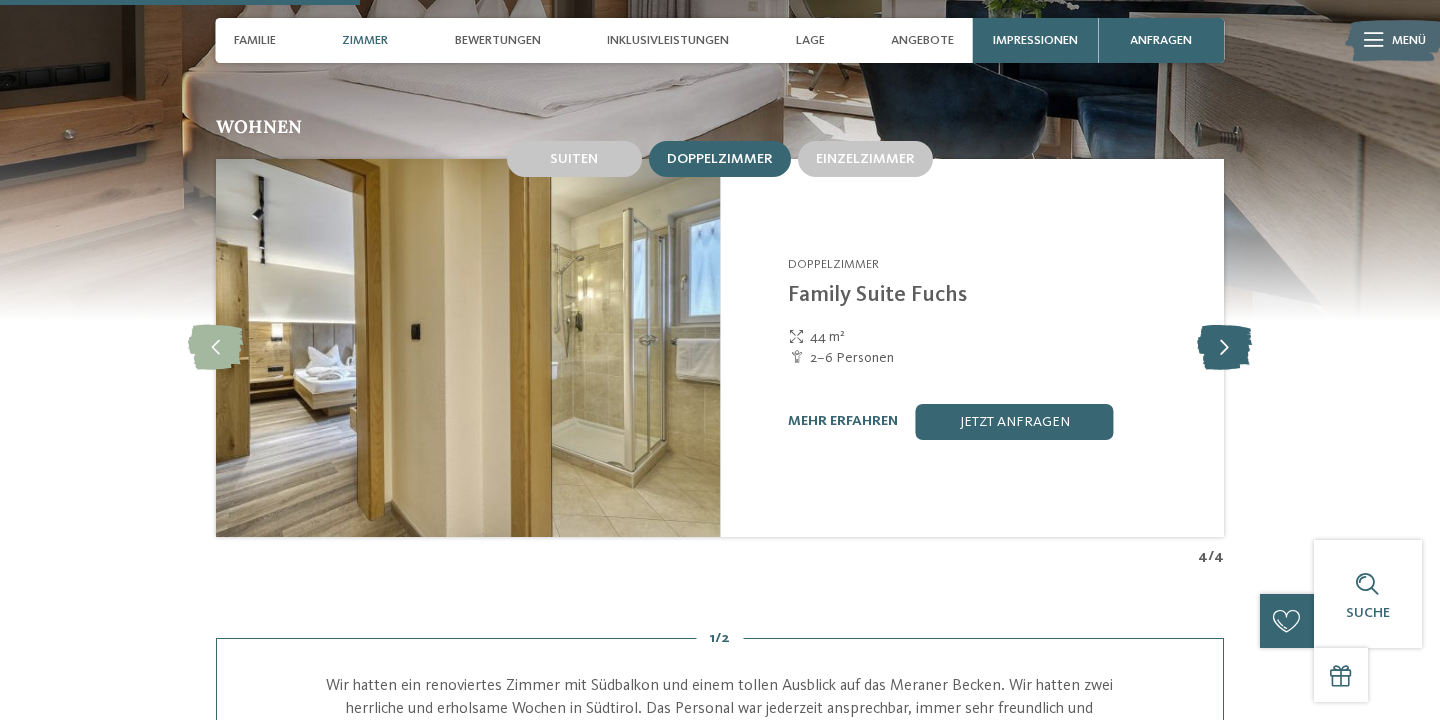click at bounding box center [1224, 347] 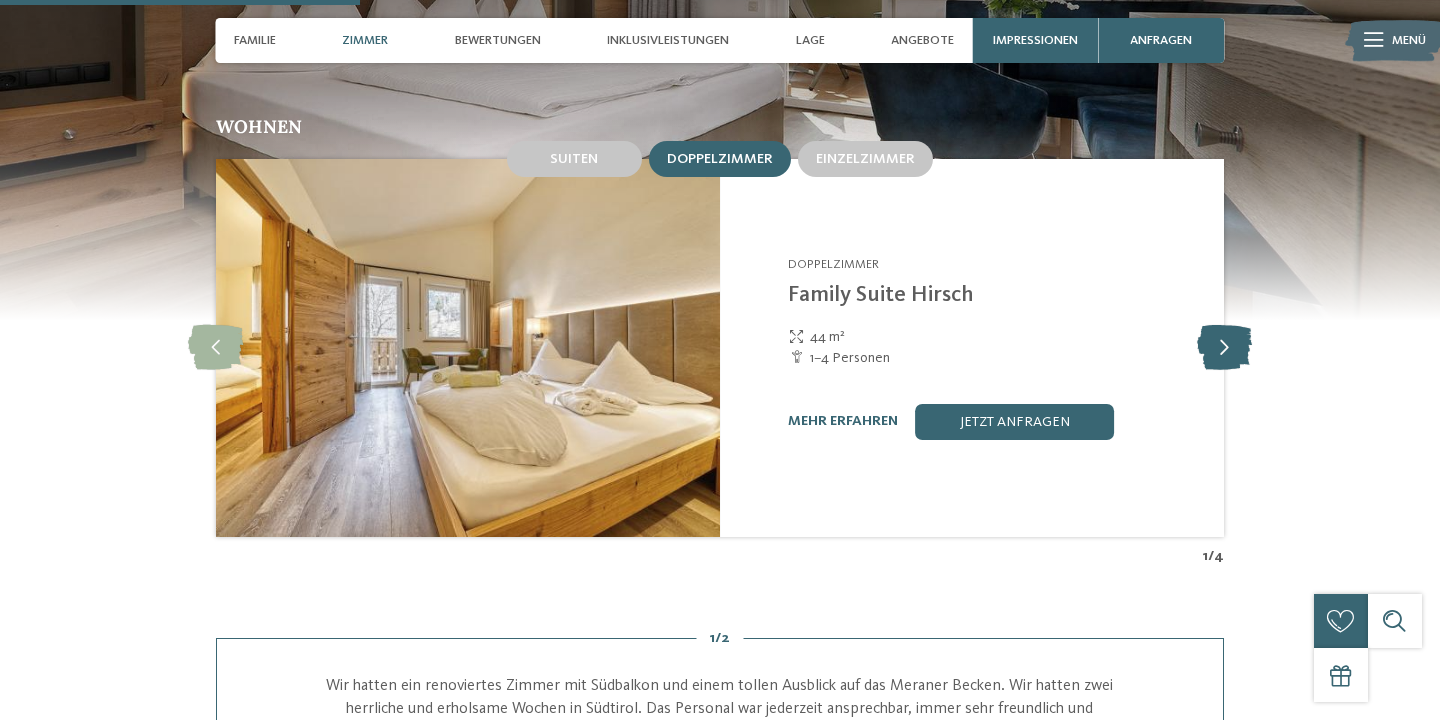 click at bounding box center [1224, 347] 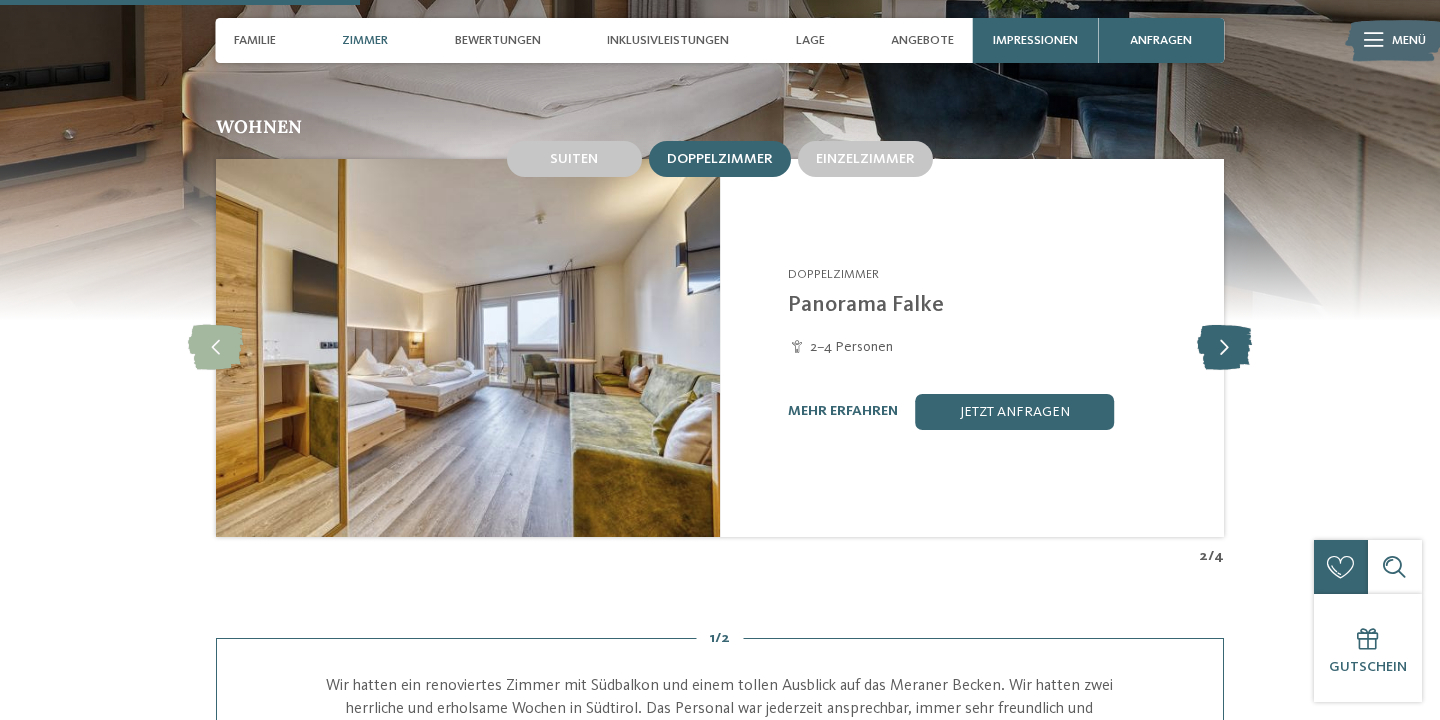 click at bounding box center [1224, 347] 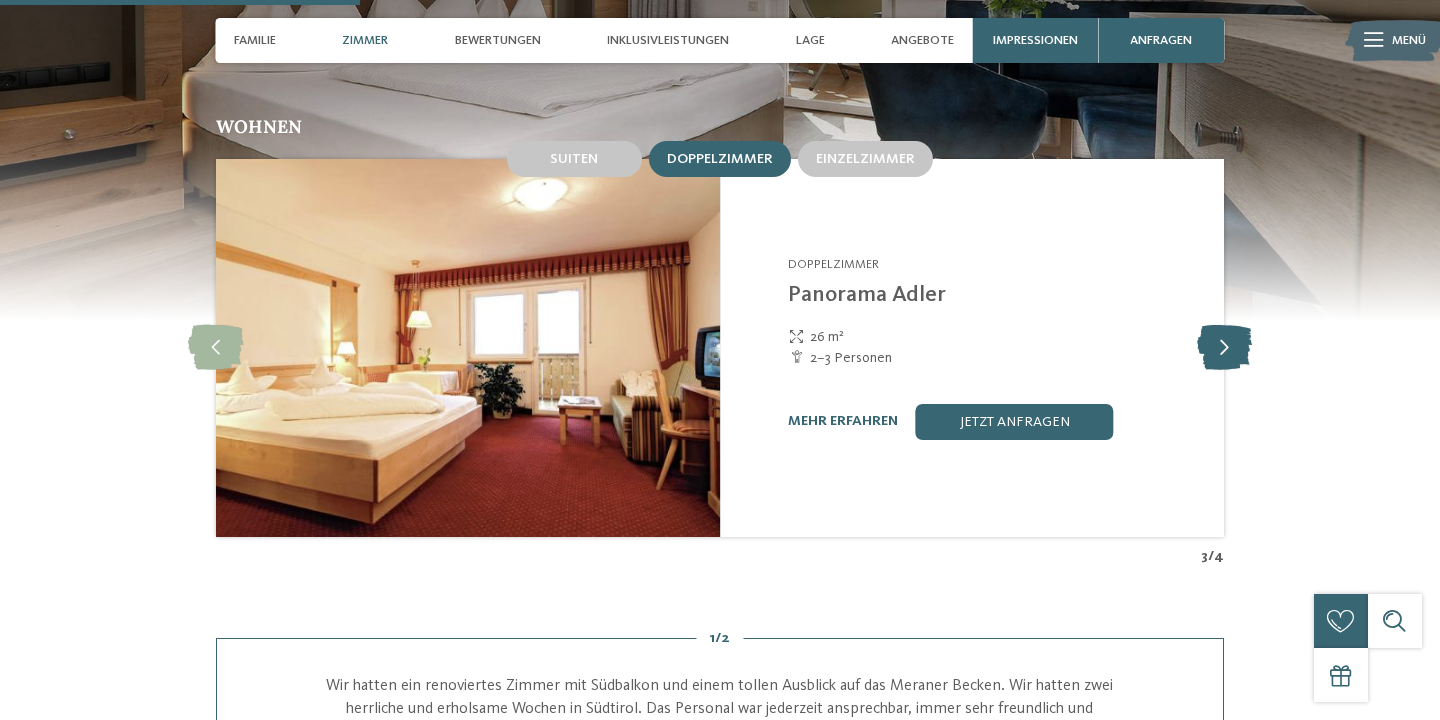 click at bounding box center [1224, 347] 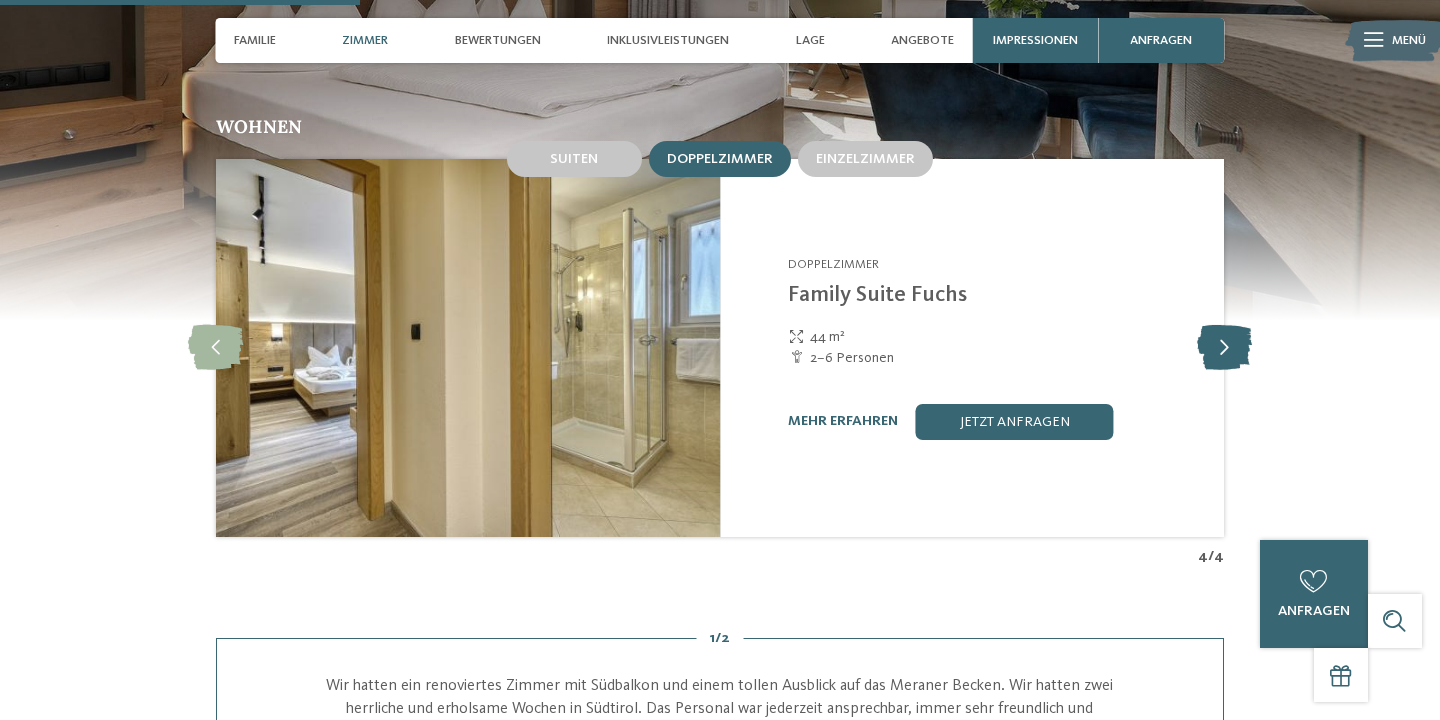 click at bounding box center [1224, 347] 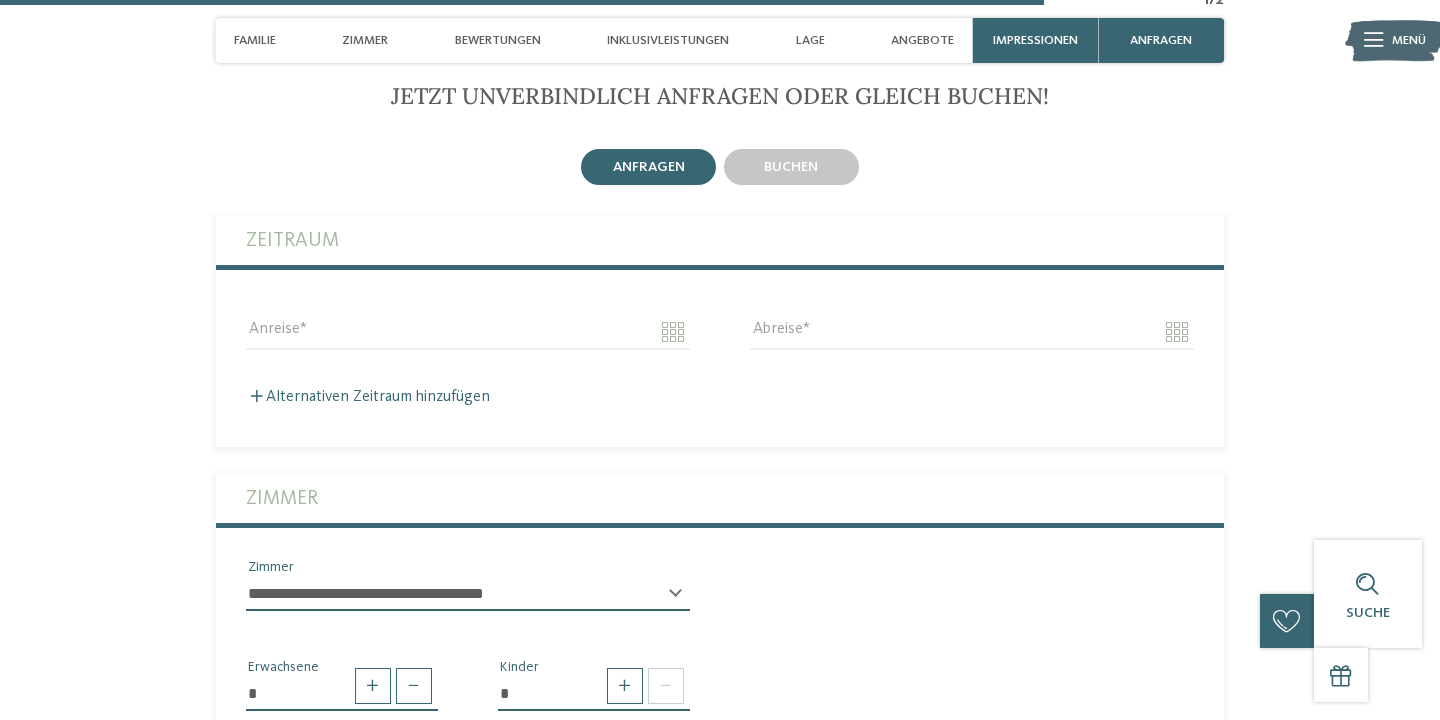 scroll, scrollTop: 4246, scrollLeft: 0, axis: vertical 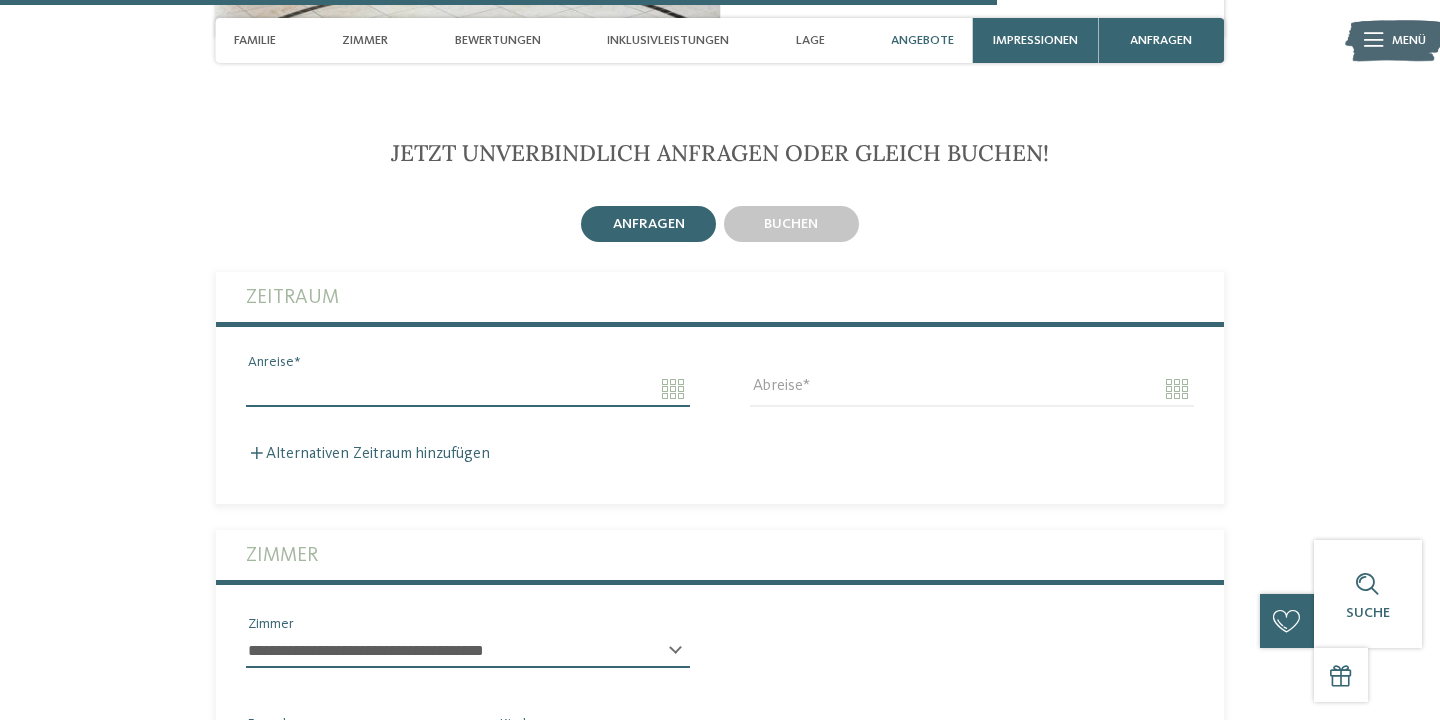 click on "Anreise" at bounding box center (468, 389) 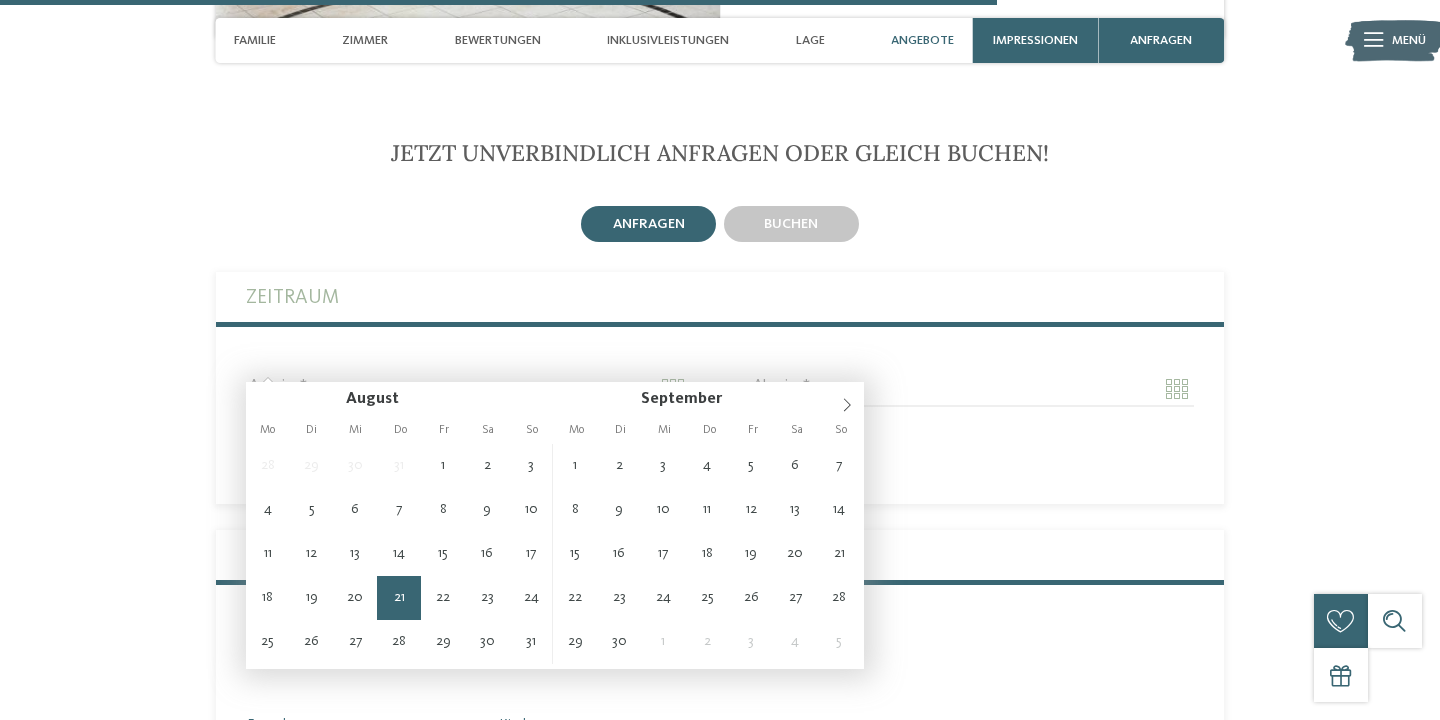 type on "**********" 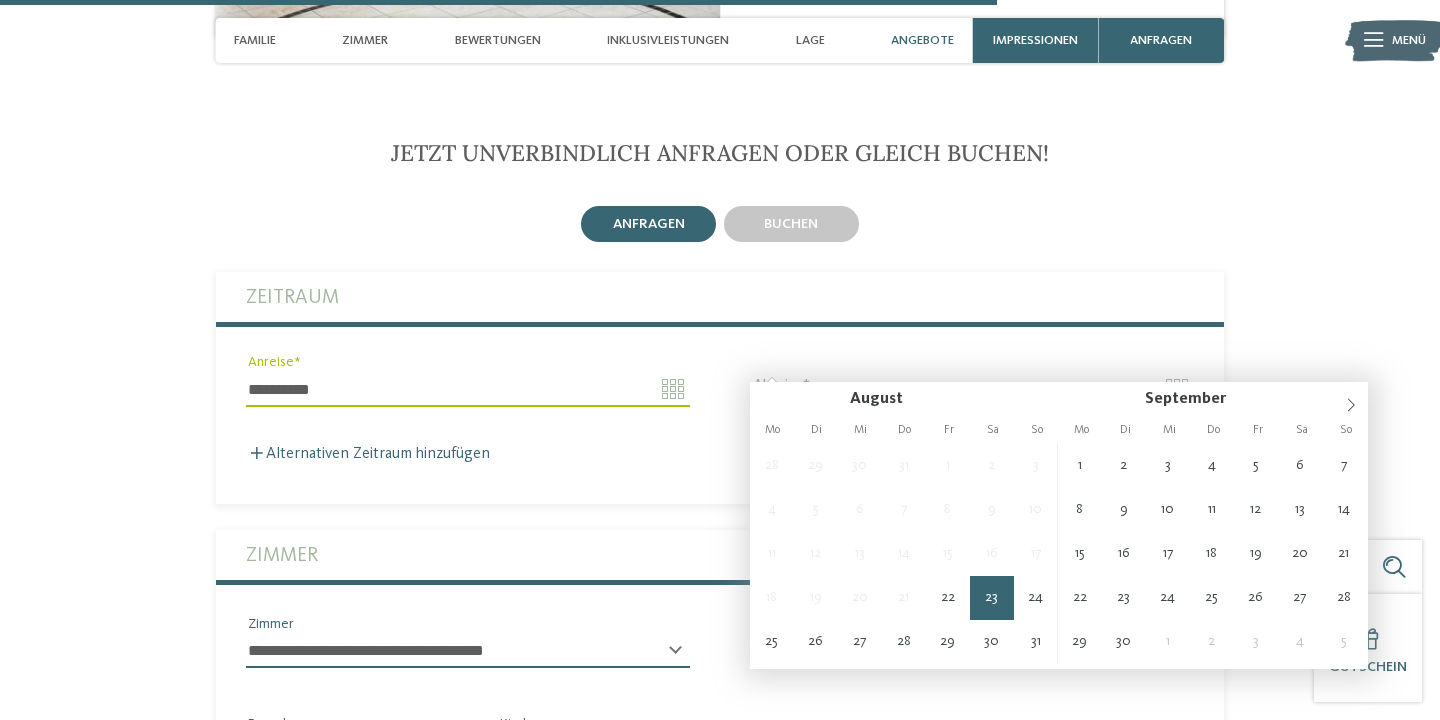 type on "**********" 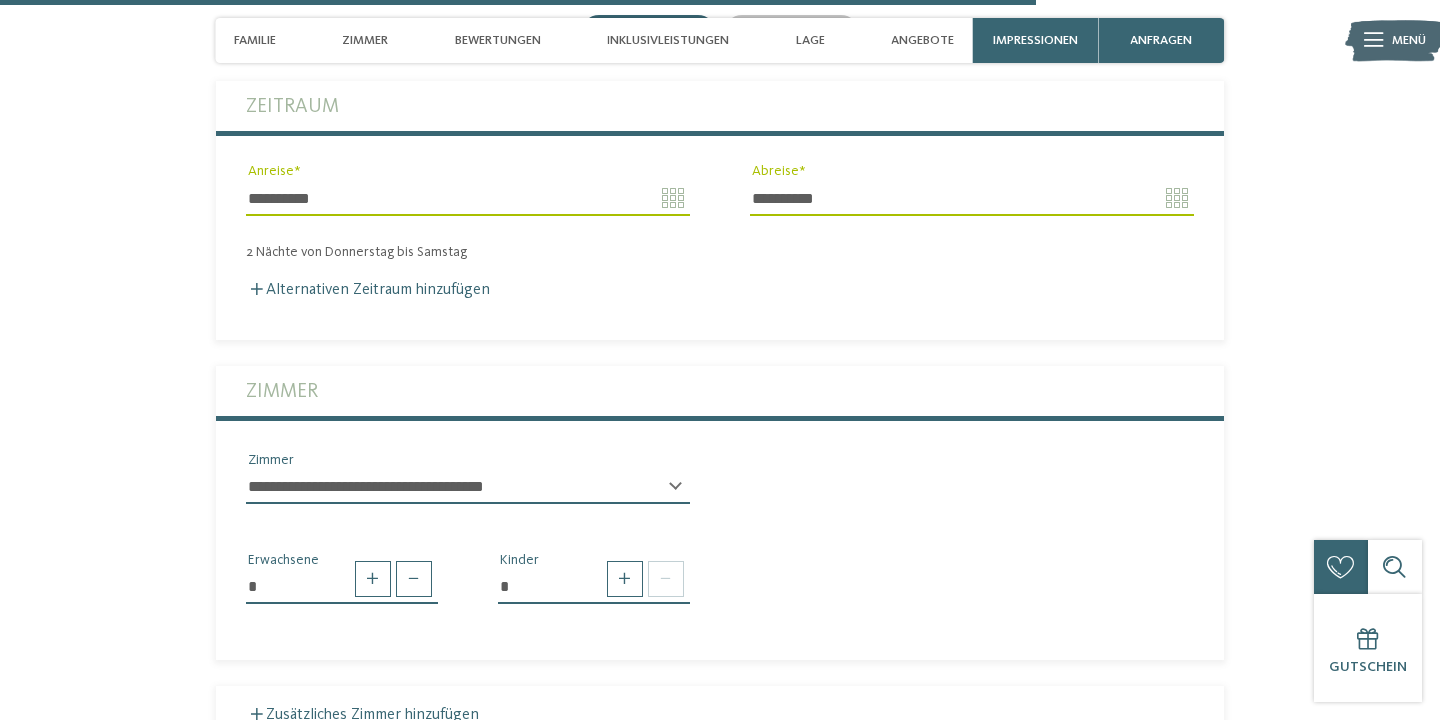 scroll, scrollTop: 4439, scrollLeft: 0, axis: vertical 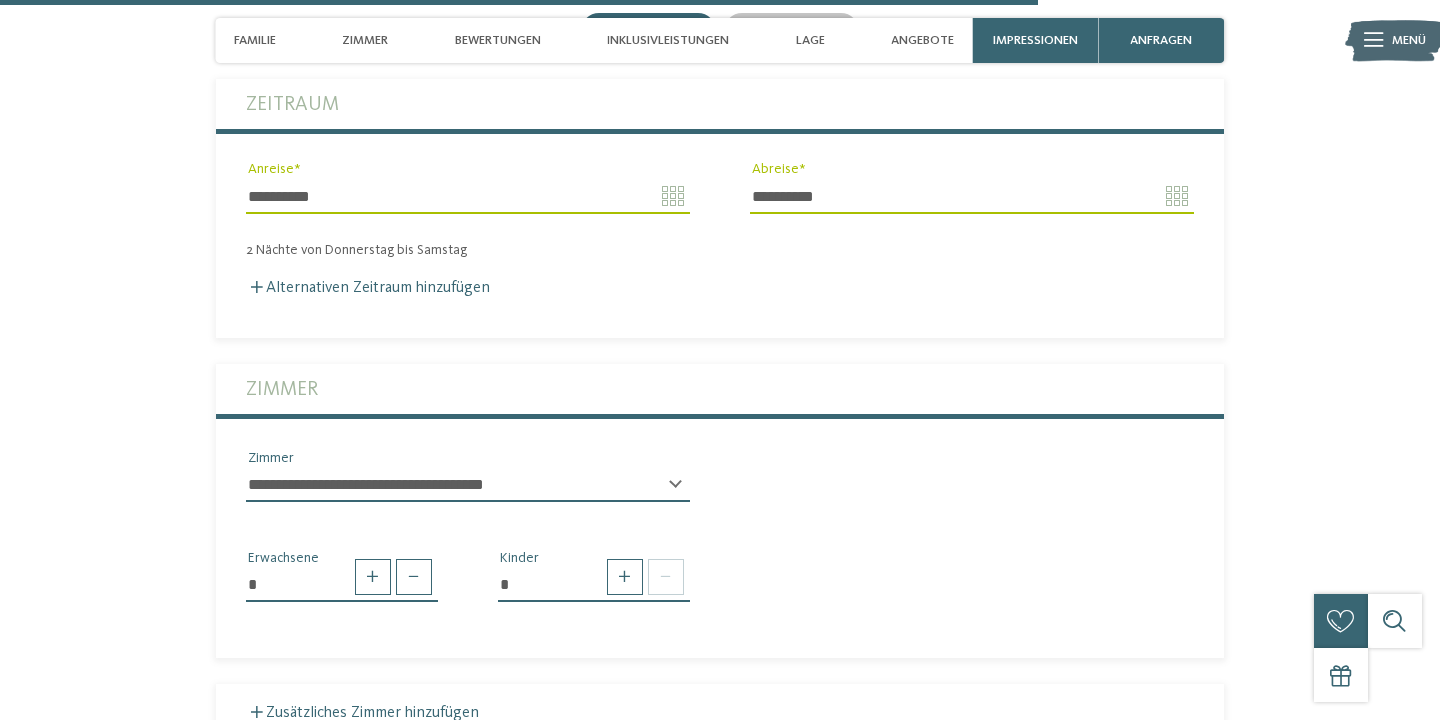 click on "**********" at bounding box center [0, 0] 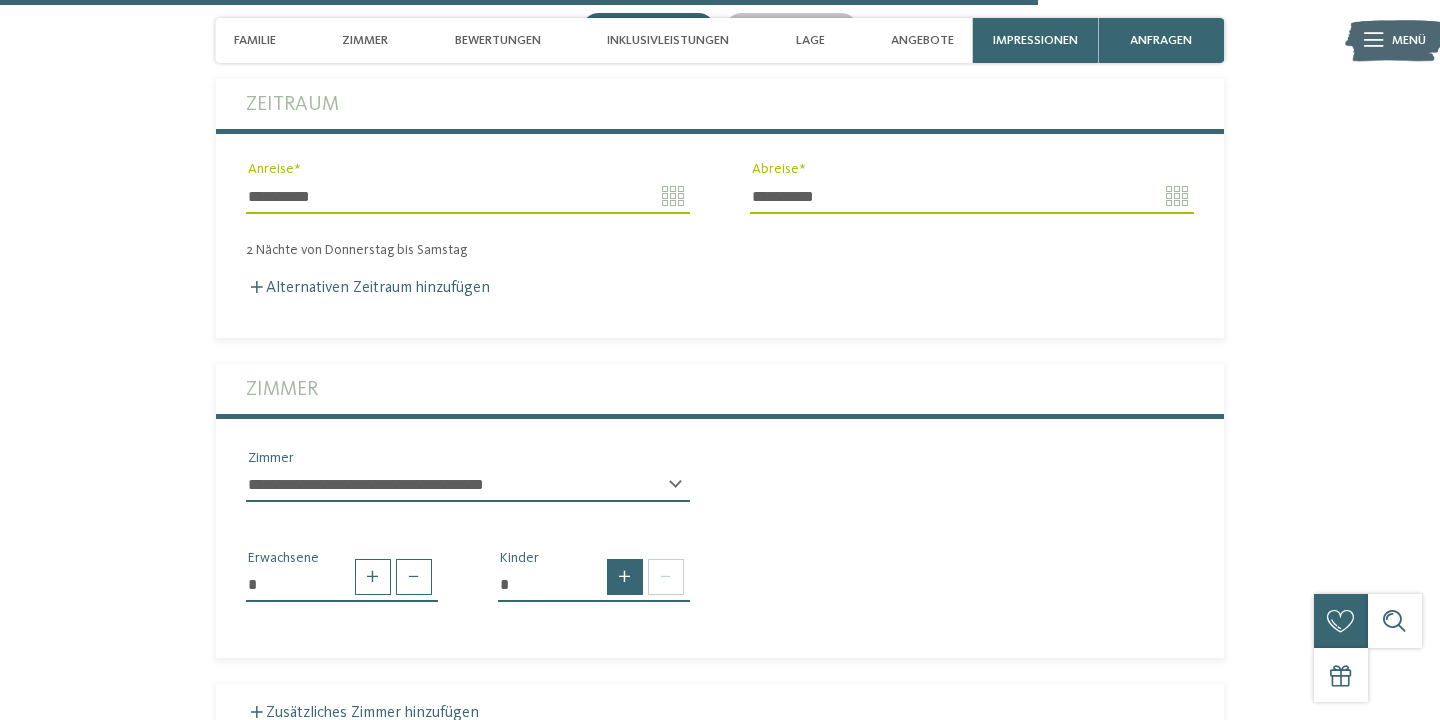 click at bounding box center [625, 577] 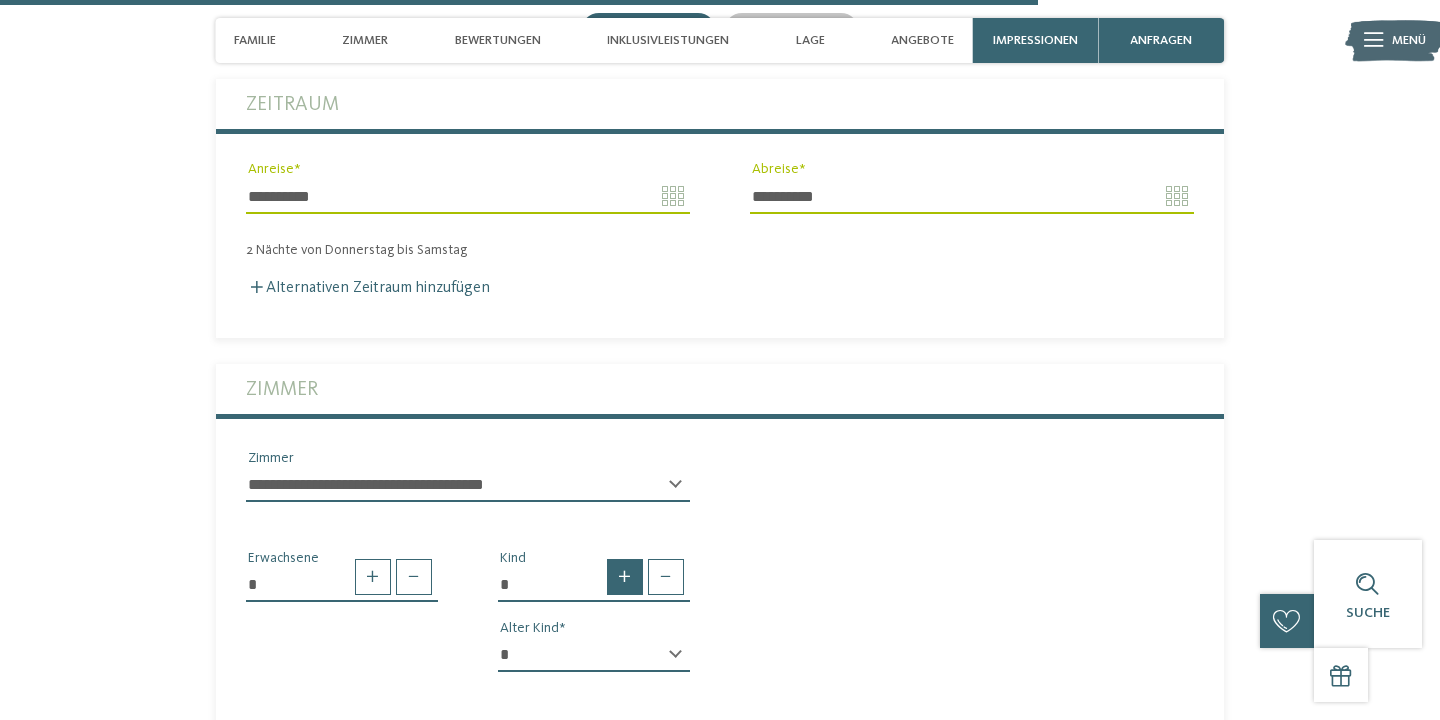 click at bounding box center [625, 577] 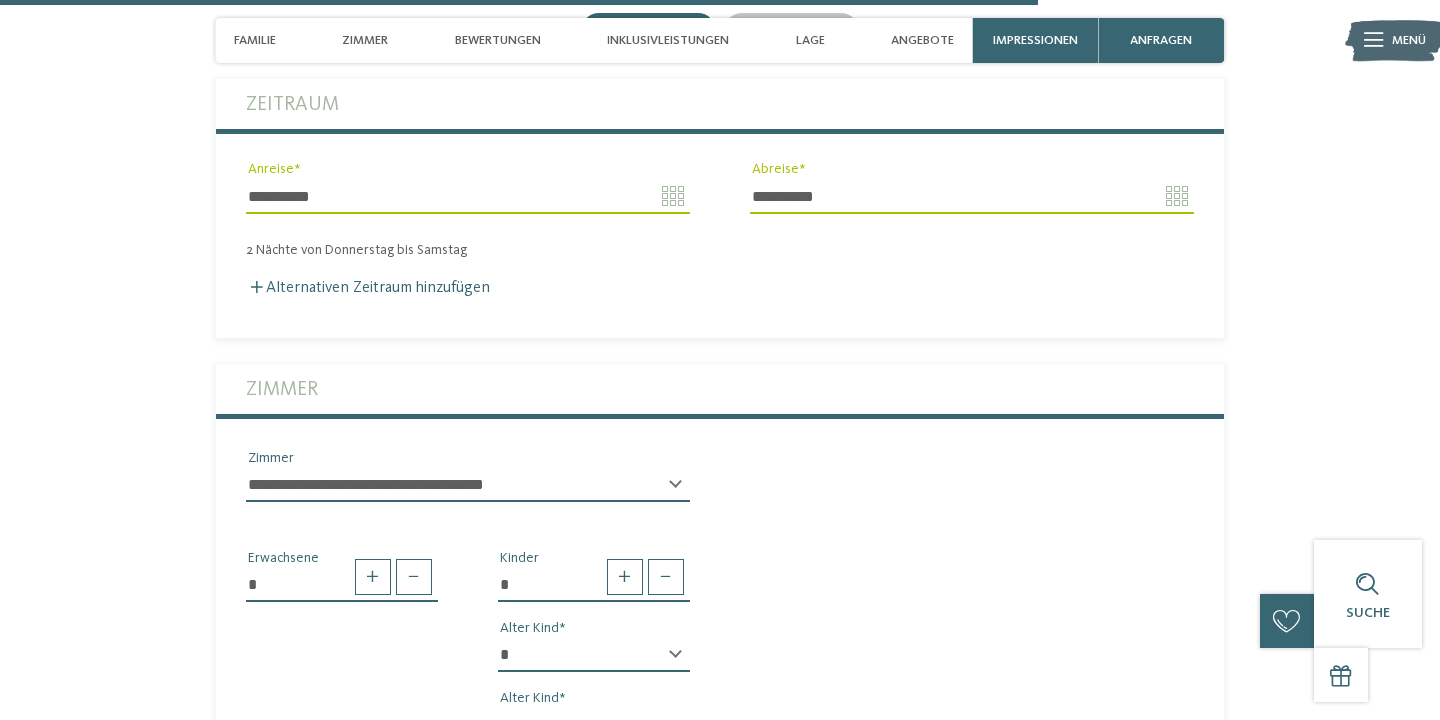click on "* * * * * * * * * * * ** ** ** ** ** ** ** **" at bounding box center (594, 655) 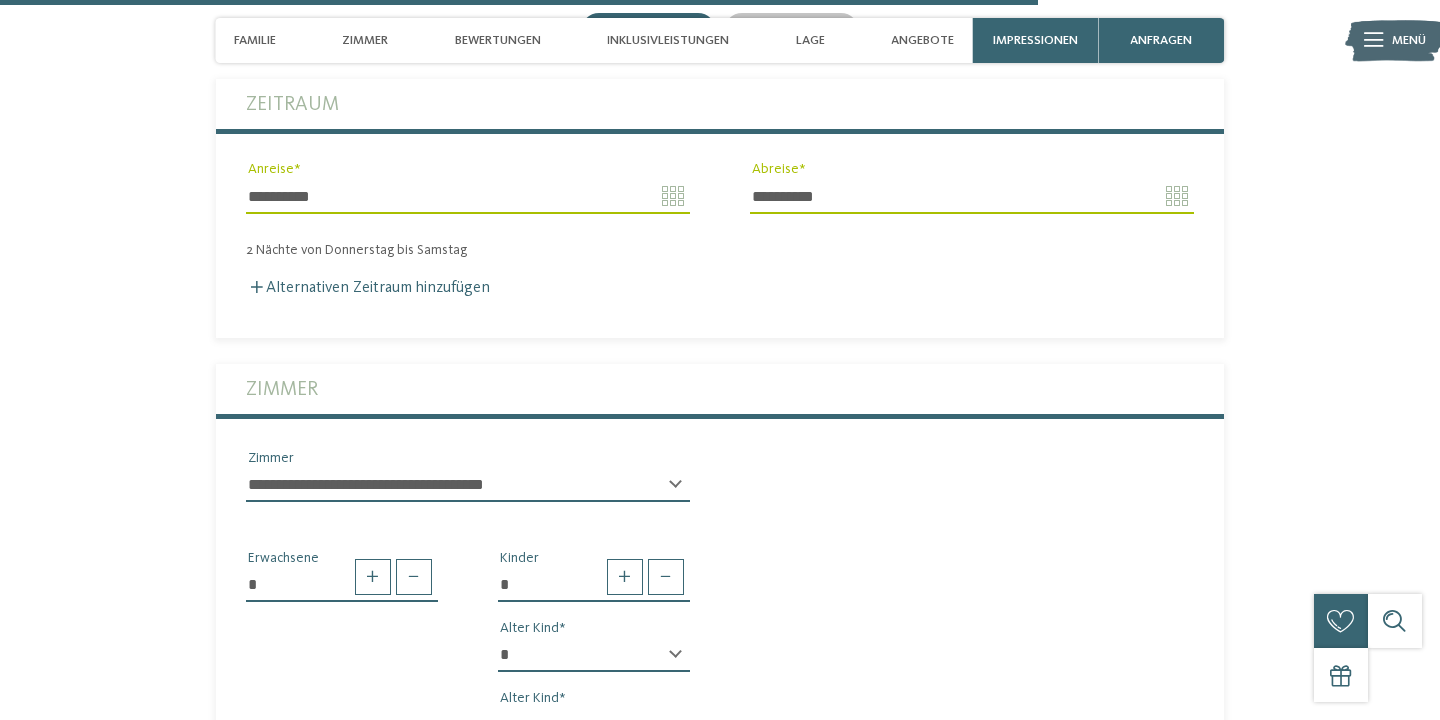 click on "* * * * * * * * * * * ** ** ** ** ** ** ** **" at bounding box center [594, 725] 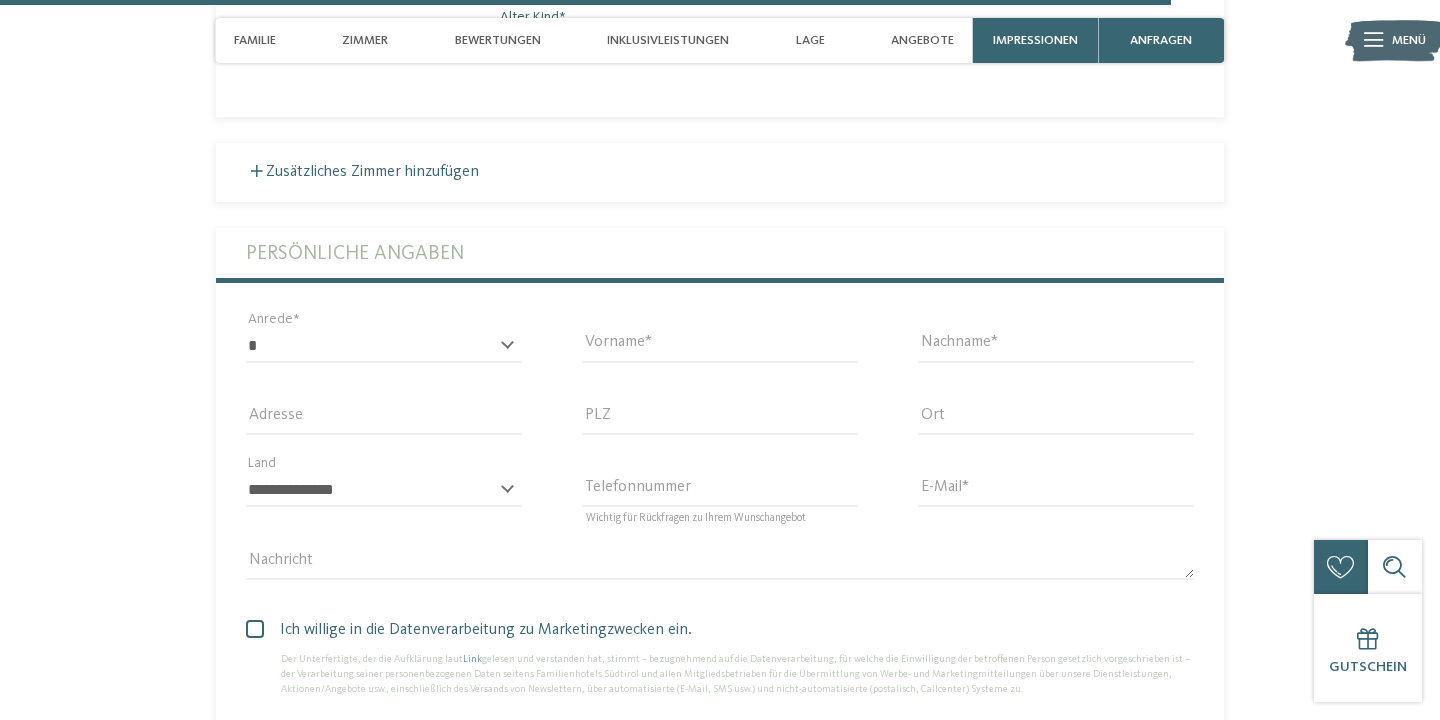 scroll, scrollTop: 5123, scrollLeft: 0, axis: vertical 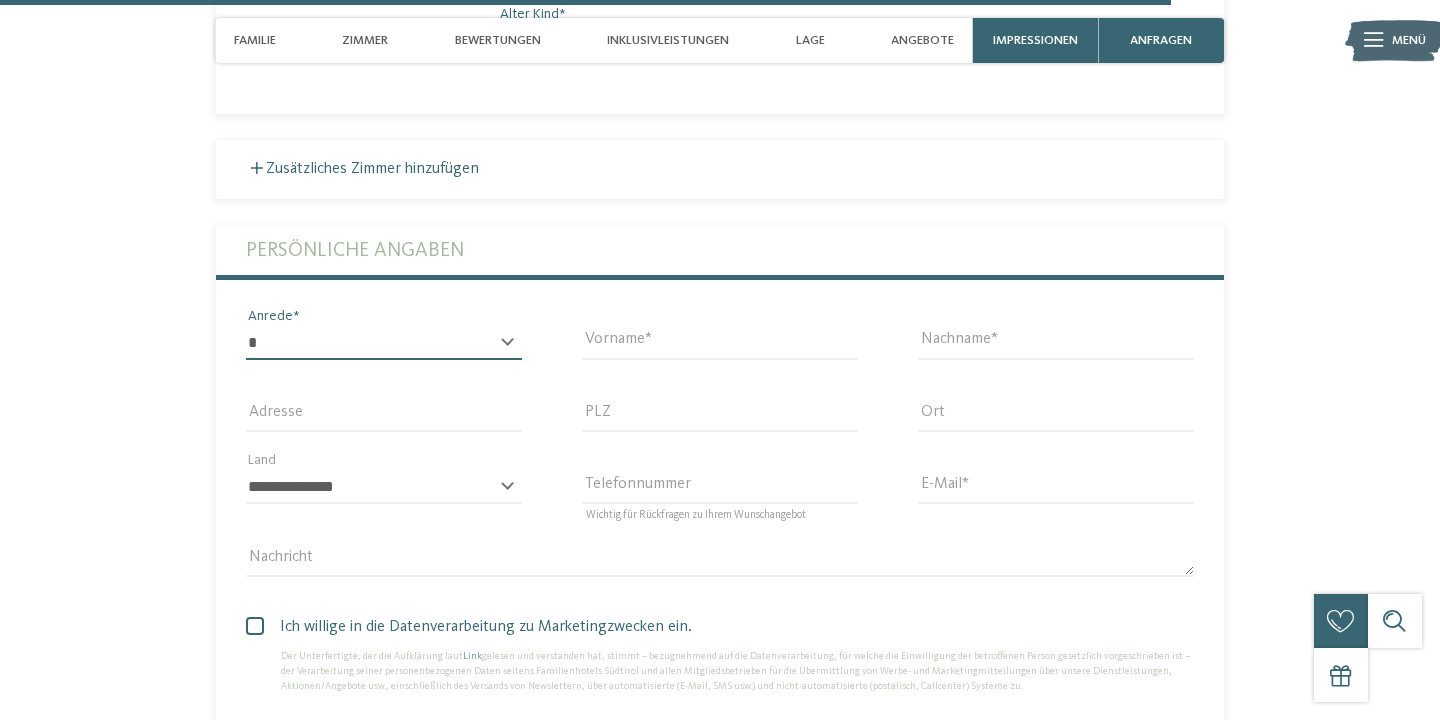 select on "*" 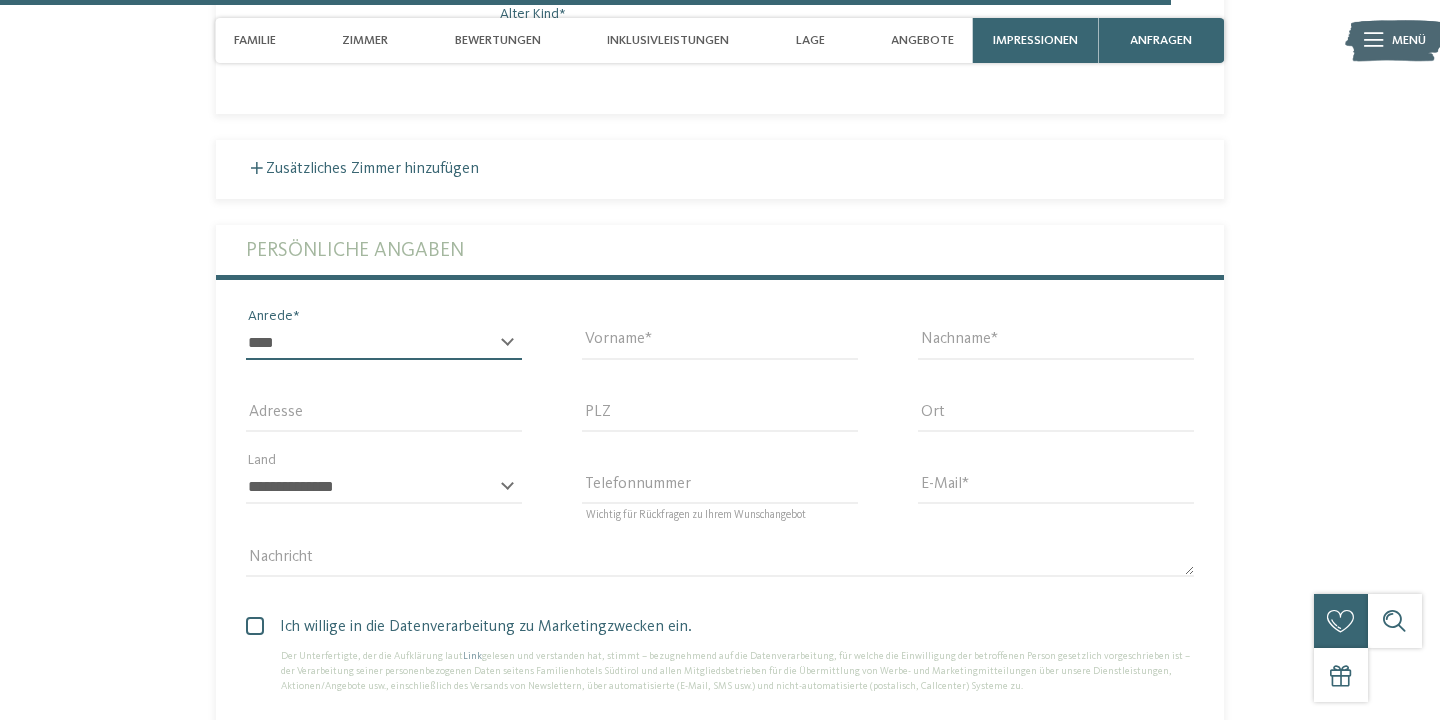 click on "****" at bounding box center (0, 0) 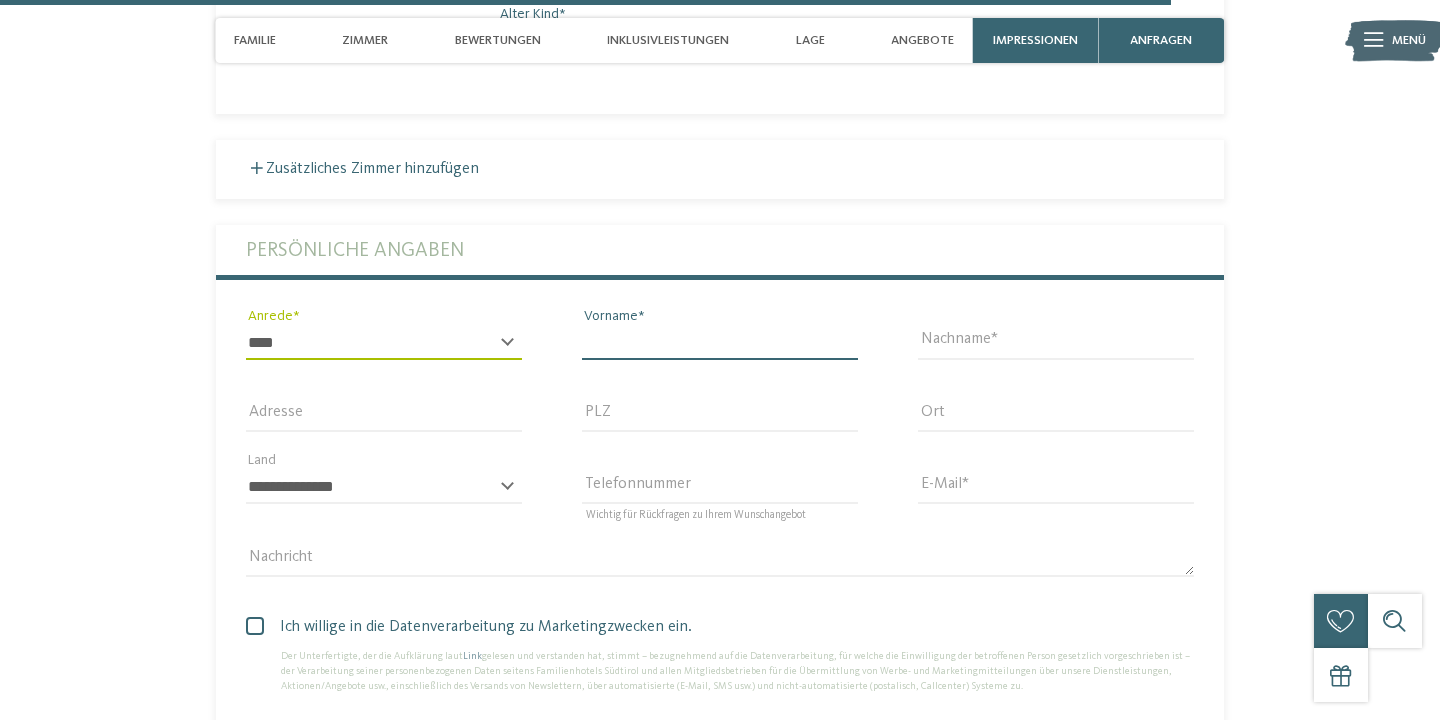click on "Vorname" at bounding box center (720, 343) 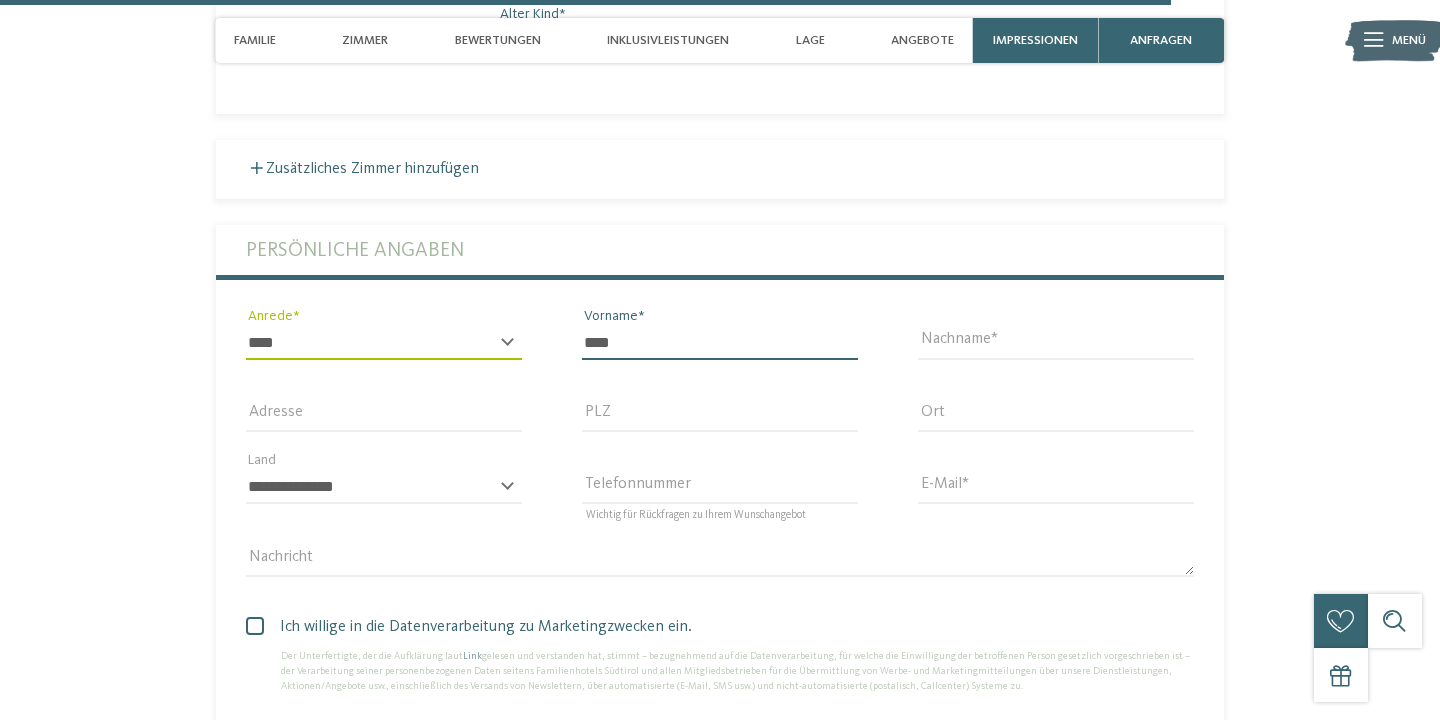 type on "****" 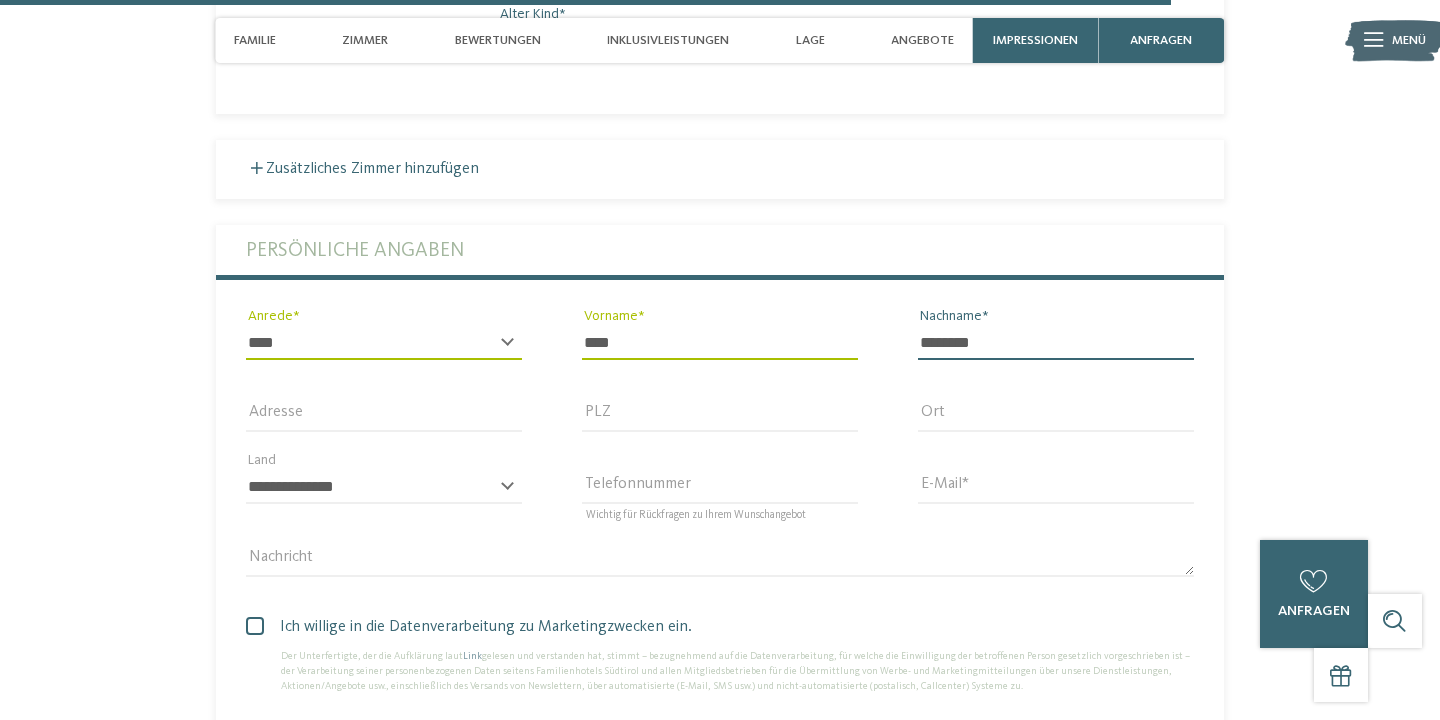 type on "********" 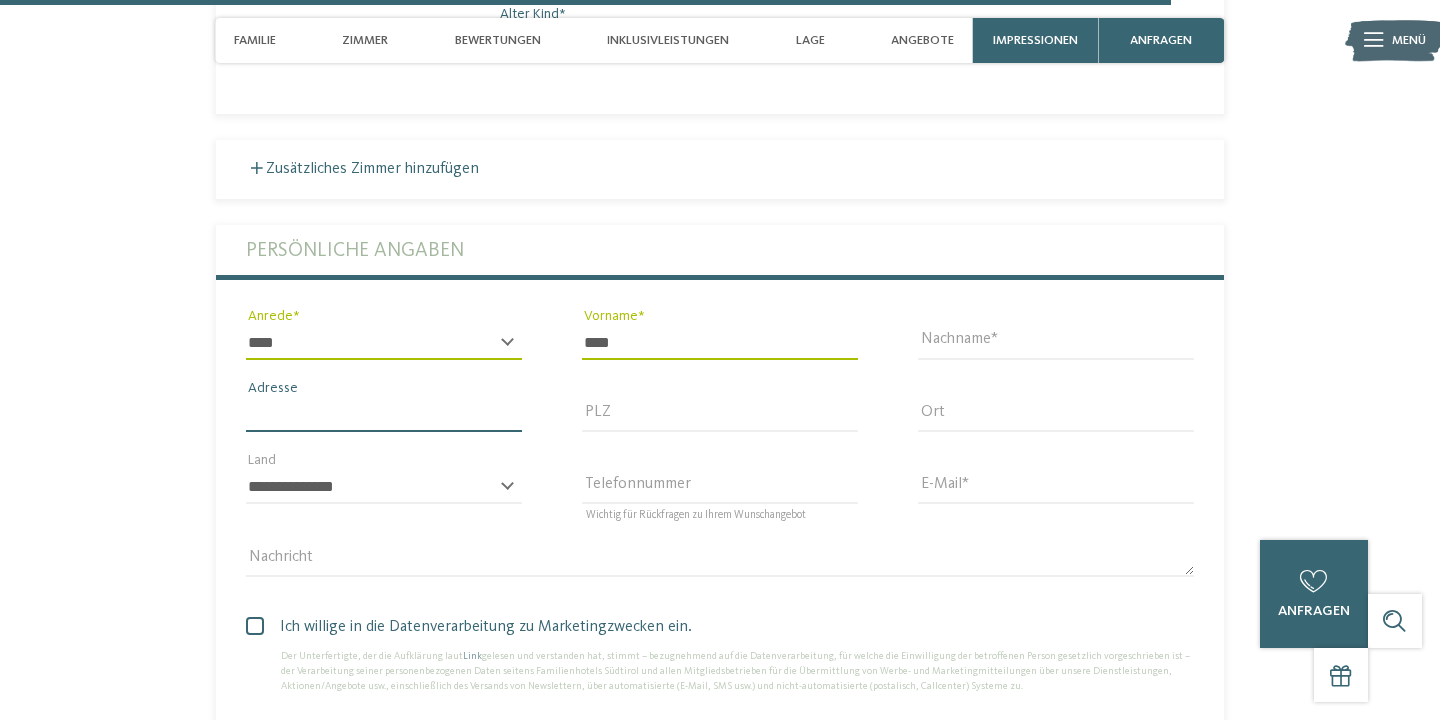 click on "Adresse" at bounding box center [384, 415] 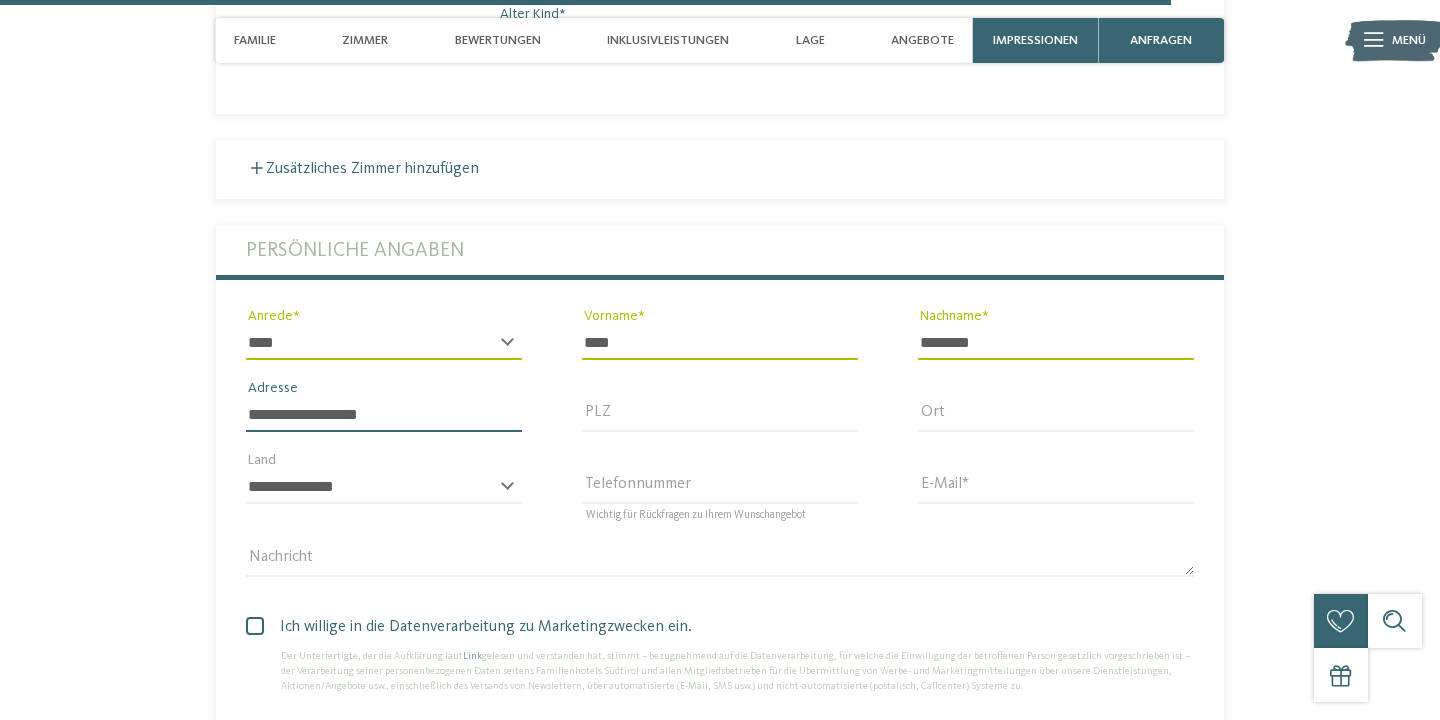 type on "**********" 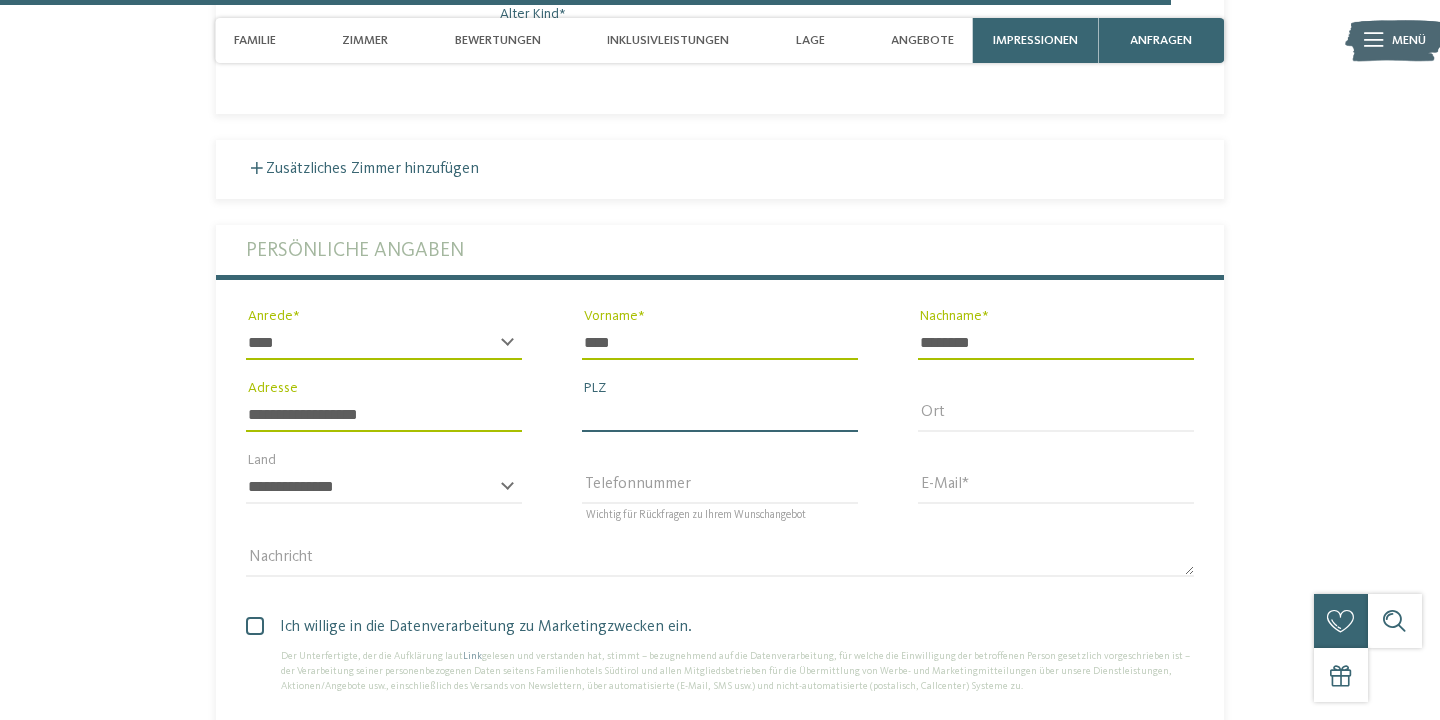 click on "PLZ" at bounding box center (720, 415) 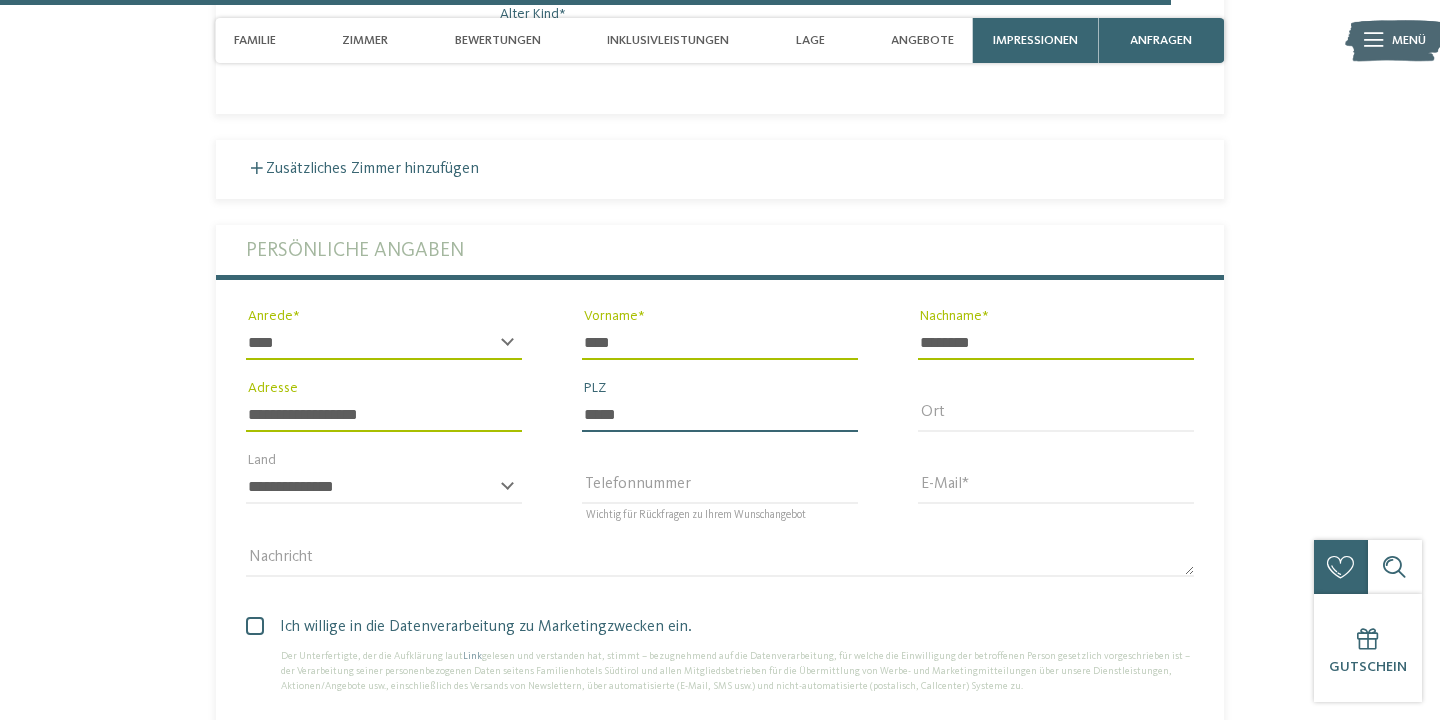 type on "*****" 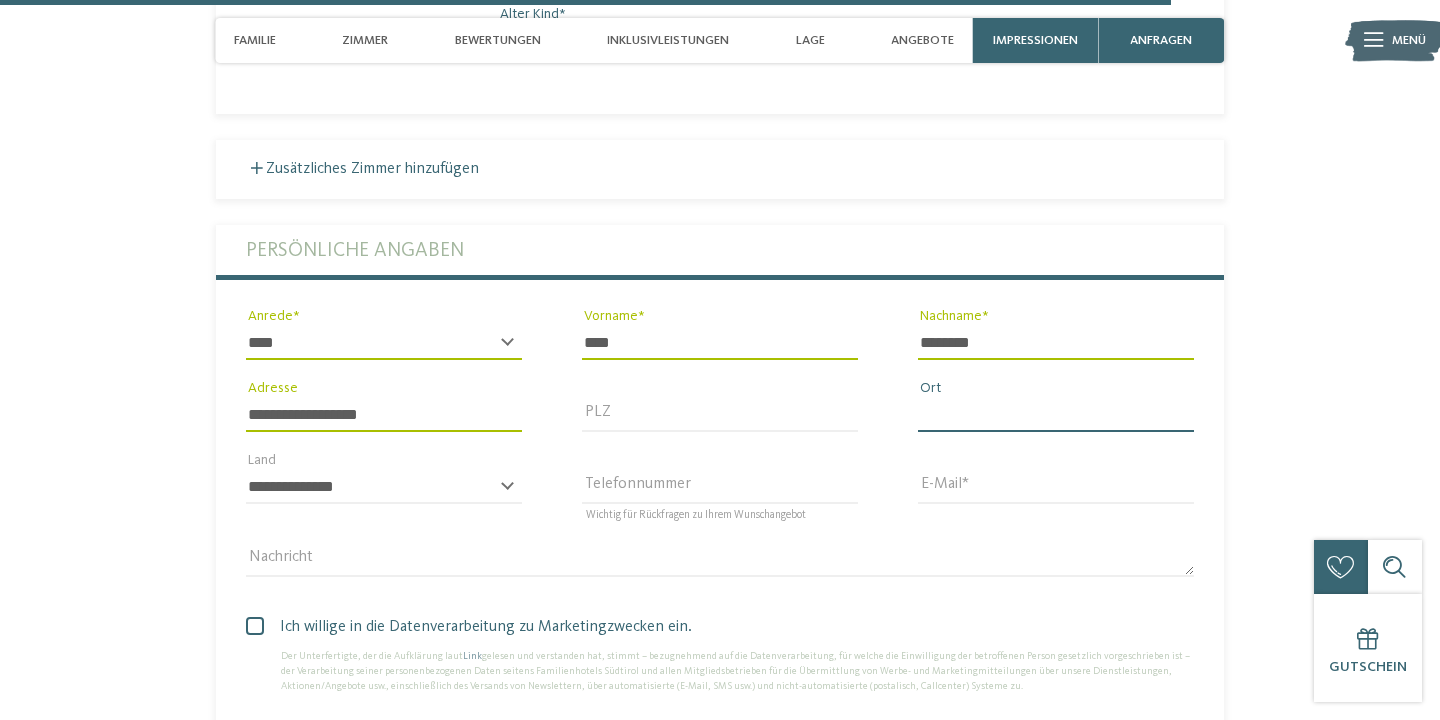 click on "Ort" at bounding box center (1056, 415) 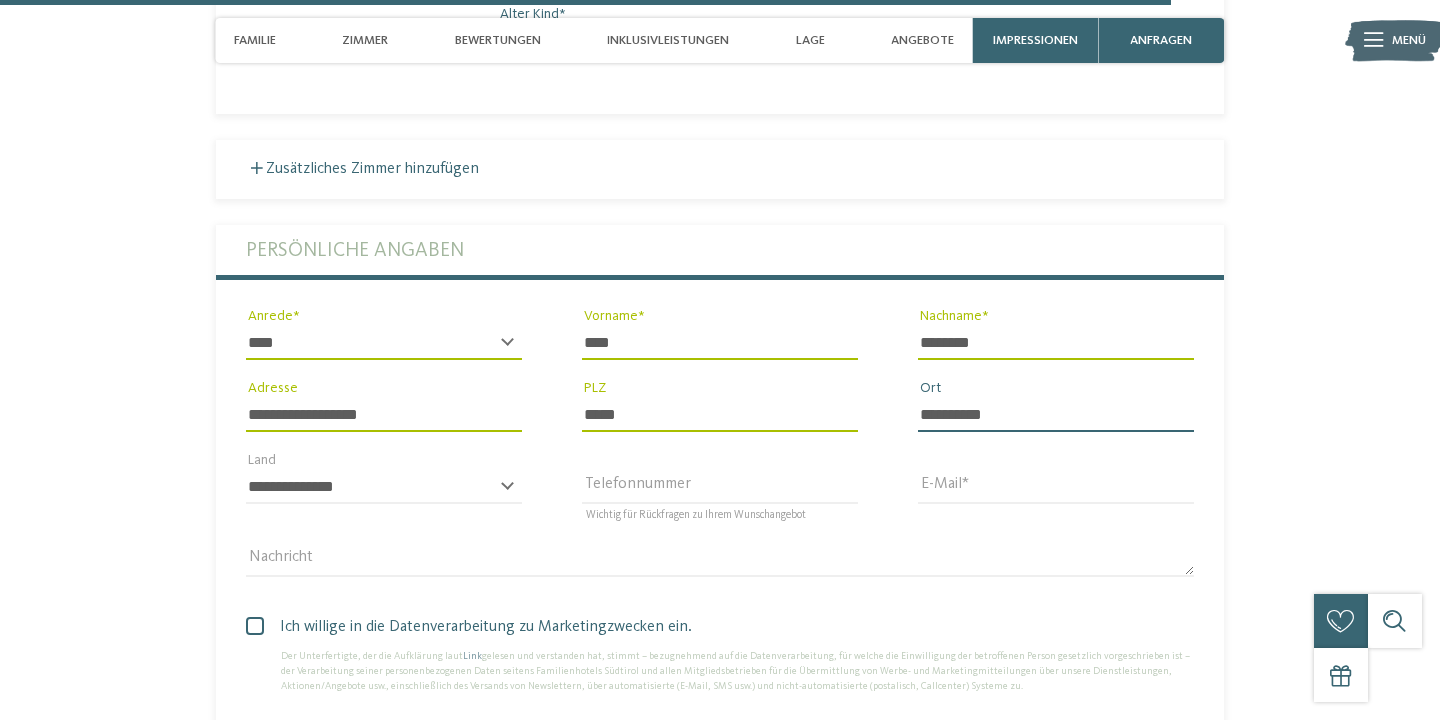 type on "**********" 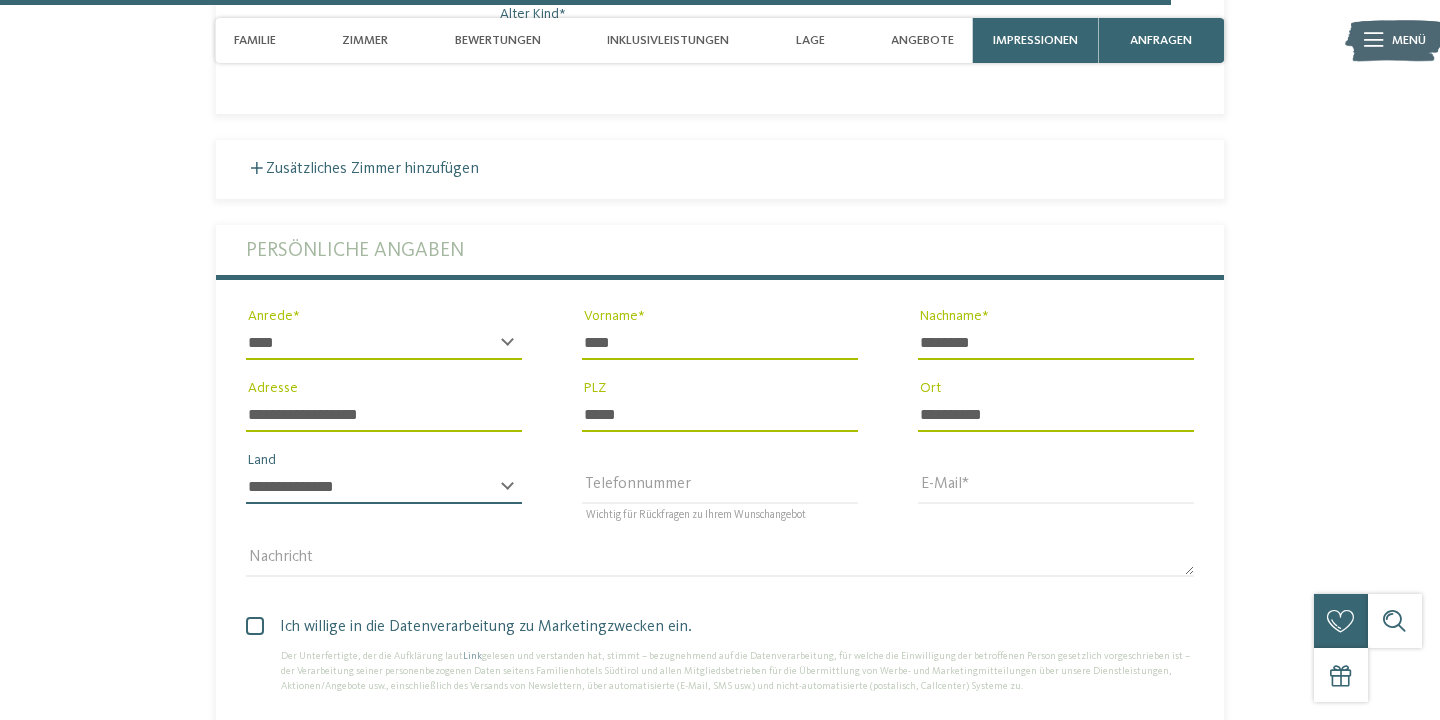 click on "**********" at bounding box center (384, 487) 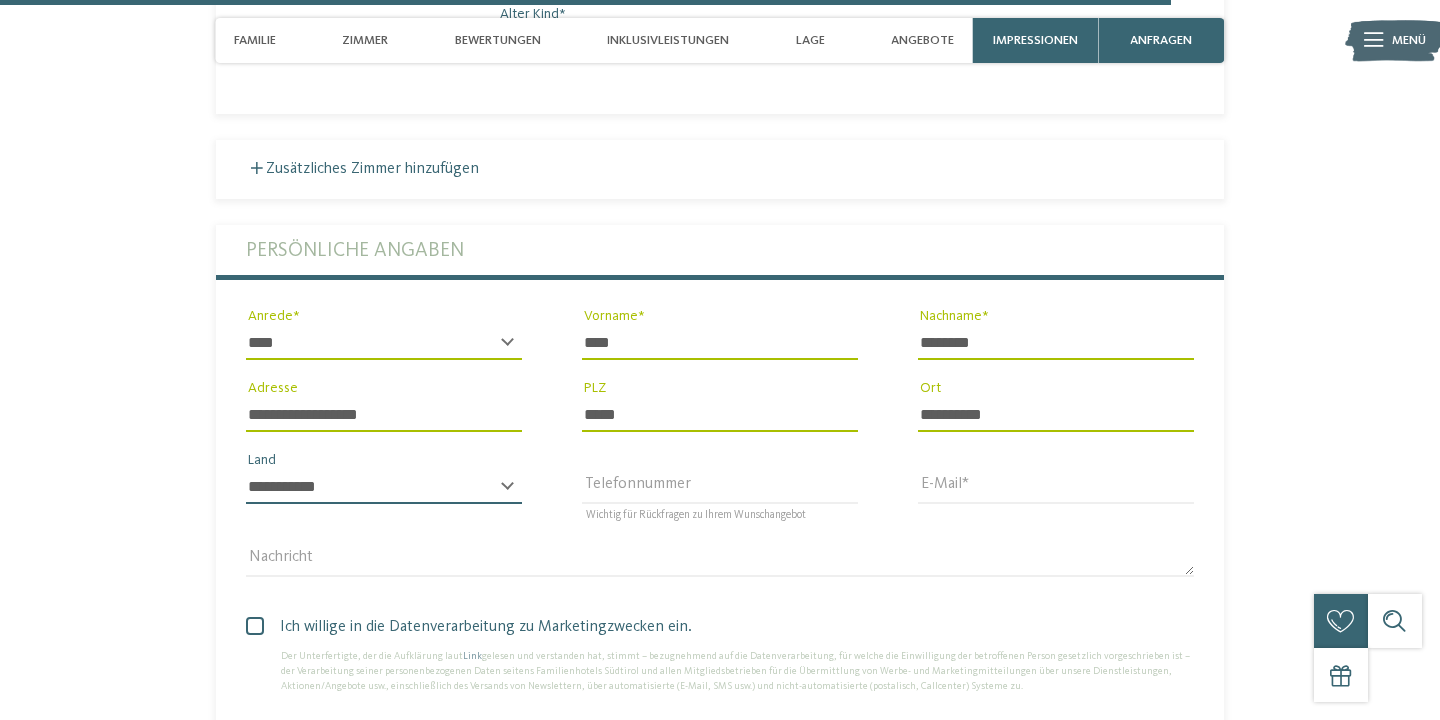 click on "**********" at bounding box center [0, 0] 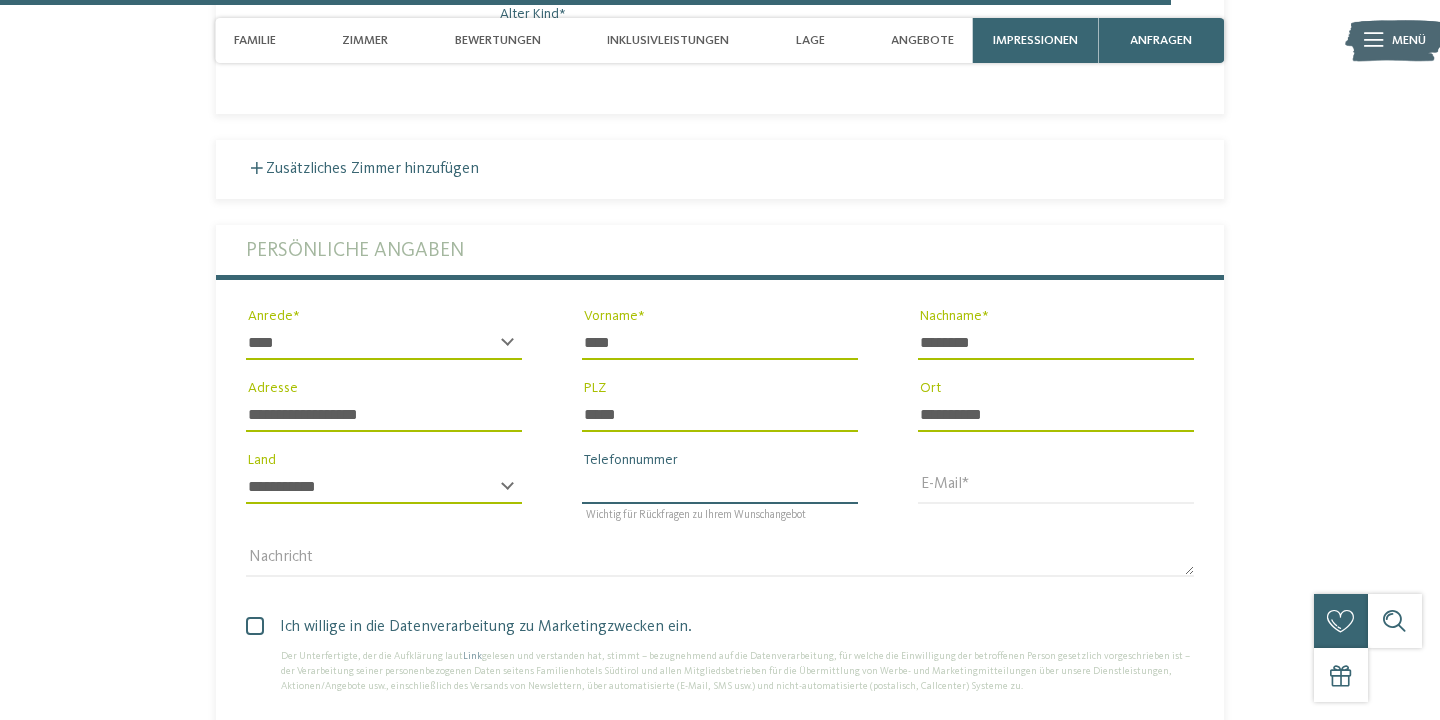 click on "Telefonnummer" at bounding box center [720, 487] 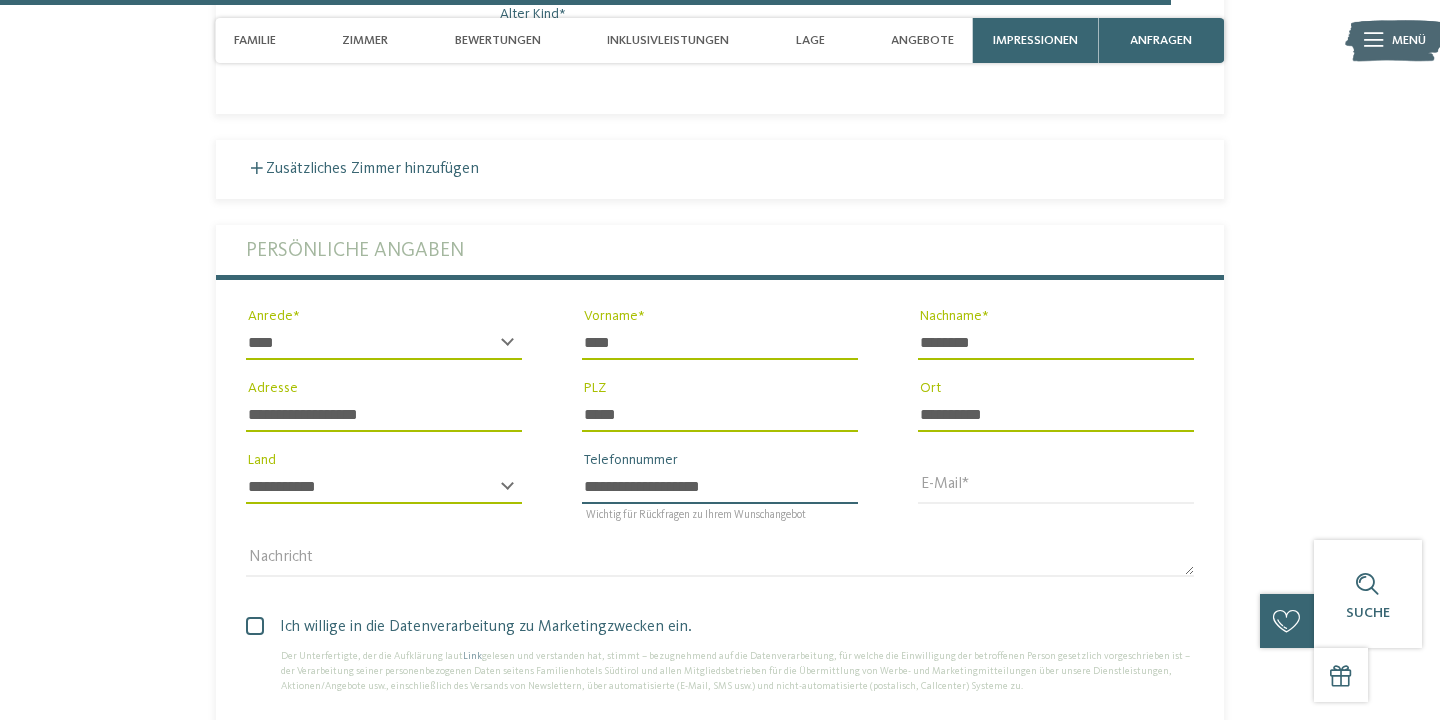type on "**********" 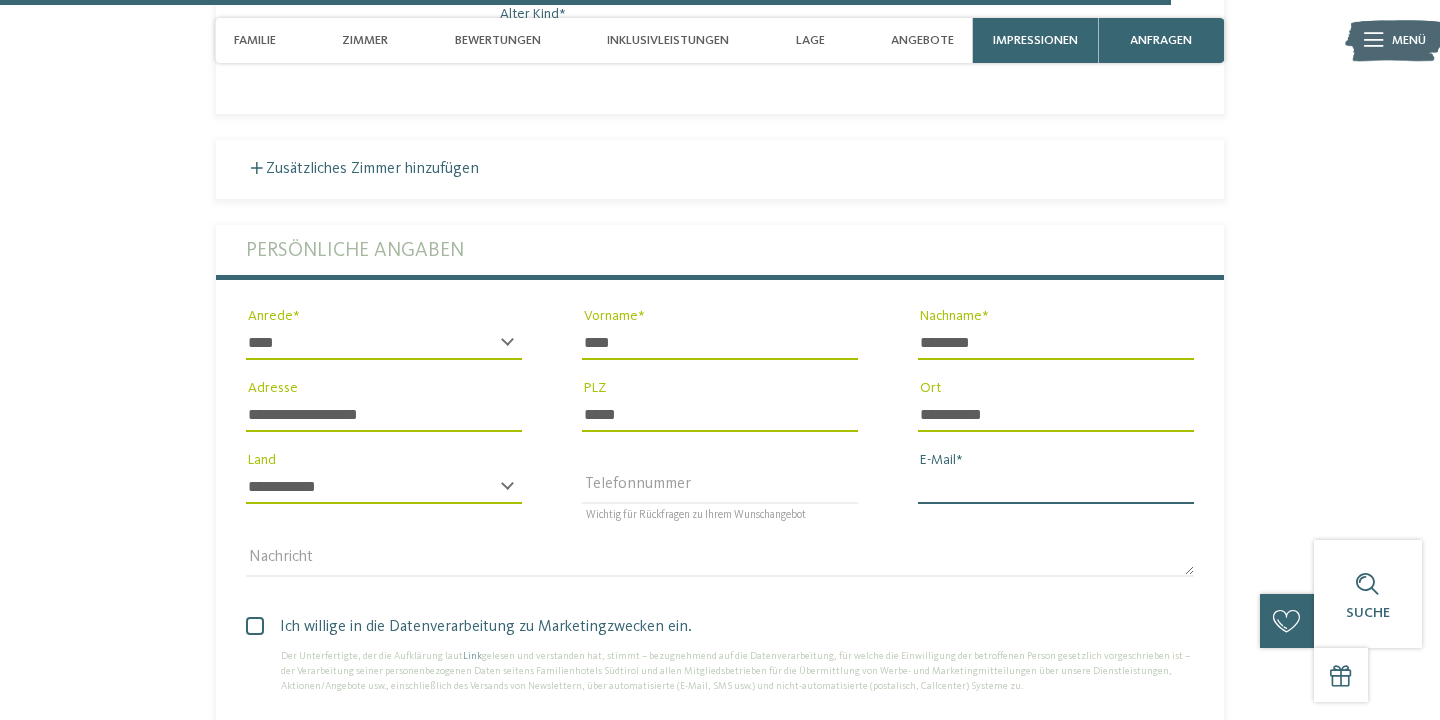 click on "E-Mail" at bounding box center [1056, 487] 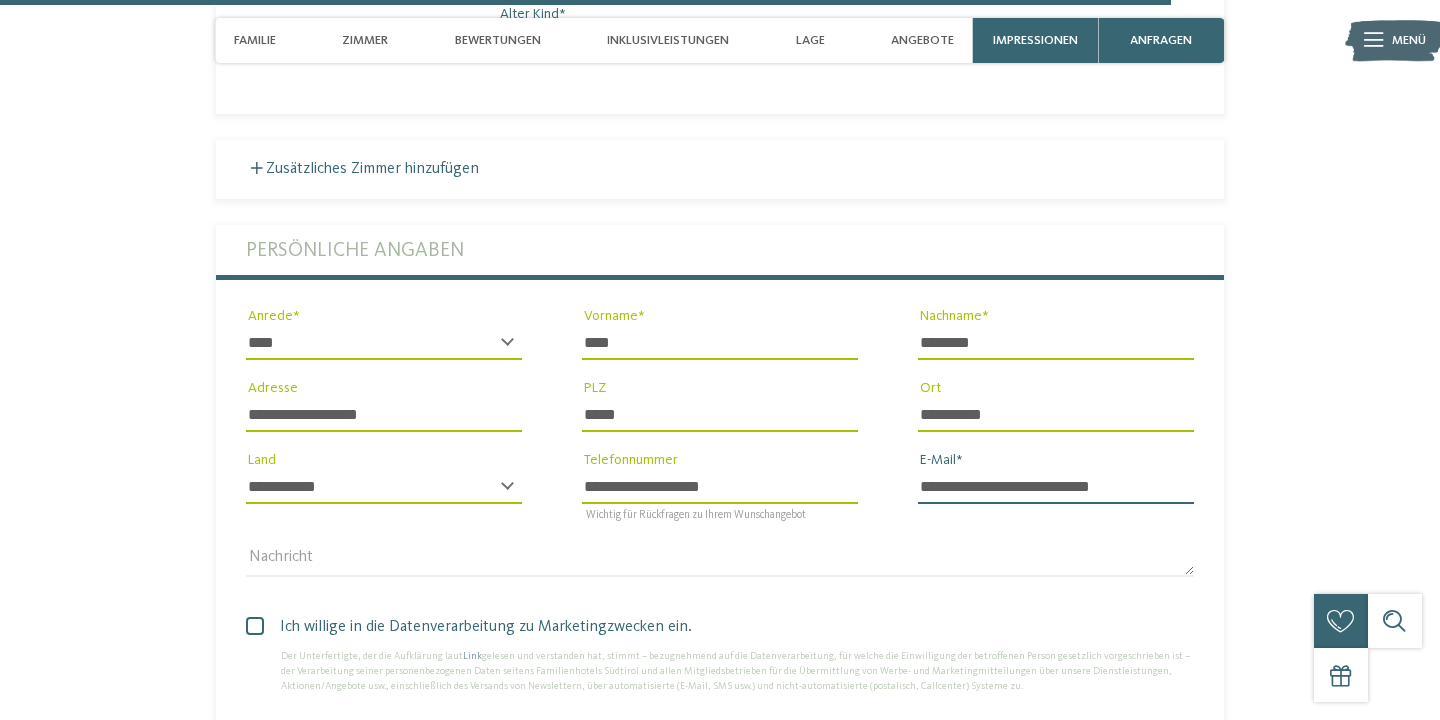 type on "**********" 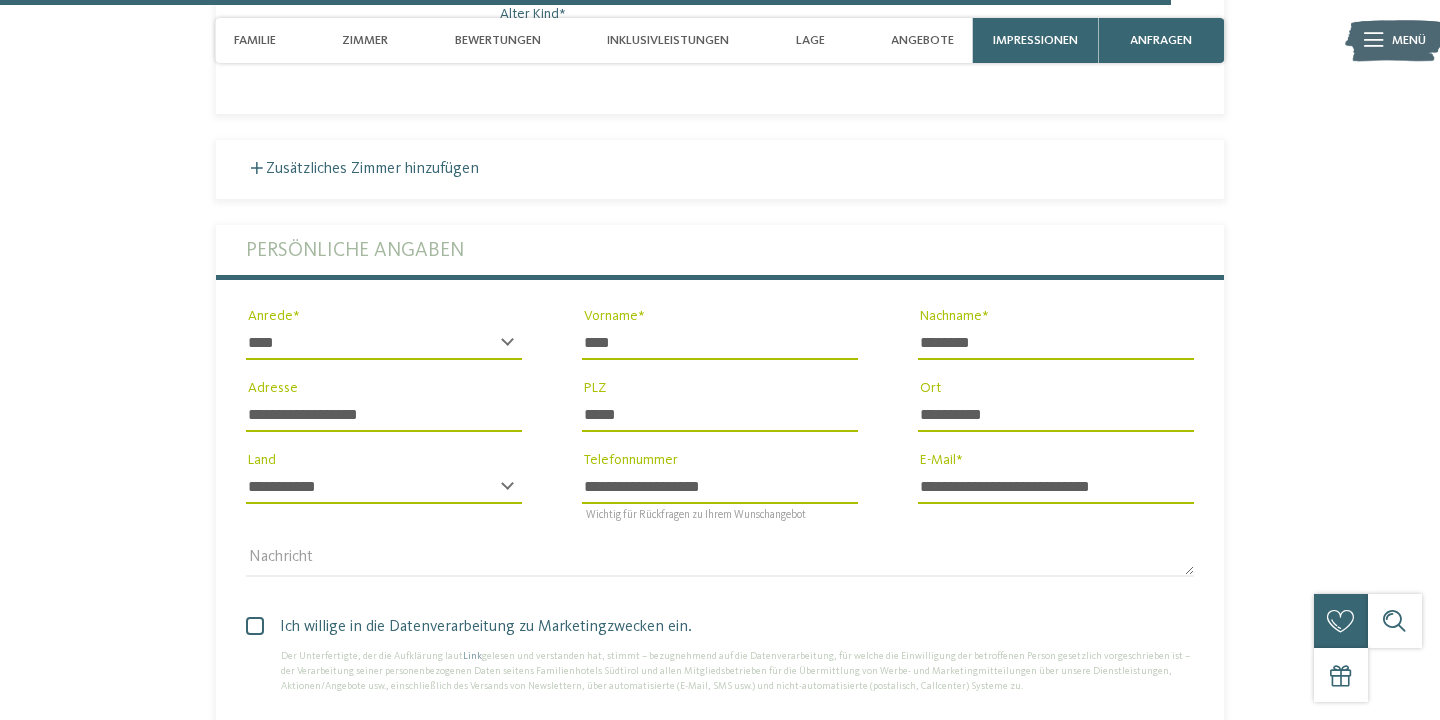 click at bounding box center (255, 626) 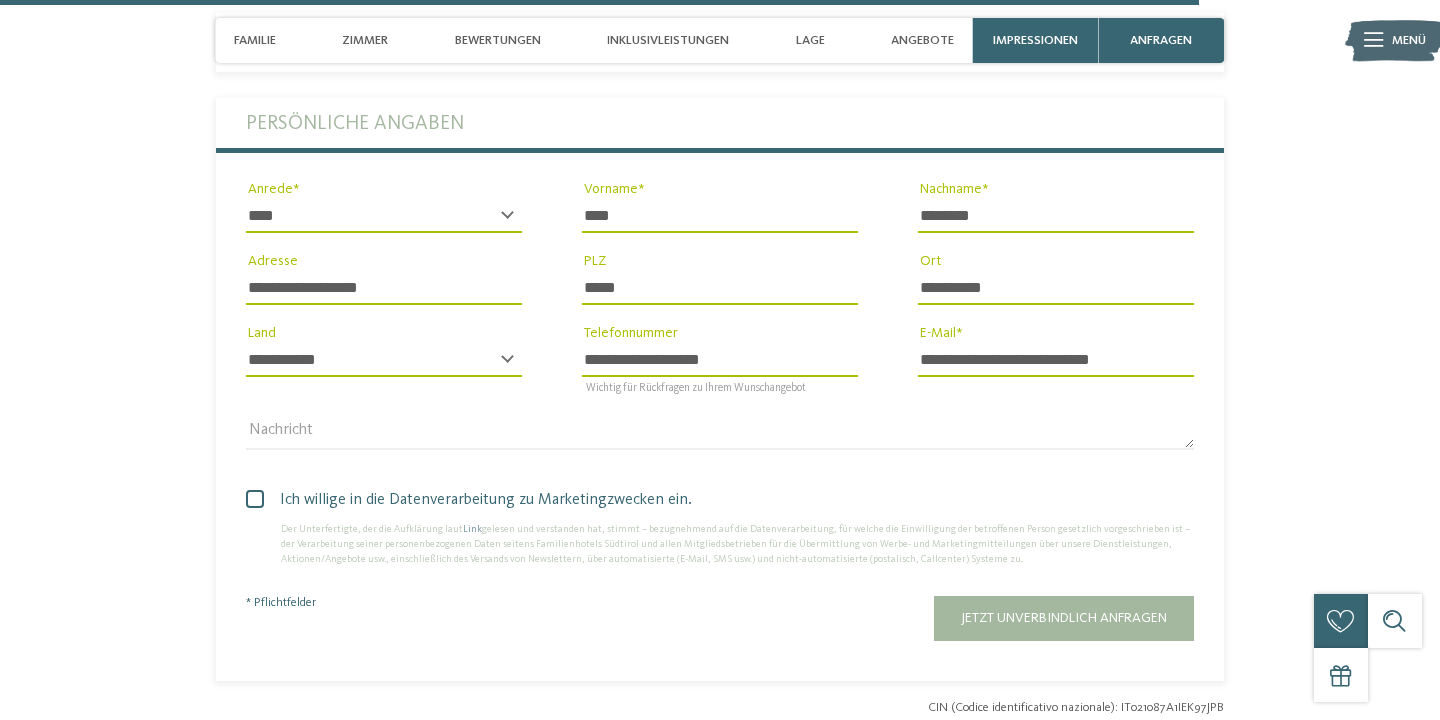 scroll, scrollTop: 5255, scrollLeft: 0, axis: vertical 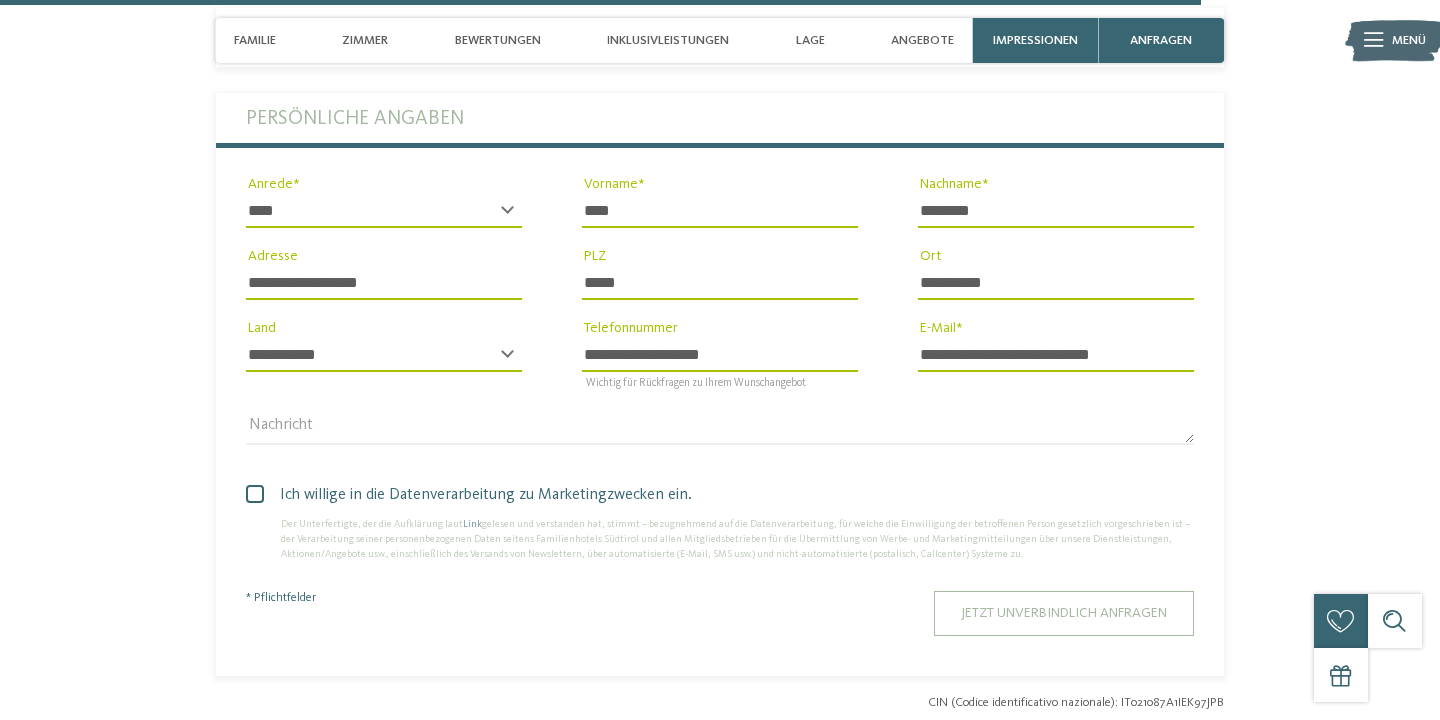 click on "Jetzt unverbindlich anfragen" at bounding box center [1064, 613] 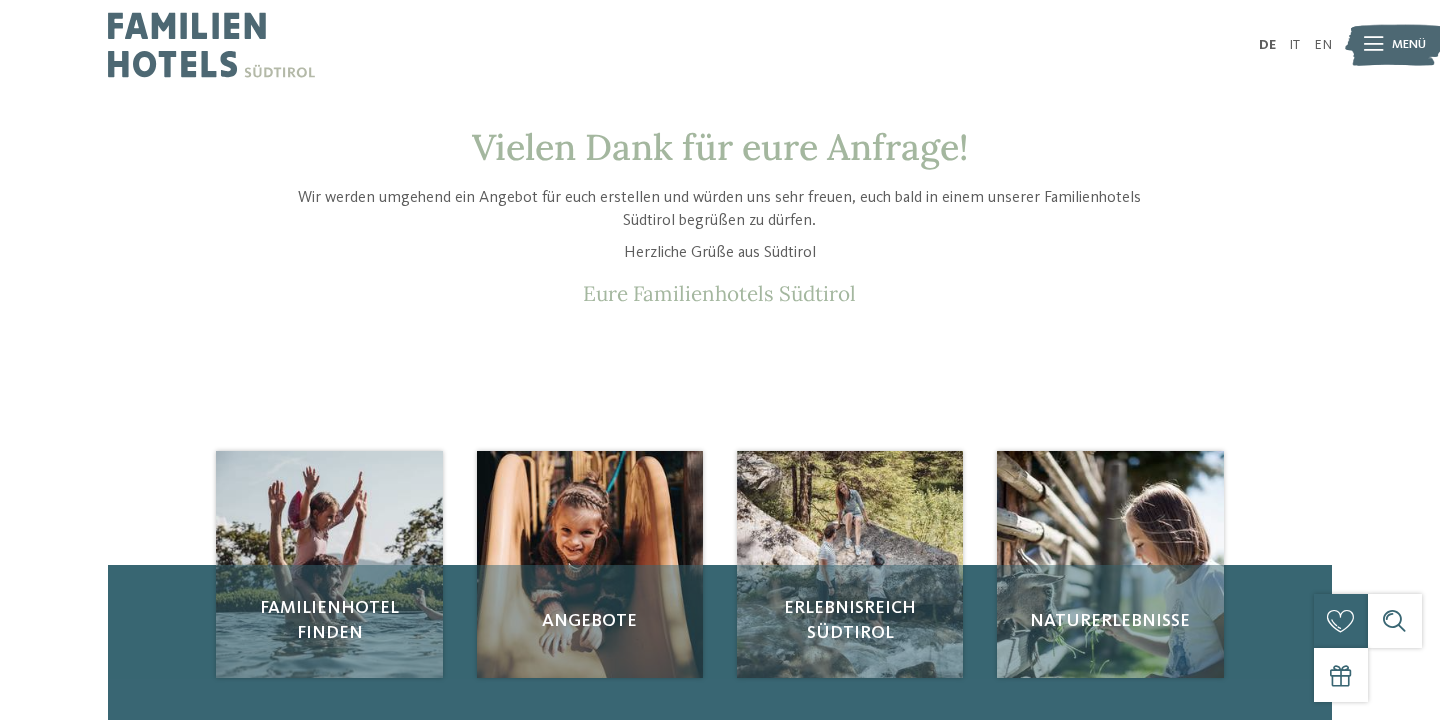 scroll, scrollTop: 0, scrollLeft: 0, axis: both 